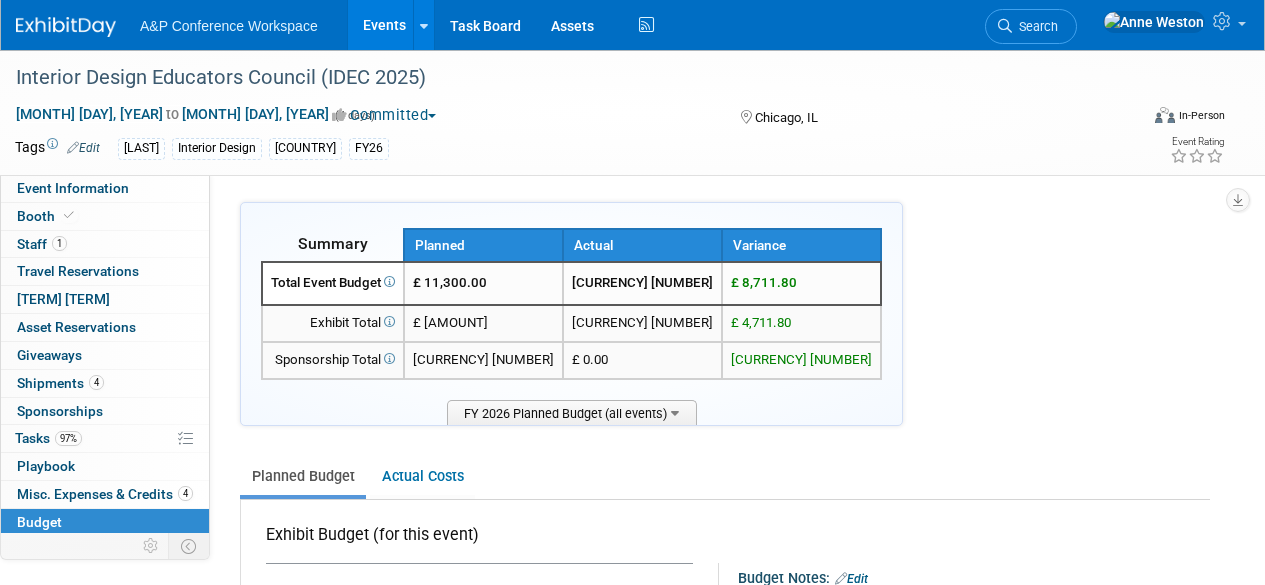 scroll, scrollTop: 1200, scrollLeft: 0, axis: vertical 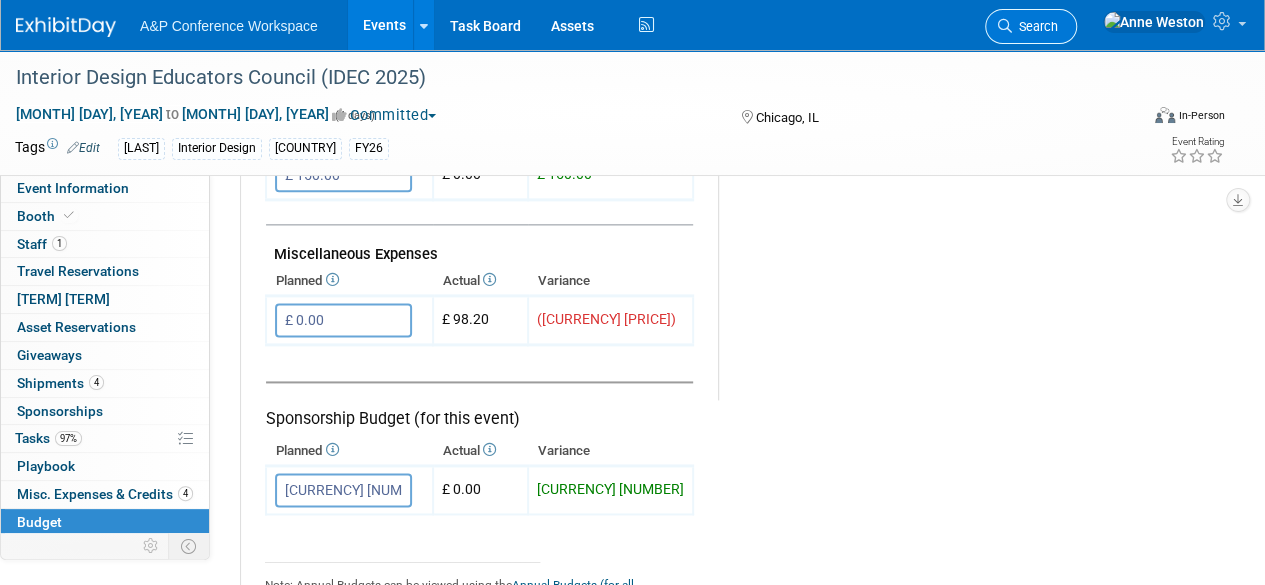 click on "Search" at bounding box center (1031, 26) 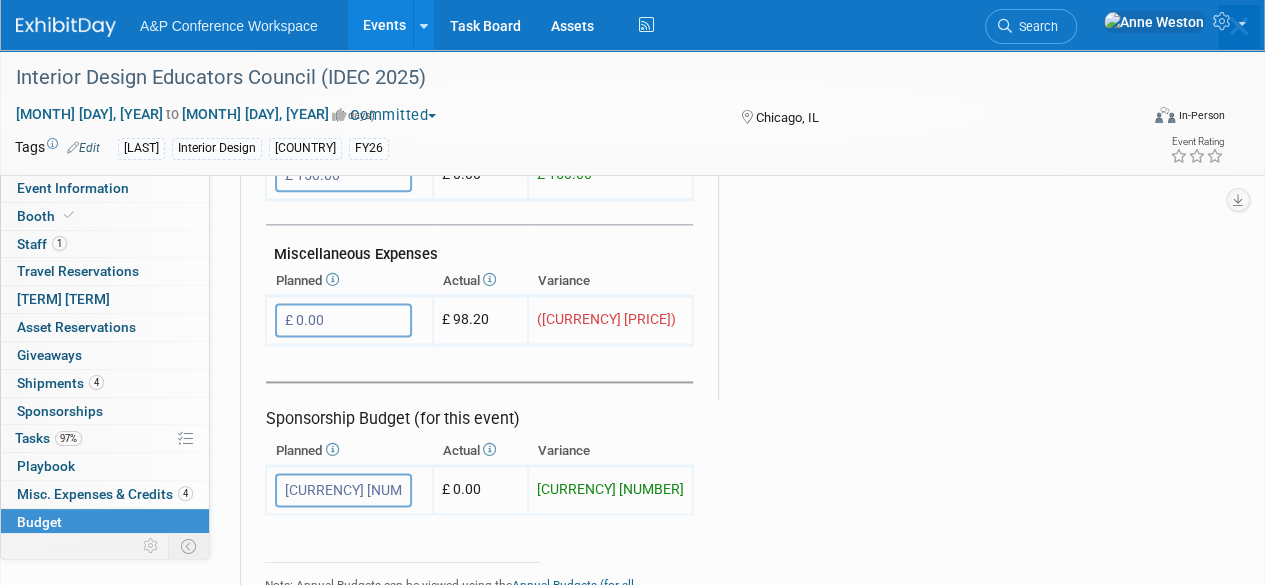 scroll, scrollTop: 0, scrollLeft: 0, axis: both 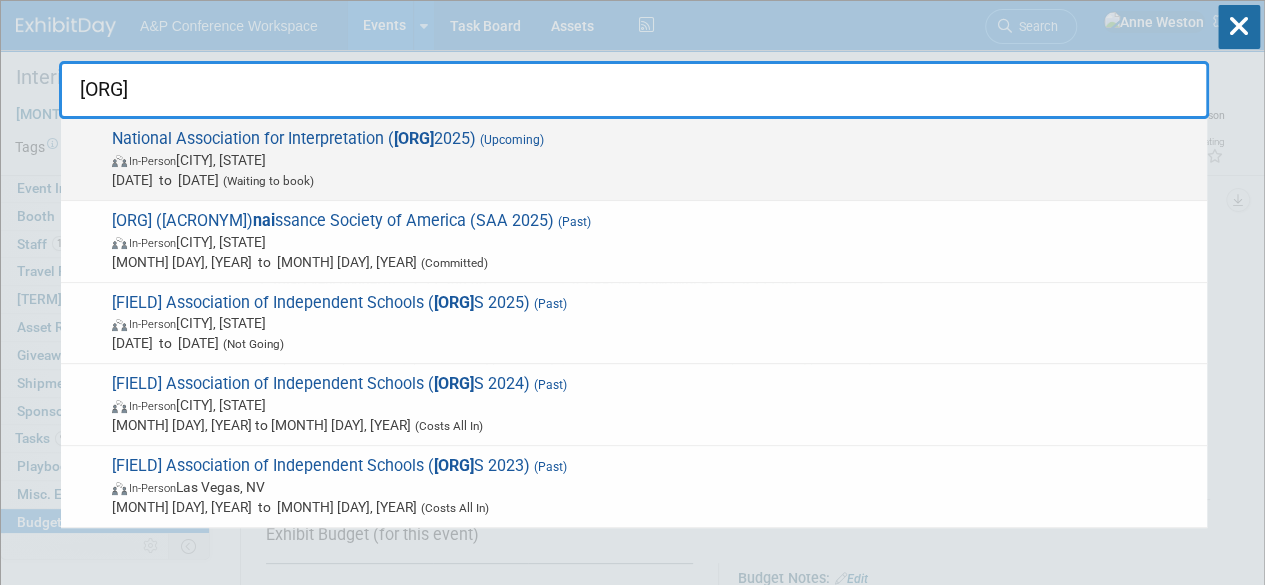 type on "[ORG]" 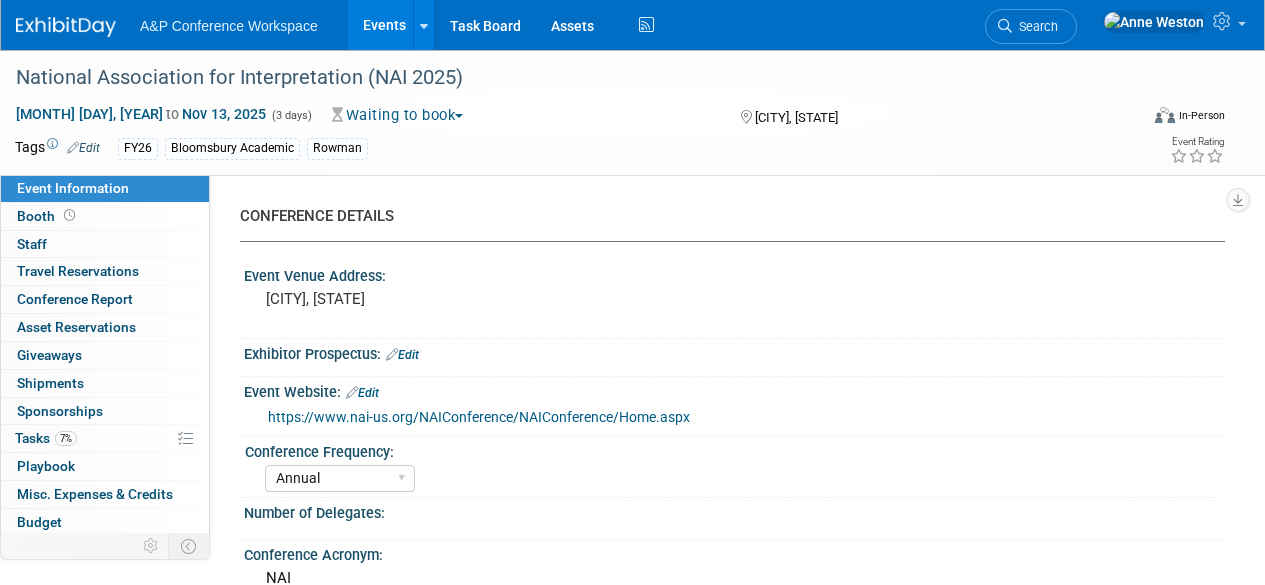 select on "Annual" 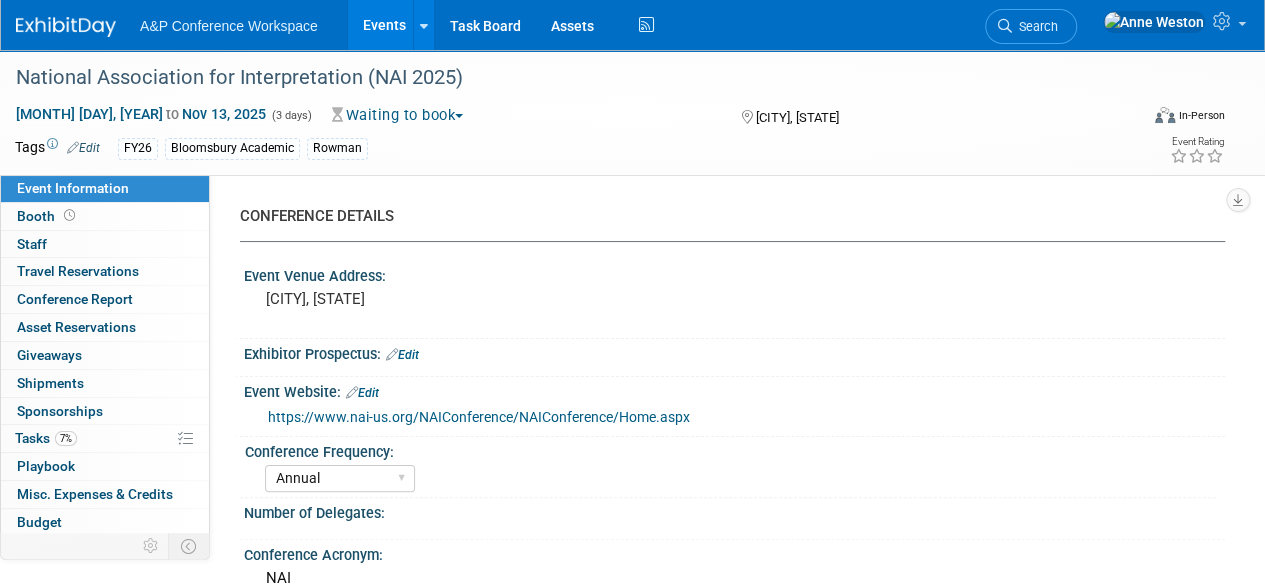 scroll, scrollTop: 0, scrollLeft: 0, axis: both 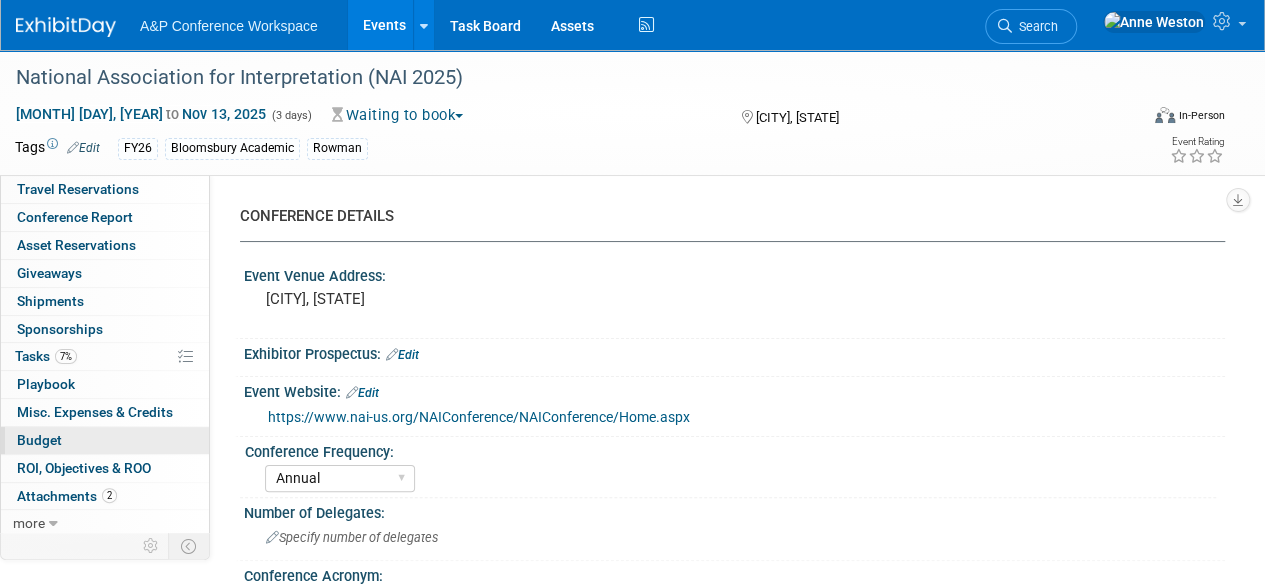 click on "Budget" at bounding box center [105, 440] 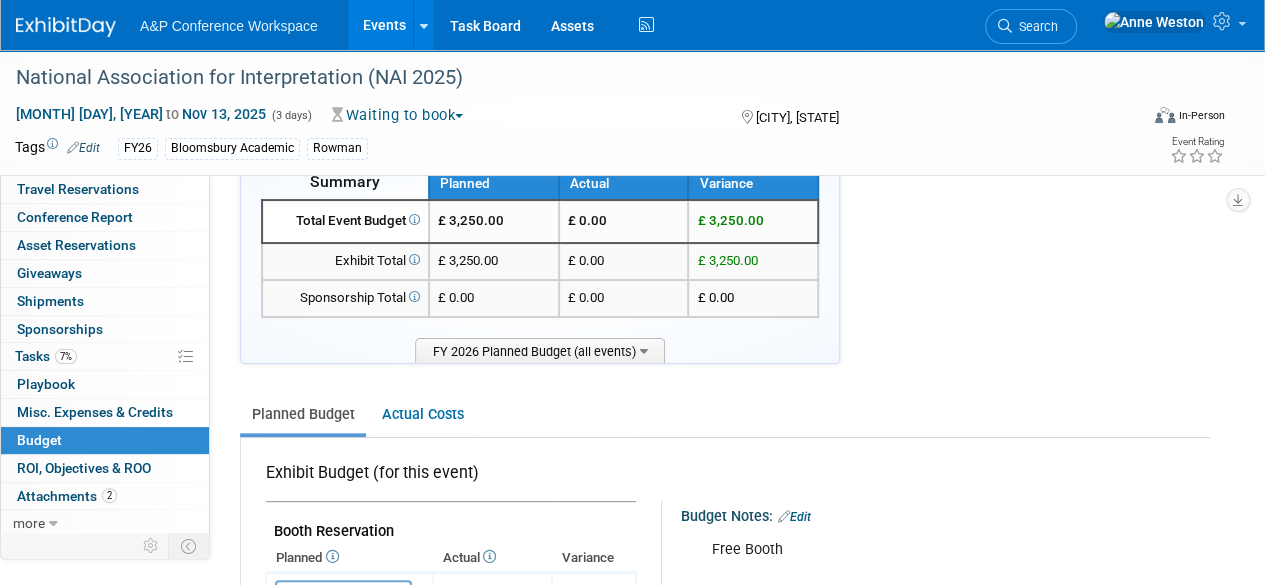 scroll, scrollTop: 0, scrollLeft: 0, axis: both 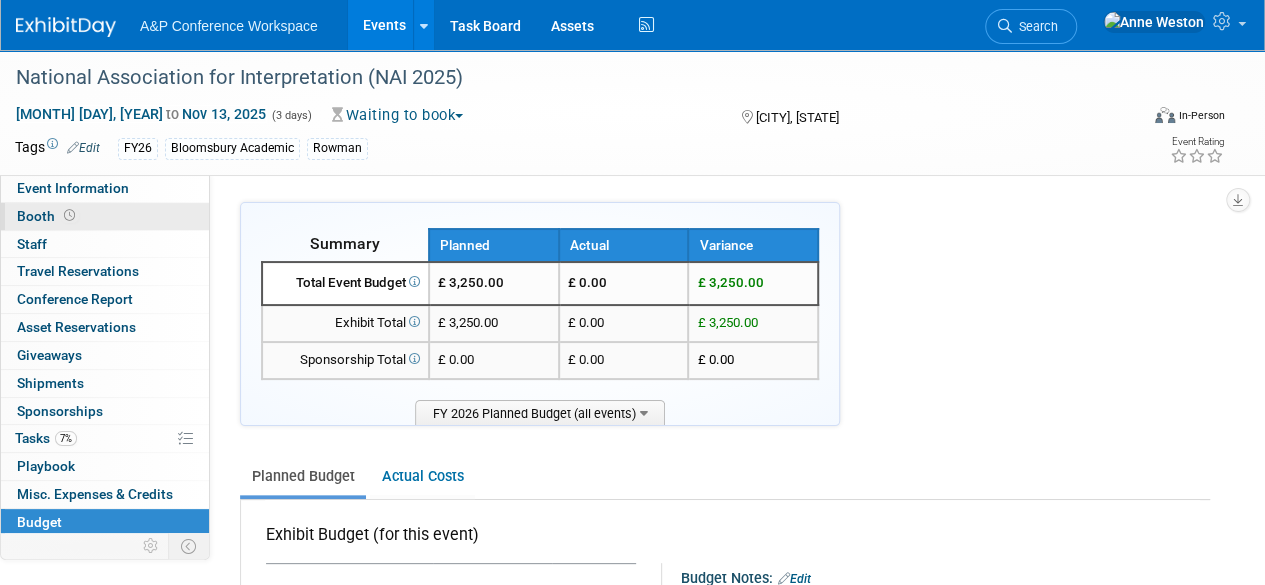 click on "Booth" at bounding box center [105, 216] 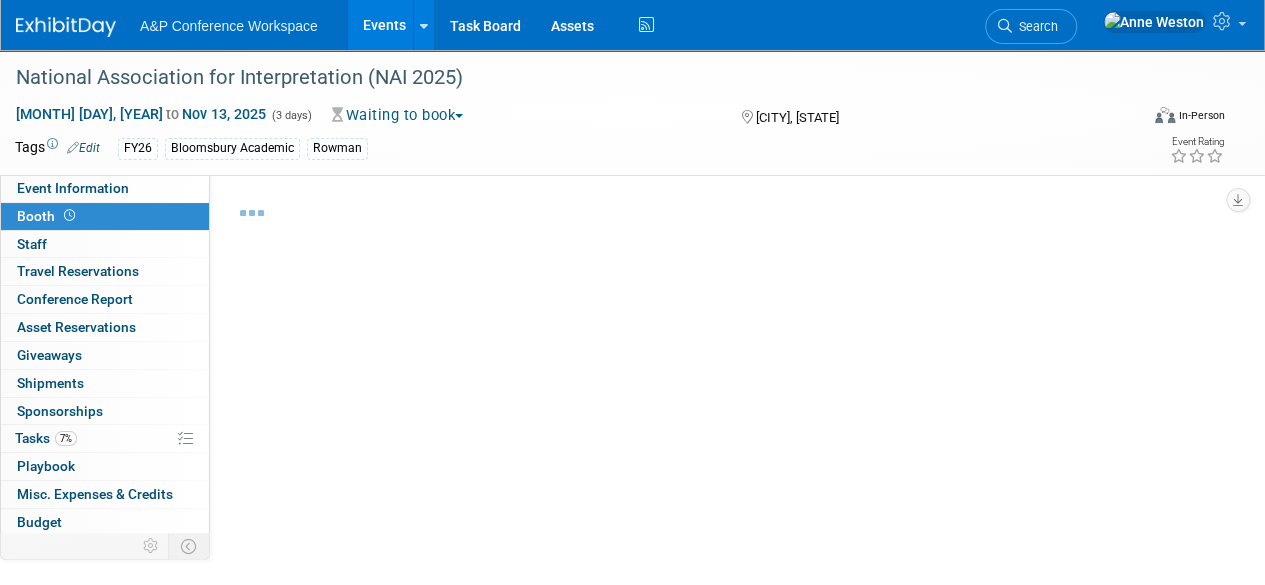 select on "RLKP" 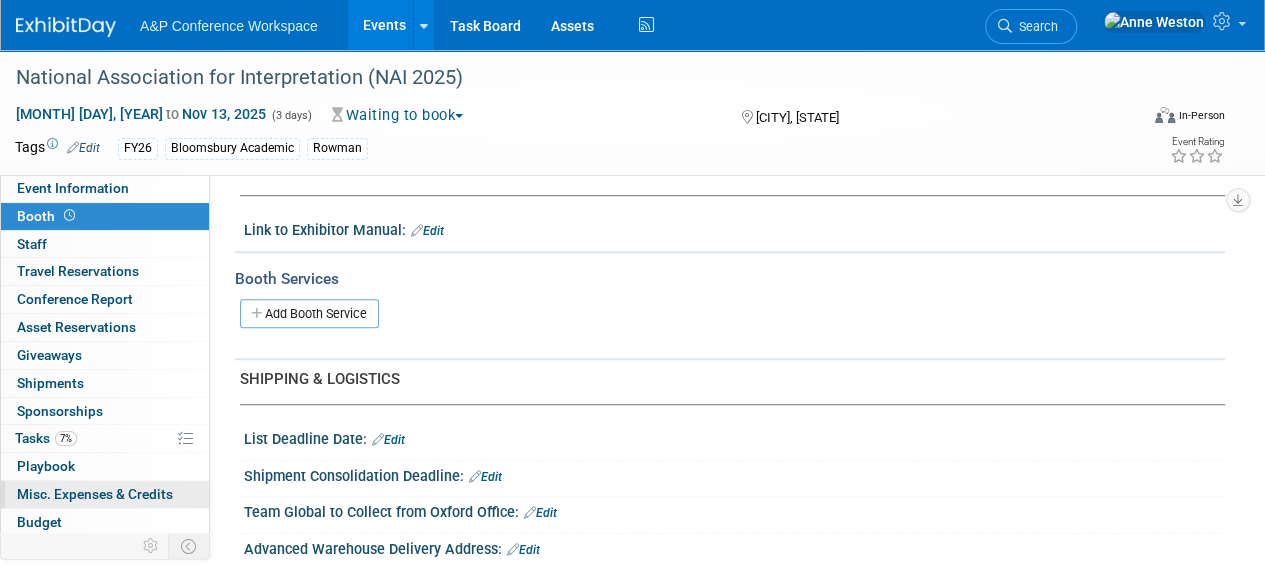 scroll, scrollTop: 800, scrollLeft: 0, axis: vertical 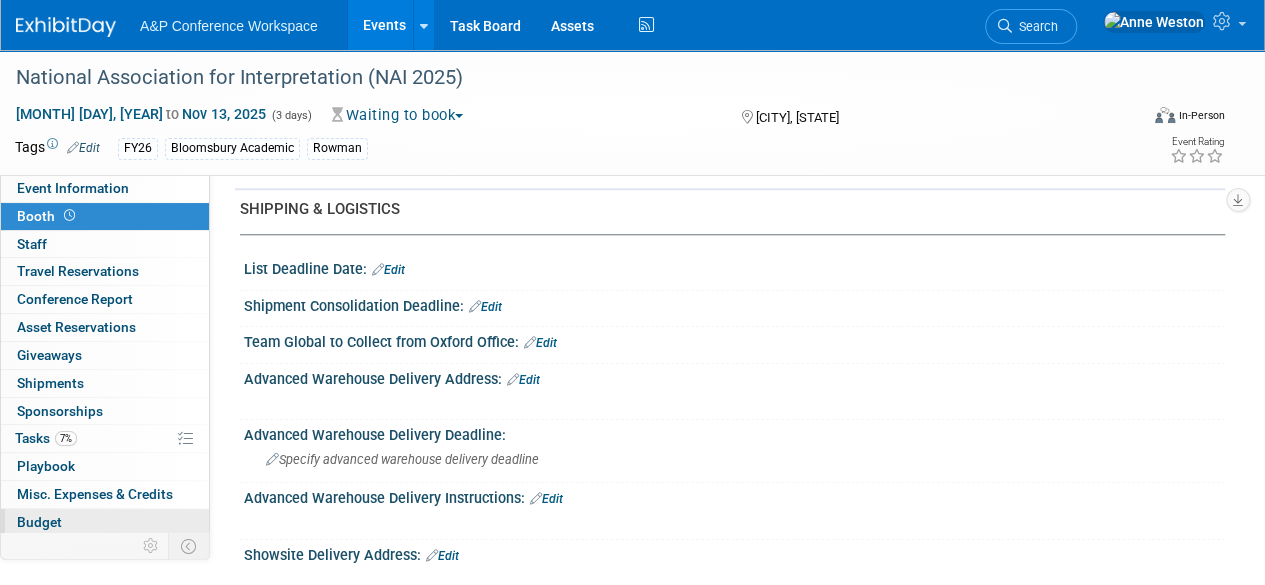 click on "Budget" at bounding box center [39, 522] 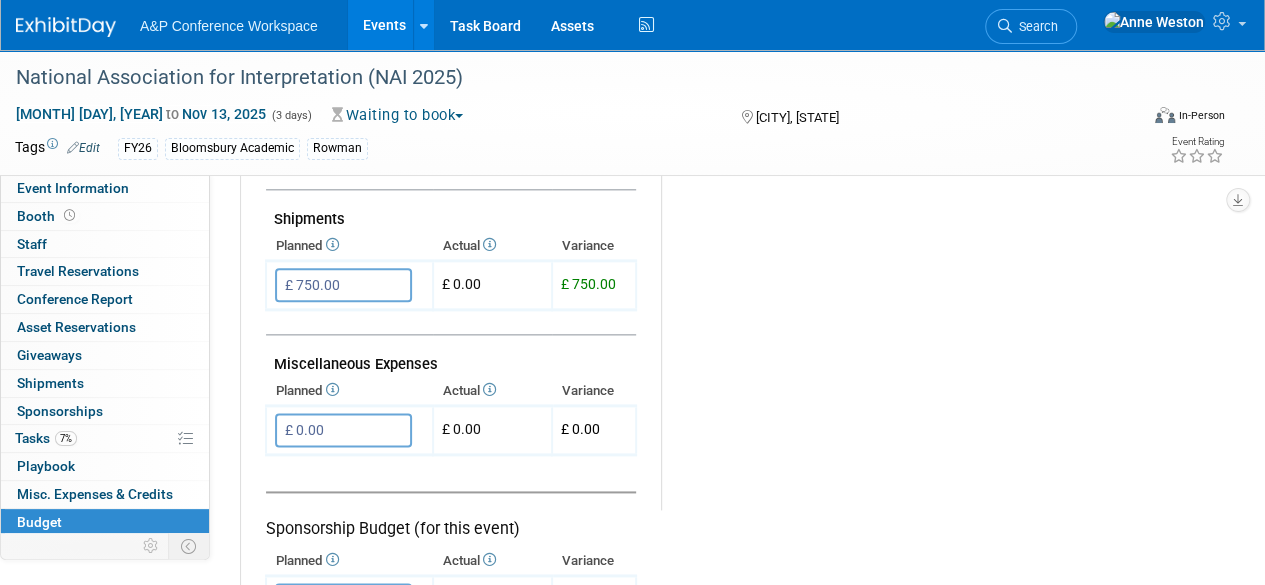 scroll, scrollTop: 1100, scrollLeft: 0, axis: vertical 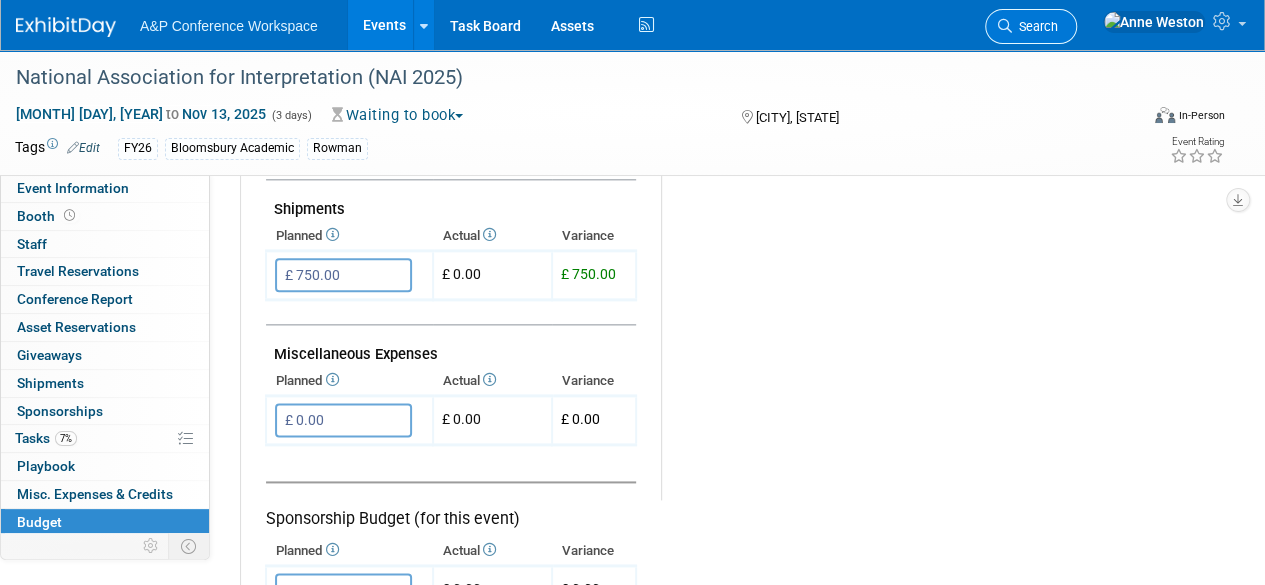 click on "Search" at bounding box center [1031, 26] 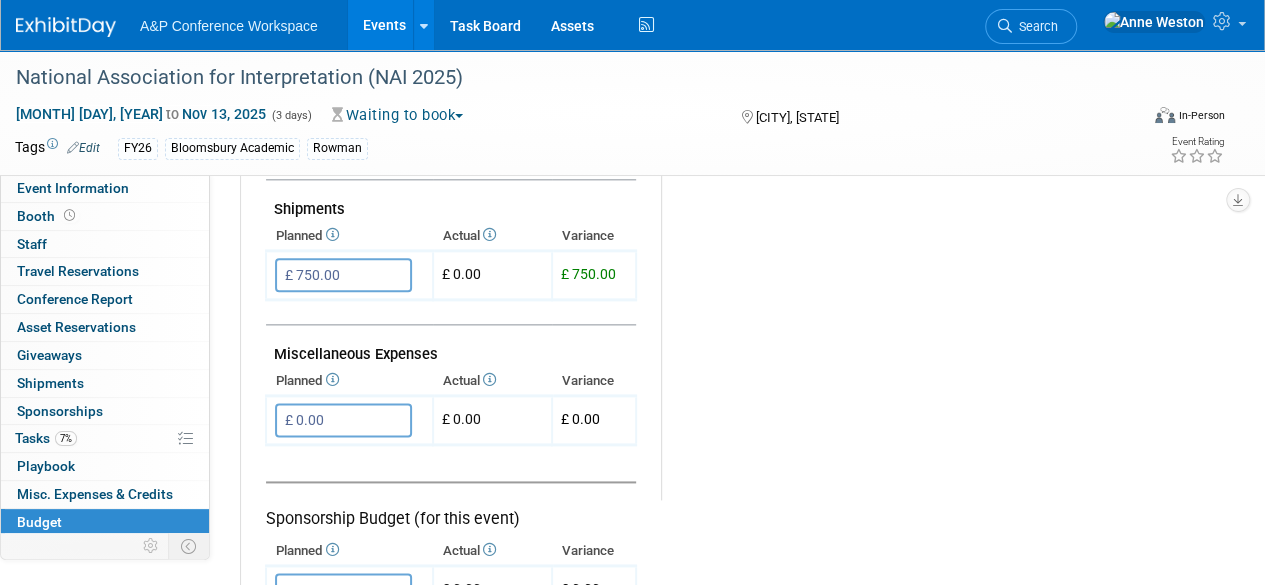 scroll, scrollTop: 0, scrollLeft: 0, axis: both 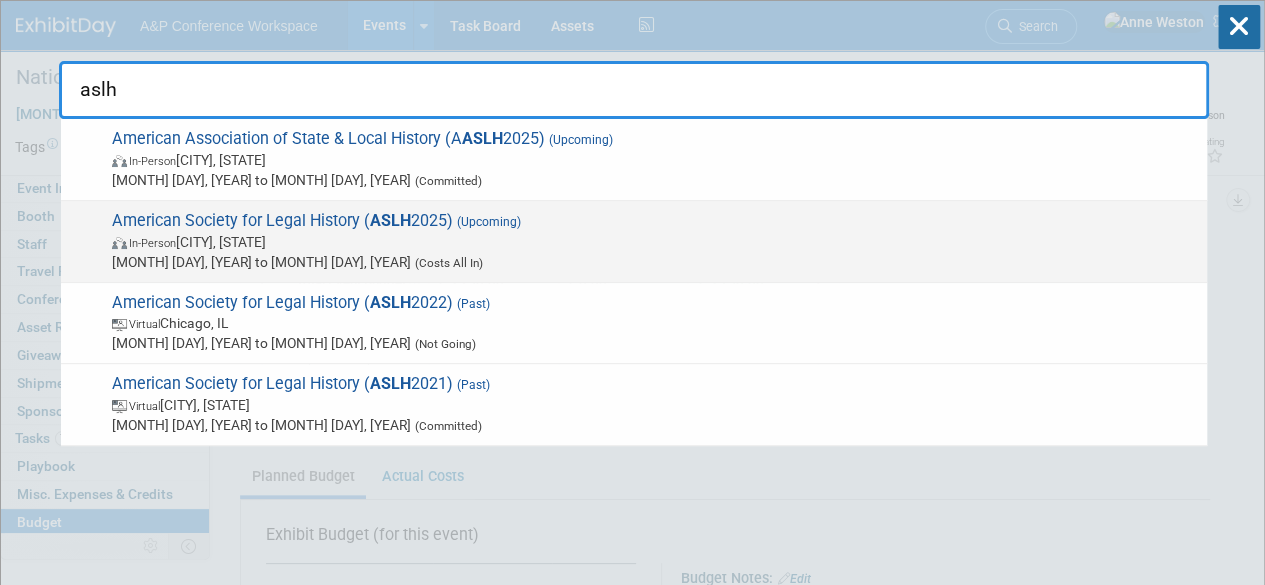 type on "aslh" 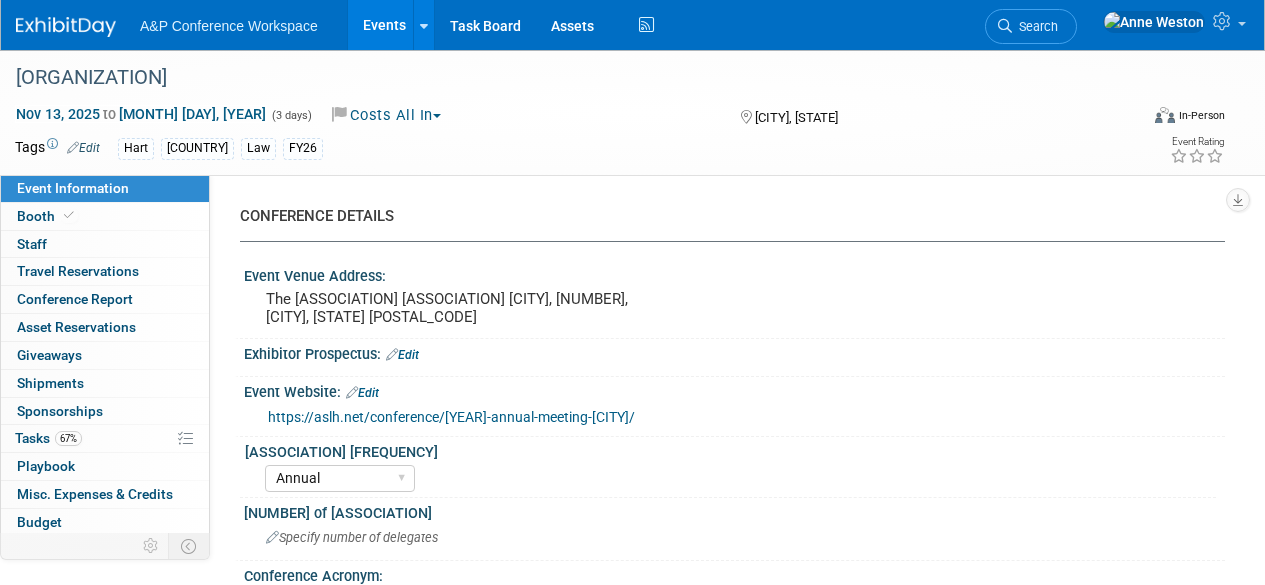 select on "Annual" 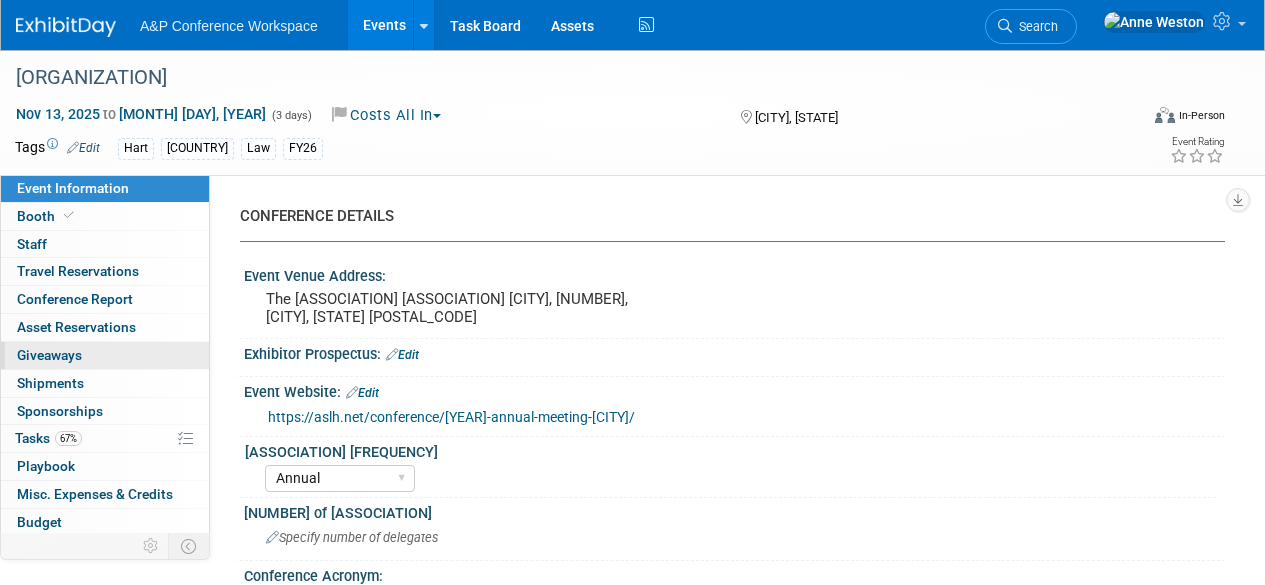 scroll, scrollTop: 0, scrollLeft: 0, axis: both 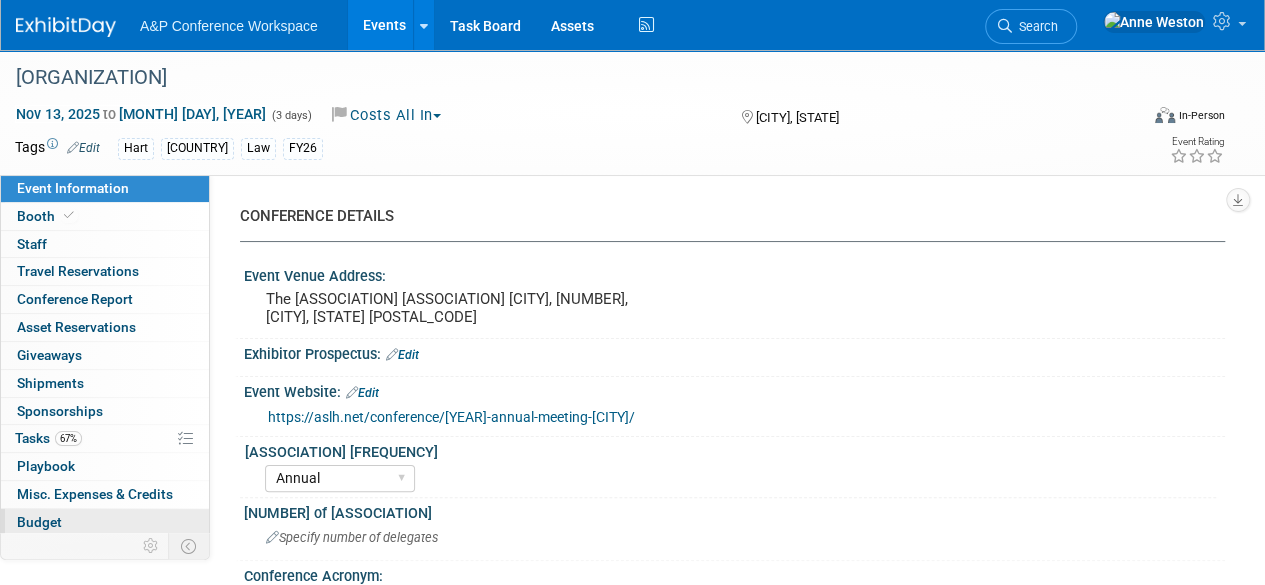 click on "Budget" at bounding box center [39, 522] 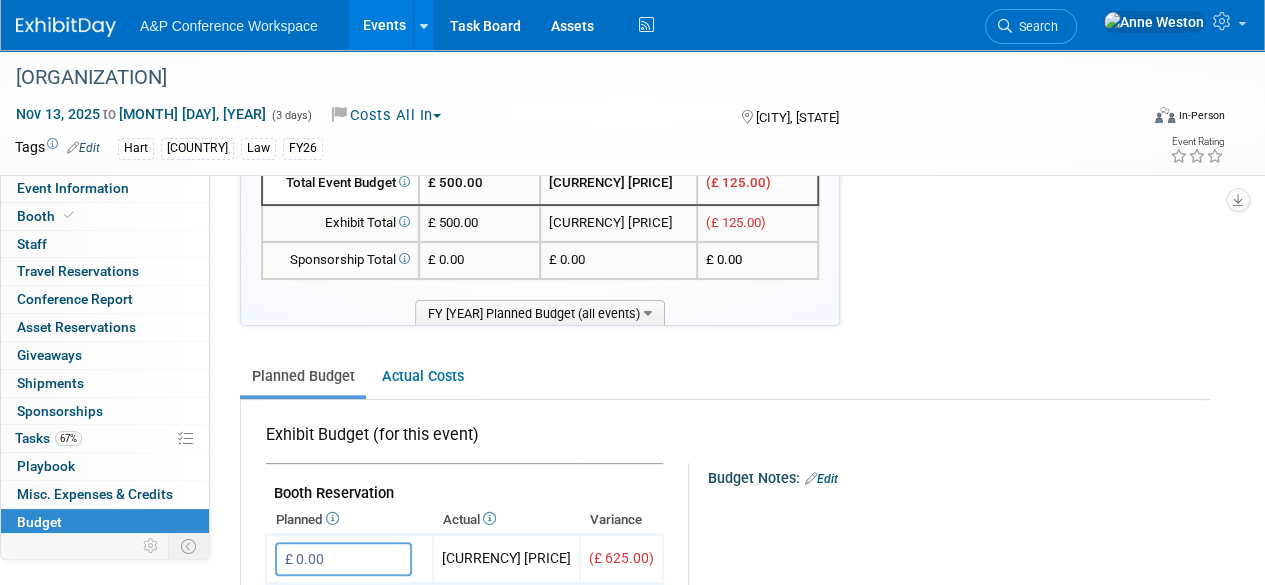 scroll, scrollTop: 0, scrollLeft: 0, axis: both 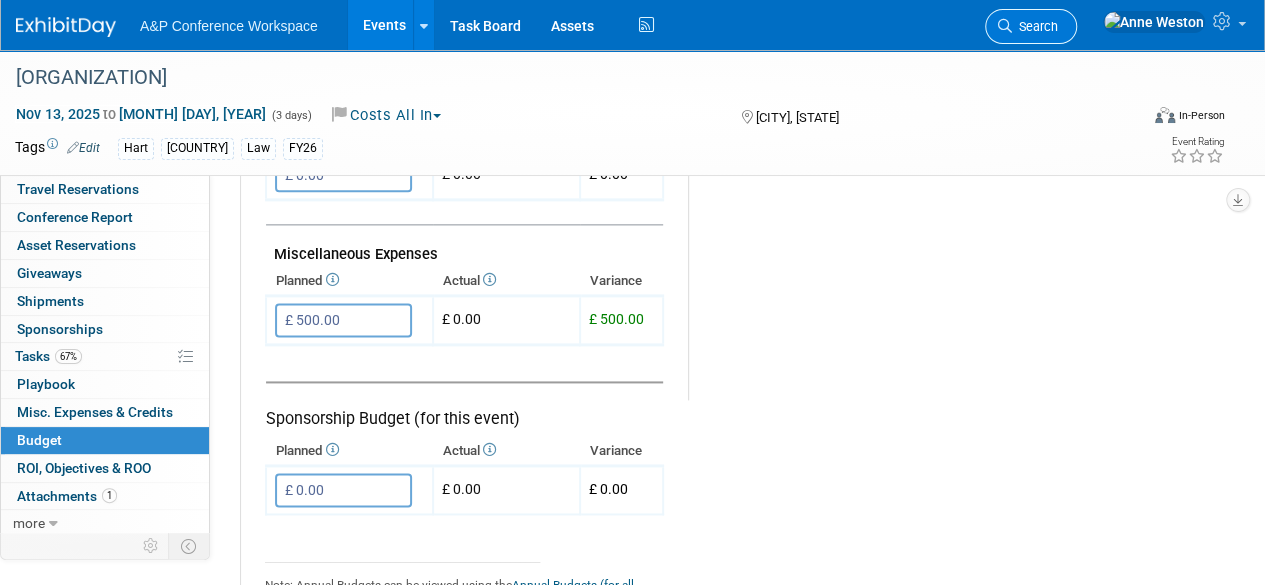 click at bounding box center [1005, 26] 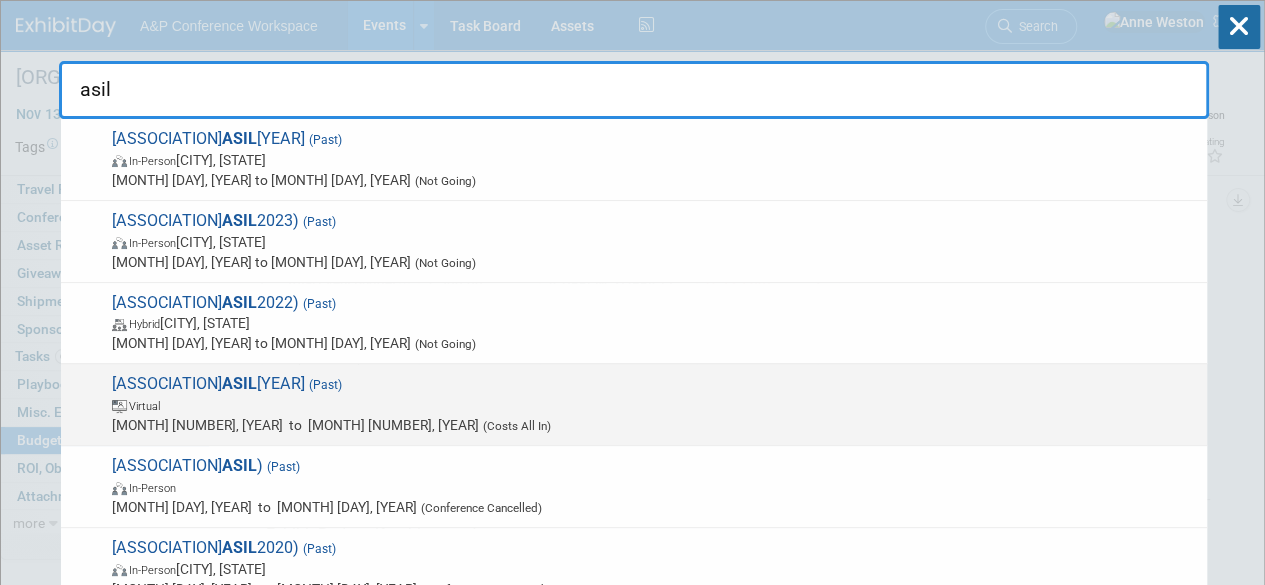 type on "asil" 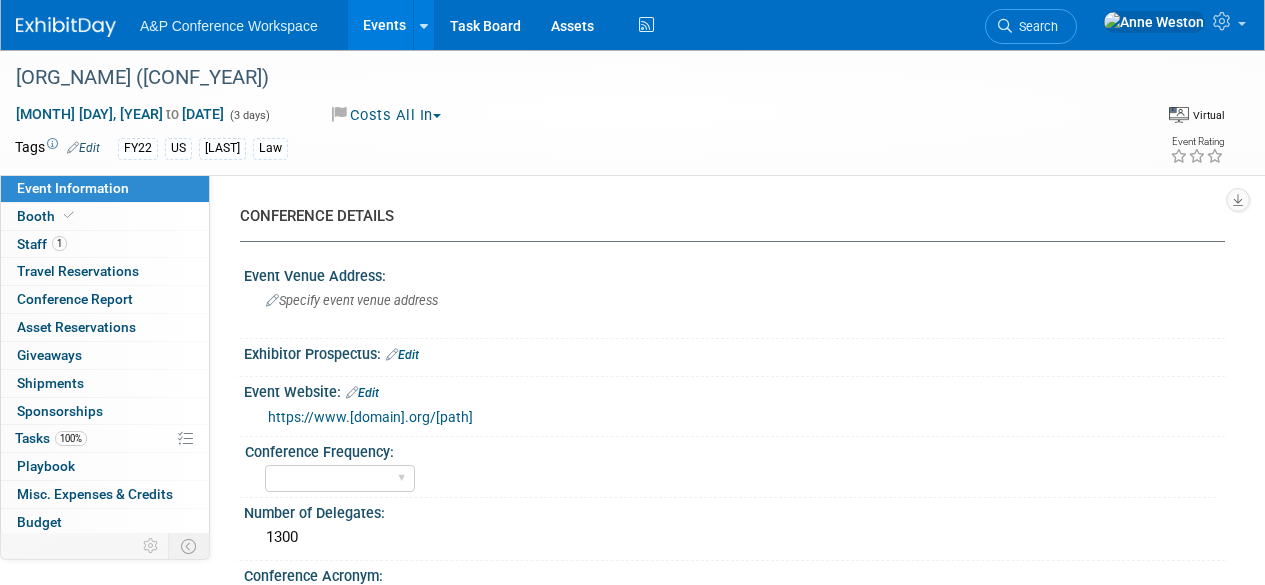 select on "Virtual Booth" 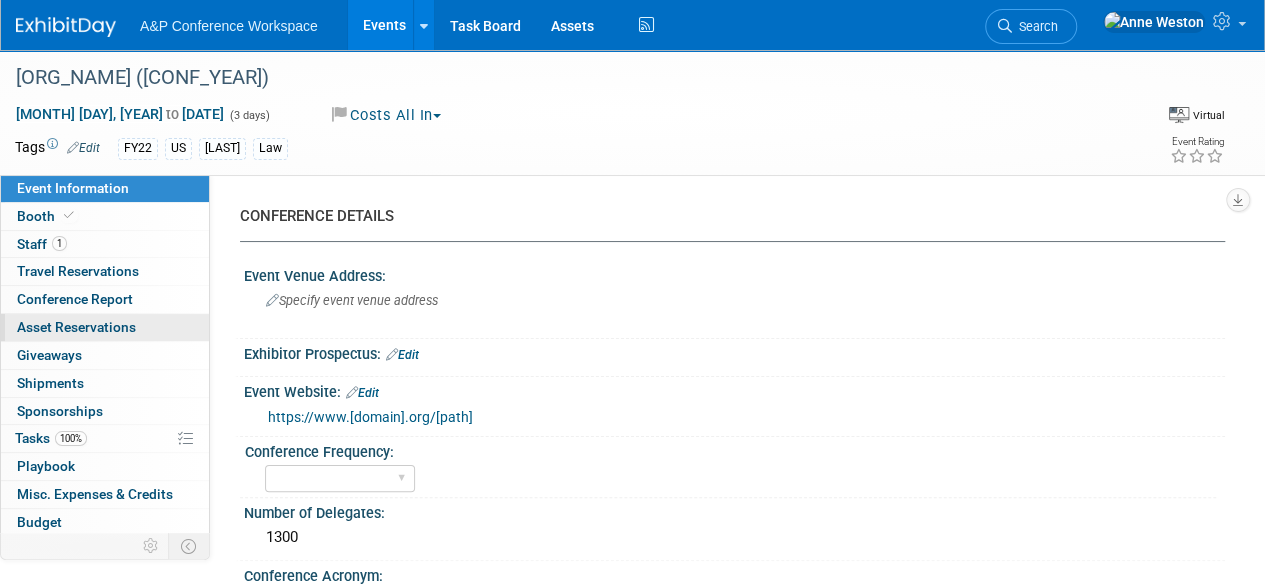 scroll, scrollTop: 0, scrollLeft: 0, axis: both 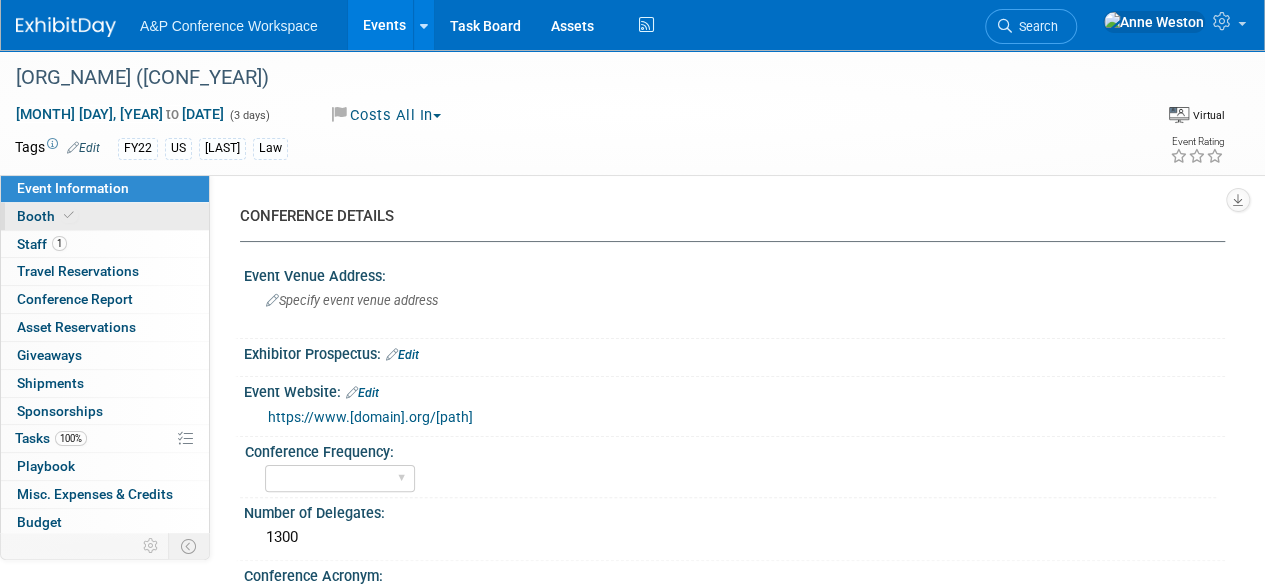 click on "Booth" at bounding box center (105, 216) 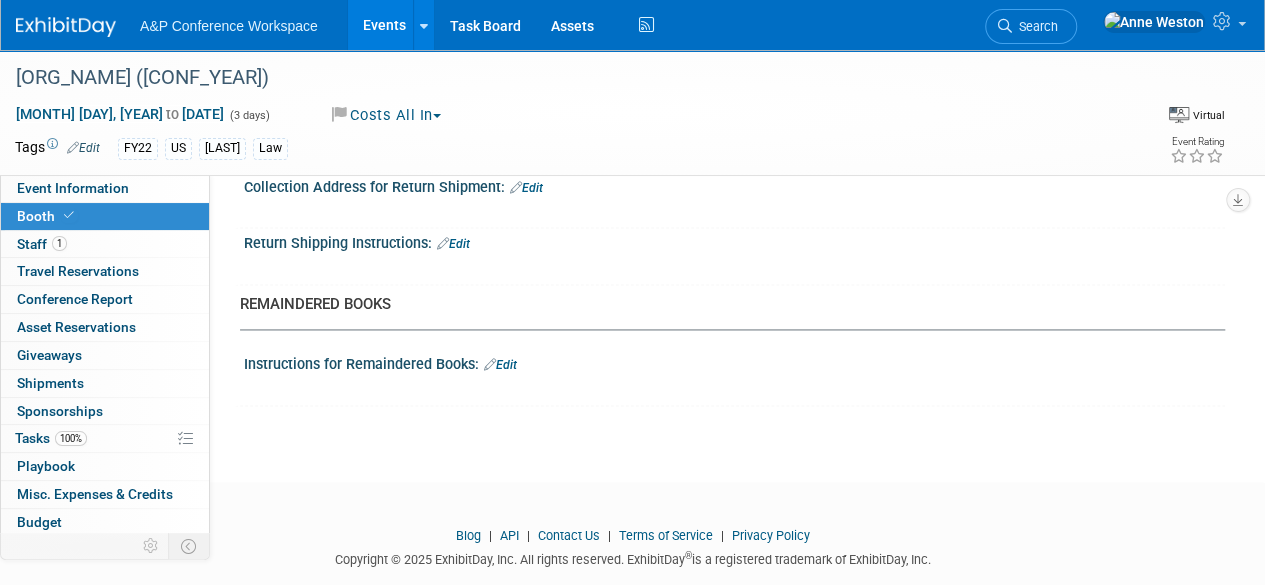 scroll, scrollTop: 1379, scrollLeft: 0, axis: vertical 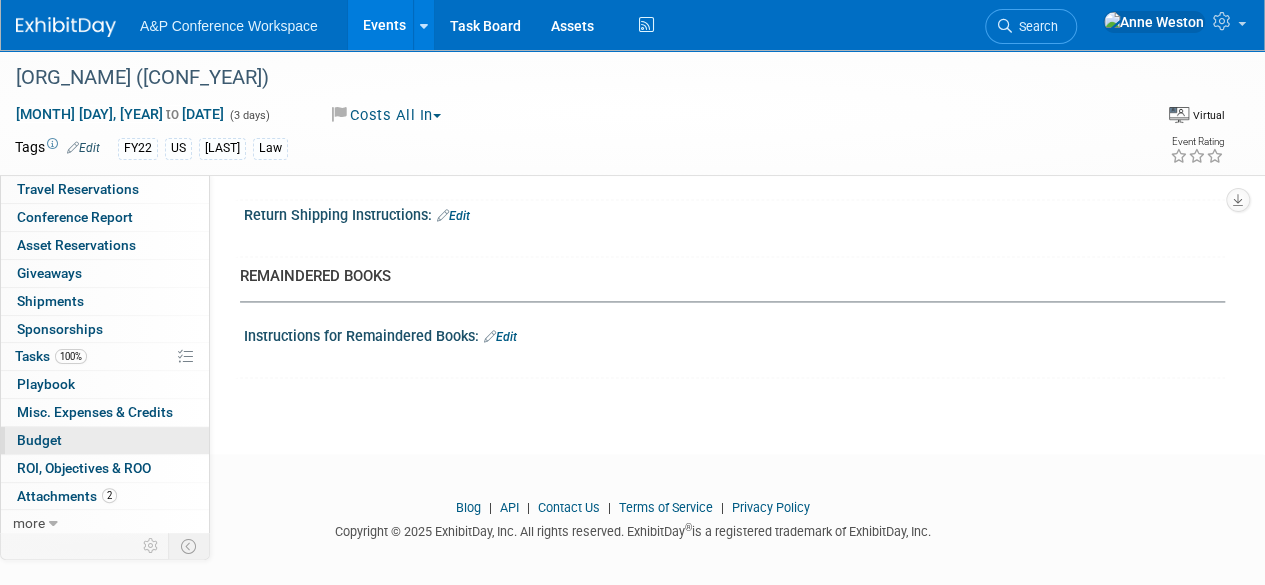 click on "Budget" at bounding box center (105, 440) 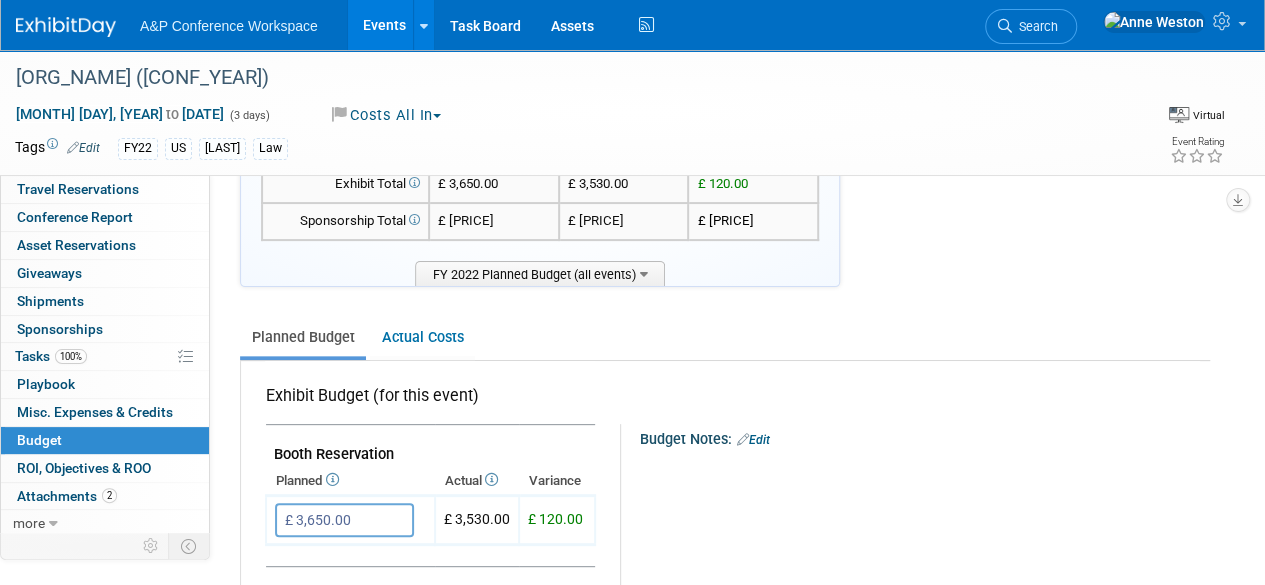 scroll, scrollTop: 0, scrollLeft: 0, axis: both 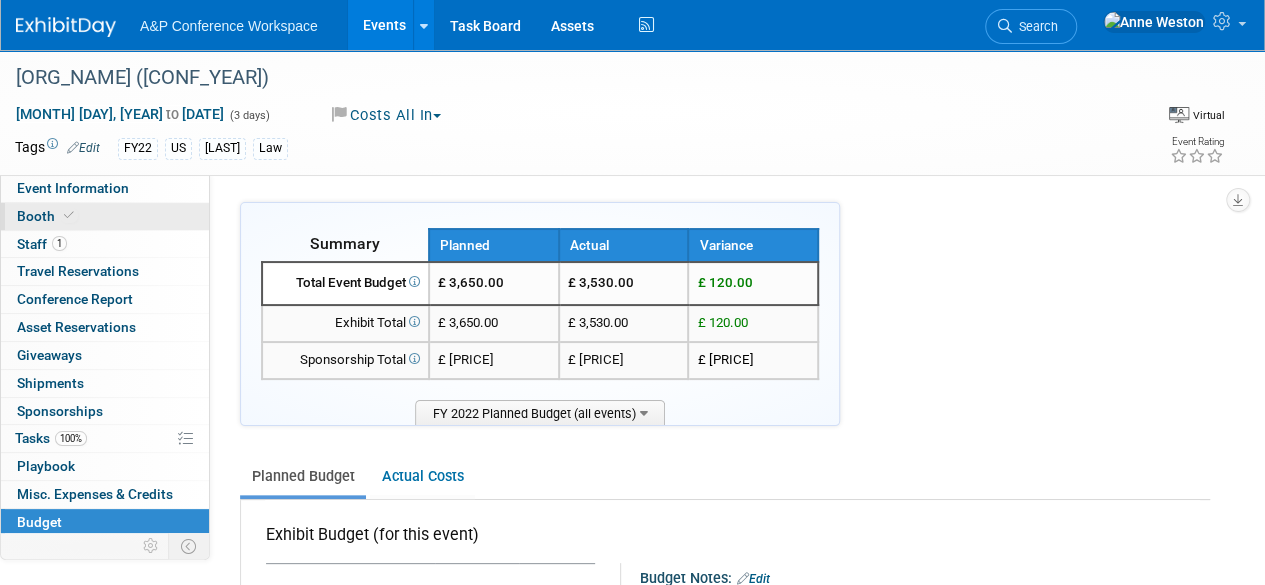 click on "Booth" at bounding box center [105, 216] 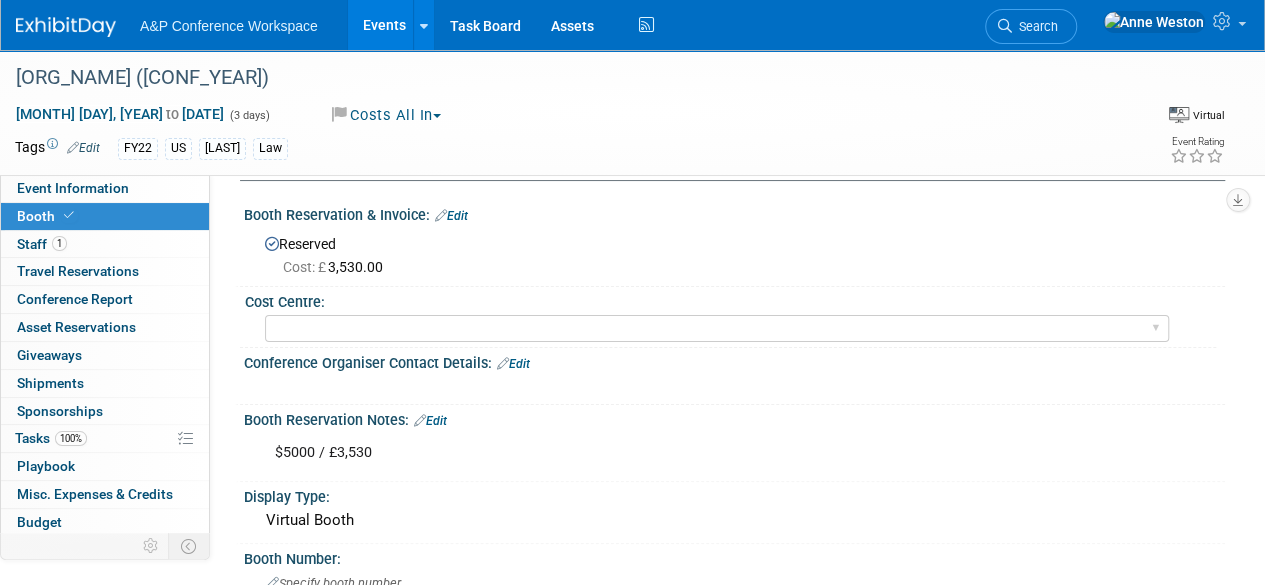 scroll, scrollTop: 0, scrollLeft: 0, axis: both 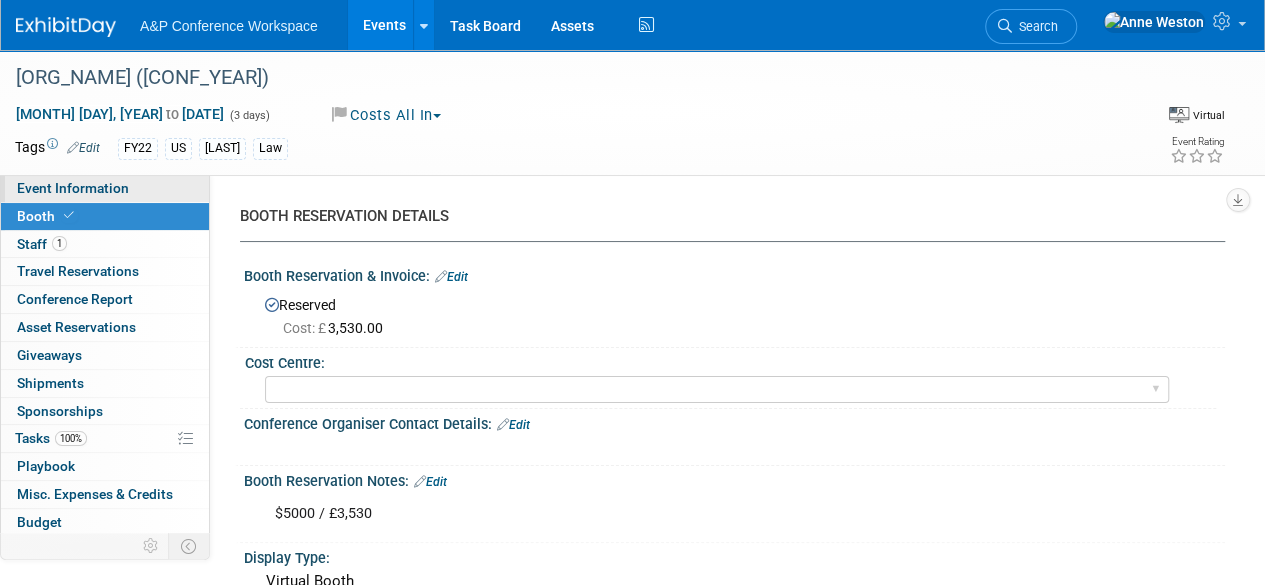 click on "Event Information" at bounding box center [105, 188] 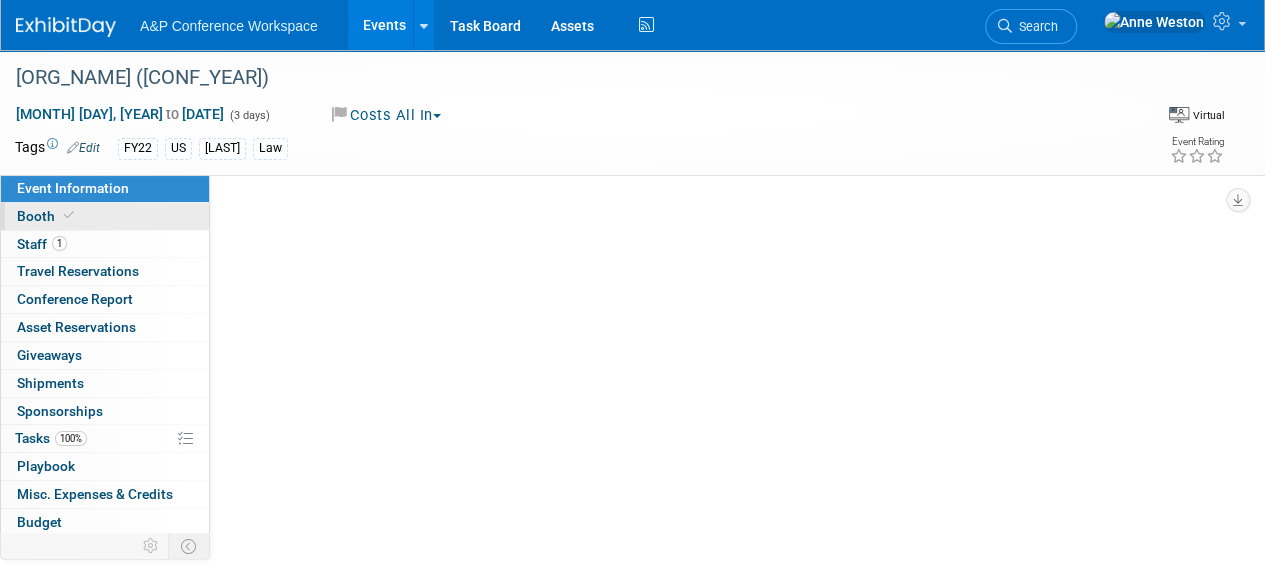 select on "Virtual Booth" 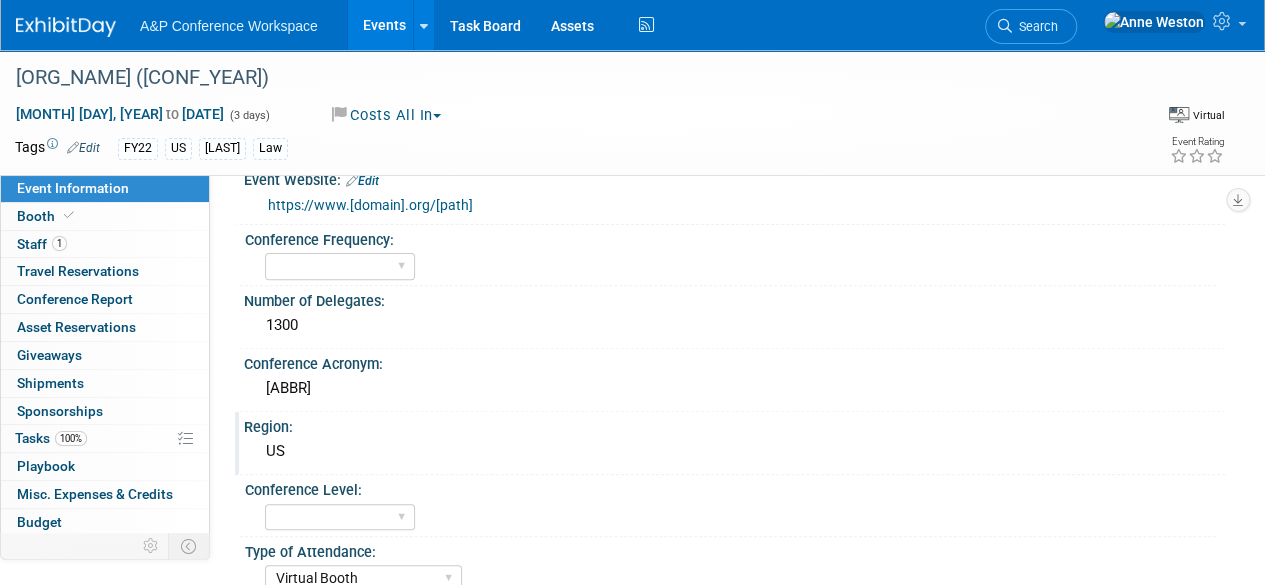 scroll, scrollTop: 0, scrollLeft: 0, axis: both 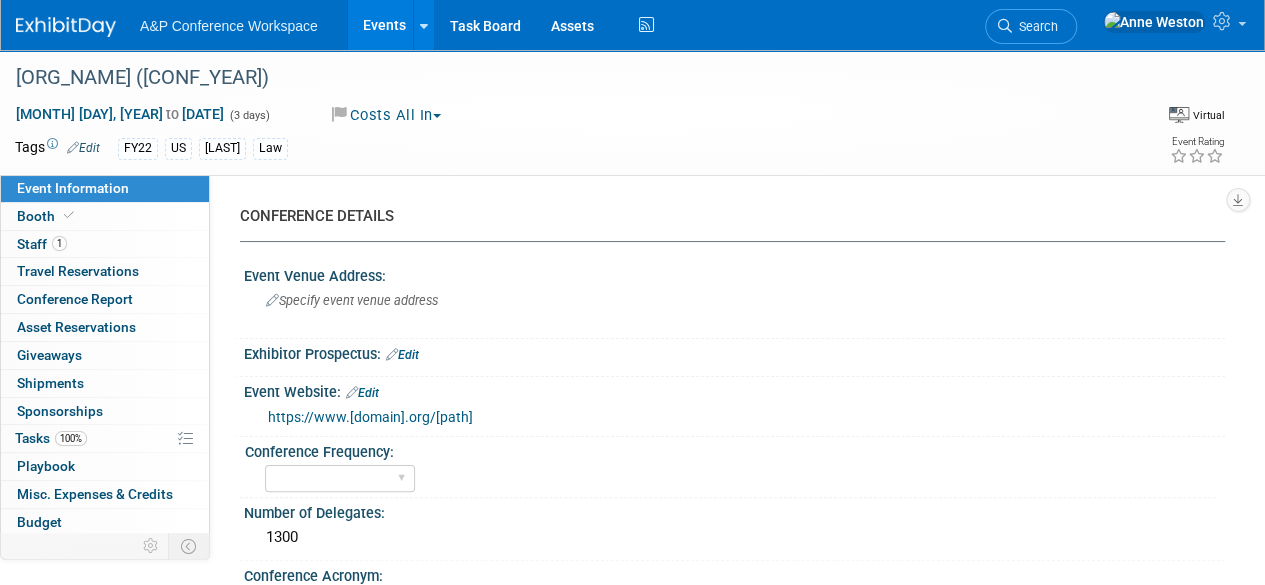 click on "https://www.asil.org/annualmeeting" at bounding box center [370, 417] 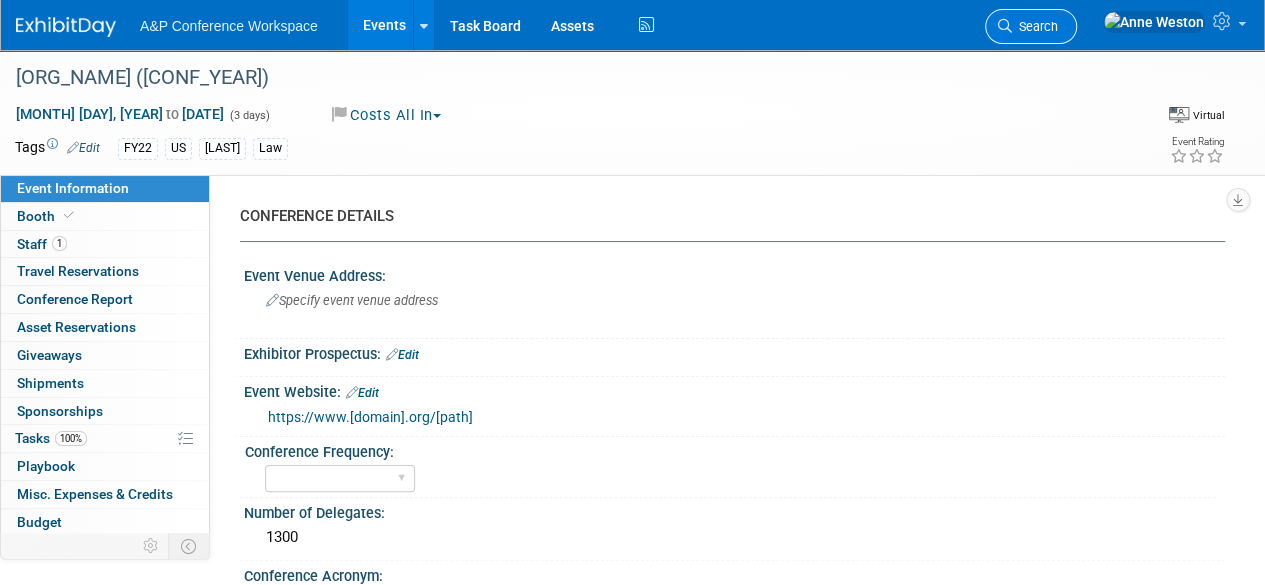 click on "Search" at bounding box center (1031, 26) 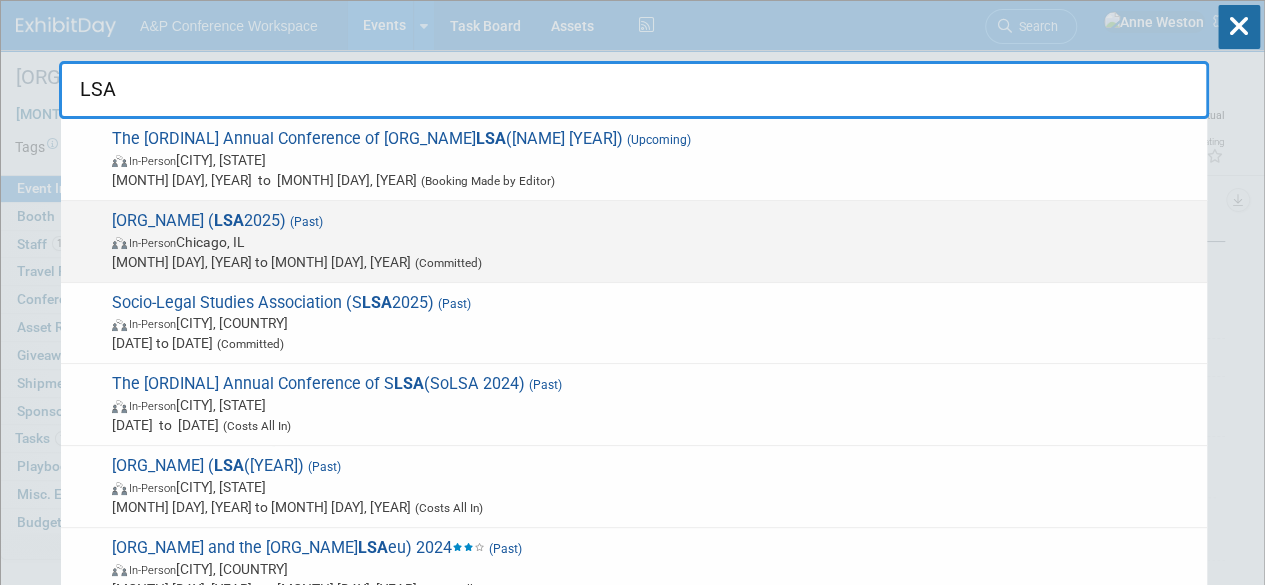 type on "LSA" 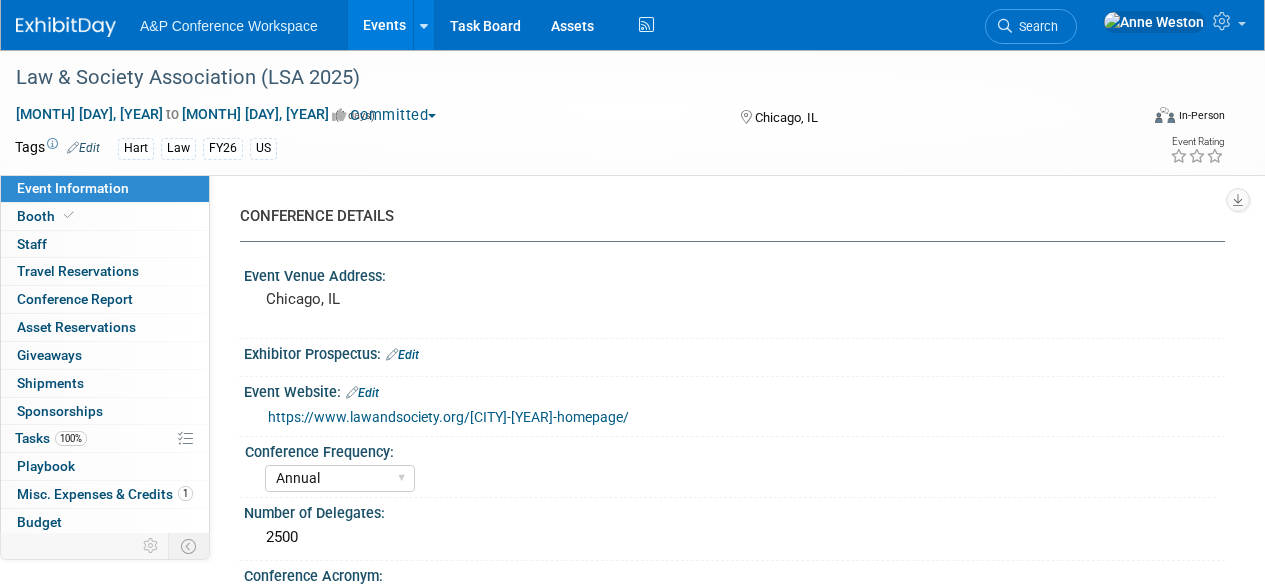 select on "Annual" 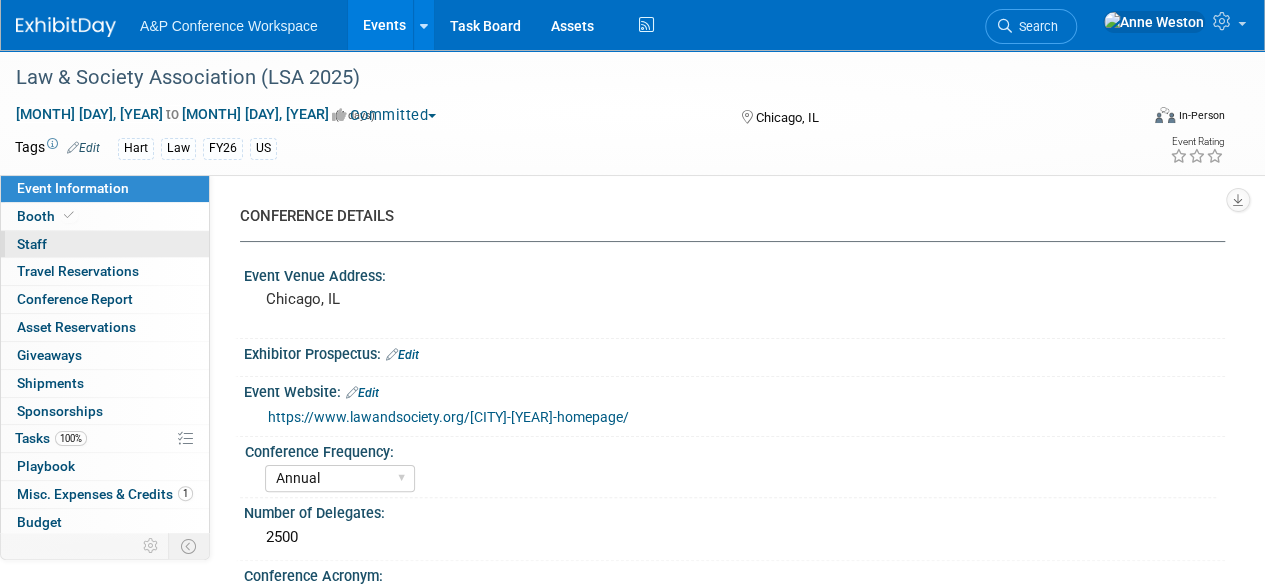 scroll, scrollTop: 0, scrollLeft: 0, axis: both 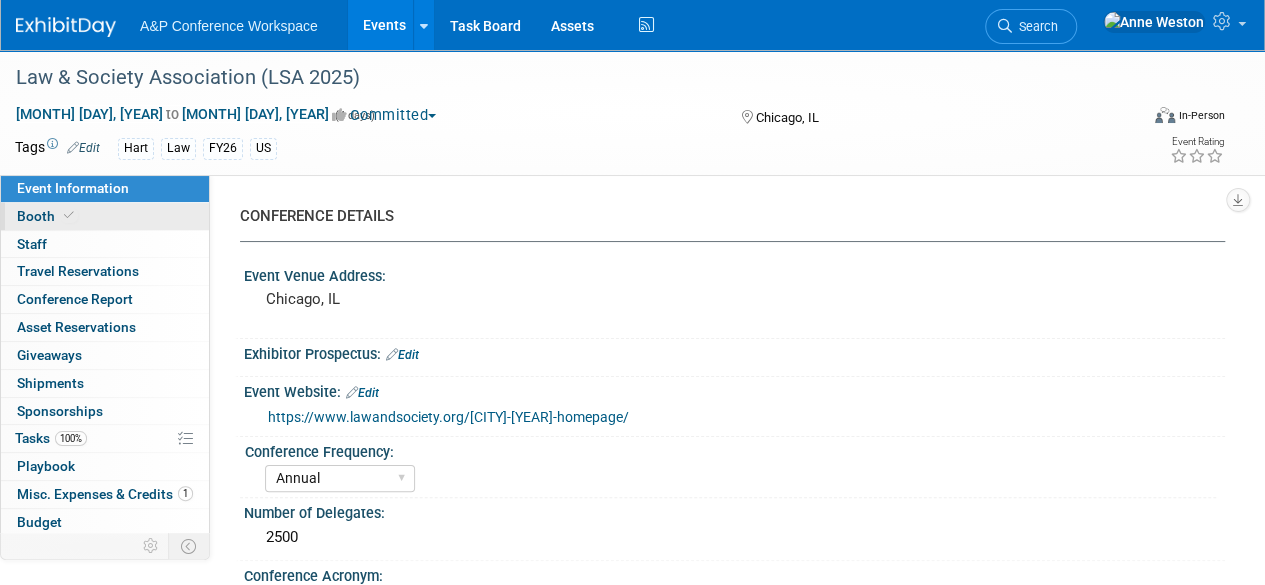 click on "Booth" at bounding box center (105, 216) 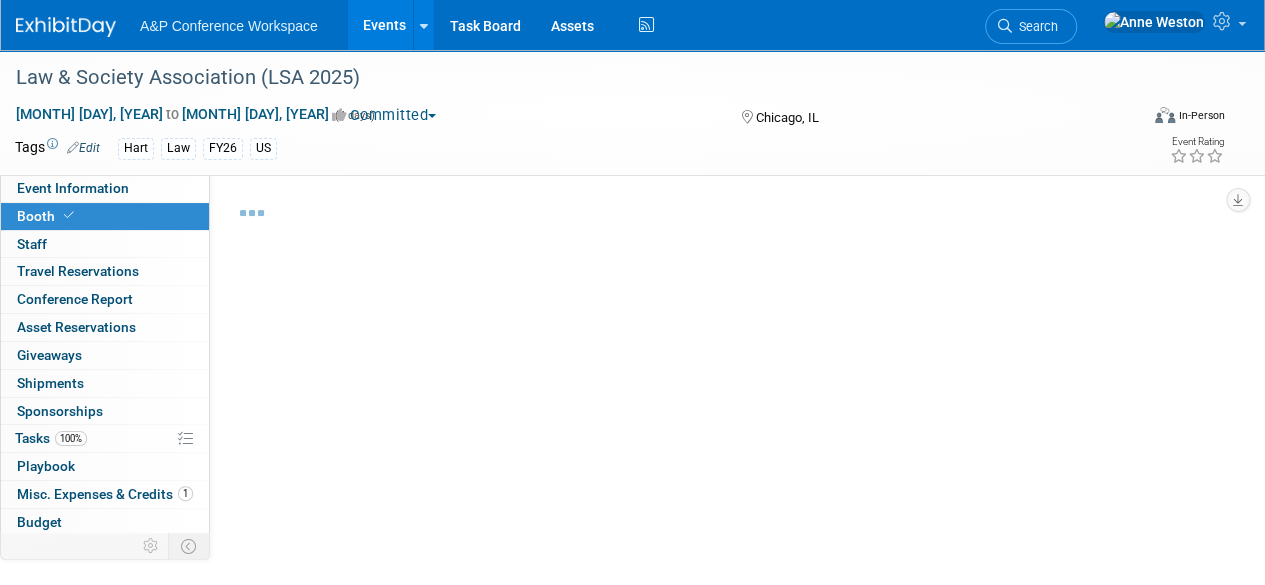 select on "BUHA" 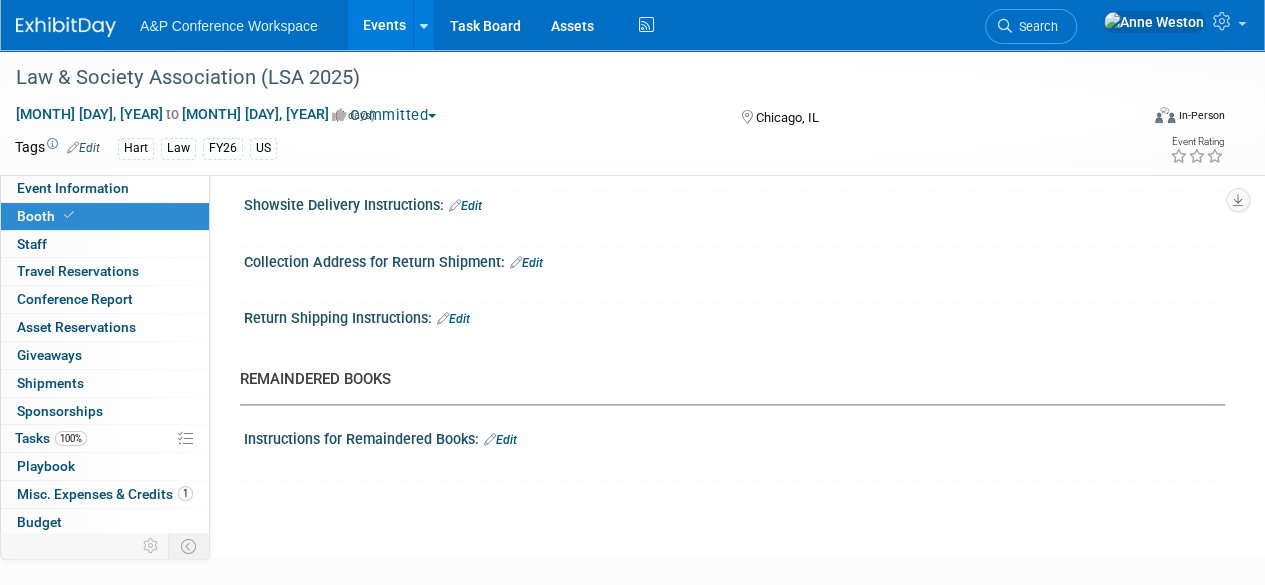 scroll, scrollTop: 1379, scrollLeft: 0, axis: vertical 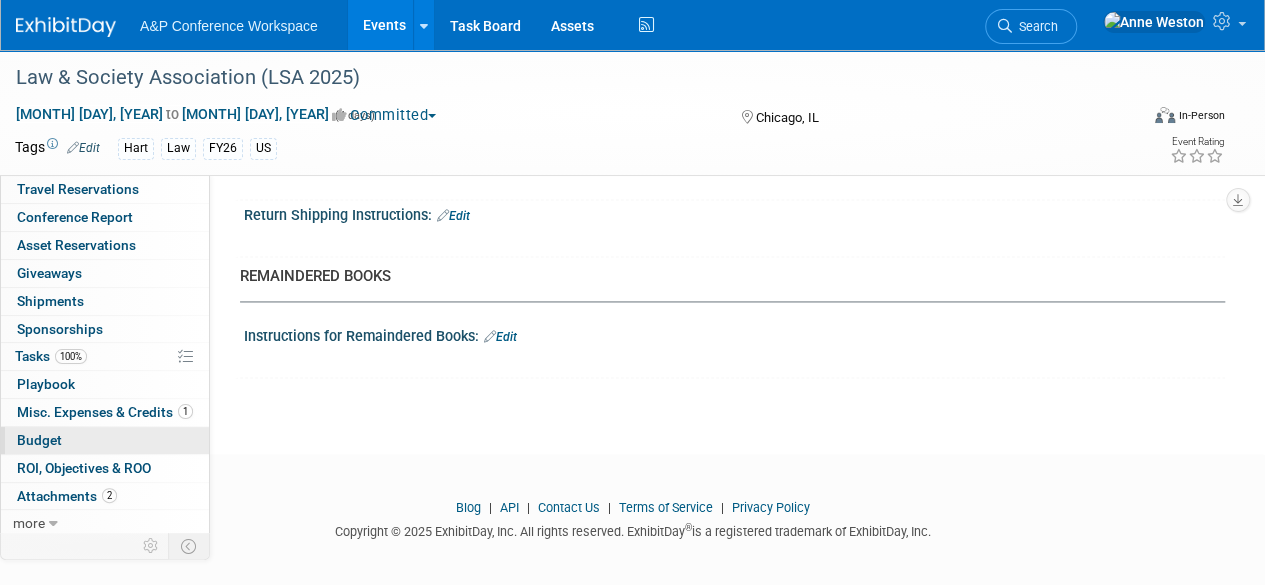 click on "Budget" at bounding box center [39, 440] 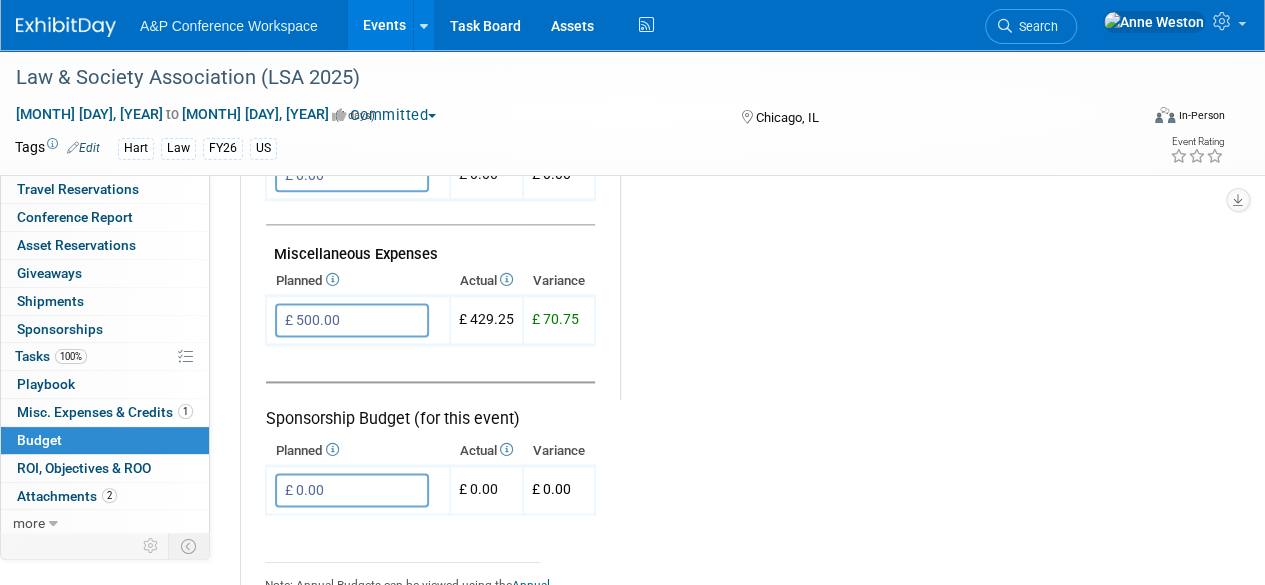 scroll, scrollTop: 1300, scrollLeft: 0, axis: vertical 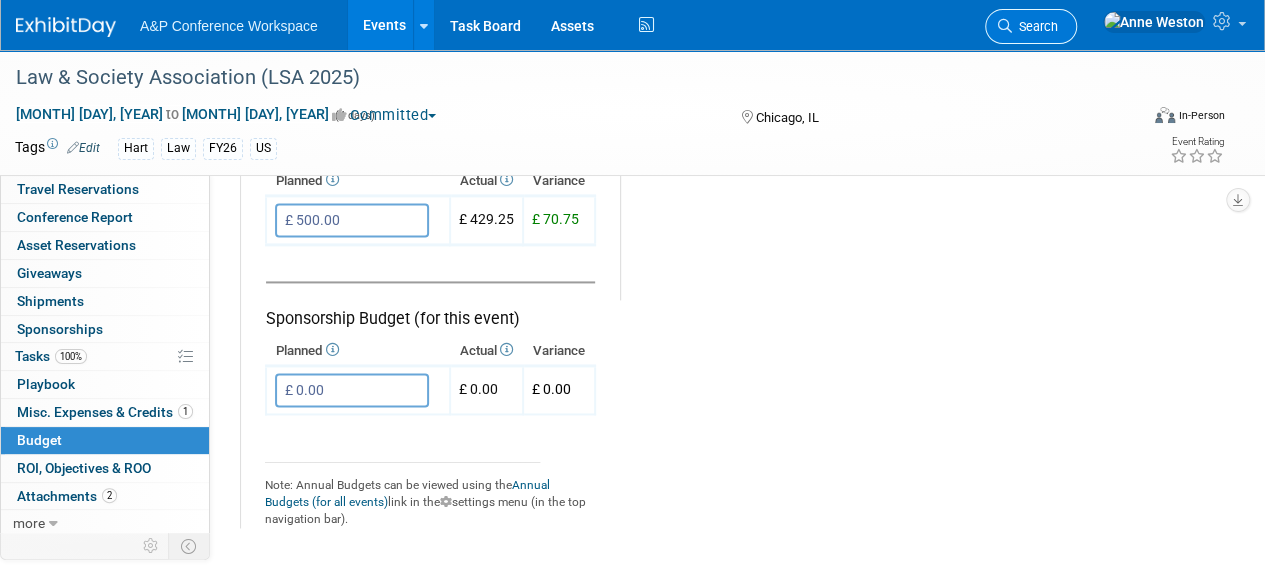 click on "Search" at bounding box center (1031, 26) 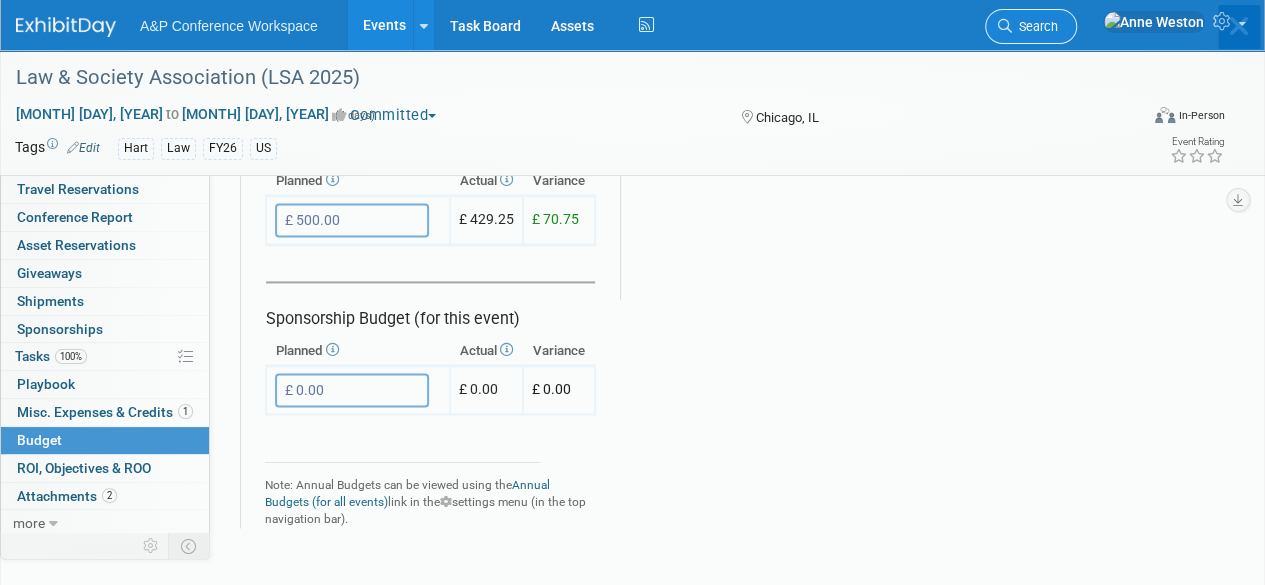 scroll, scrollTop: 0, scrollLeft: 0, axis: both 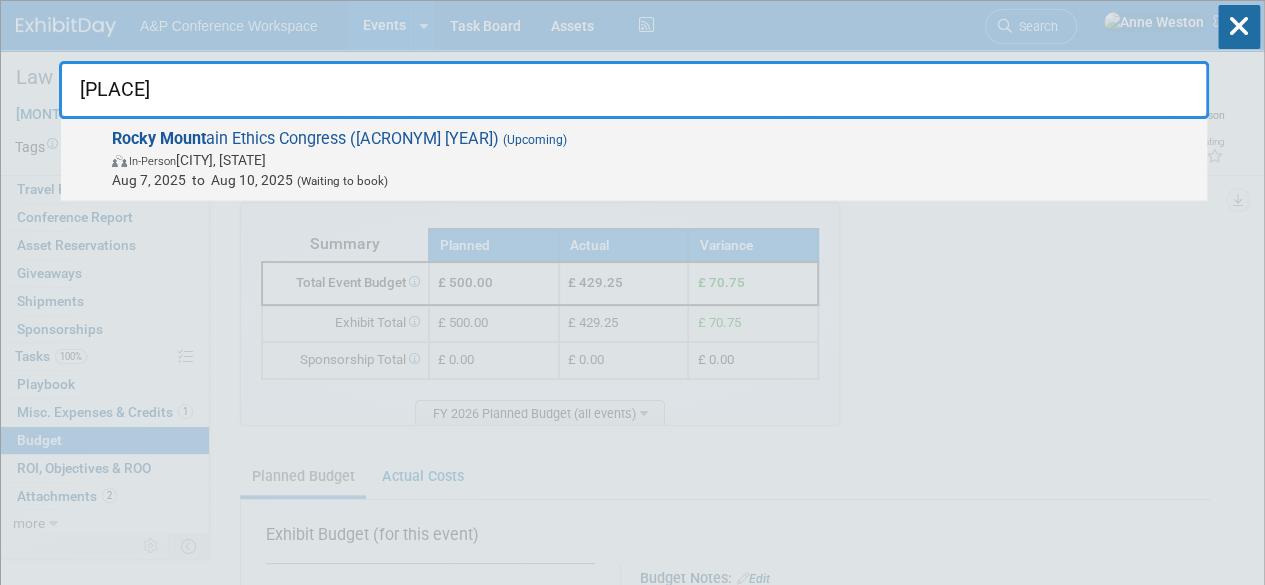 type on "rocky mount" 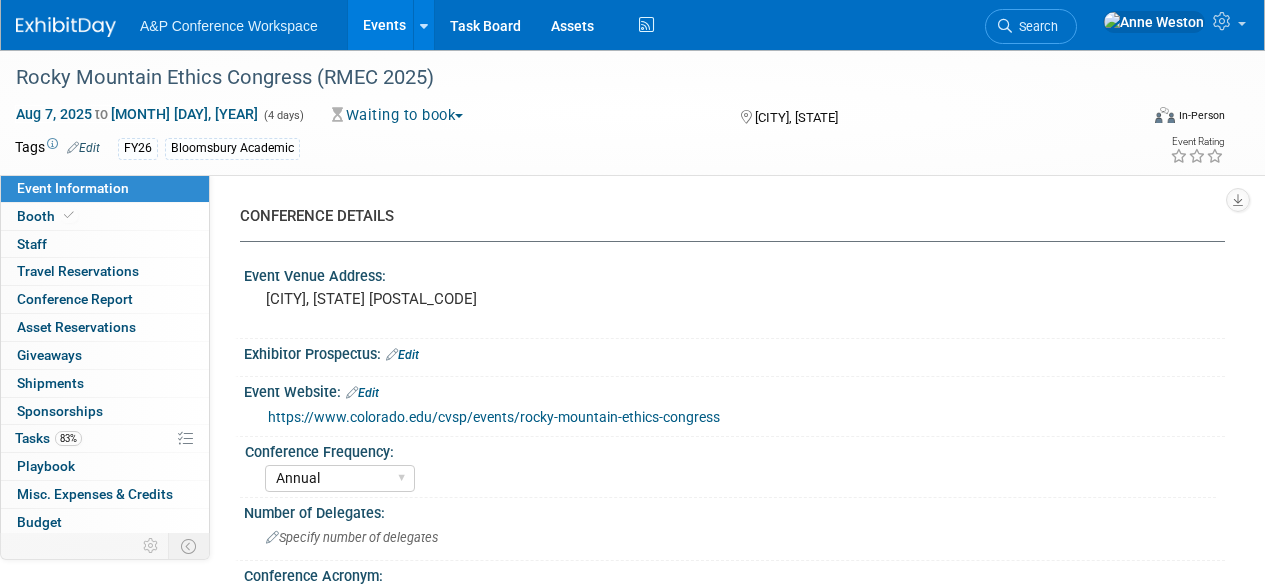 select on "Annual" 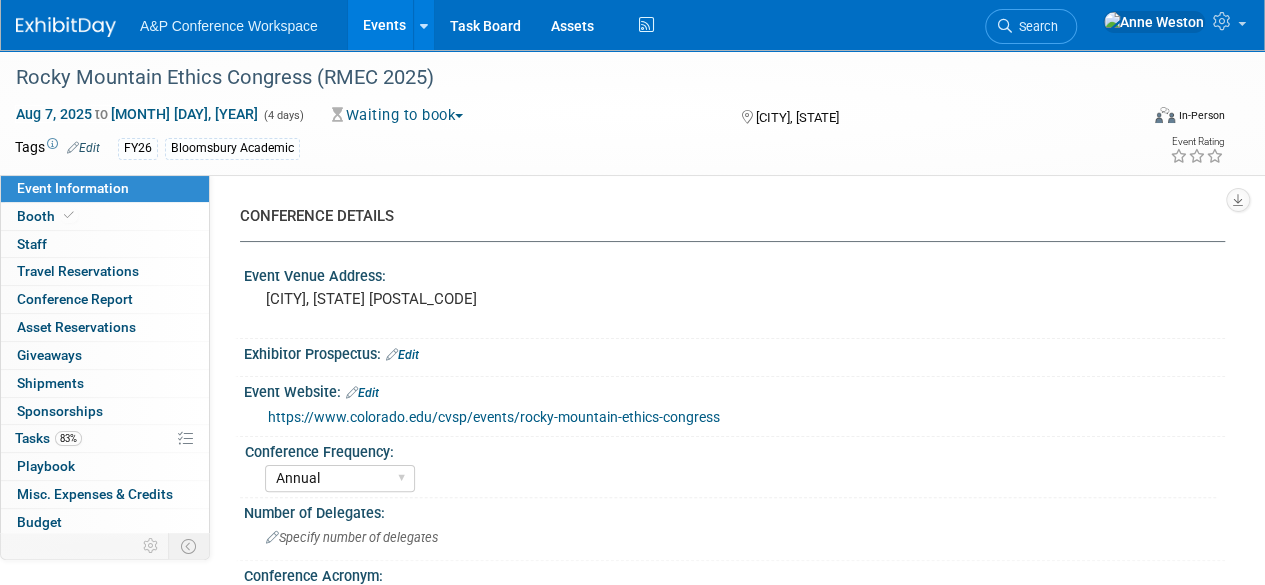 scroll, scrollTop: 0, scrollLeft: 0, axis: both 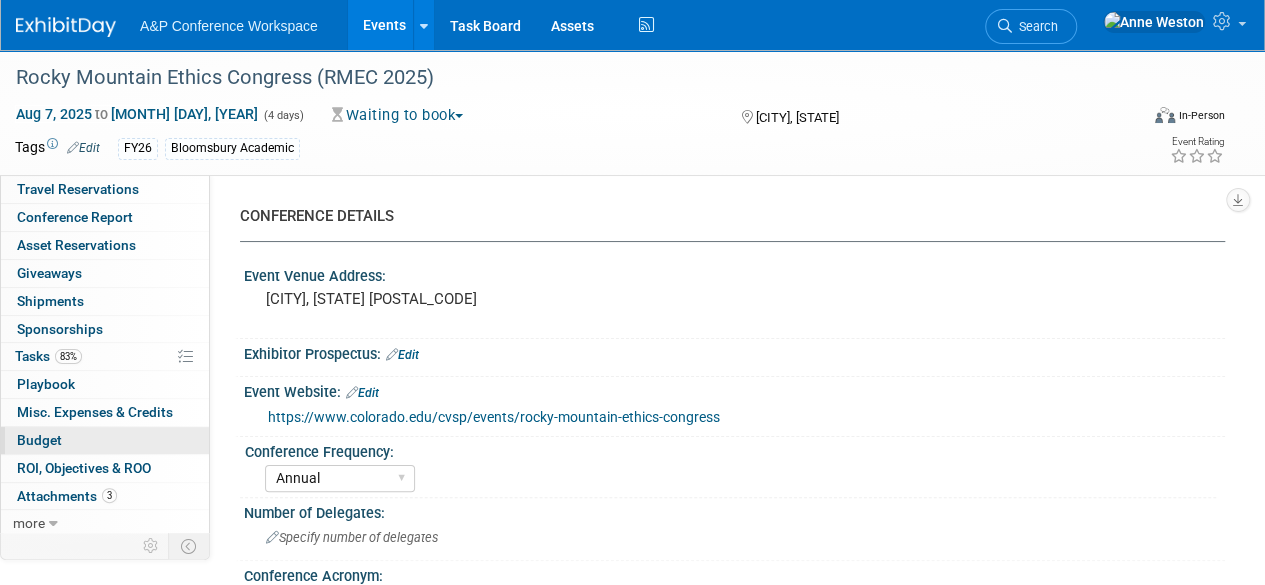 click on "Budget" at bounding box center [39, 440] 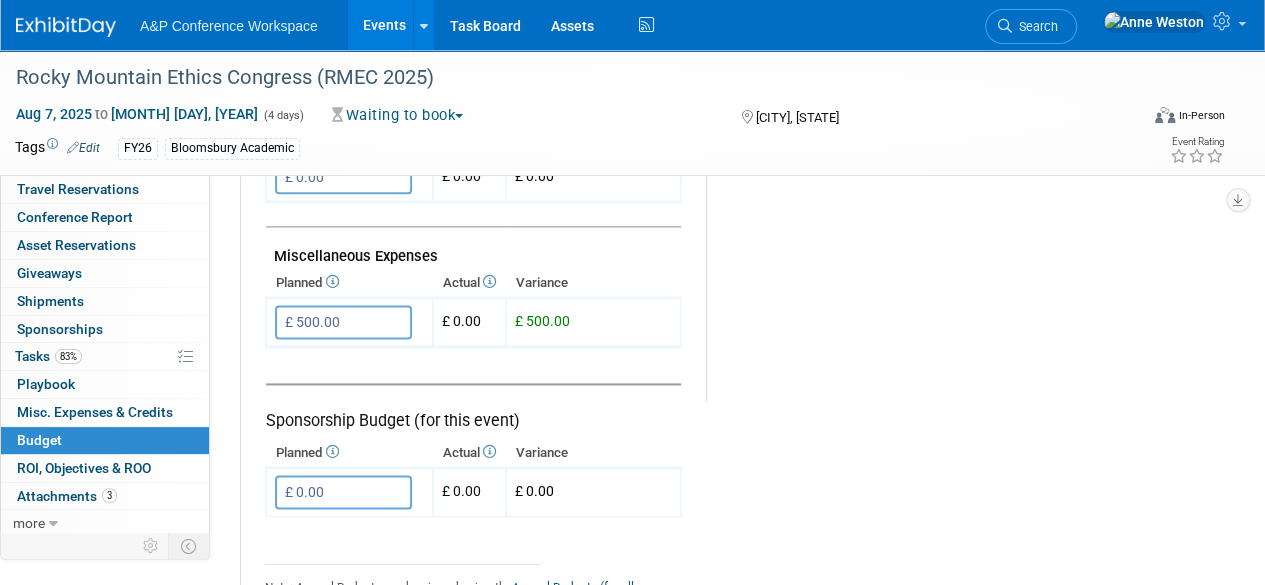 scroll, scrollTop: 1200, scrollLeft: 0, axis: vertical 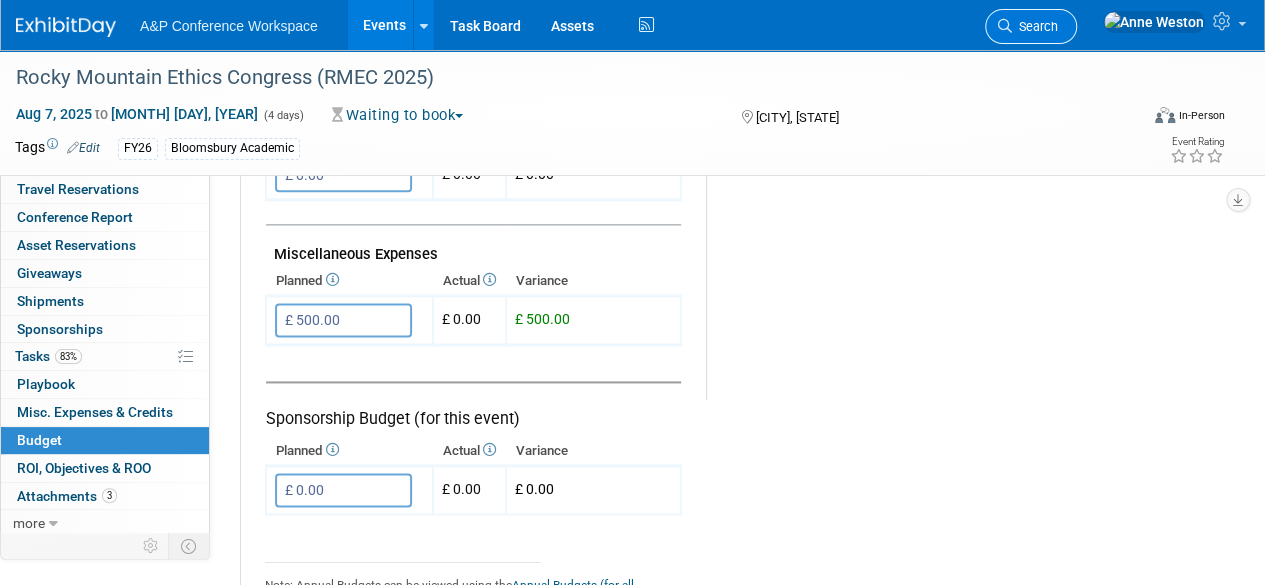 click at bounding box center [1005, 26] 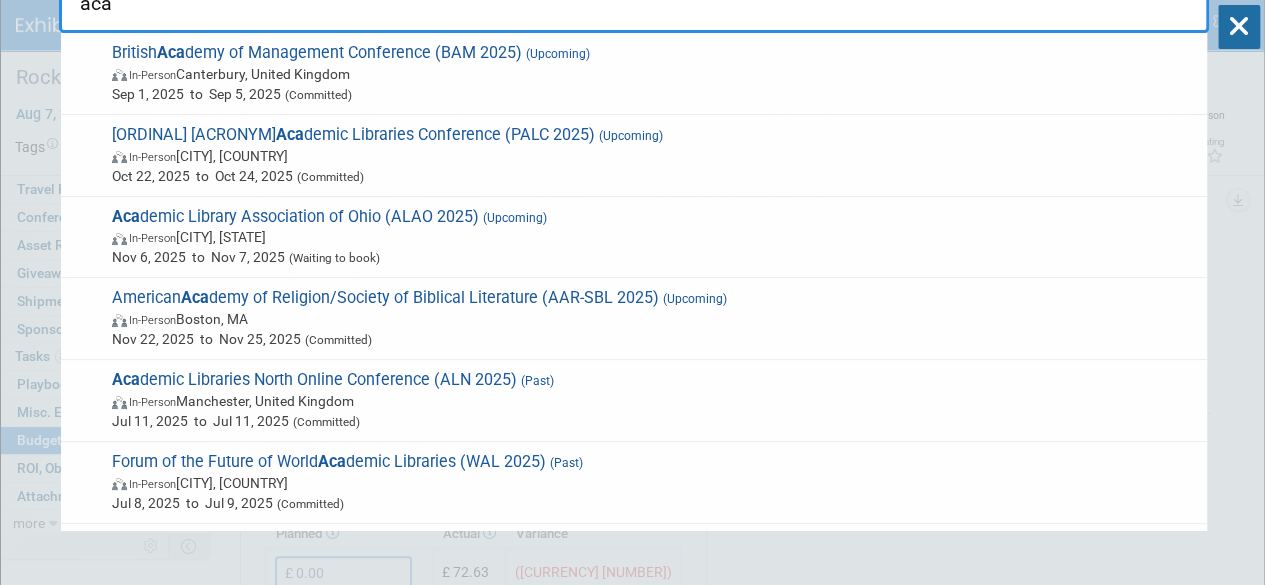scroll, scrollTop: 0, scrollLeft: 0, axis: both 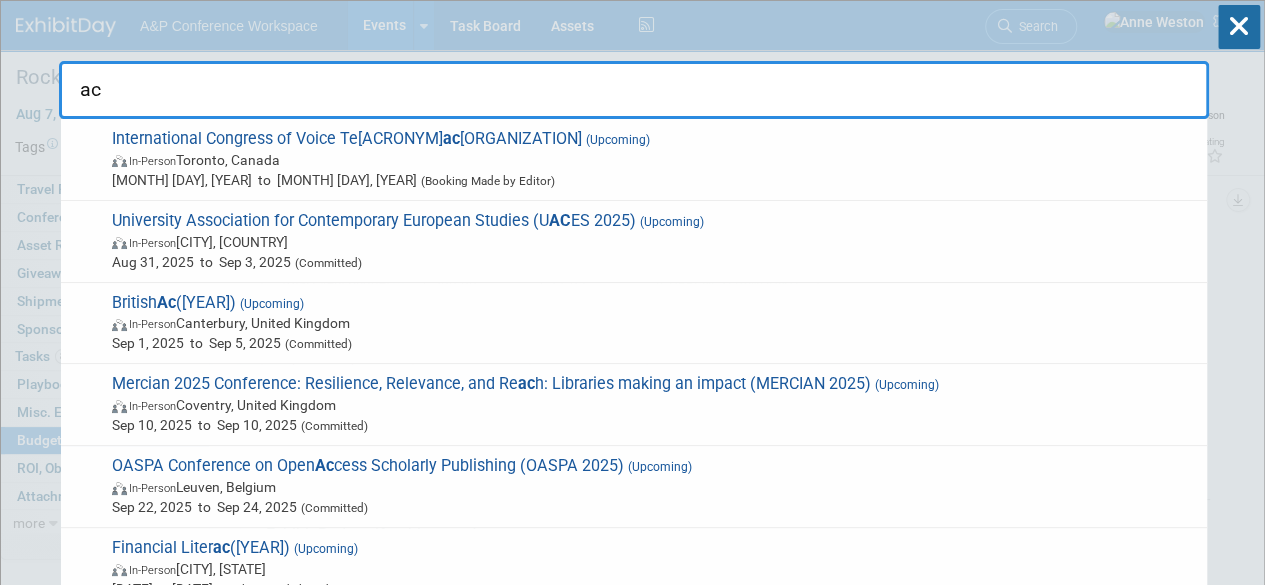 type on "a" 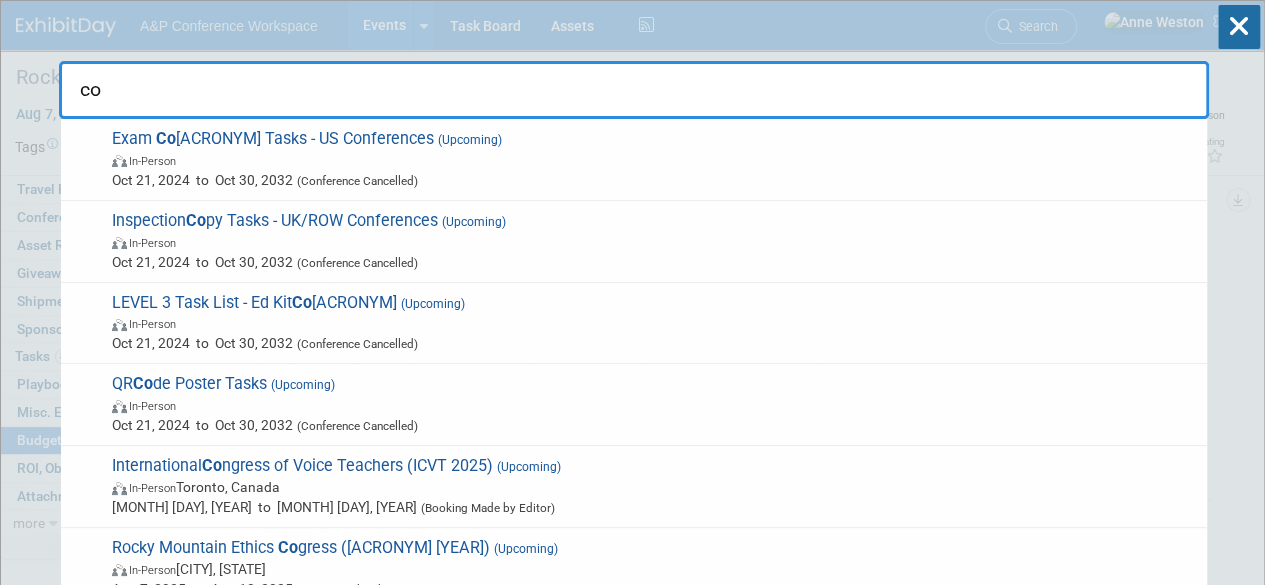 type on "c" 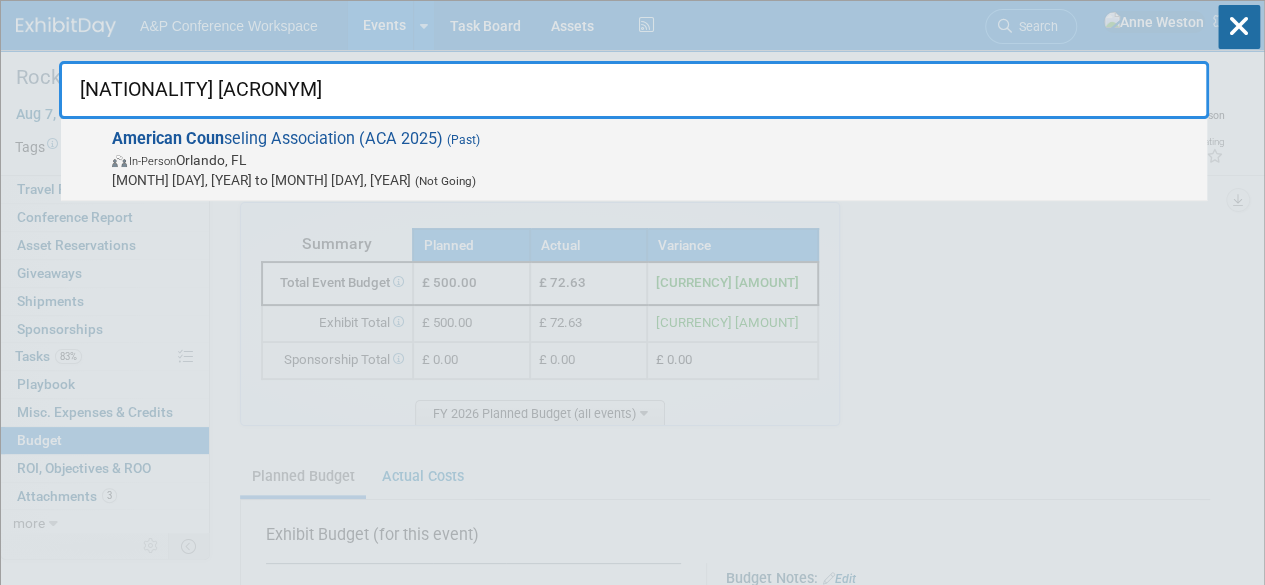 type on "american coun" 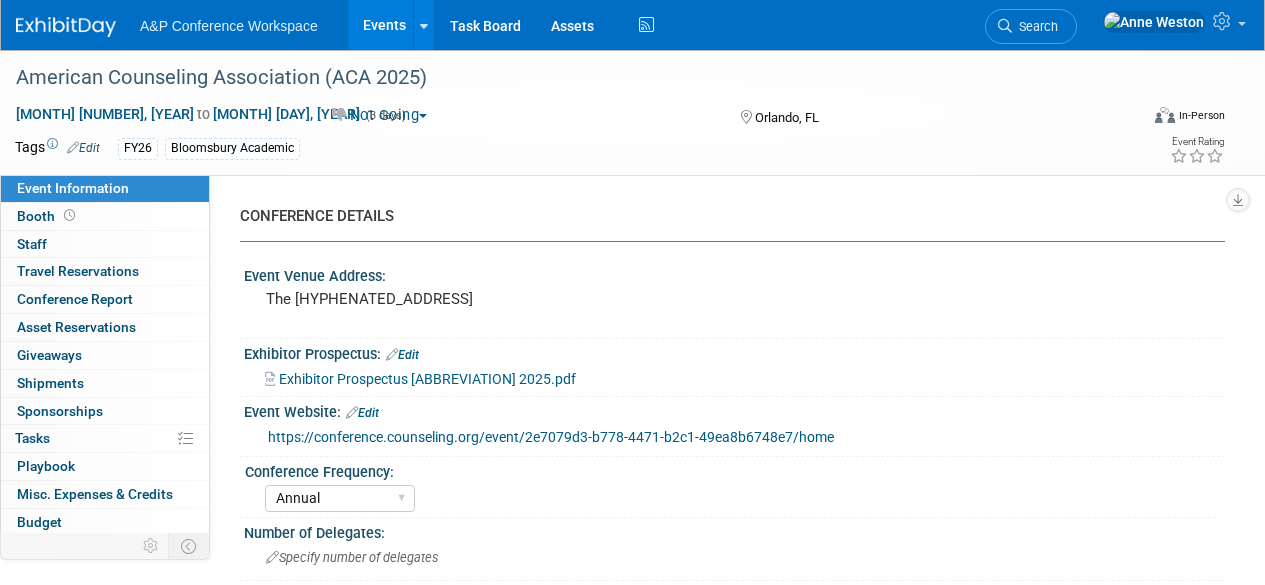 select on "Annual" 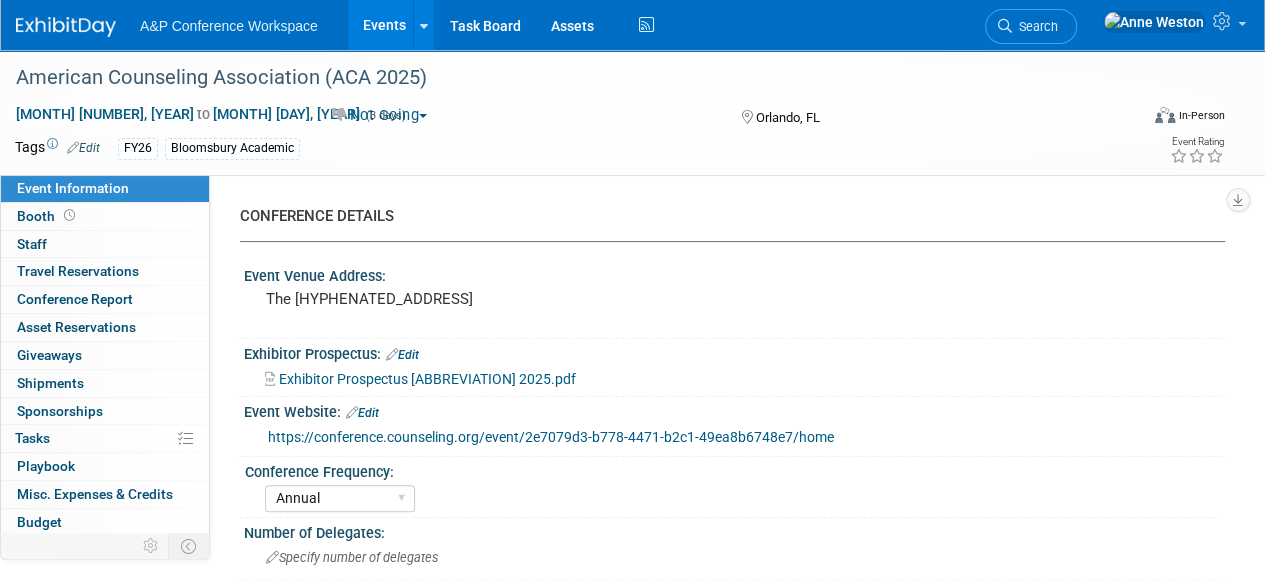 scroll, scrollTop: 0, scrollLeft: 0, axis: both 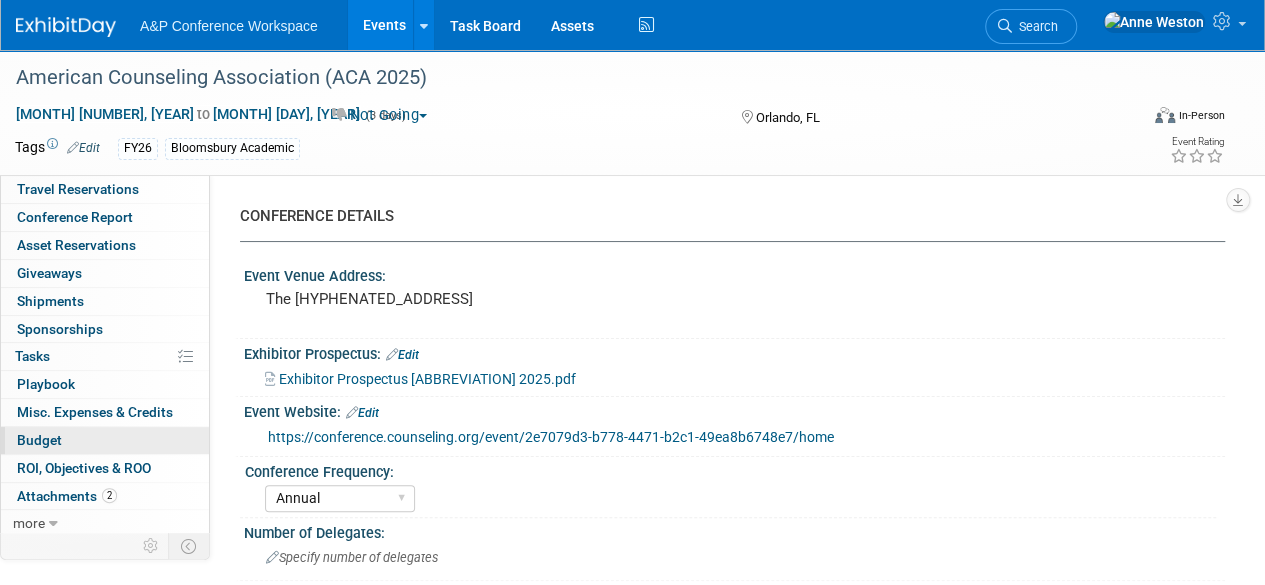 click on "Budget" at bounding box center [105, 440] 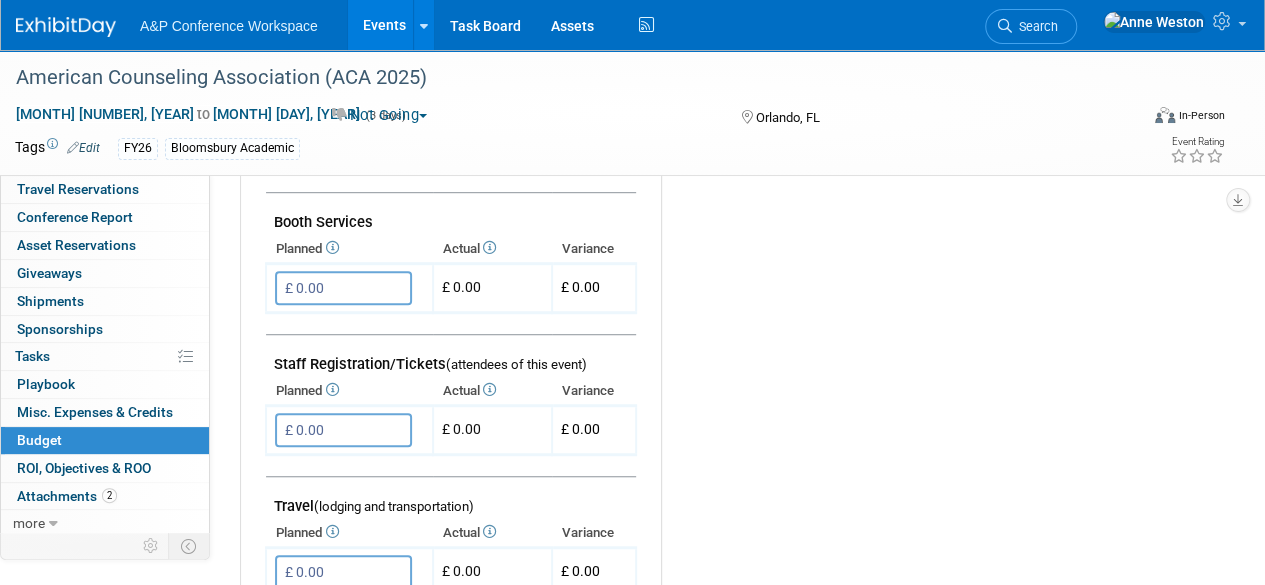 scroll, scrollTop: 500, scrollLeft: 0, axis: vertical 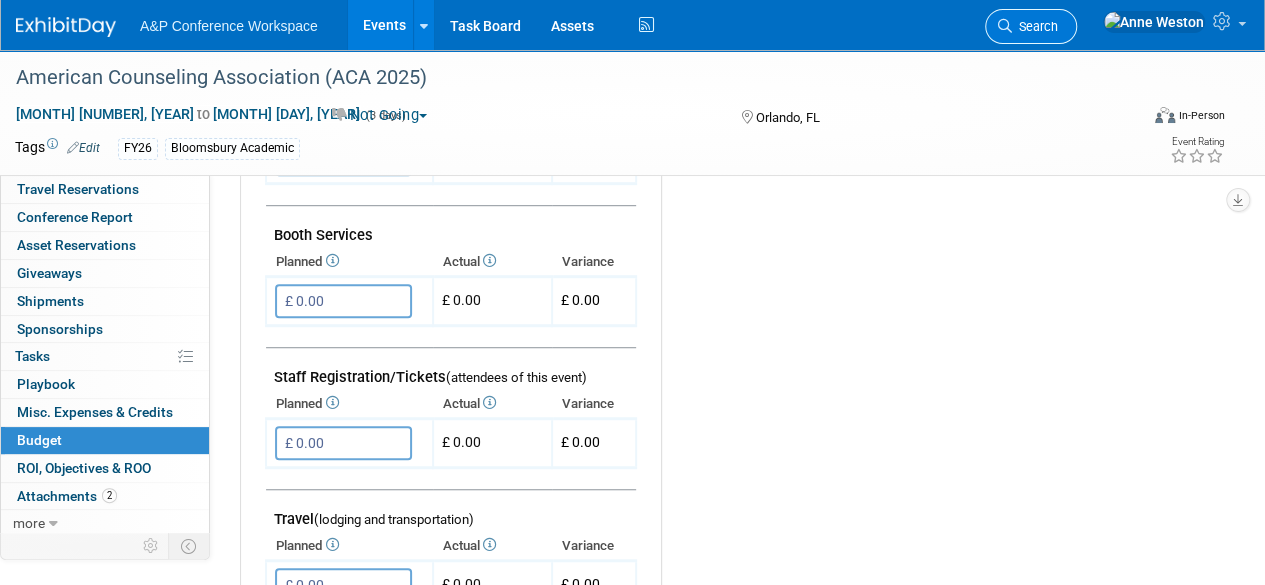 click on "Search" at bounding box center [1035, 26] 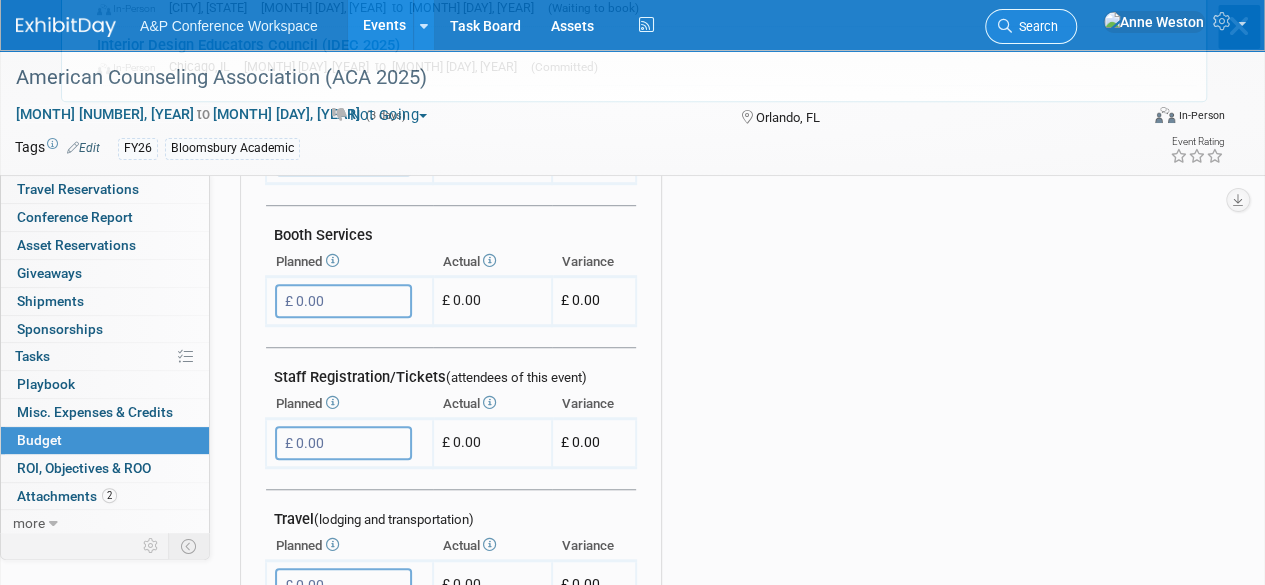 scroll, scrollTop: 0, scrollLeft: 0, axis: both 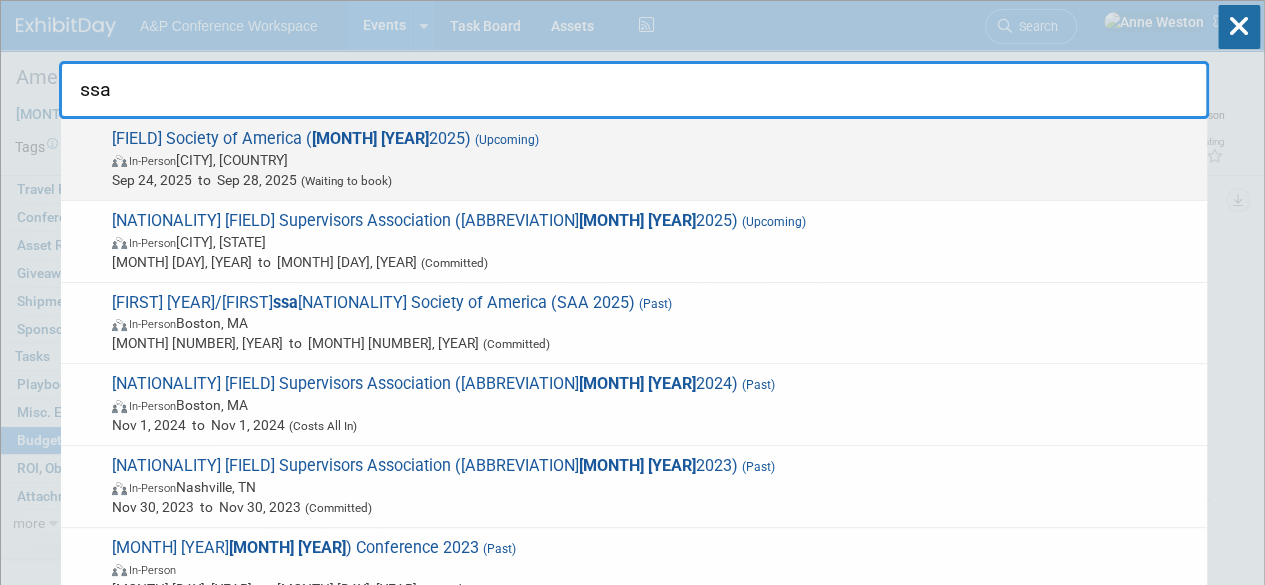 type on "ssa" 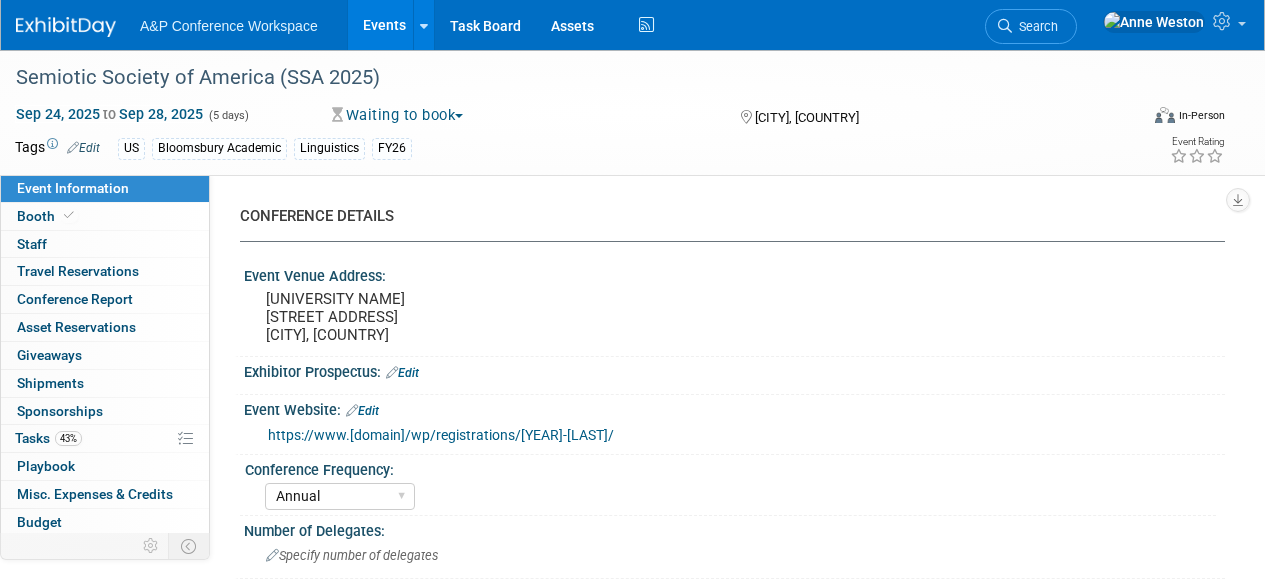 select on "Annual" 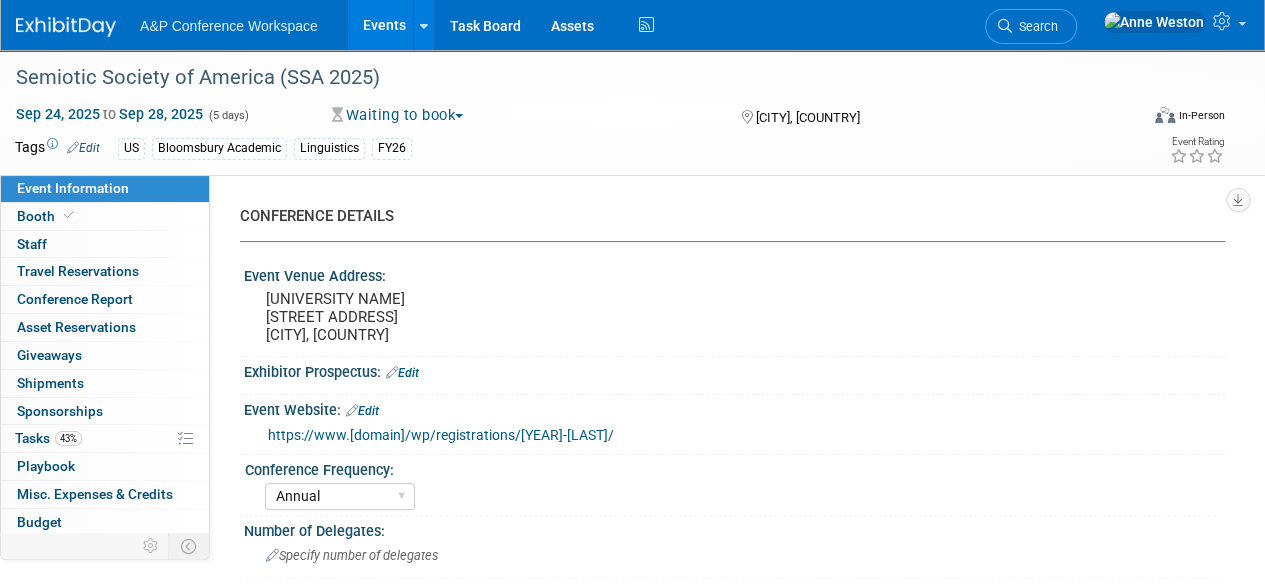 scroll, scrollTop: 0, scrollLeft: 0, axis: both 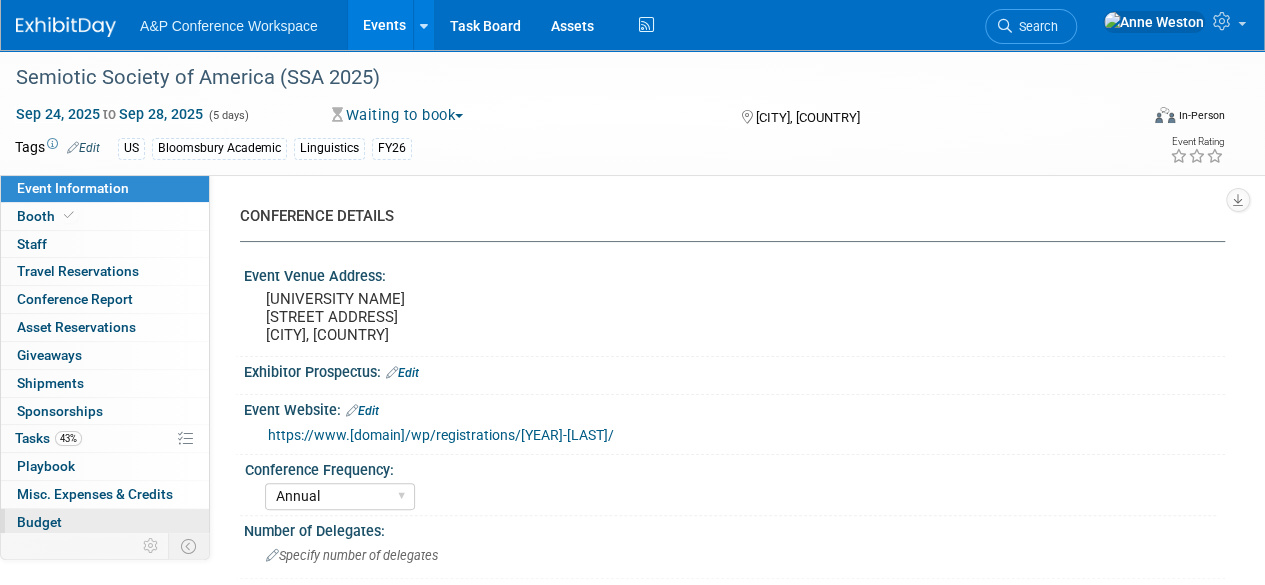 click on "Budget" at bounding box center (105, 522) 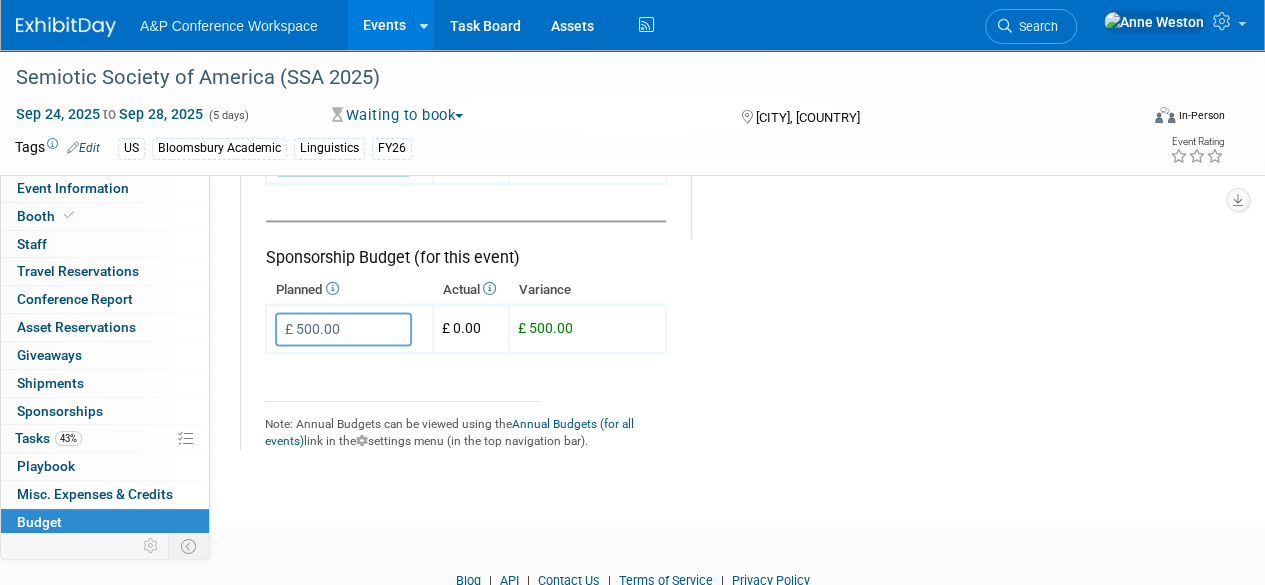 scroll, scrollTop: 1400, scrollLeft: 0, axis: vertical 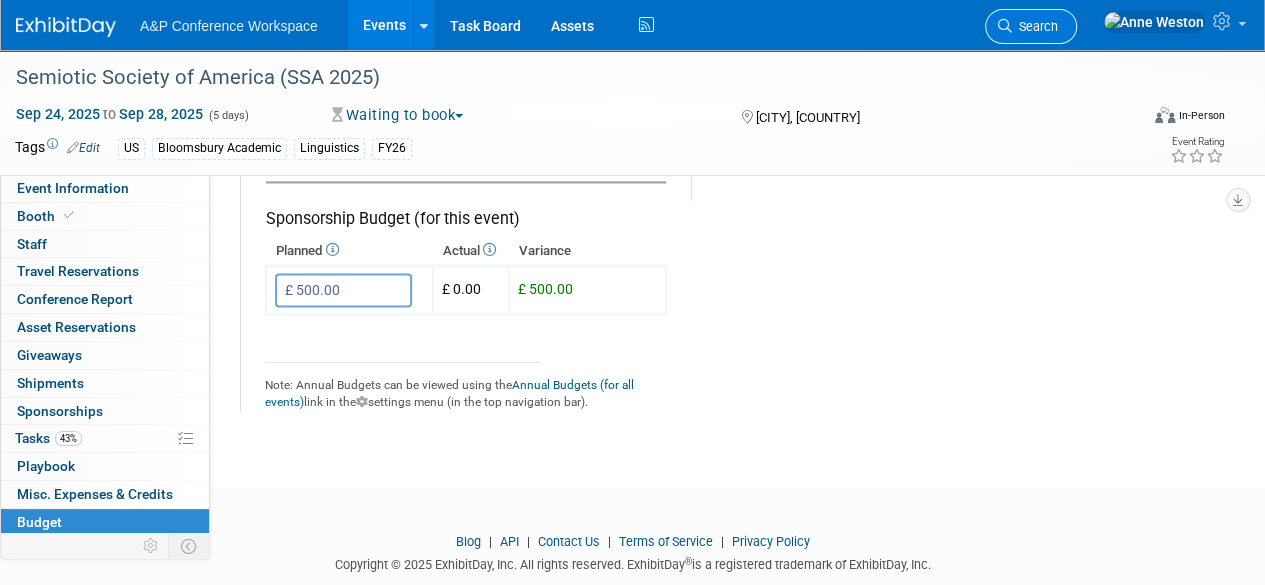 click on "Search" at bounding box center (1035, 26) 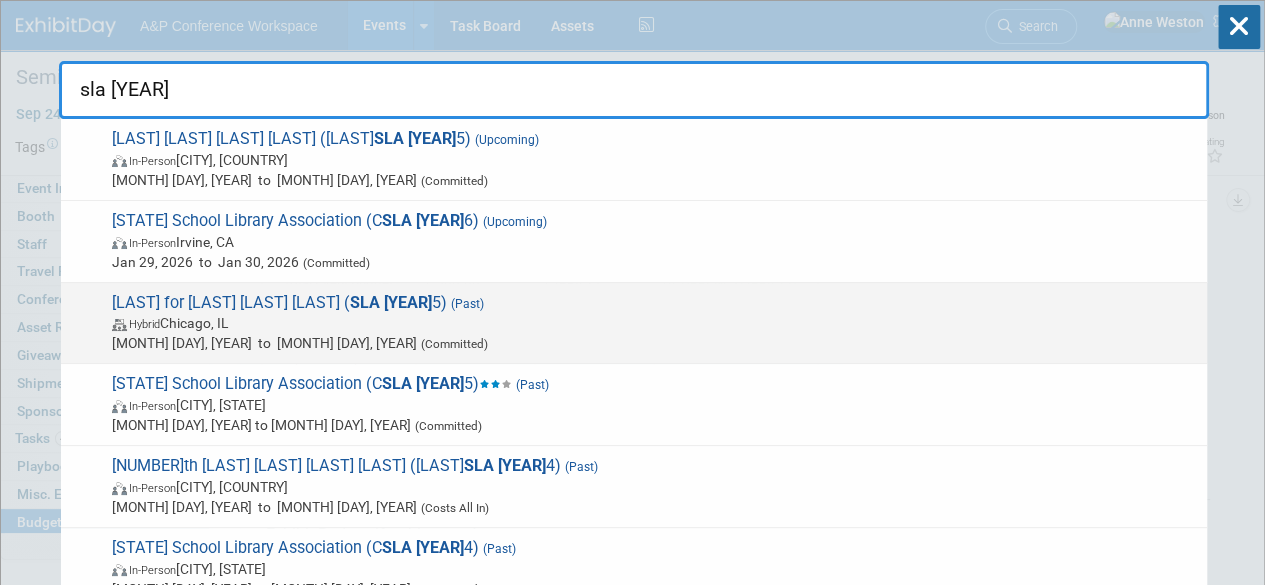 type on "sla [YEAR]" 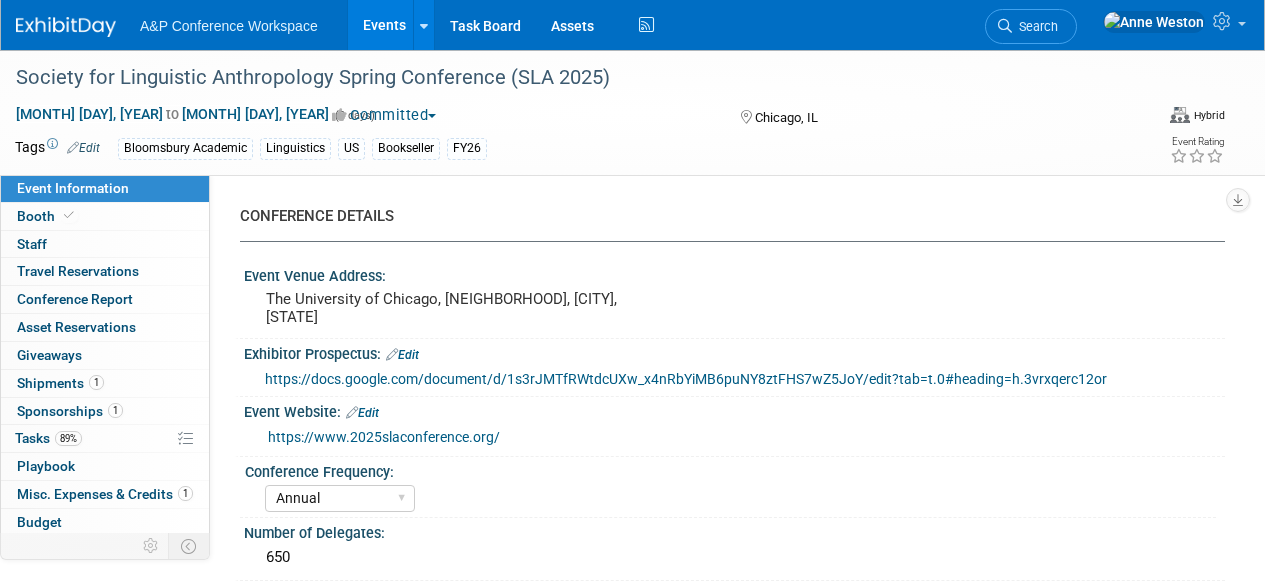 select on "Annual" 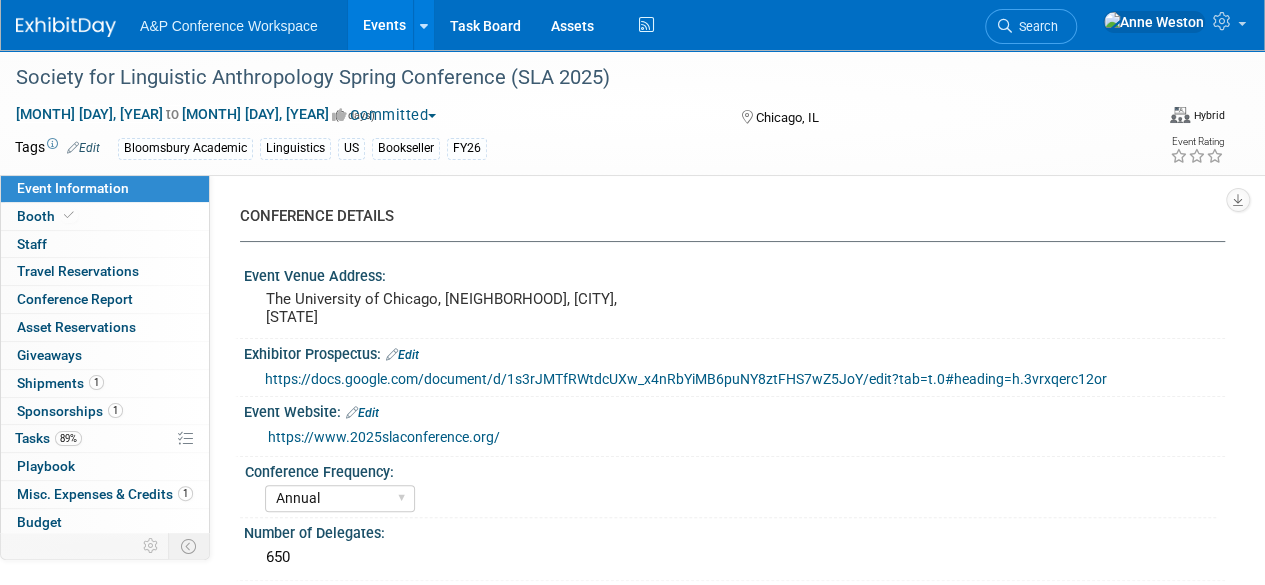 scroll, scrollTop: 0, scrollLeft: 0, axis: both 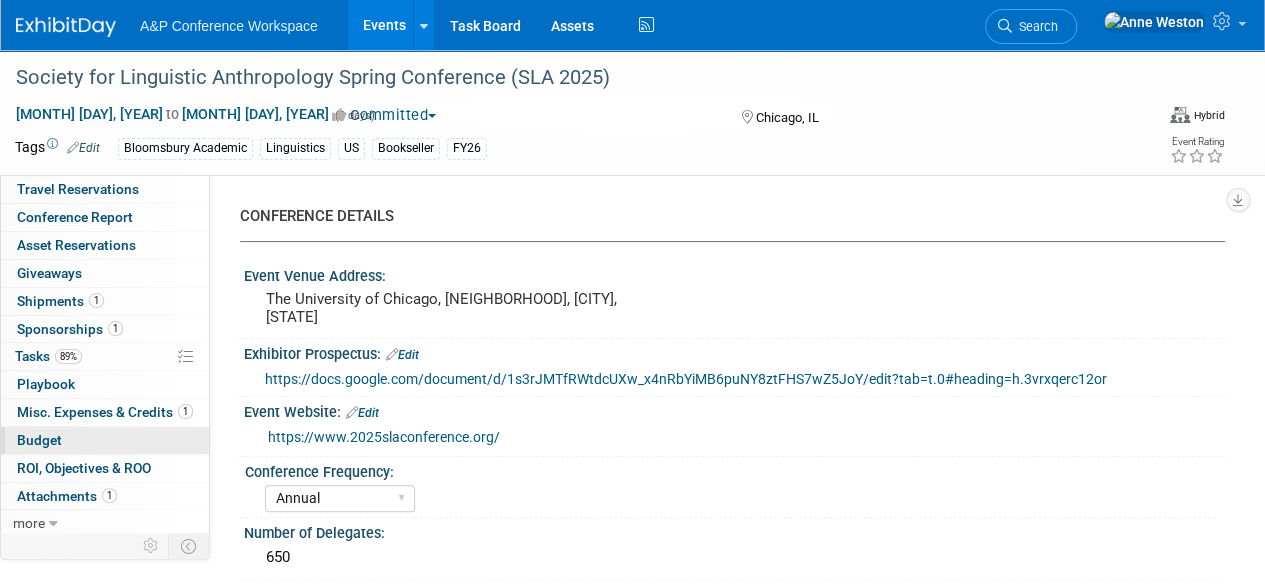 click on "Budget" at bounding box center [105, 440] 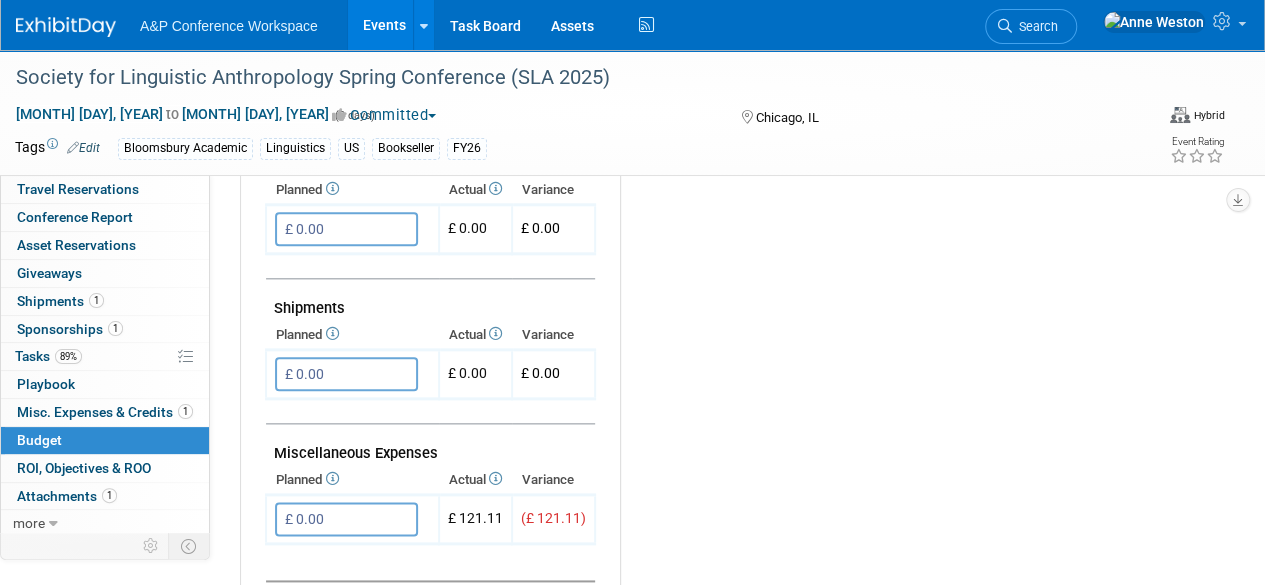 scroll, scrollTop: 1200, scrollLeft: 0, axis: vertical 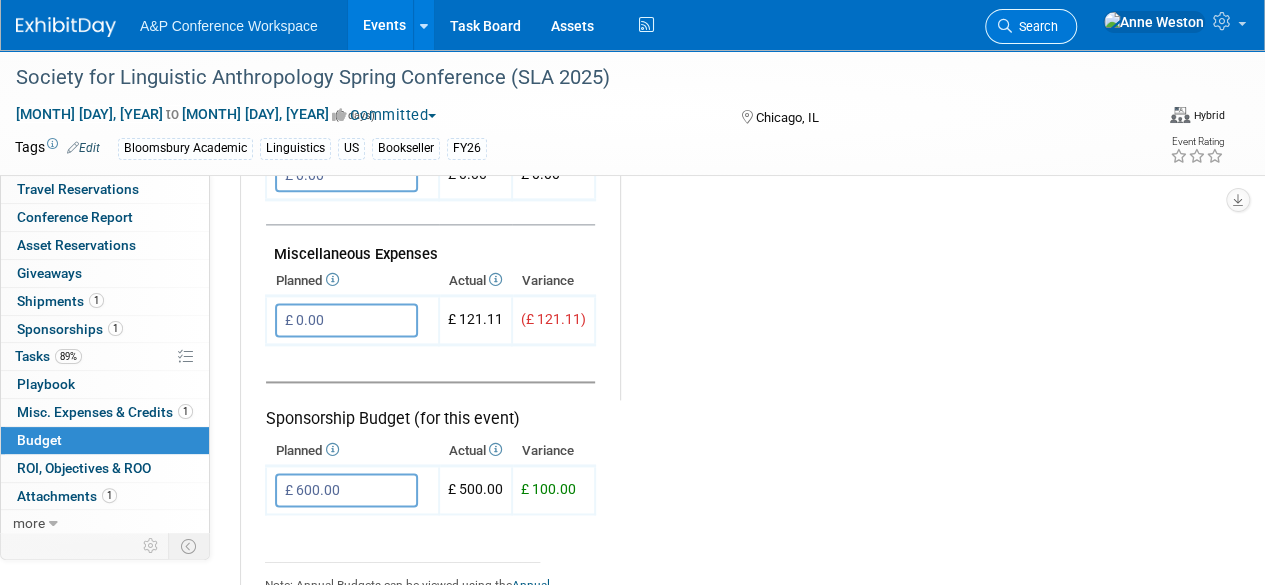 click on "Search" at bounding box center [1035, 26] 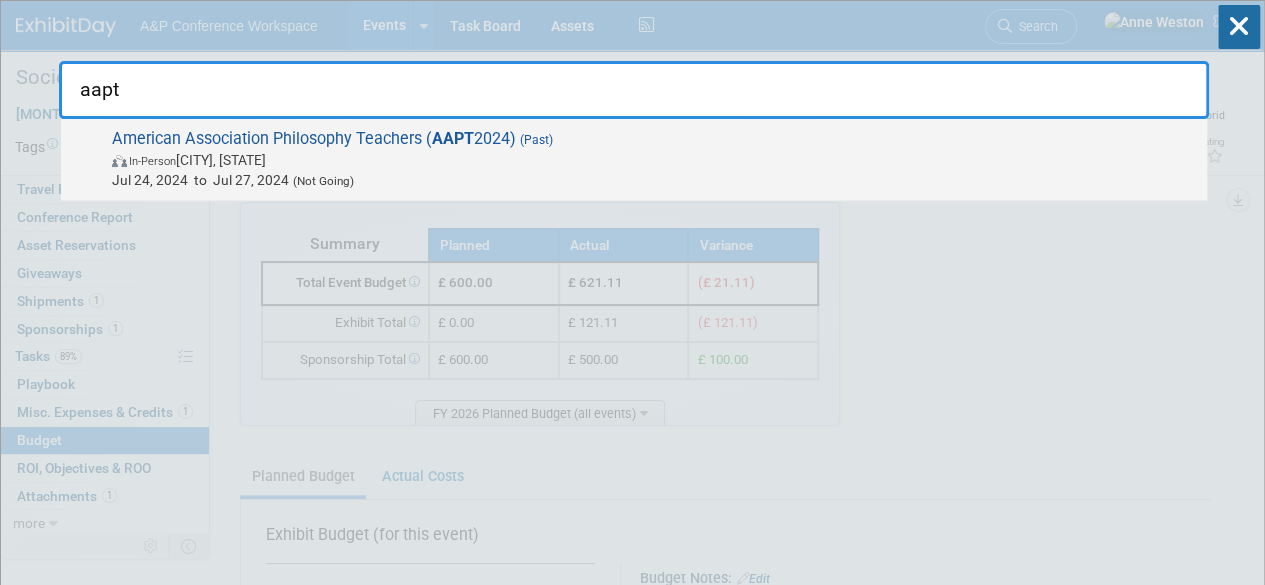 type on "aapt" 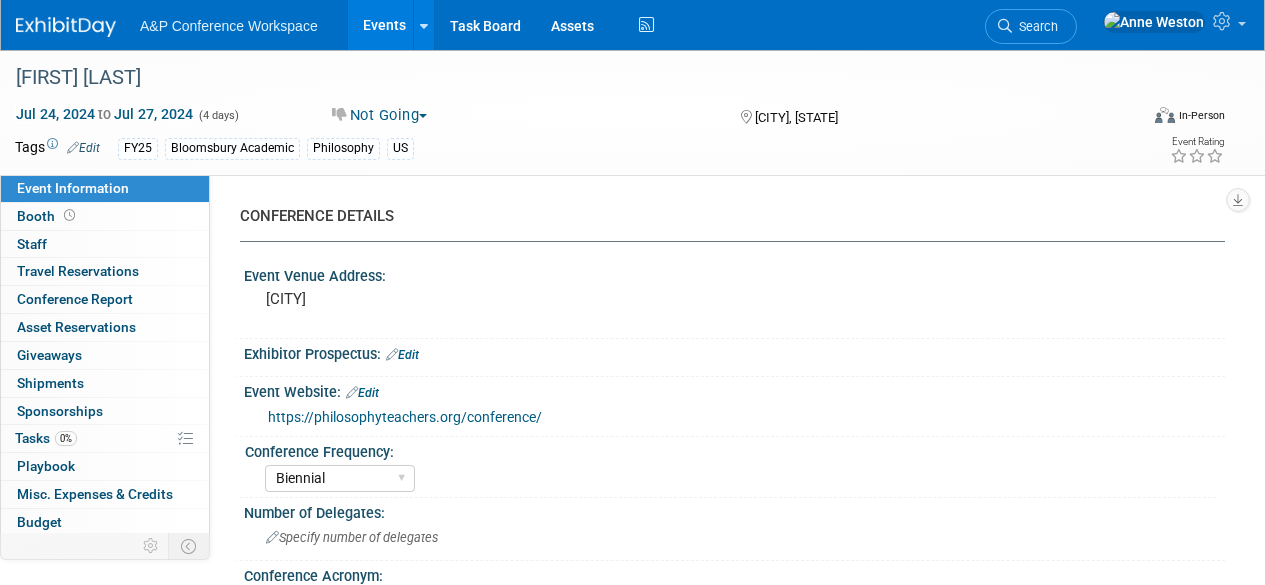 select on "Biennial" 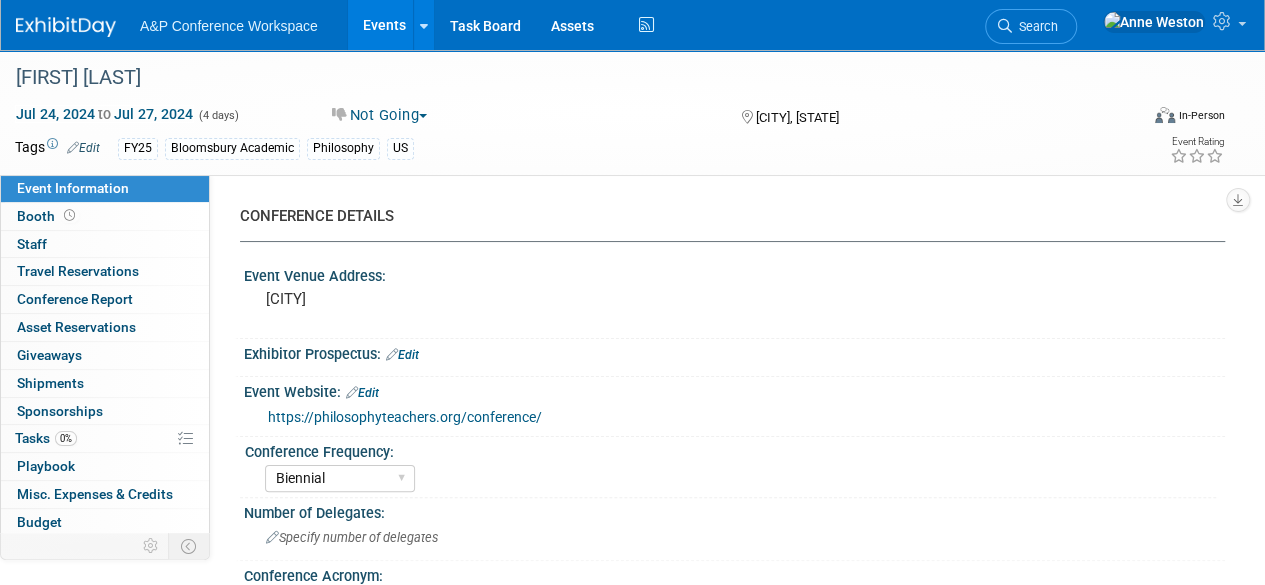 scroll, scrollTop: 0, scrollLeft: 0, axis: both 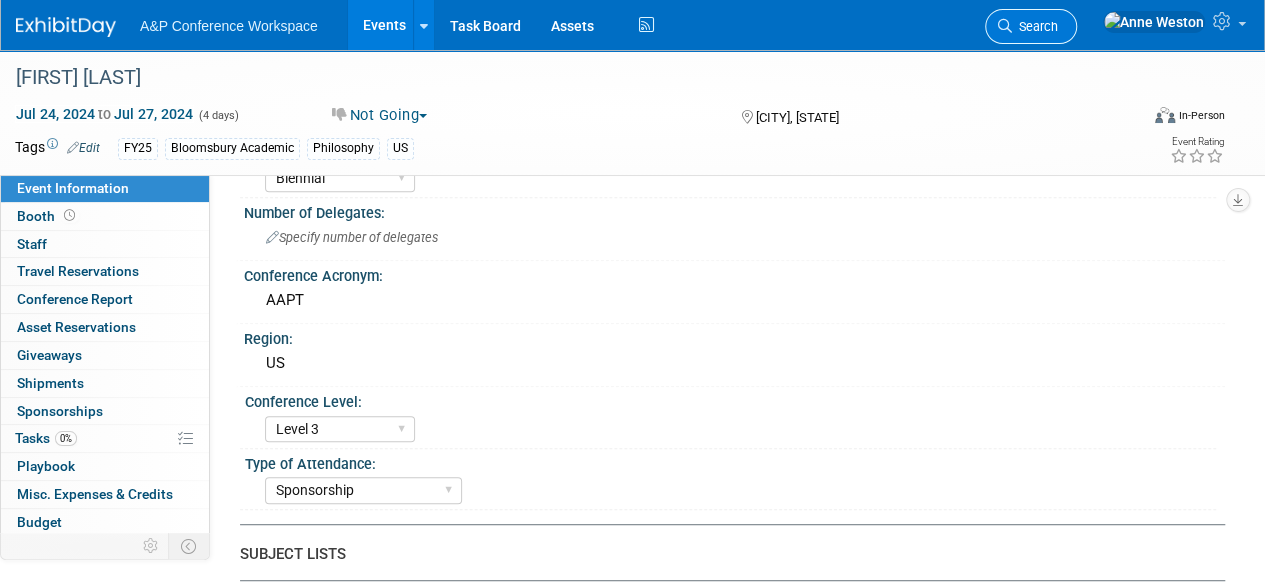 click on "Search" at bounding box center (1031, 26) 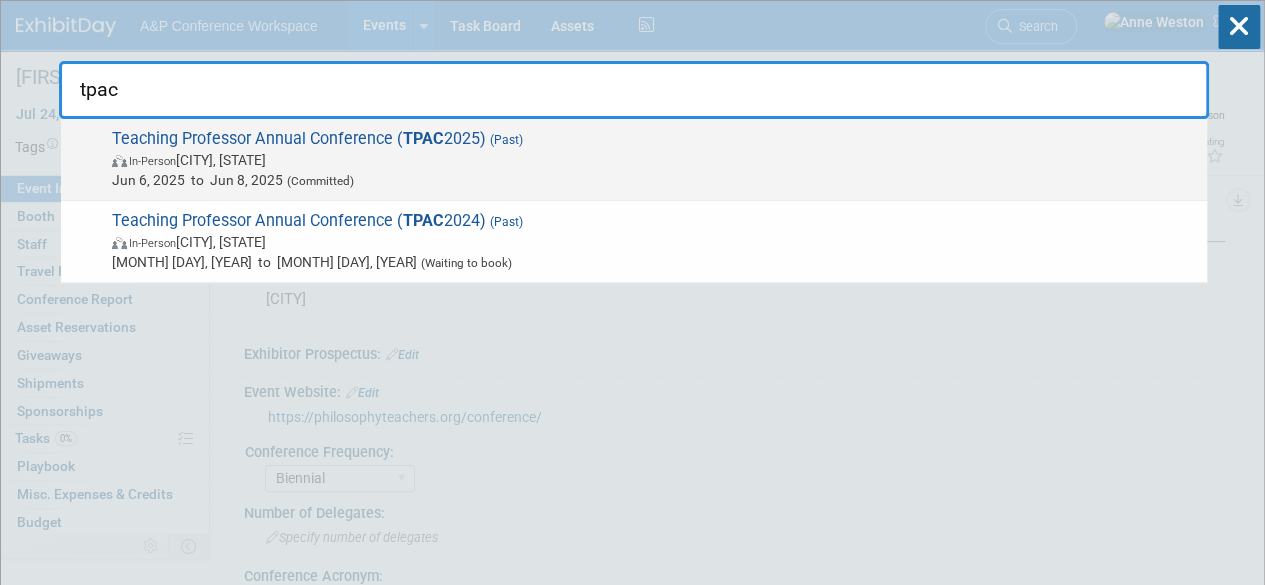 type on "tpac" 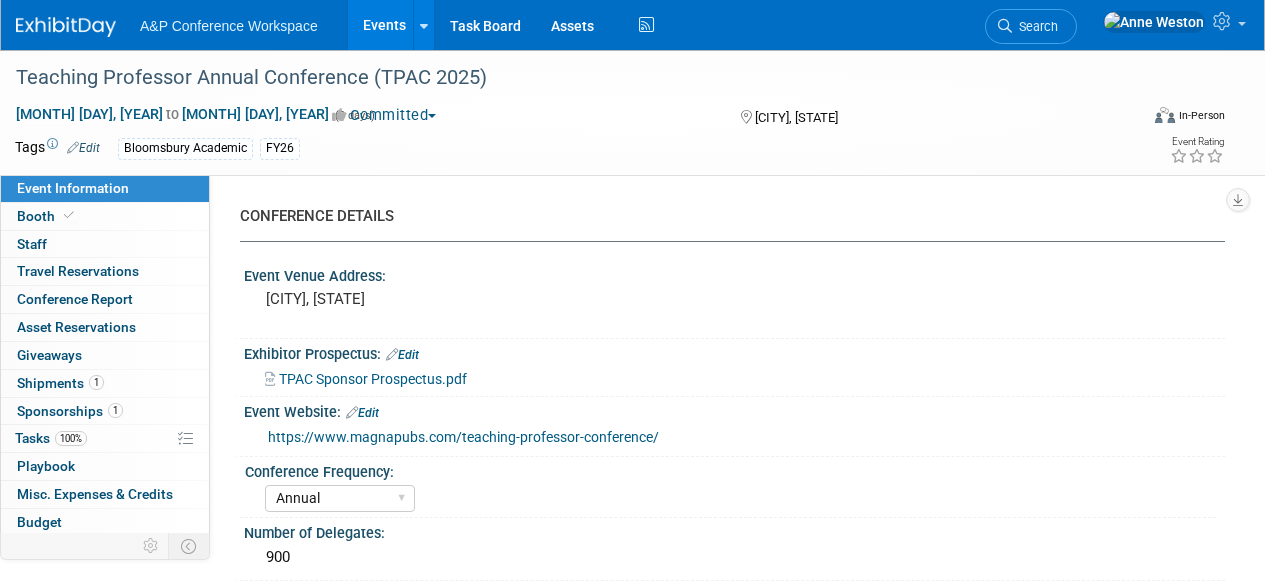 select on "Annual" 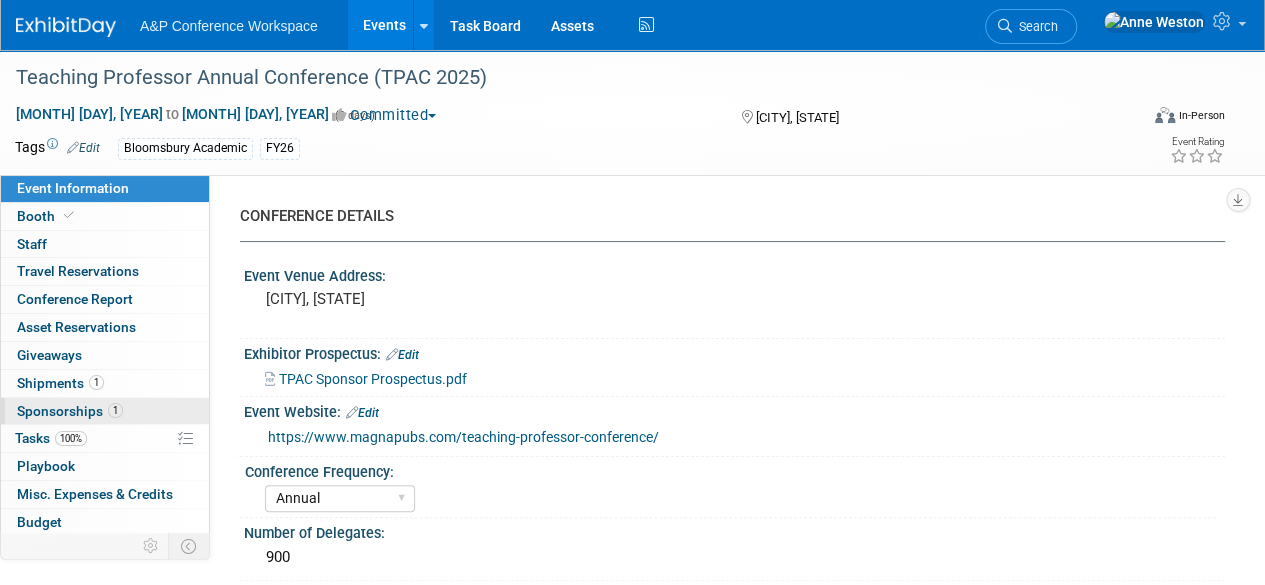 scroll, scrollTop: 0, scrollLeft: 0, axis: both 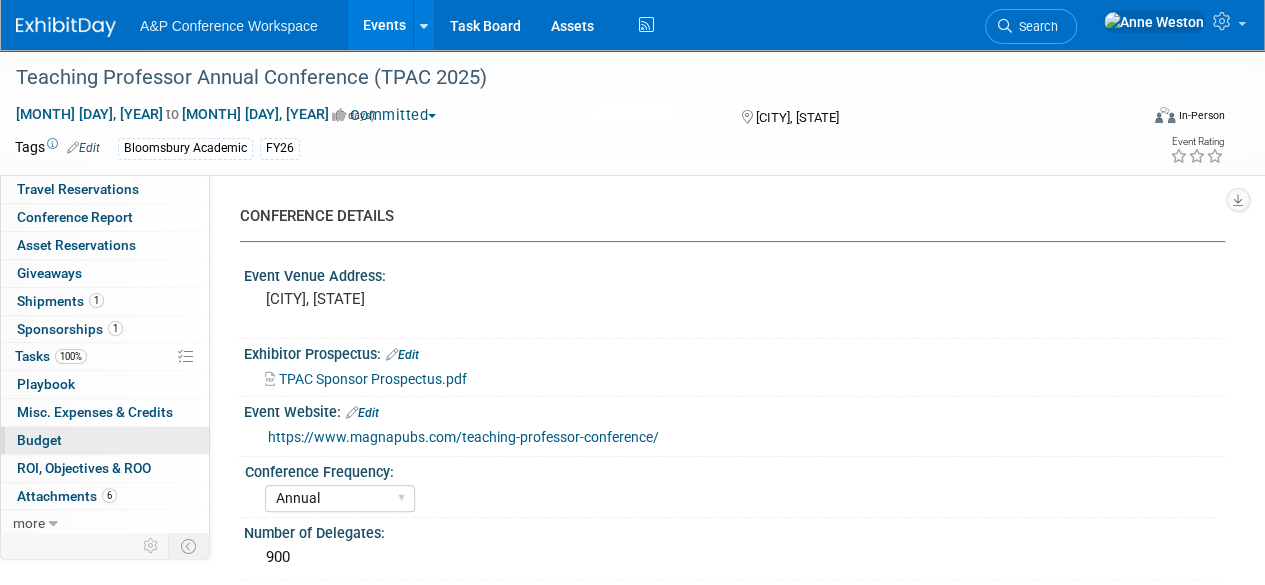 click on "Budget" at bounding box center (105, 440) 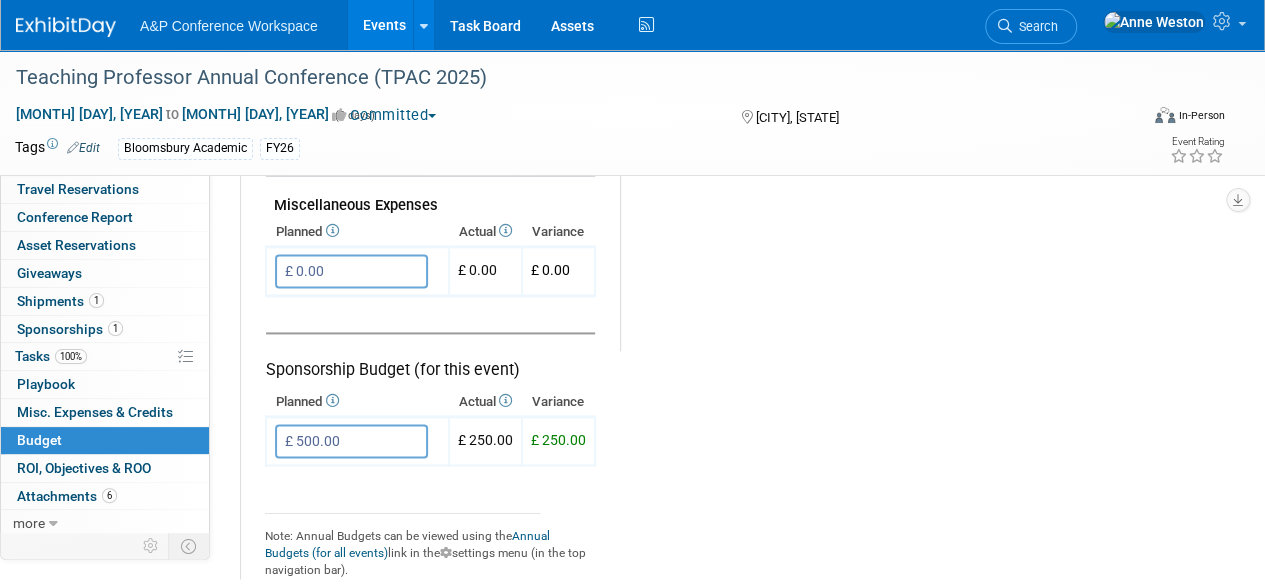 scroll, scrollTop: 1300, scrollLeft: 0, axis: vertical 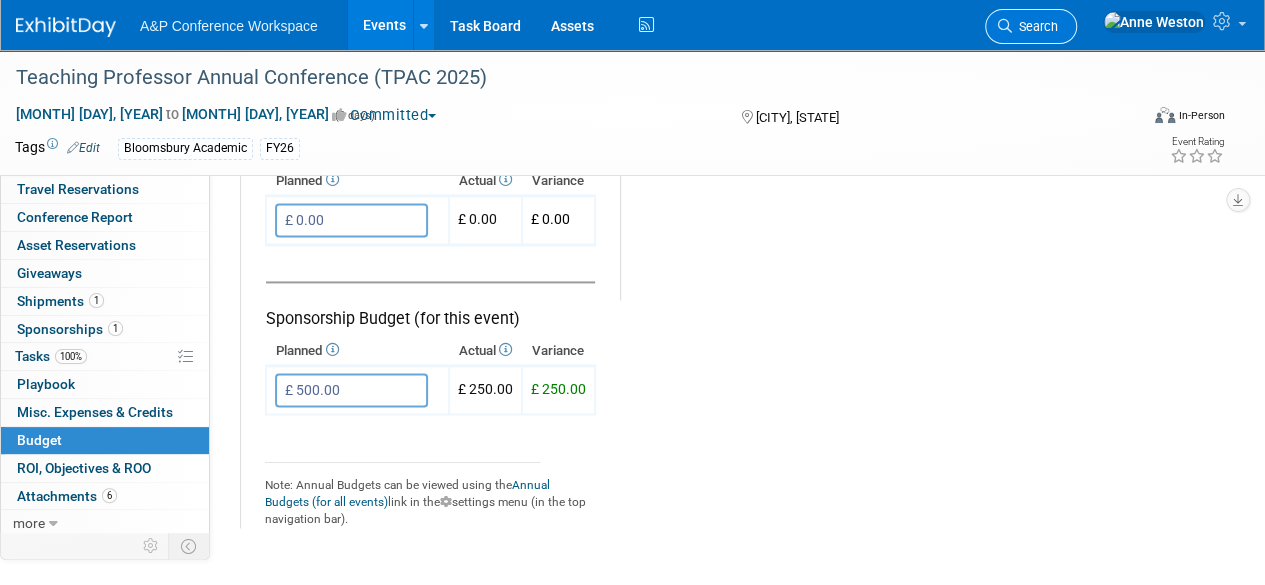 click on "Search" at bounding box center (1031, 26) 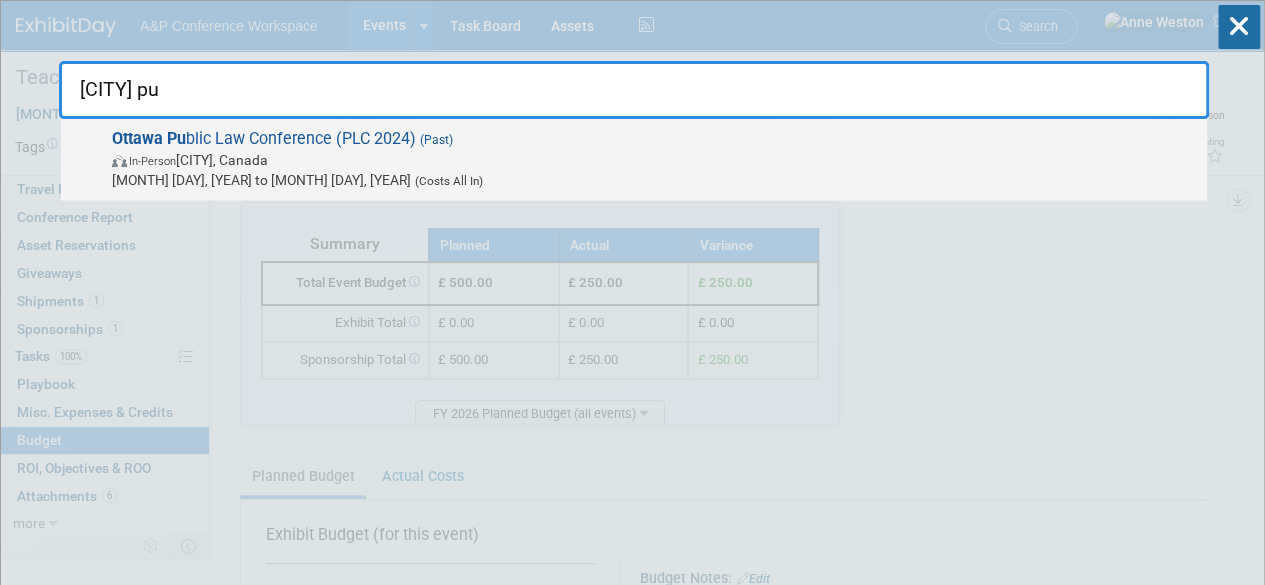 type on "ottawa pu" 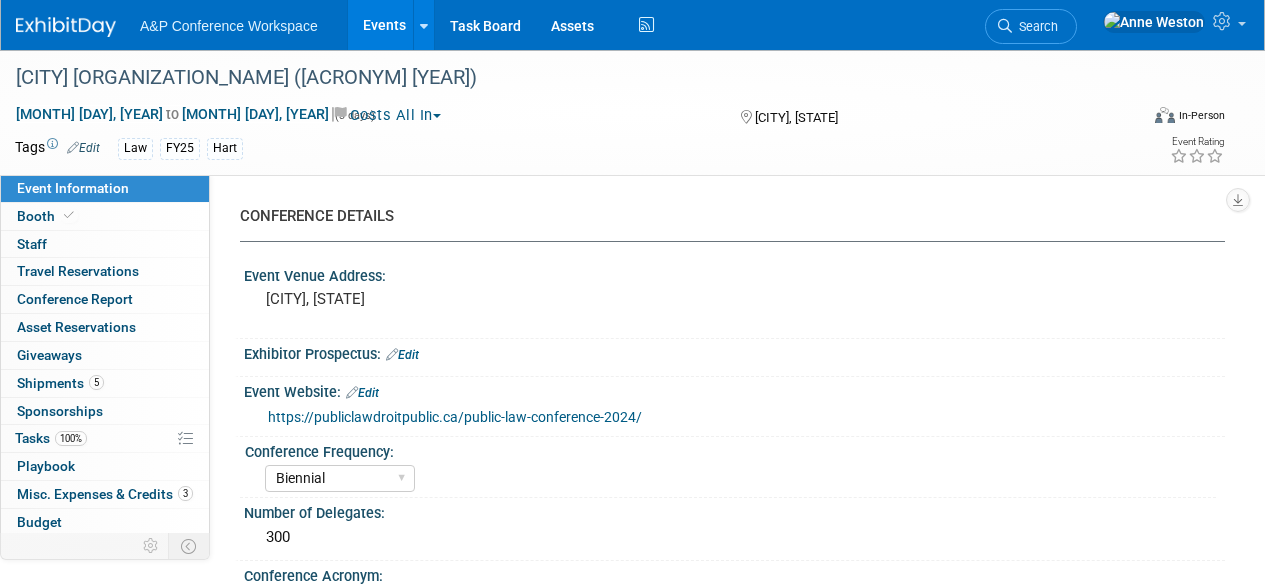 select on "Biennial" 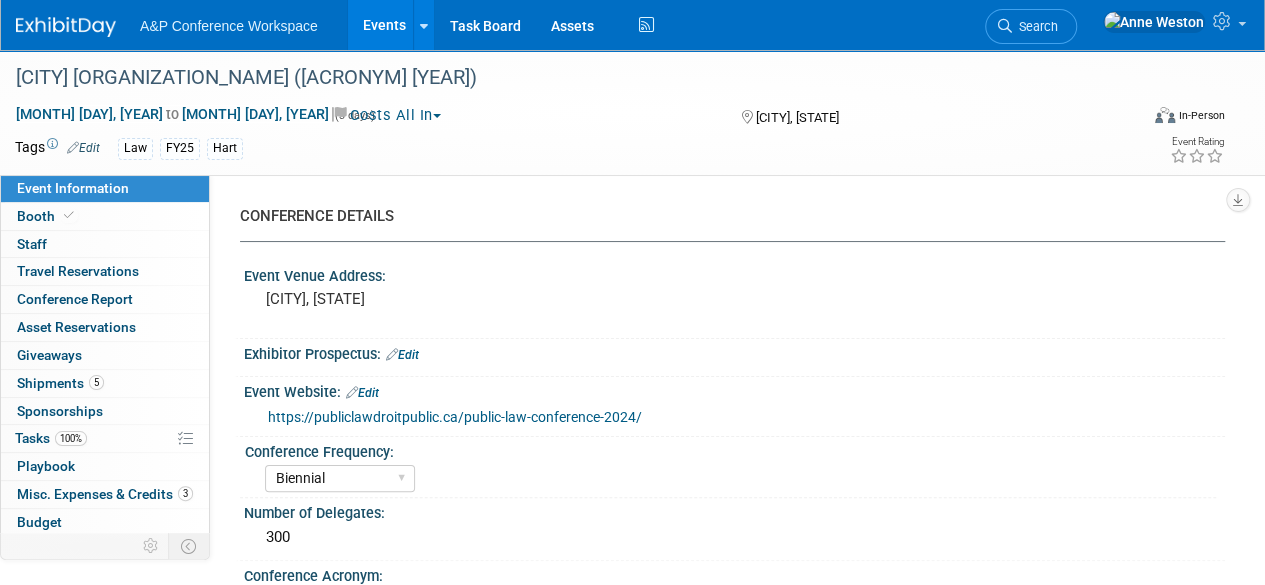 scroll, scrollTop: 0, scrollLeft: 0, axis: both 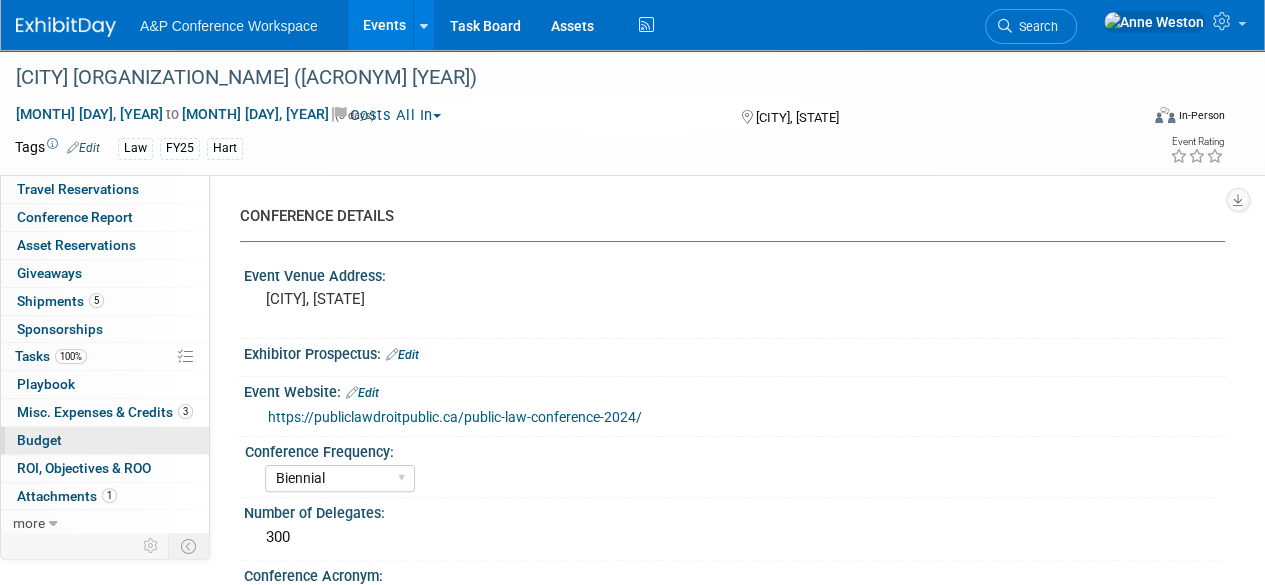 click on "Budget" at bounding box center (105, 440) 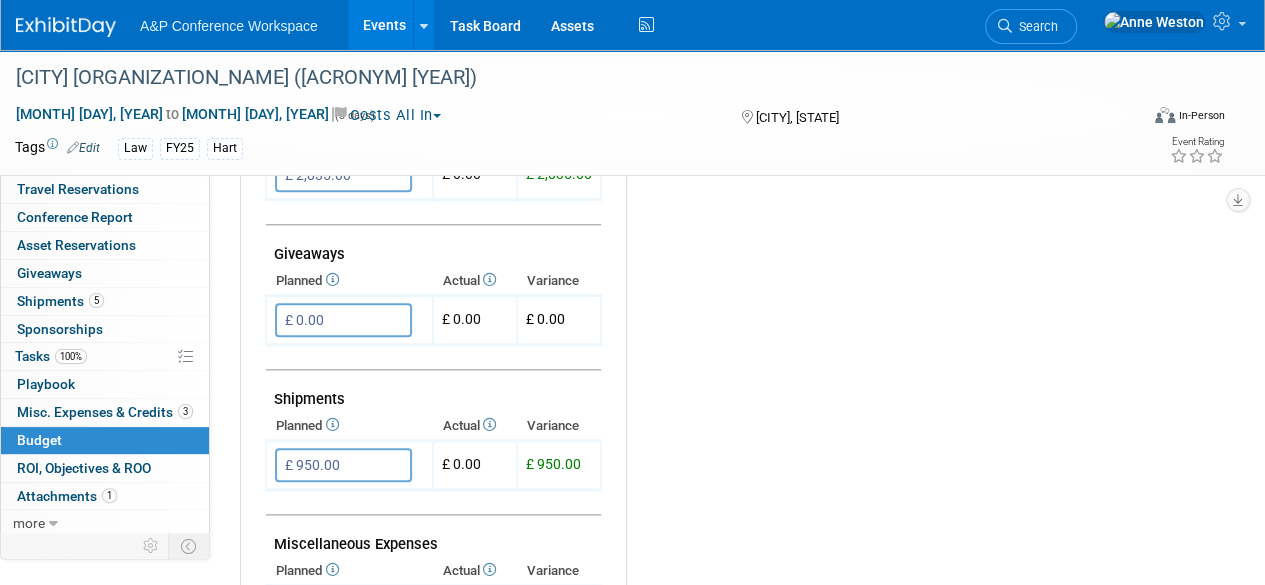 scroll, scrollTop: 952, scrollLeft: 0, axis: vertical 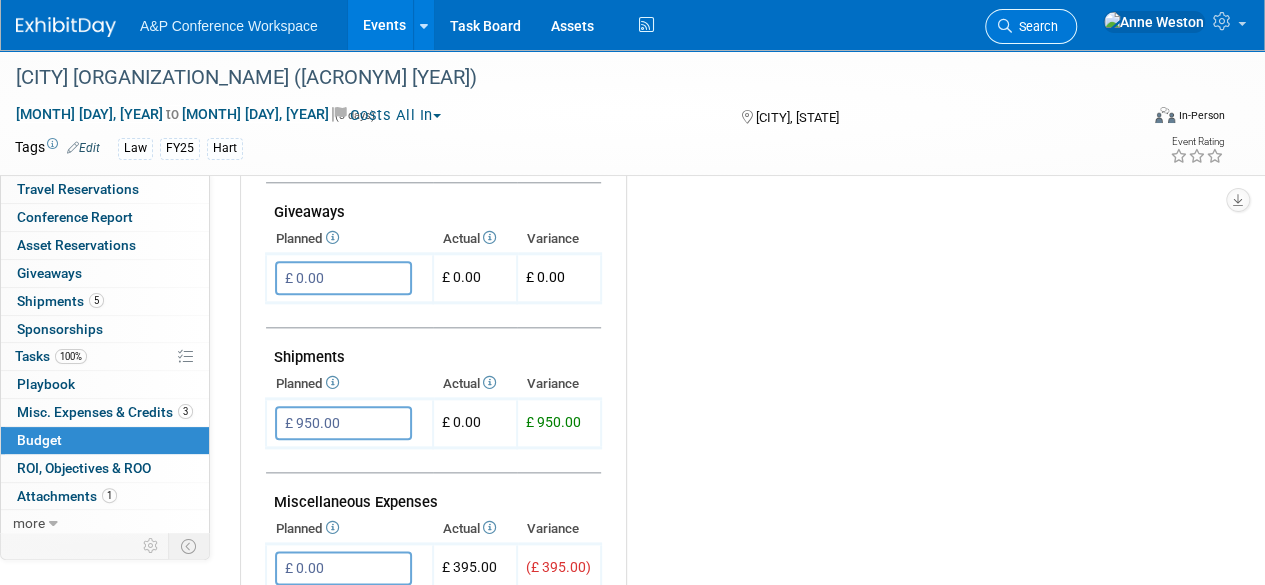 click on "Search" at bounding box center [1031, 26] 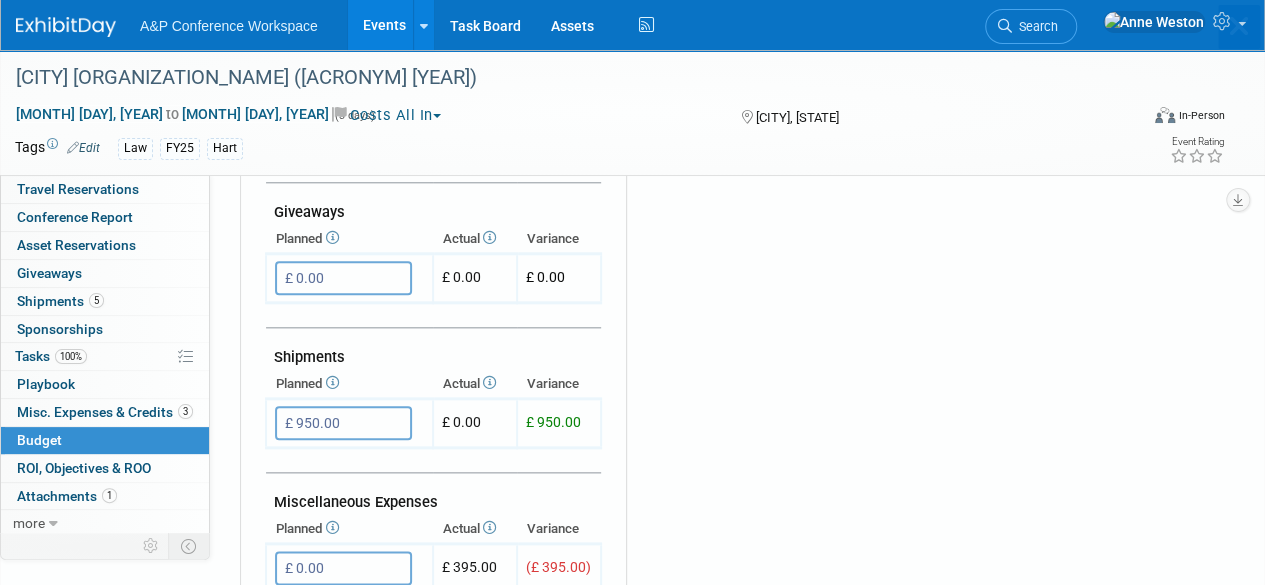 scroll, scrollTop: 0, scrollLeft: 0, axis: both 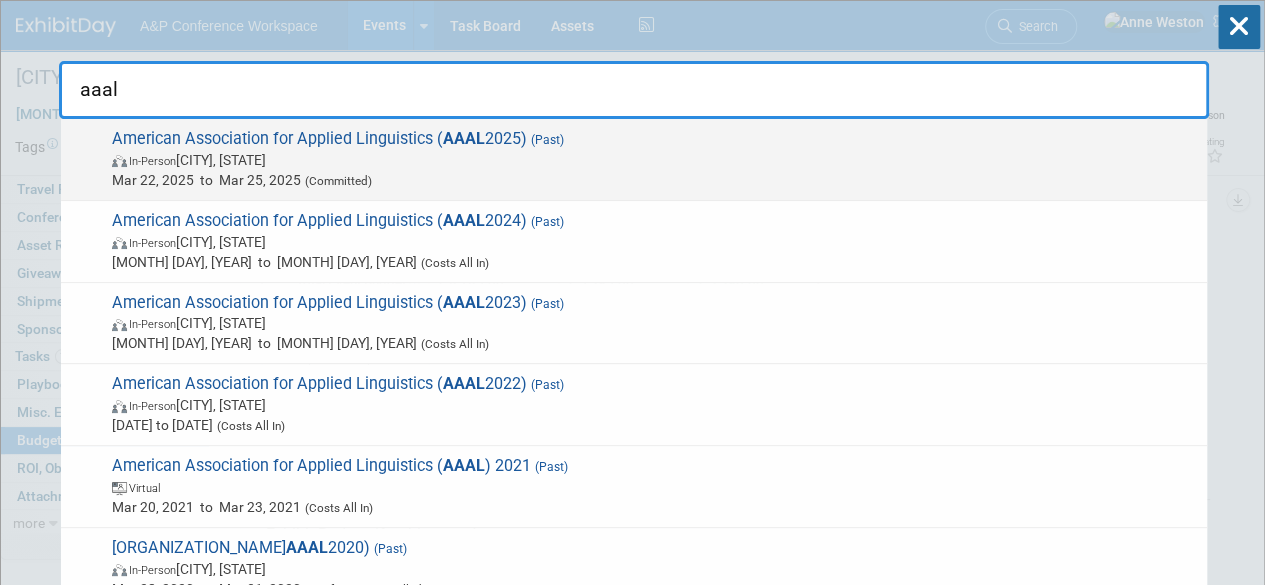 type on "aaal" 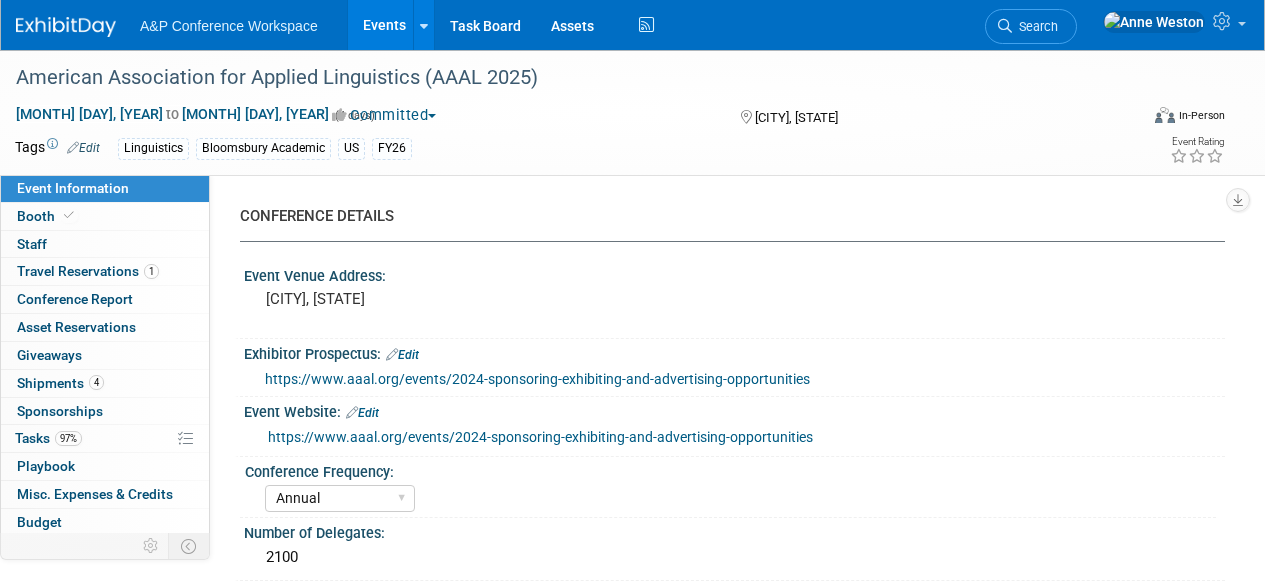 select on "Annual" 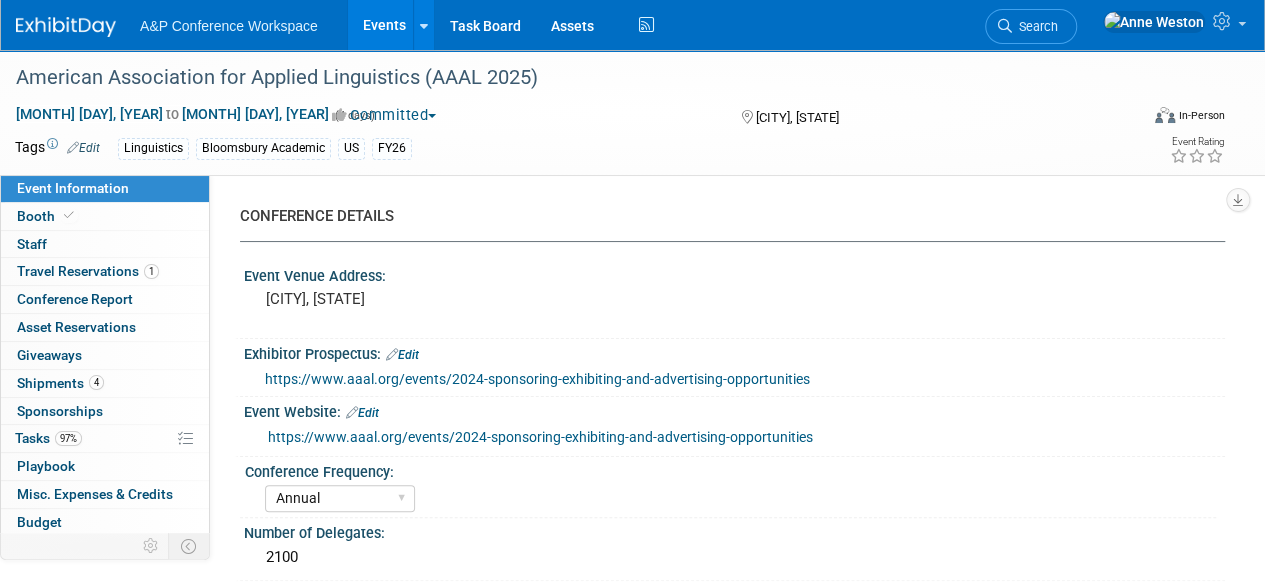 scroll, scrollTop: 0, scrollLeft: 0, axis: both 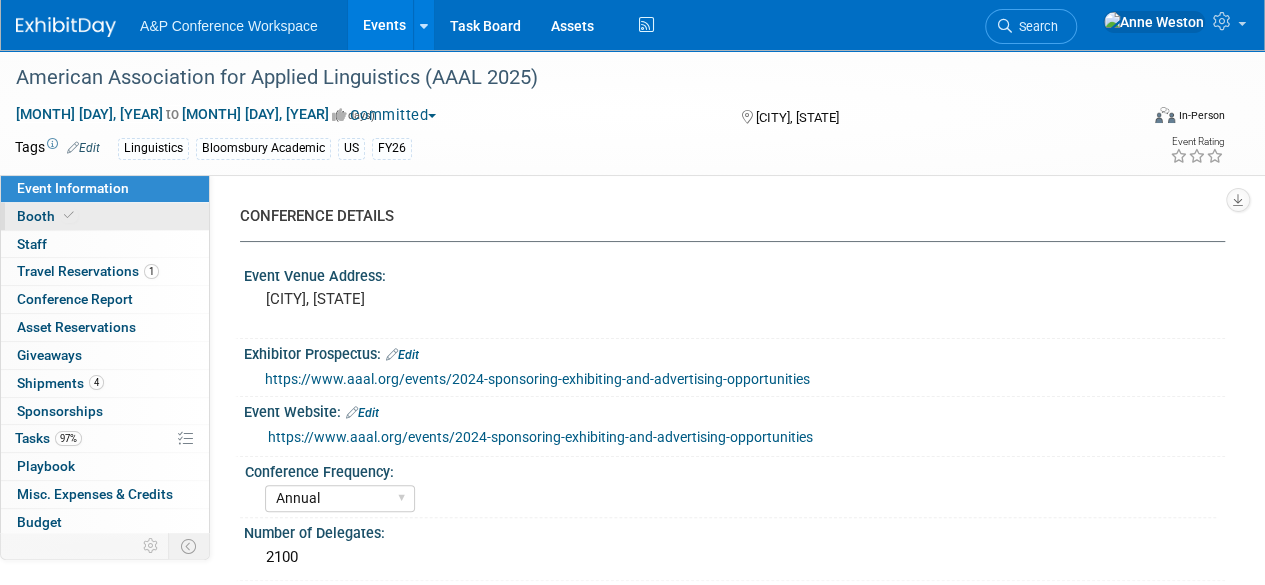 click on "Booth" at bounding box center (47, 216) 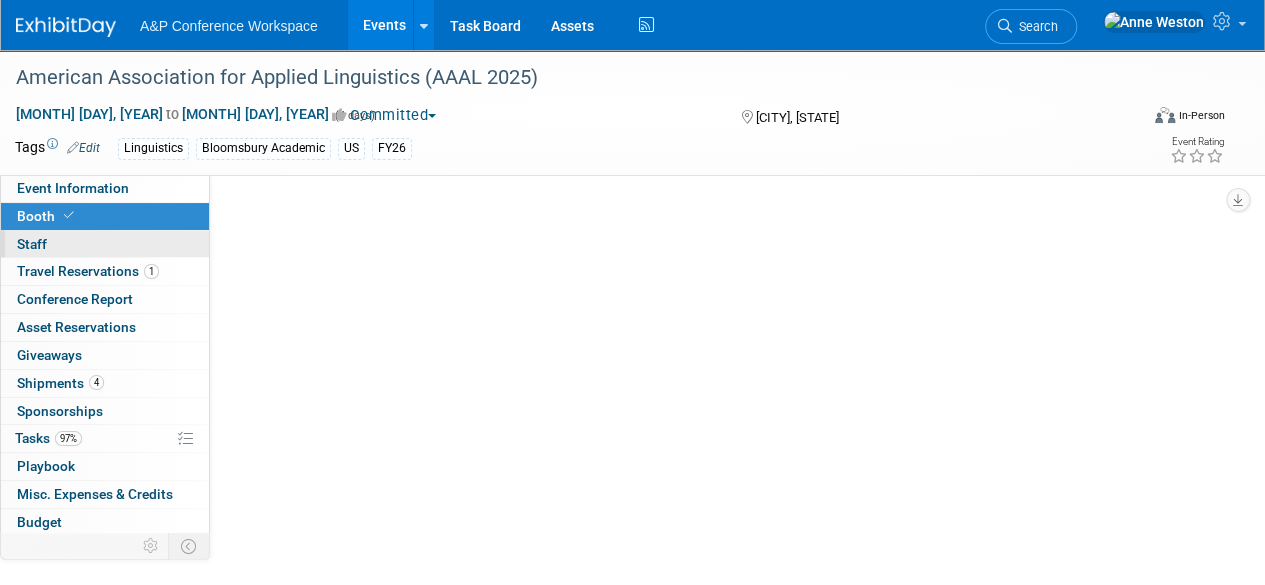 select on "CUAP" 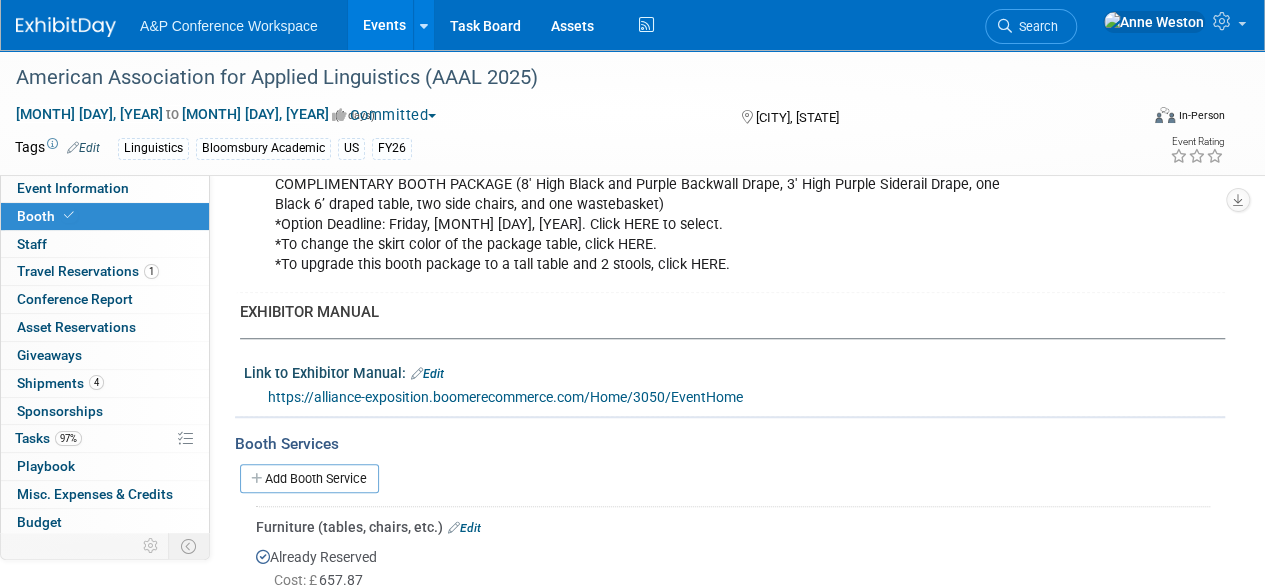 scroll, scrollTop: 600, scrollLeft: 0, axis: vertical 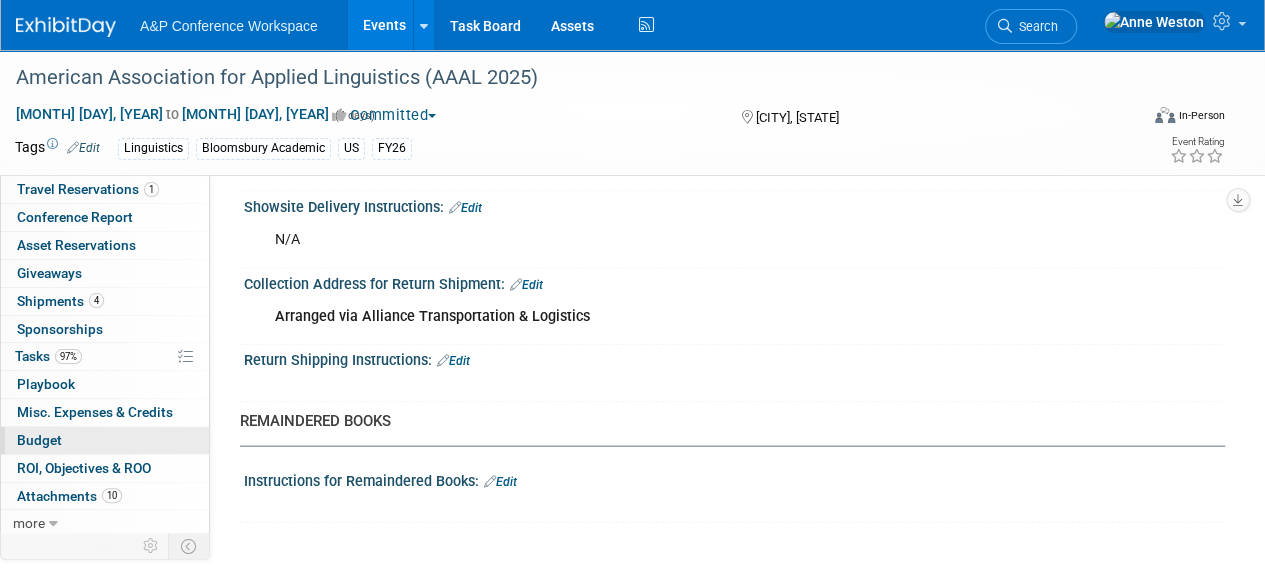 click on "Budget" at bounding box center [105, 440] 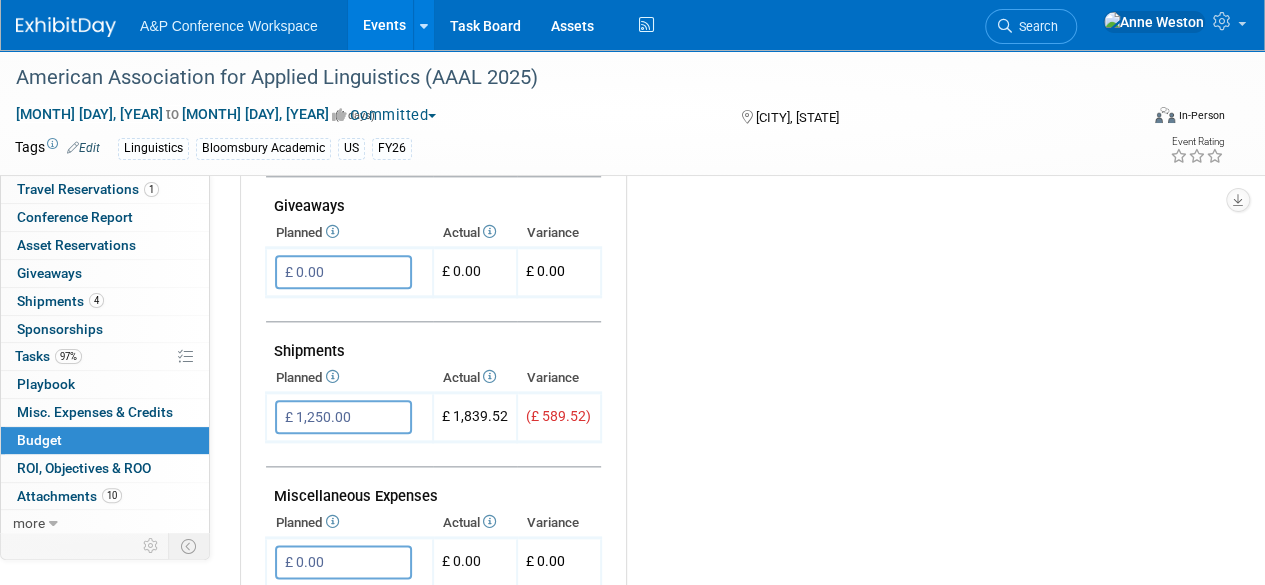 scroll, scrollTop: 1000, scrollLeft: 0, axis: vertical 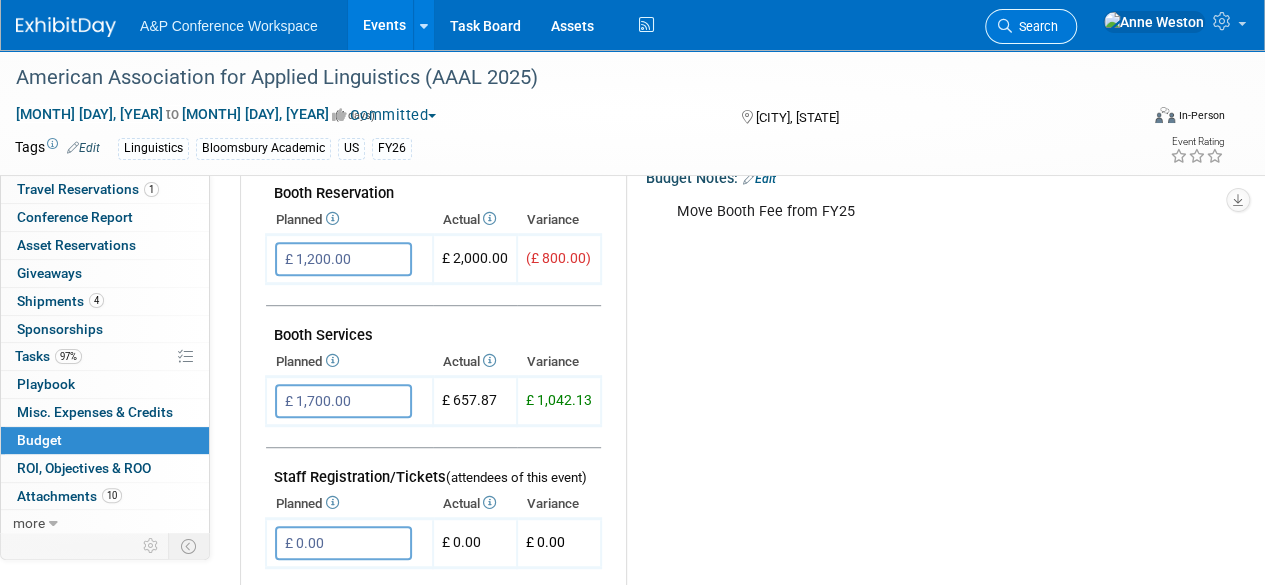 click on "Search" at bounding box center [1035, 26] 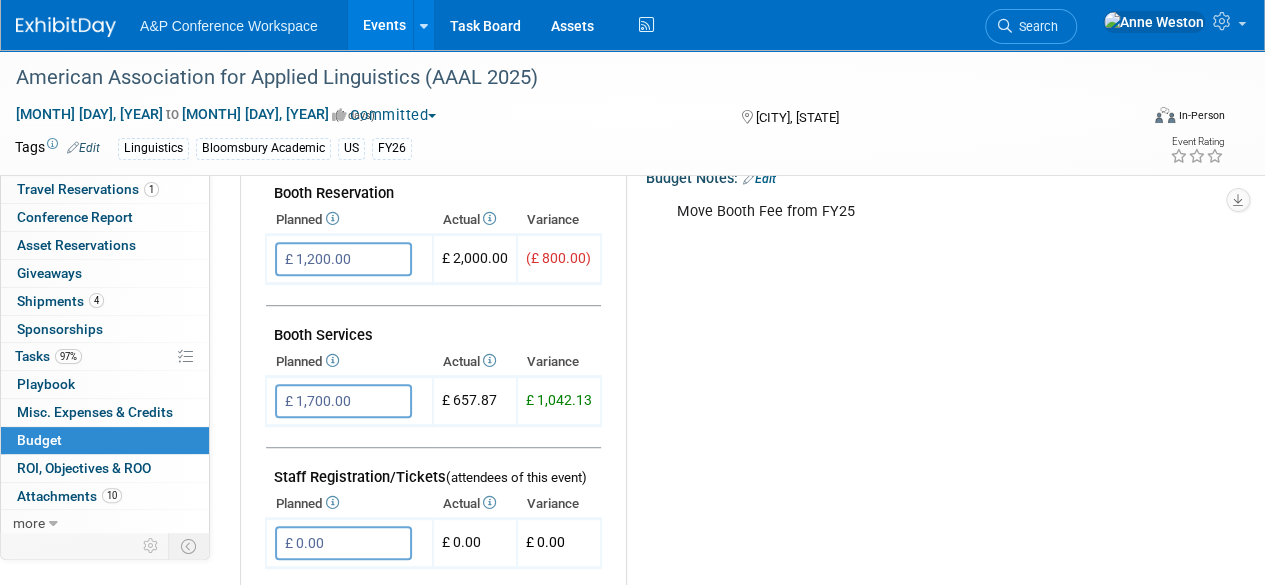 scroll, scrollTop: 0, scrollLeft: 0, axis: both 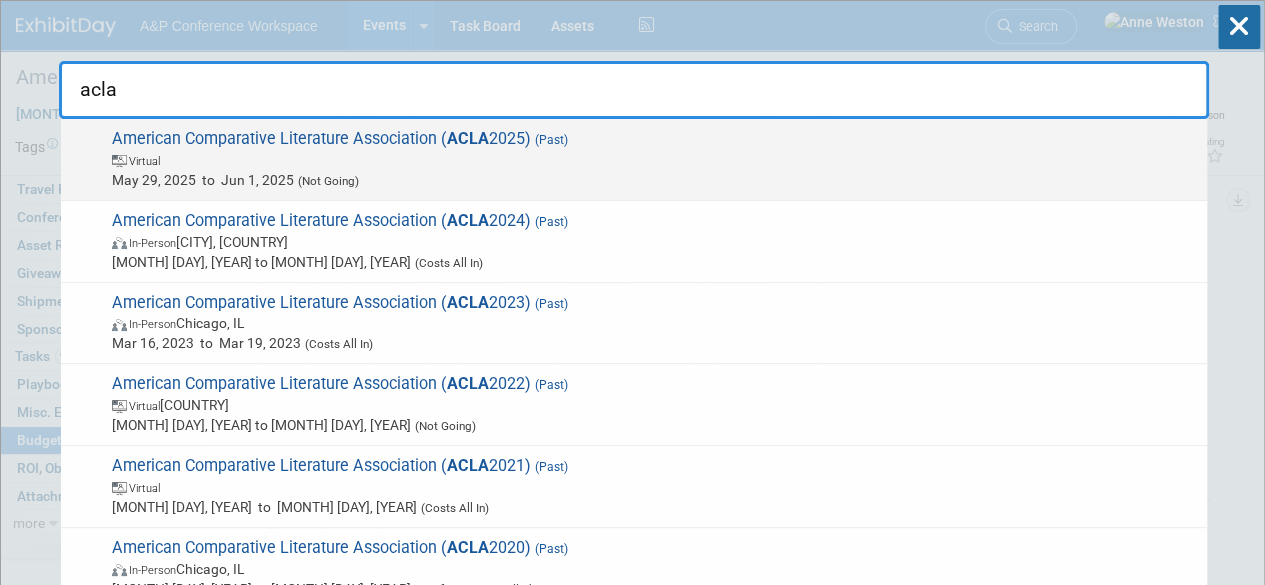 type on "acla" 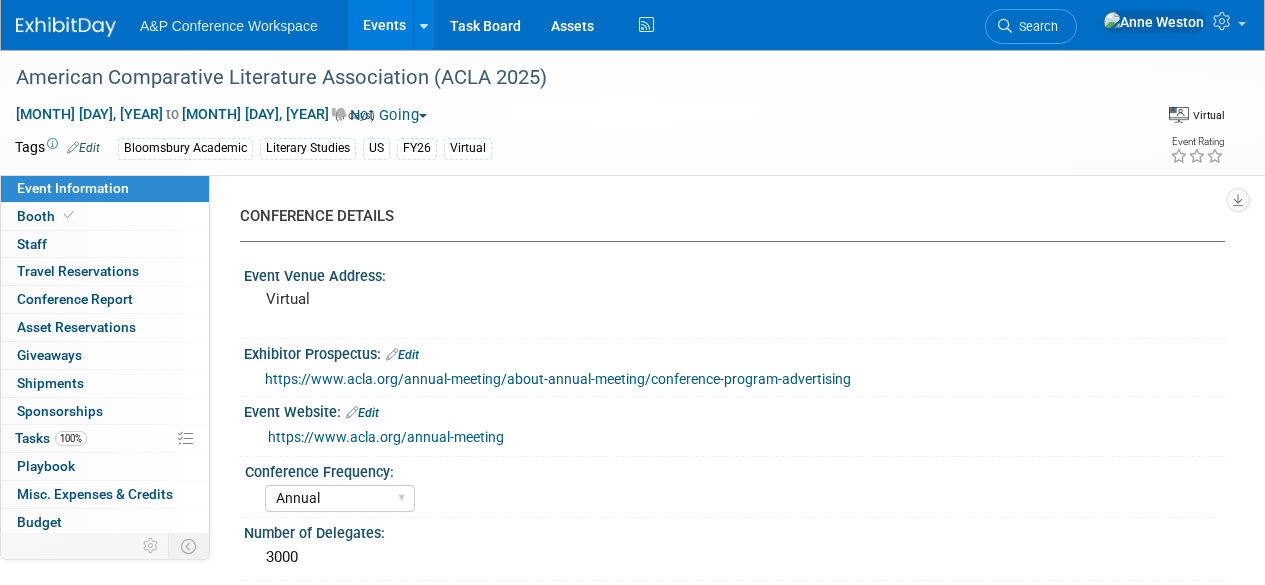 select on "Annual" 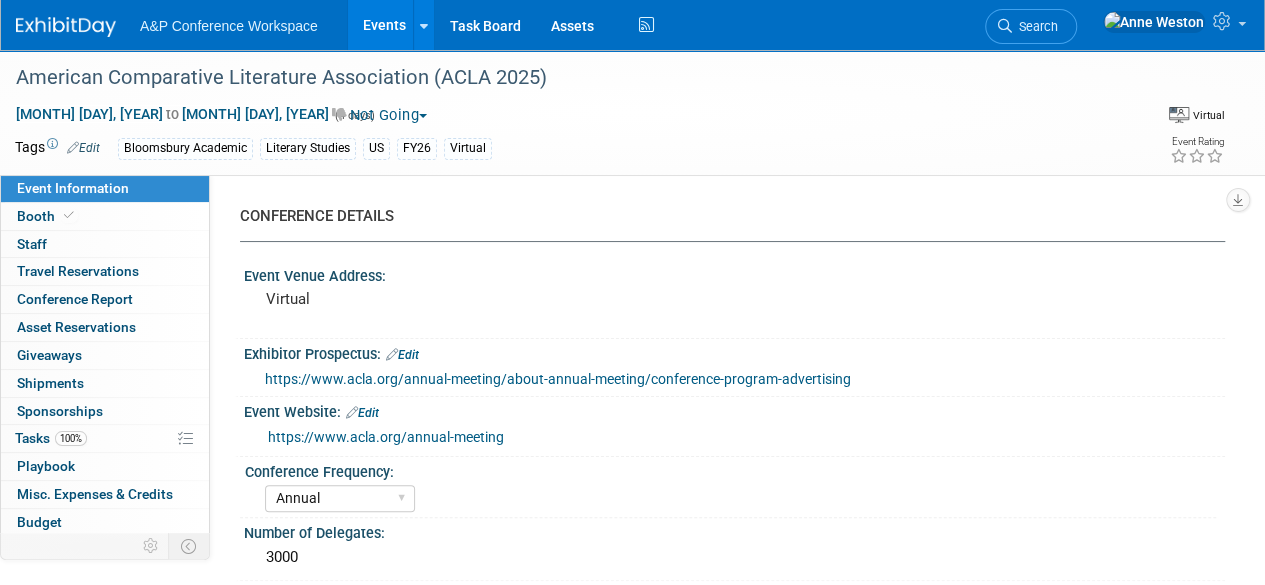 scroll, scrollTop: 0, scrollLeft: 0, axis: both 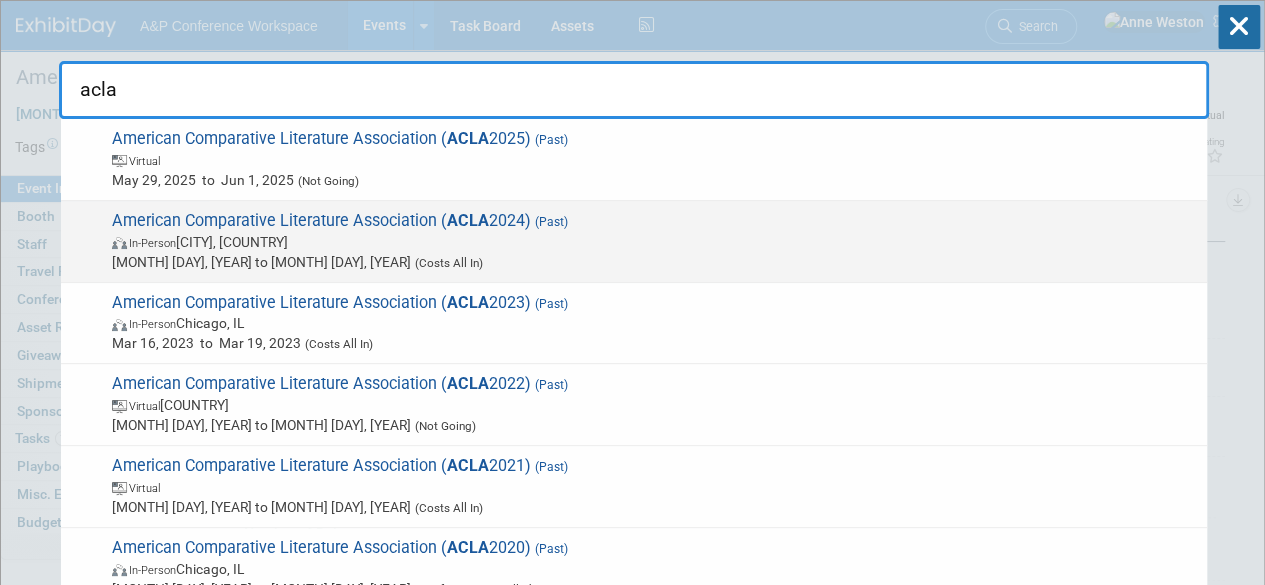 type on "acla" 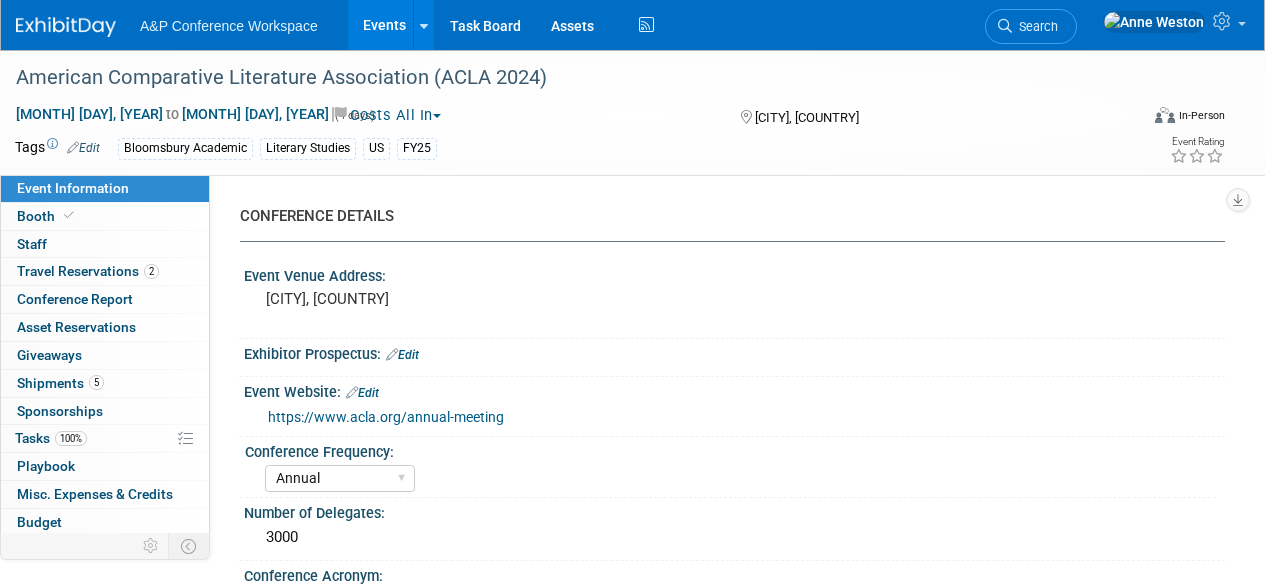 select on "Annual" 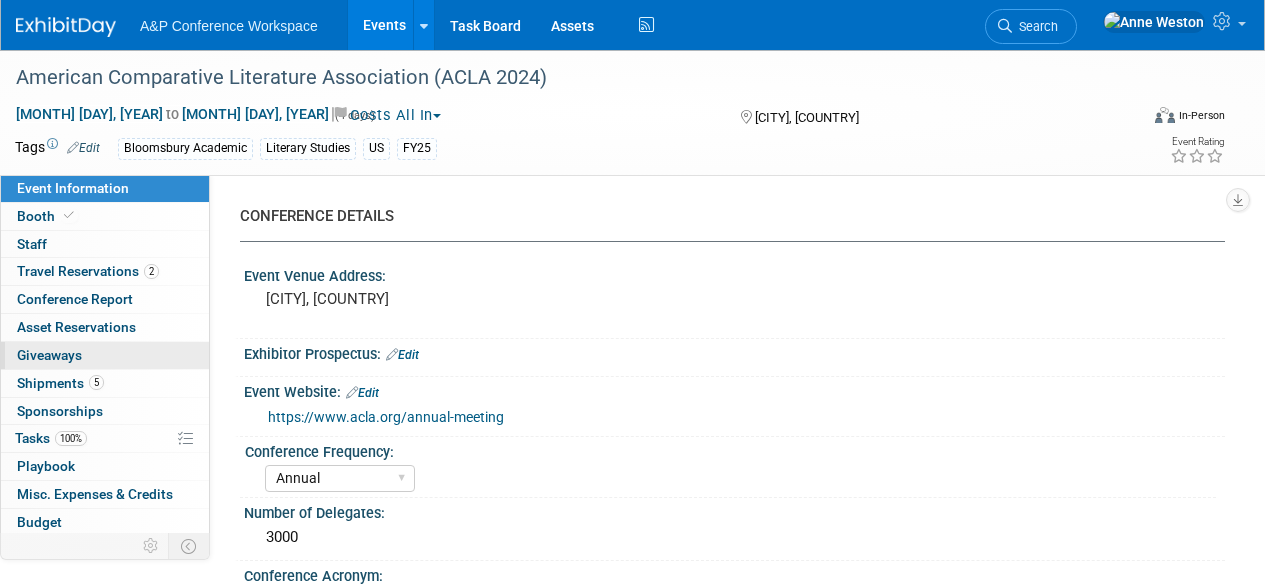 scroll, scrollTop: 0, scrollLeft: 0, axis: both 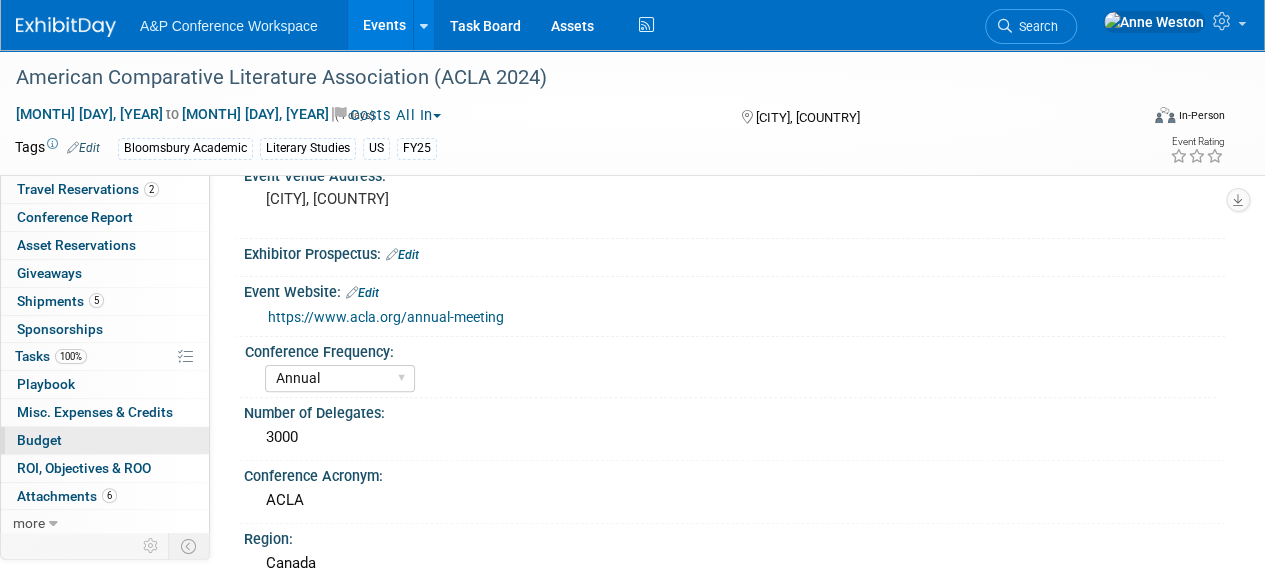 click on "Budget" at bounding box center [105, 440] 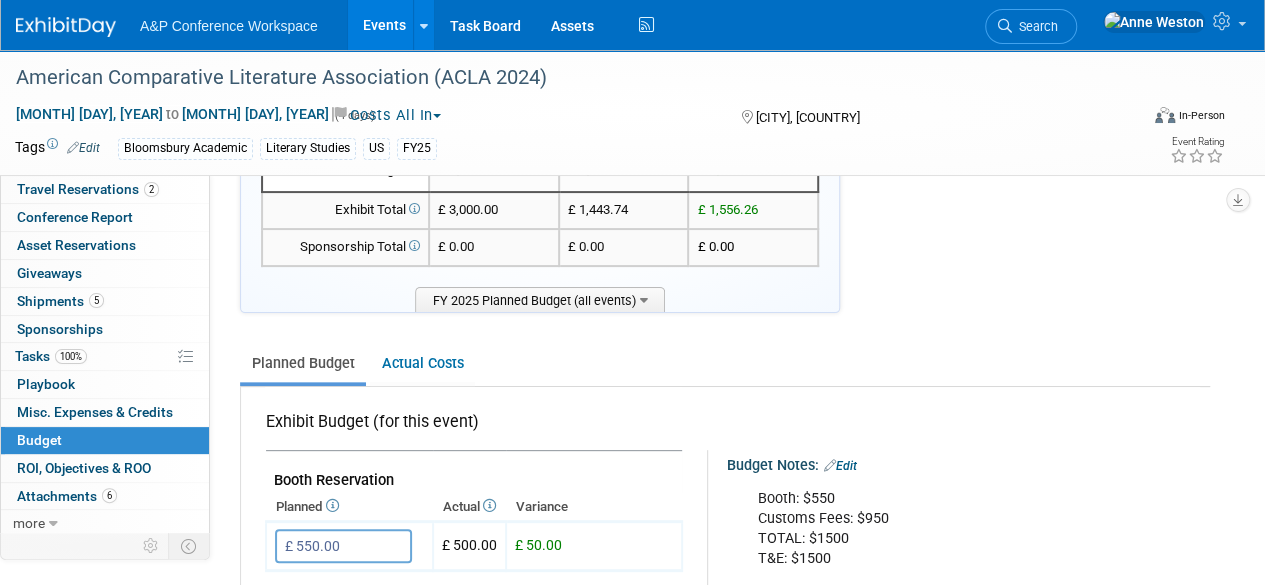 scroll, scrollTop: 0, scrollLeft: 0, axis: both 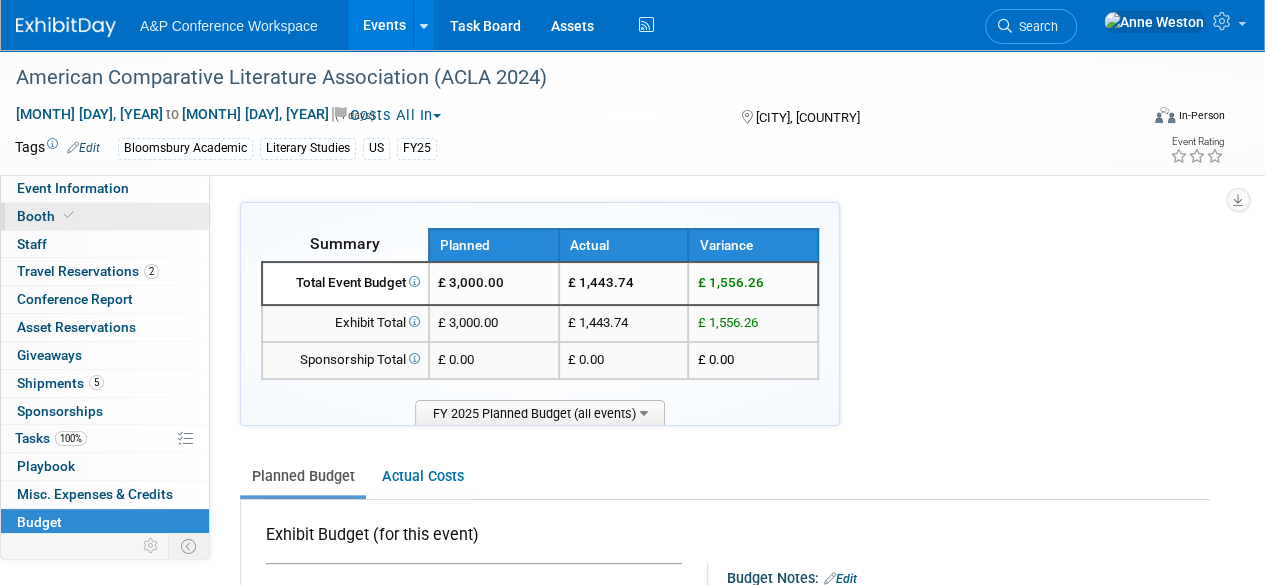 click on "Booth" at bounding box center (47, 216) 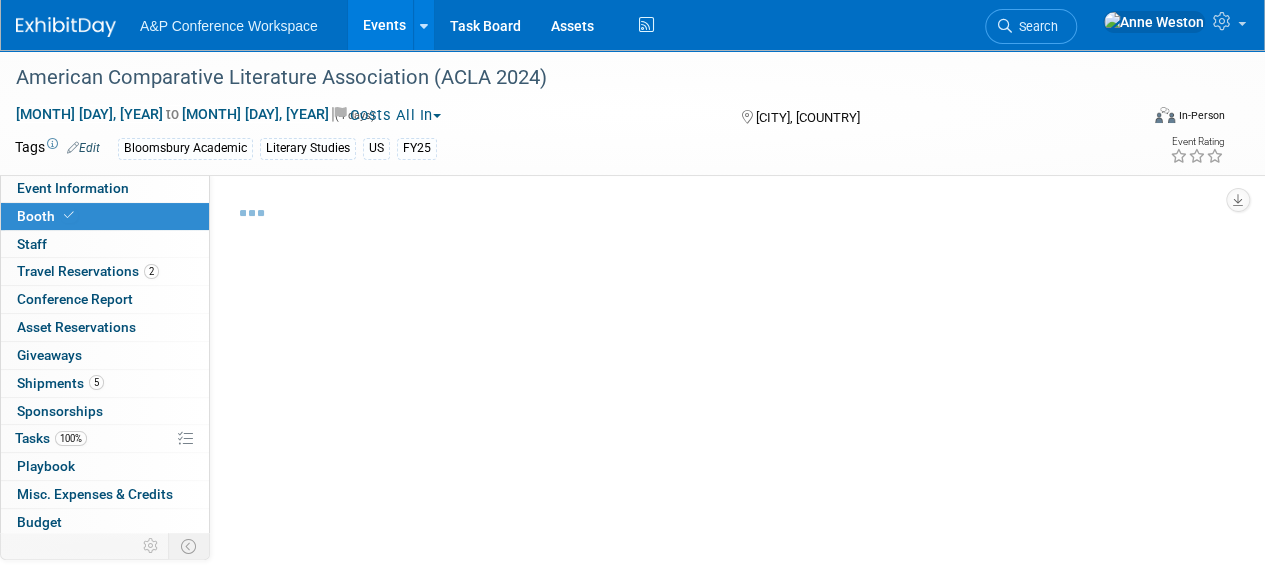 select on "CUAP" 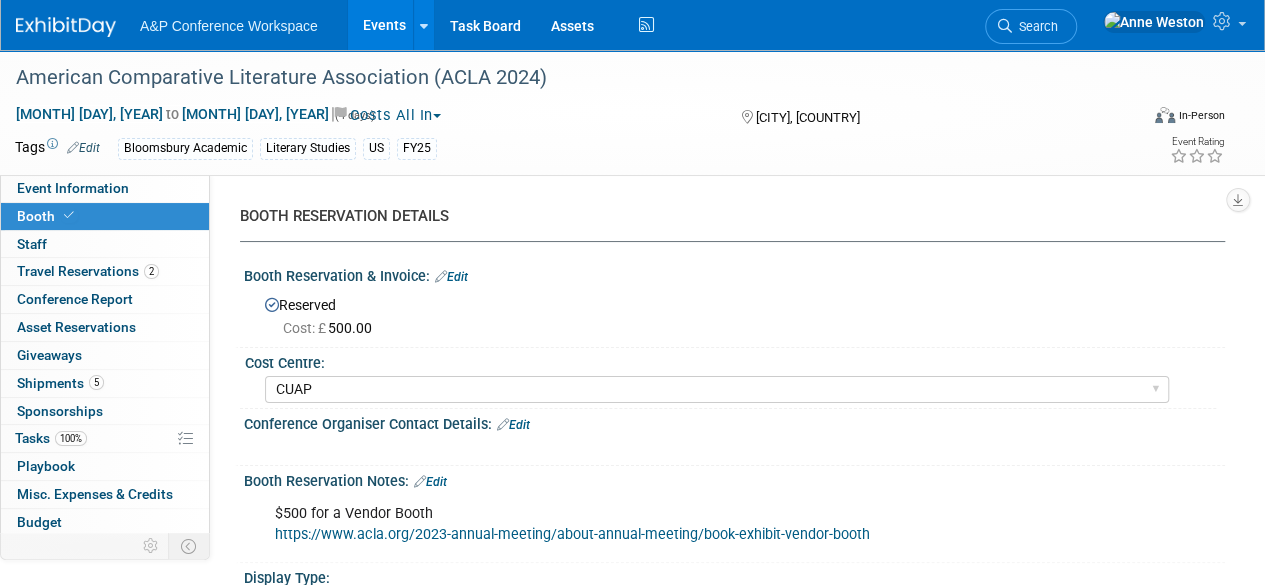 scroll, scrollTop: 0, scrollLeft: 0, axis: both 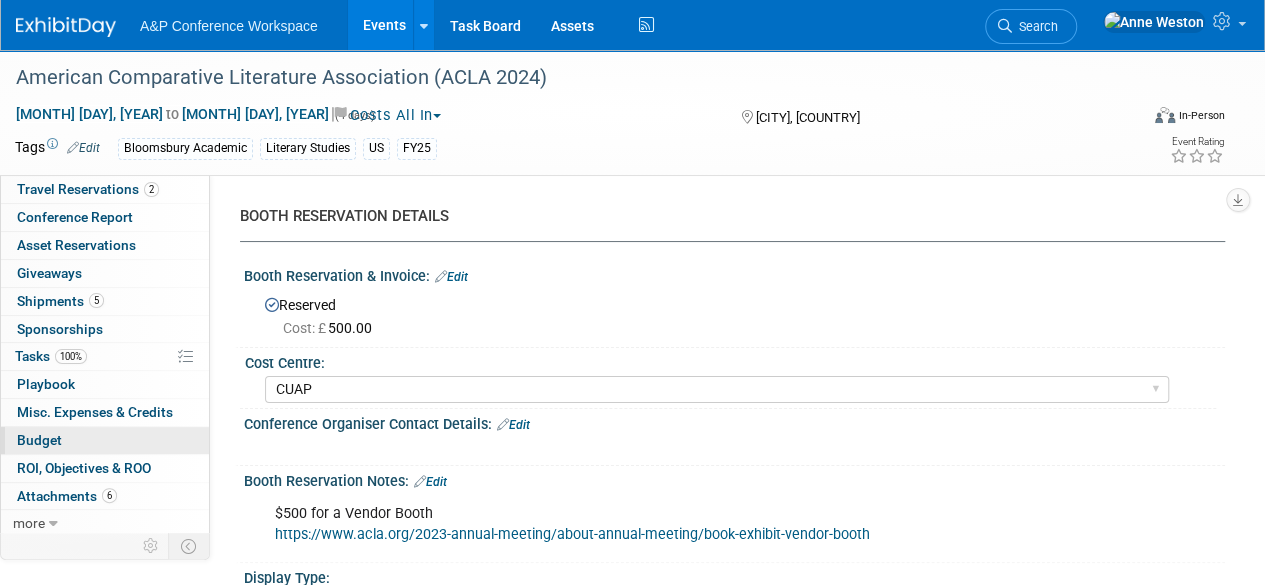 click on "Budget" at bounding box center (105, 440) 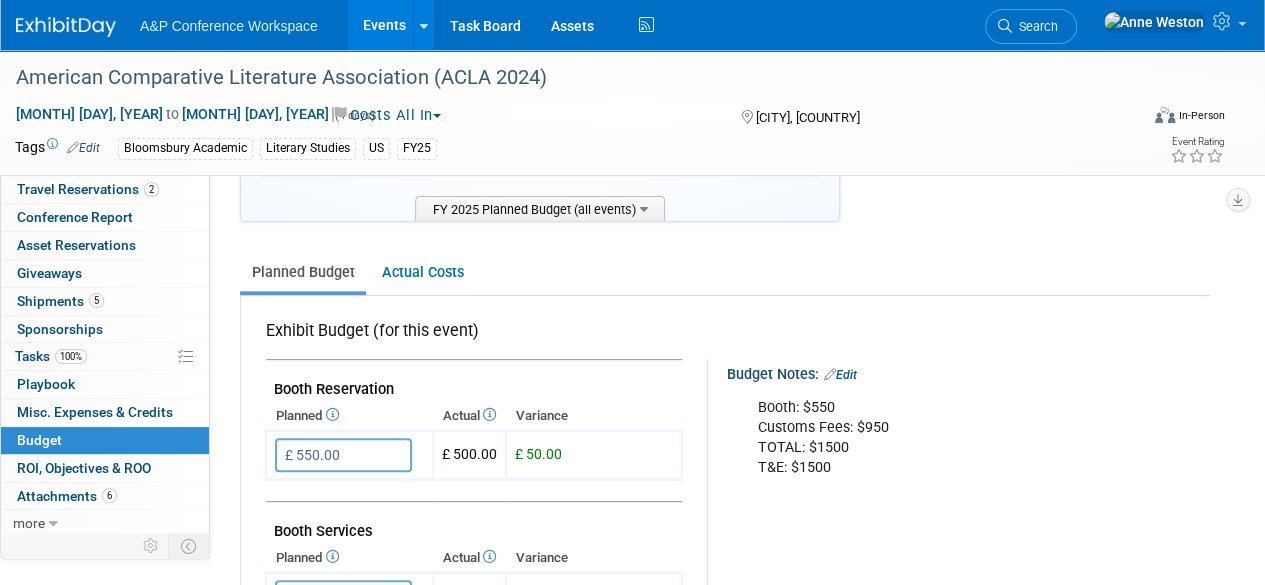 scroll, scrollTop: 200, scrollLeft: 0, axis: vertical 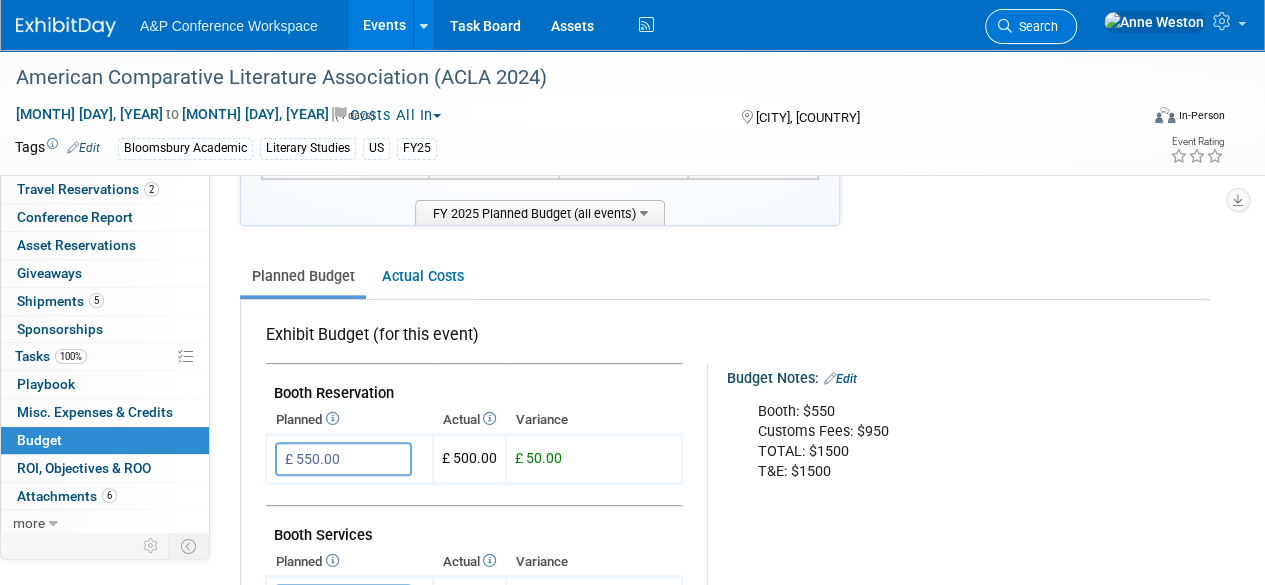 click on "Search" at bounding box center [1031, 26] 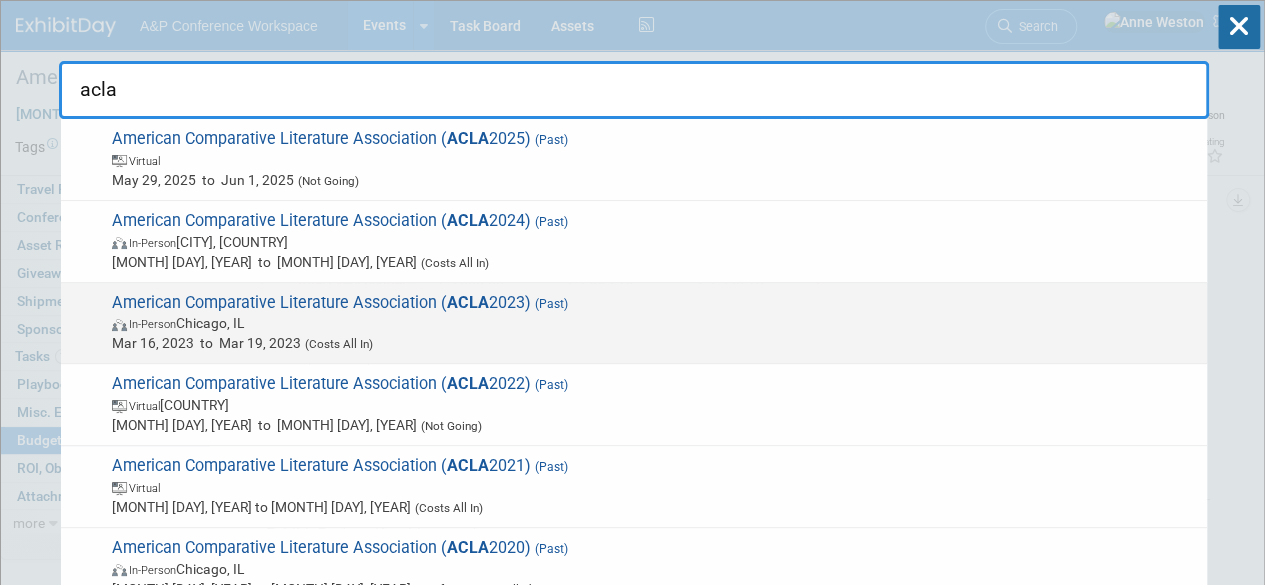 type on "acla" 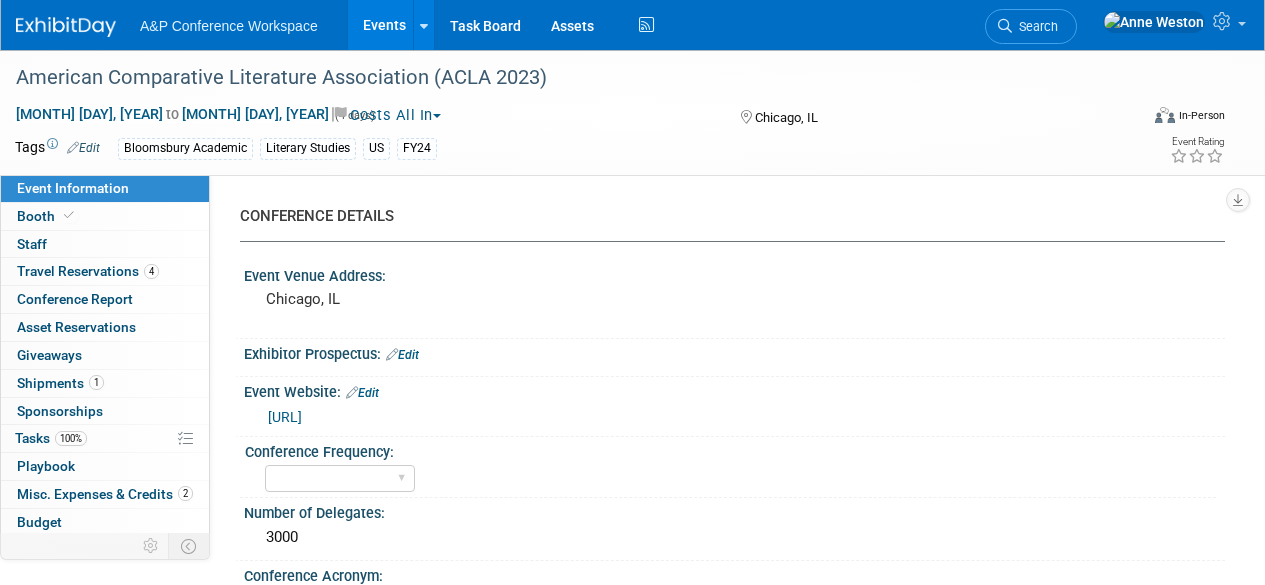 select on "Level 1" 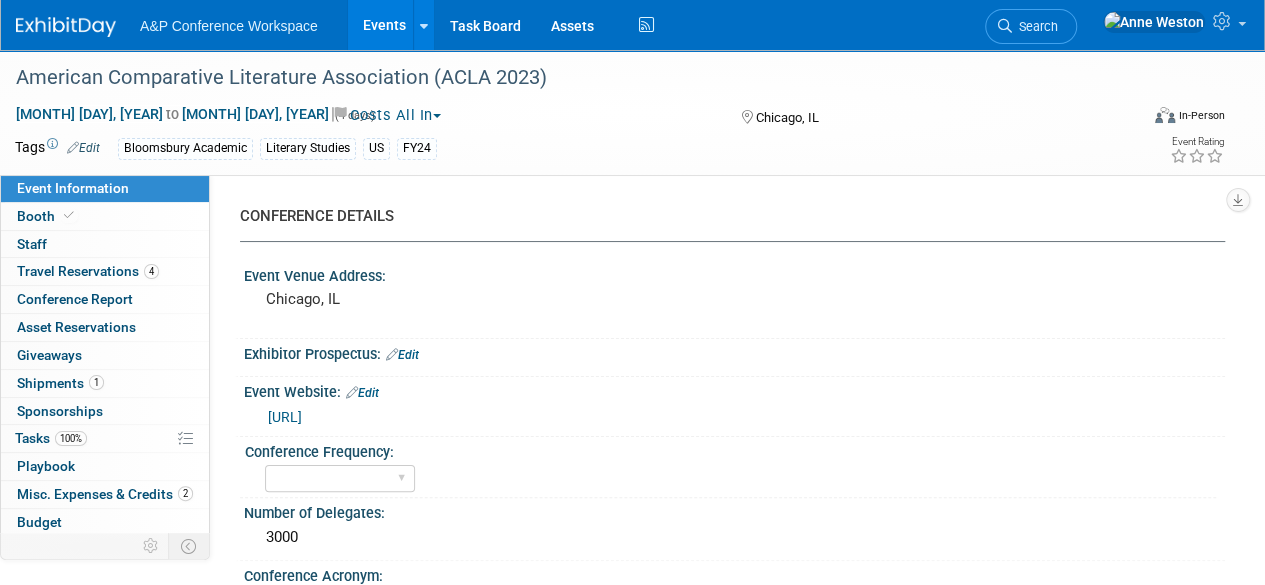 scroll, scrollTop: 0, scrollLeft: 0, axis: both 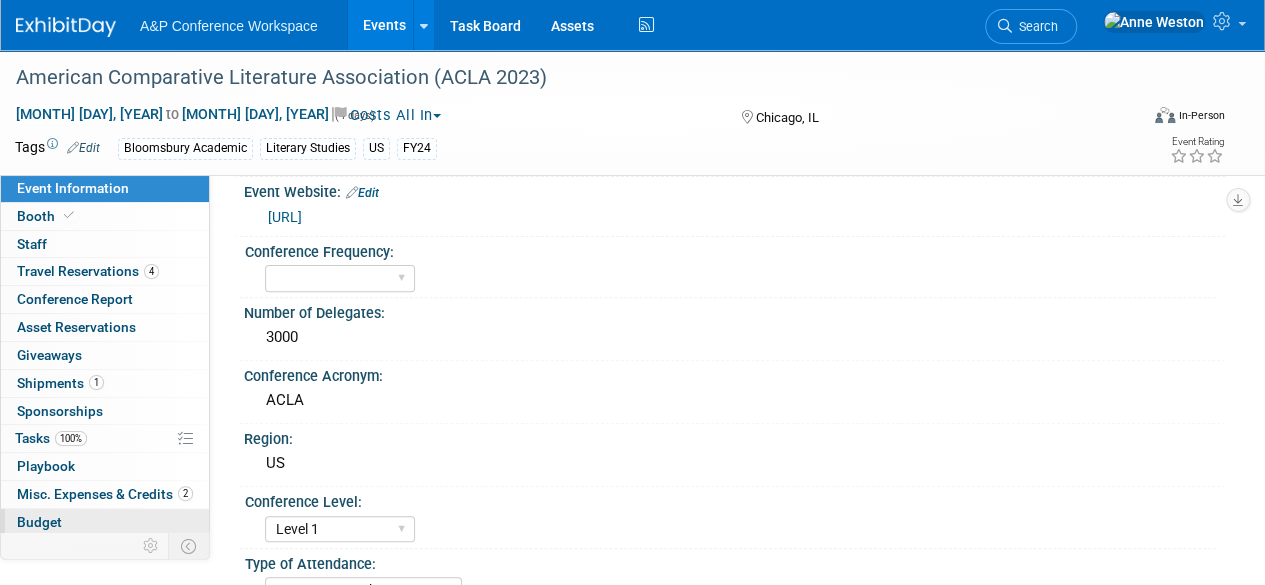 click on "Budget" at bounding box center [105, 522] 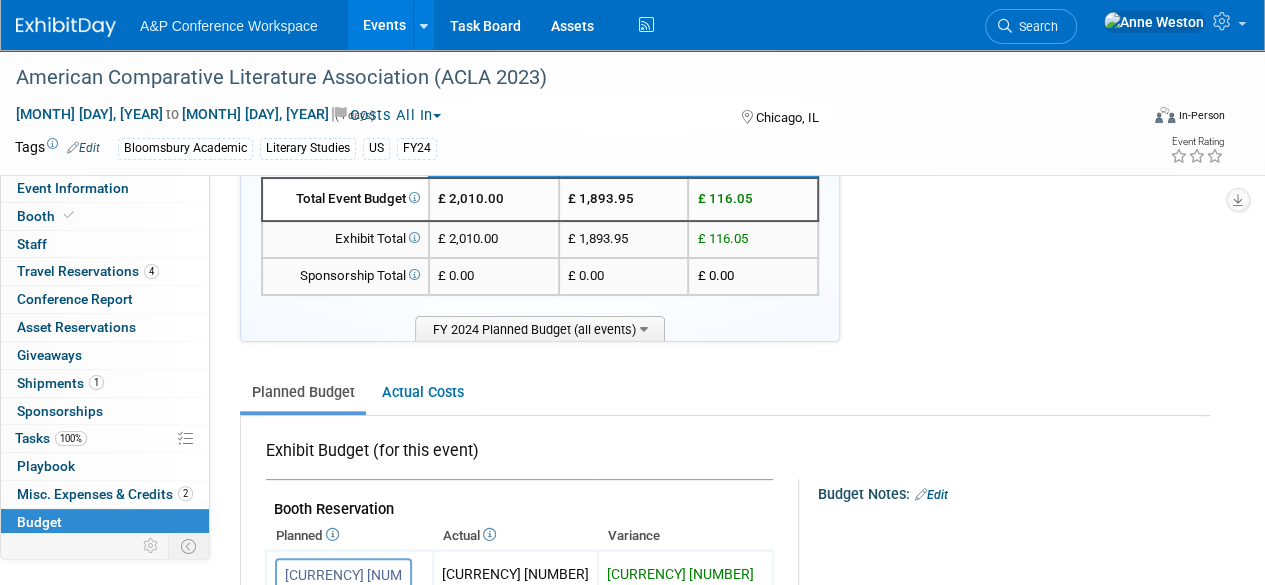 scroll, scrollTop: 0, scrollLeft: 0, axis: both 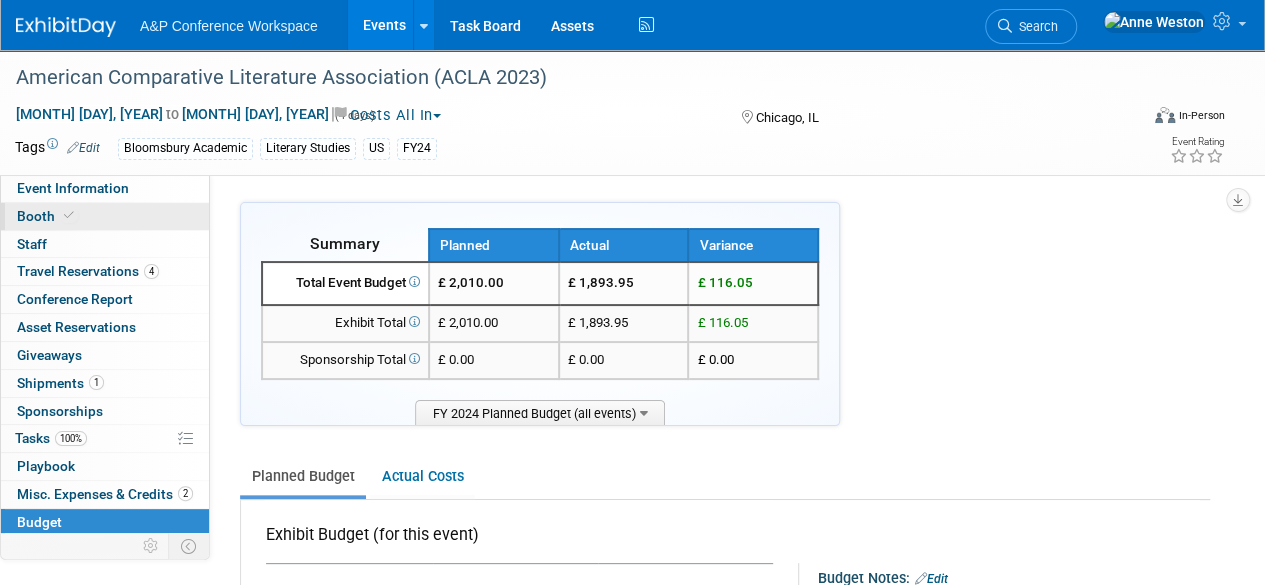 click on "Booth" at bounding box center [105, 216] 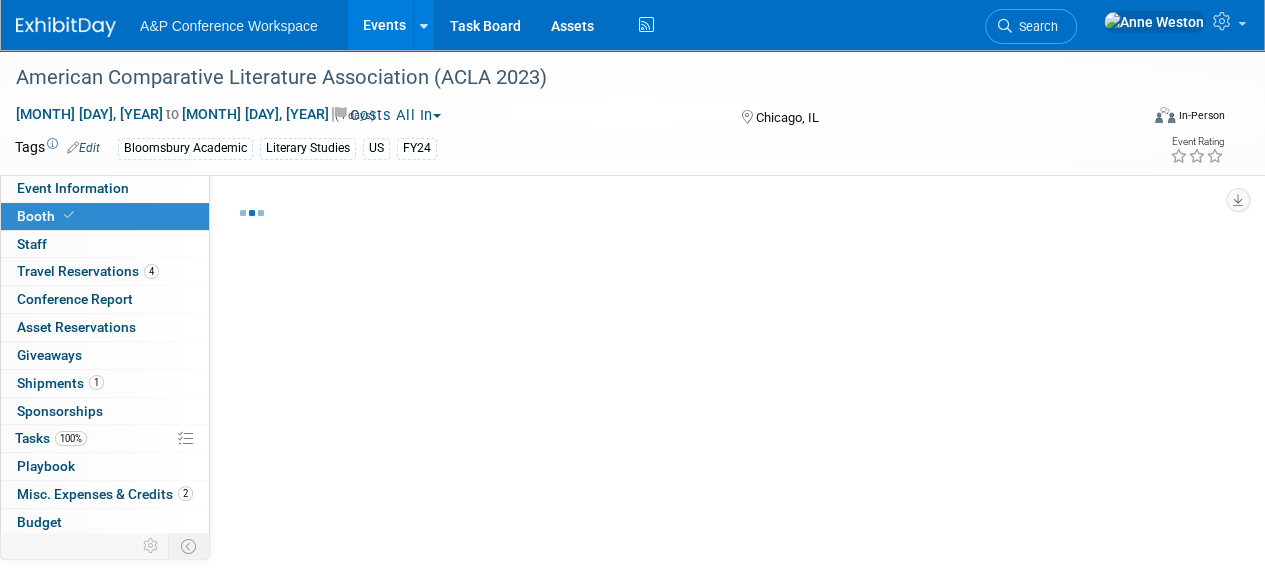 select on "CUAP" 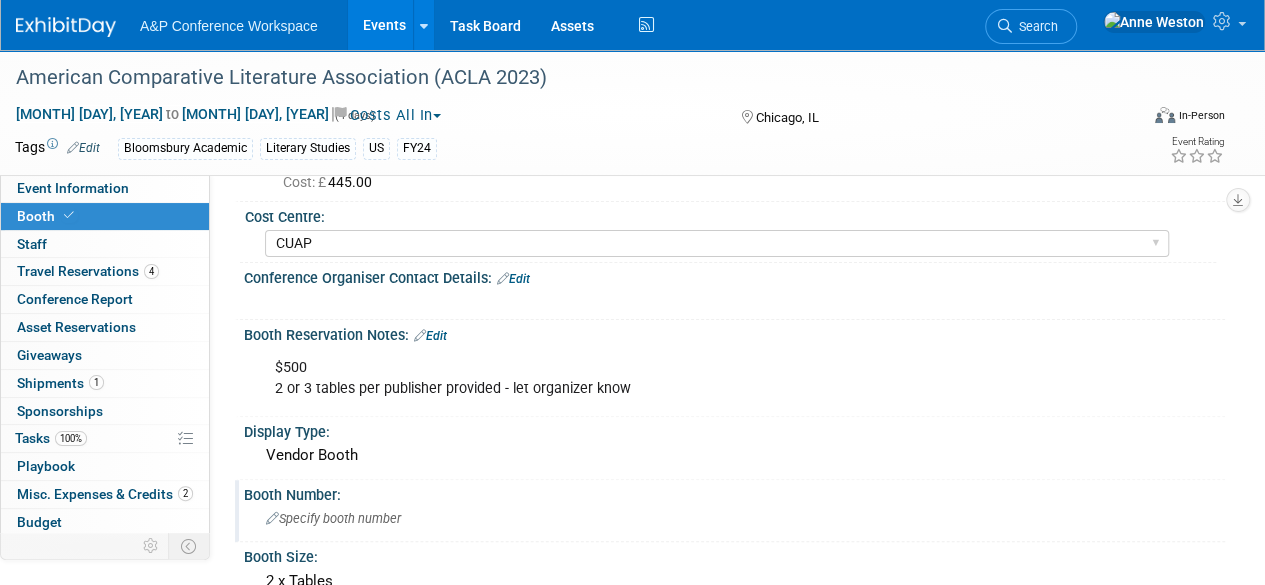 scroll, scrollTop: 100, scrollLeft: 0, axis: vertical 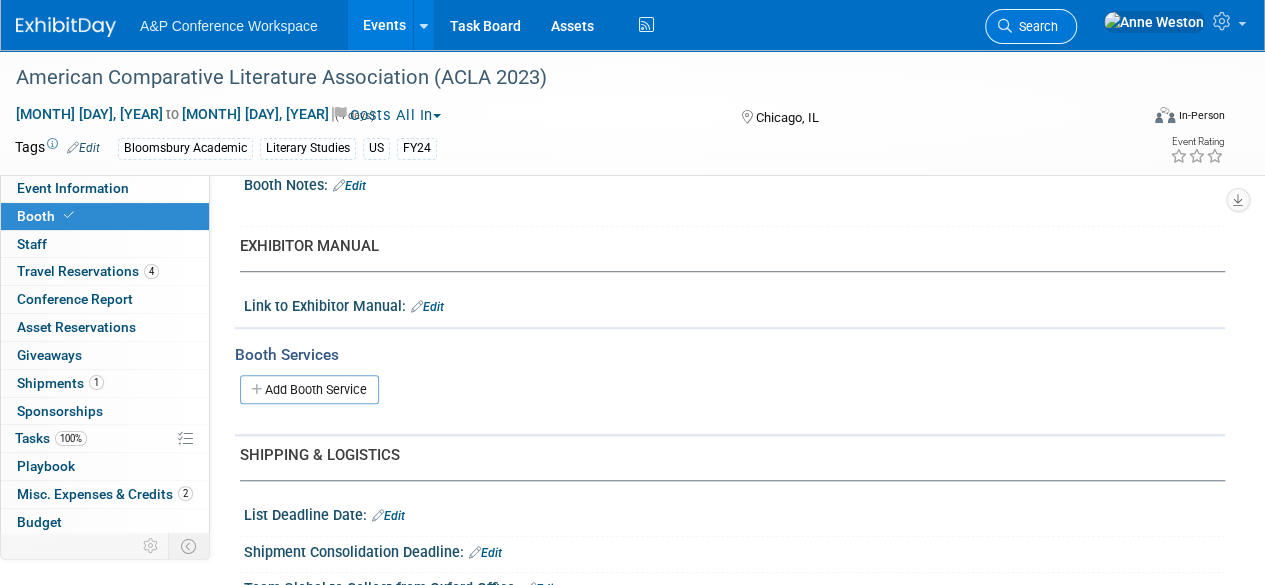 click on "Search" at bounding box center [1035, 26] 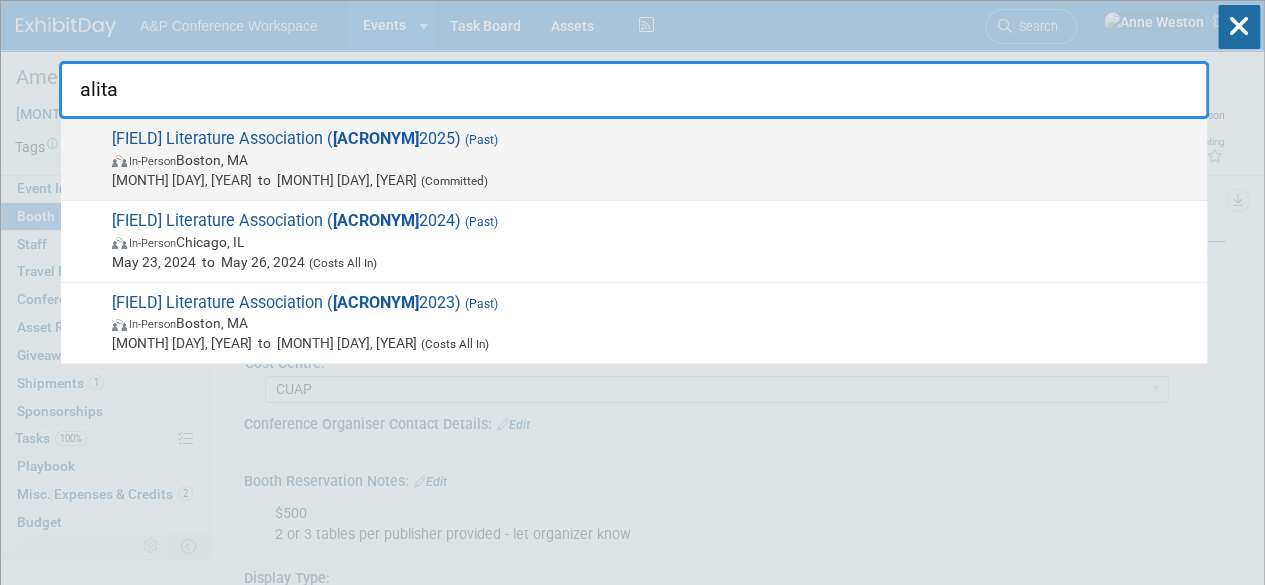 type on "alita" 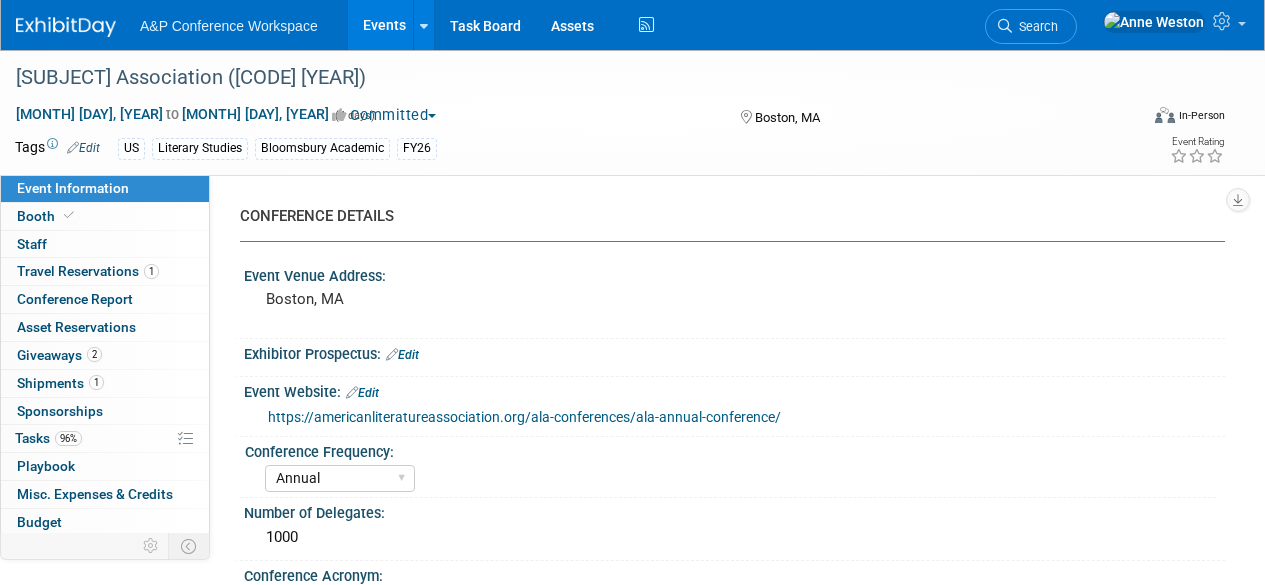 select on "Annual" 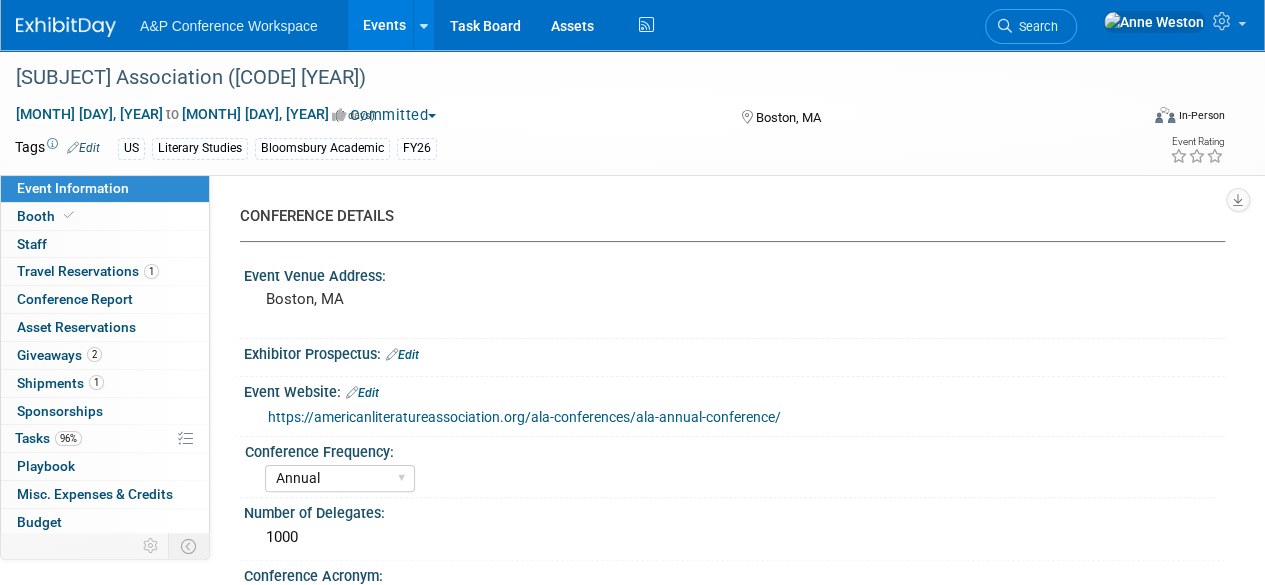 scroll, scrollTop: 0, scrollLeft: 0, axis: both 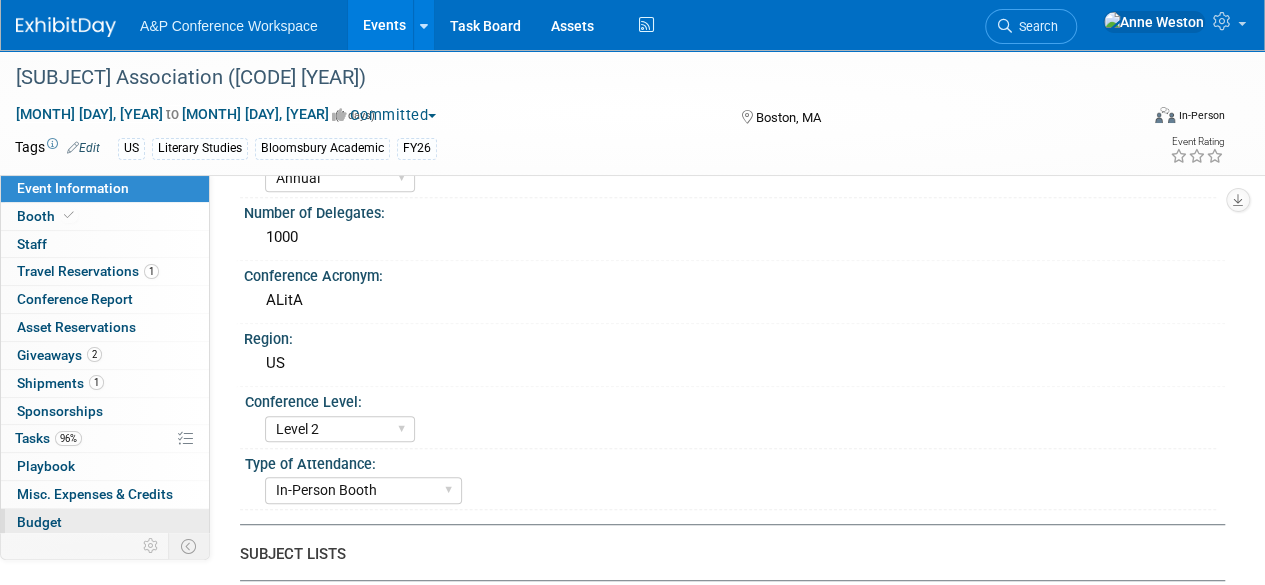 click on "Budget" at bounding box center [105, 522] 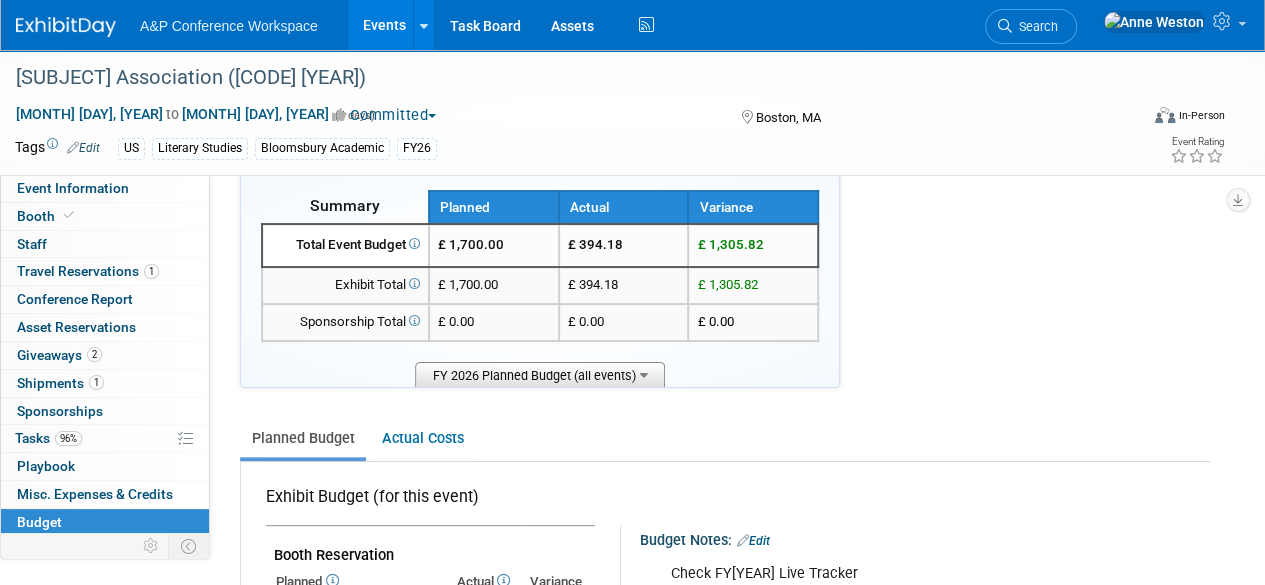 scroll, scrollTop: 0, scrollLeft: 0, axis: both 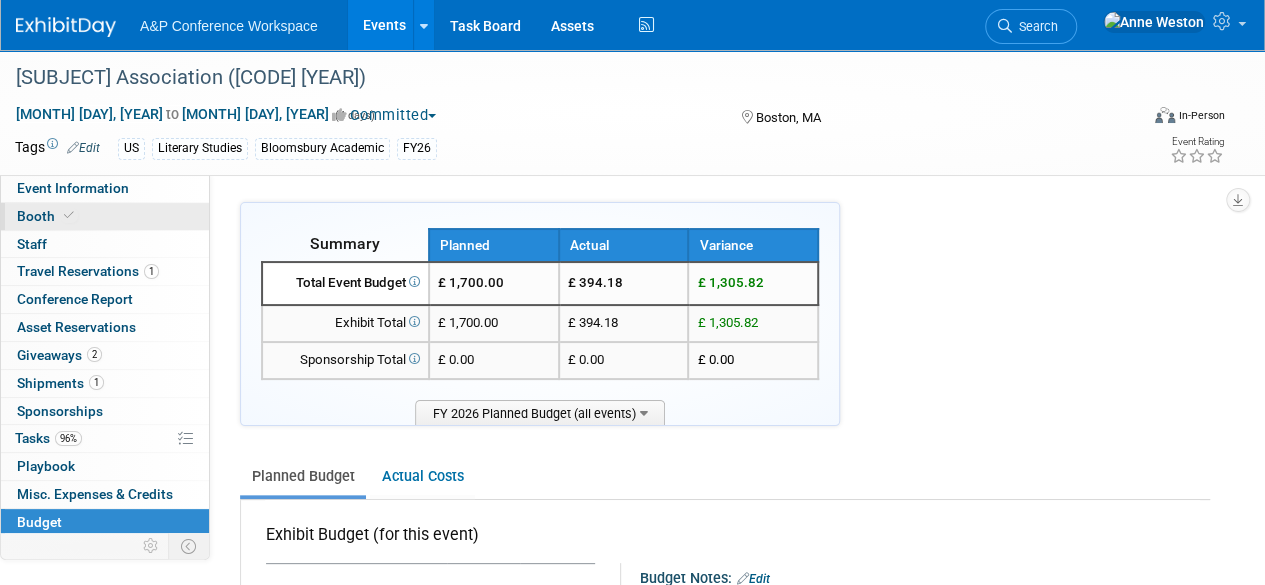 click on "Booth" at bounding box center (47, 216) 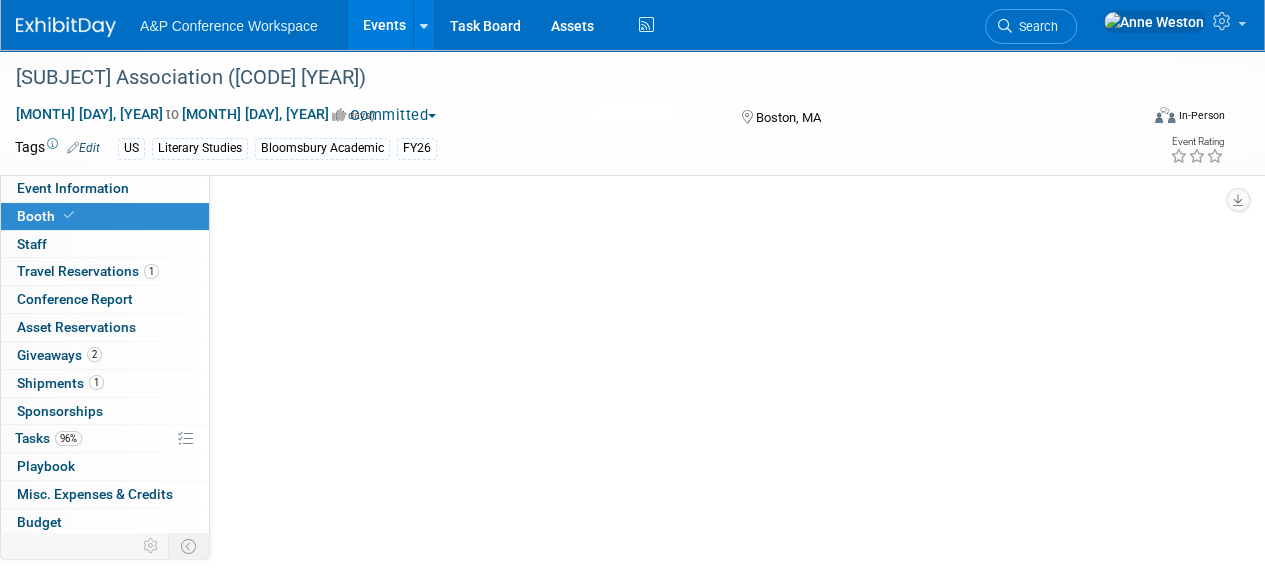 select on "CUAP" 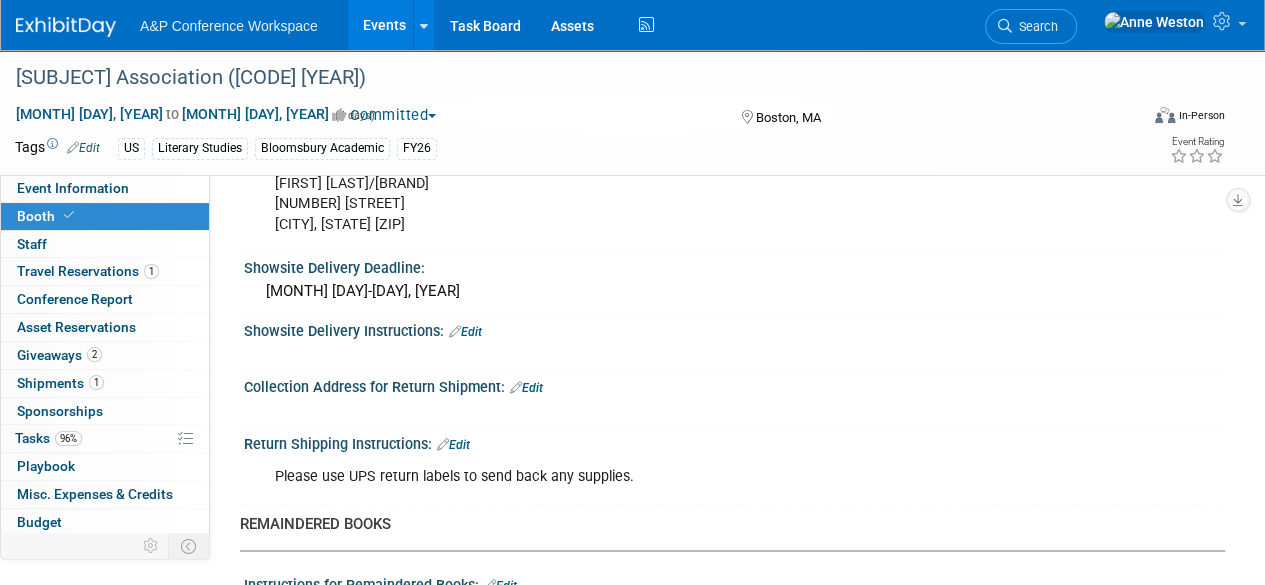 scroll, scrollTop: 1400, scrollLeft: 0, axis: vertical 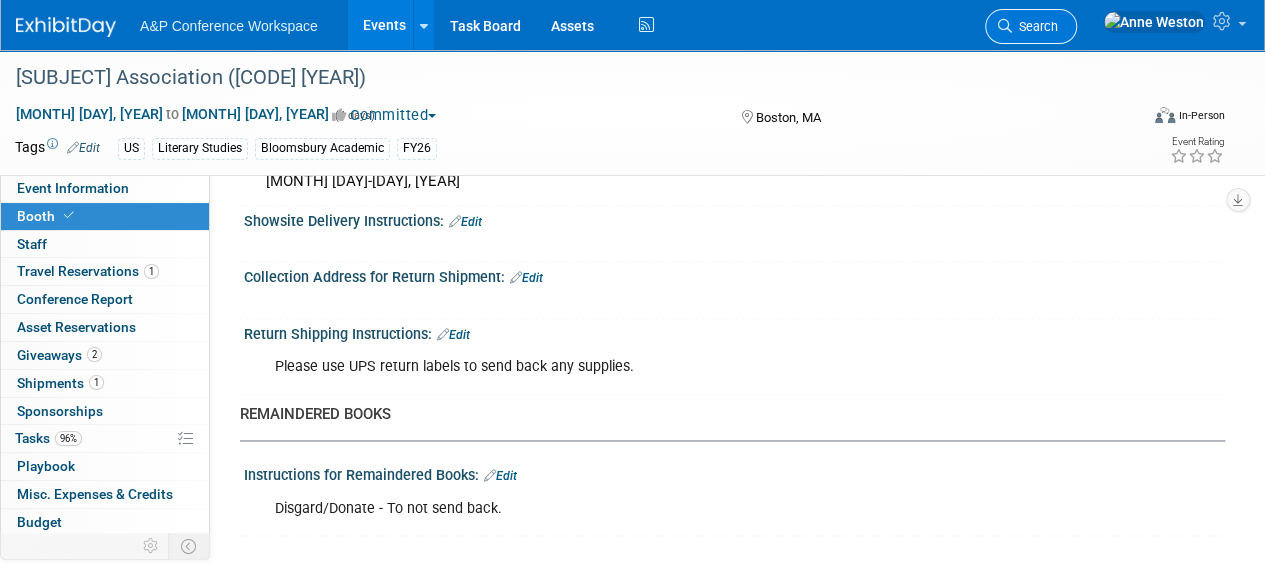 click on "Search" at bounding box center (1035, 26) 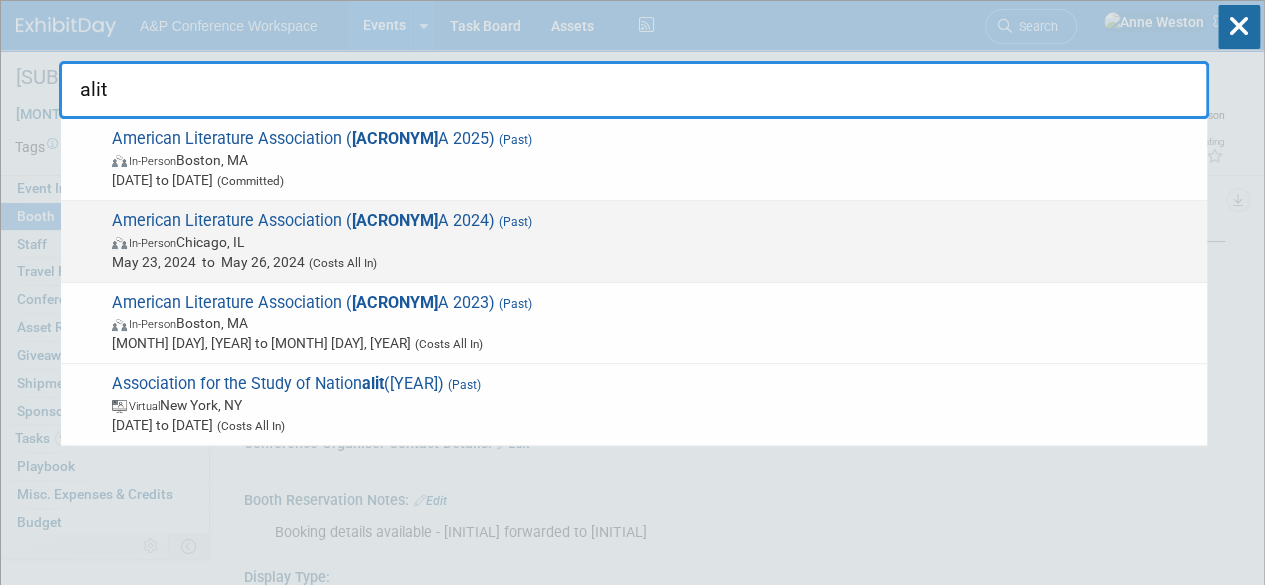 type on "alit" 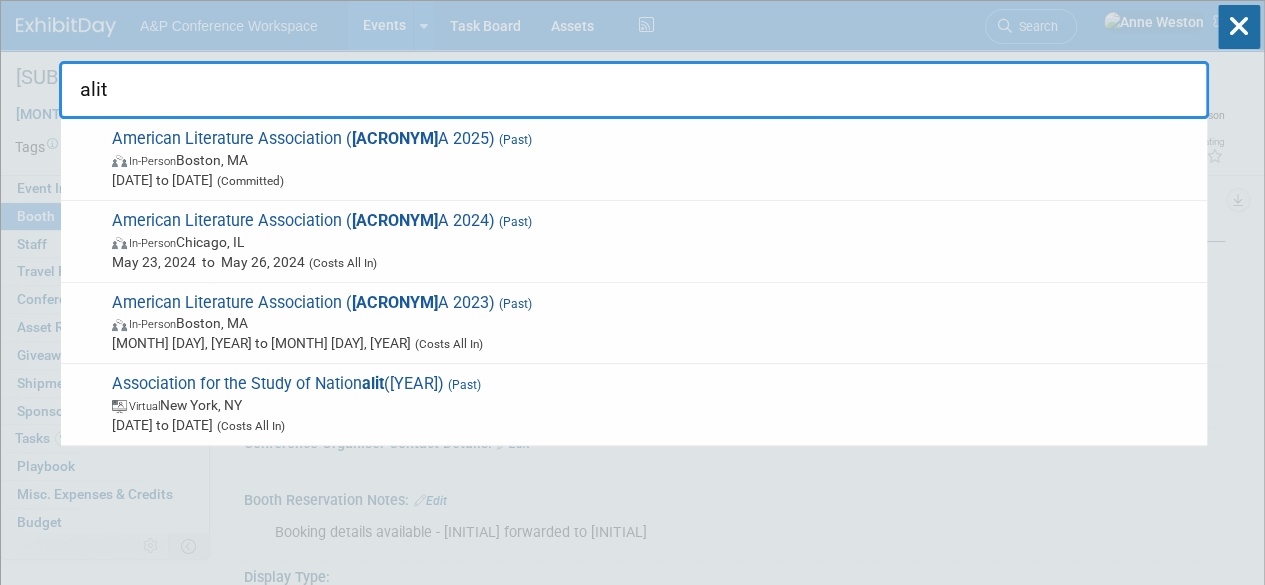 click on "May 23, 2024  to  May 26, 2024  (Costs All In)" at bounding box center [654, 262] 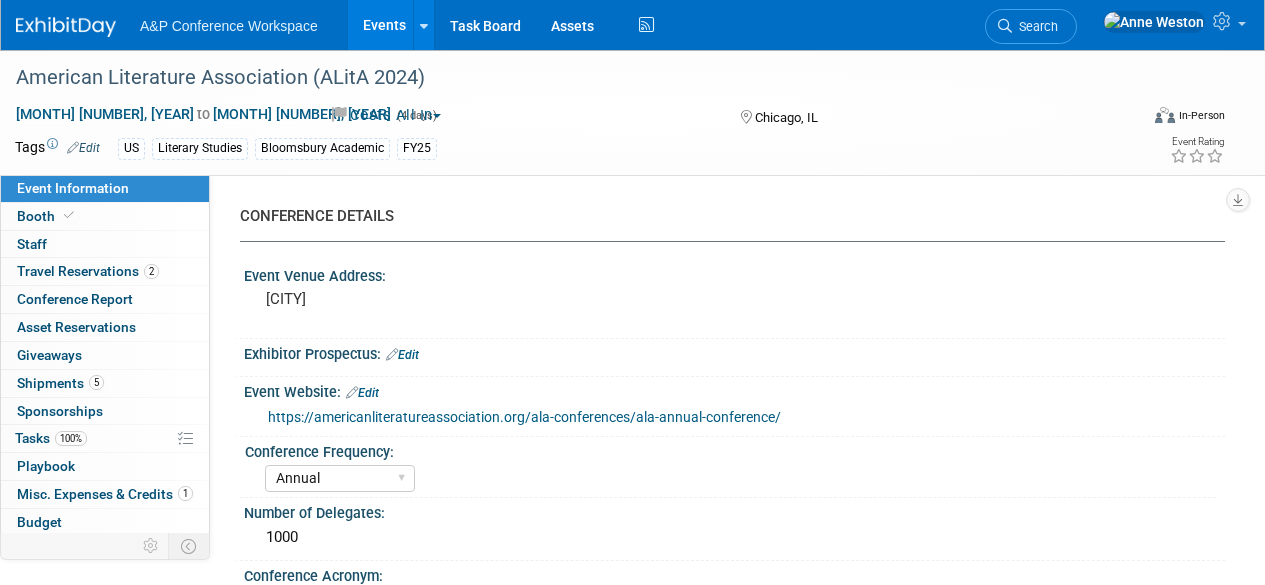 select on "Annual" 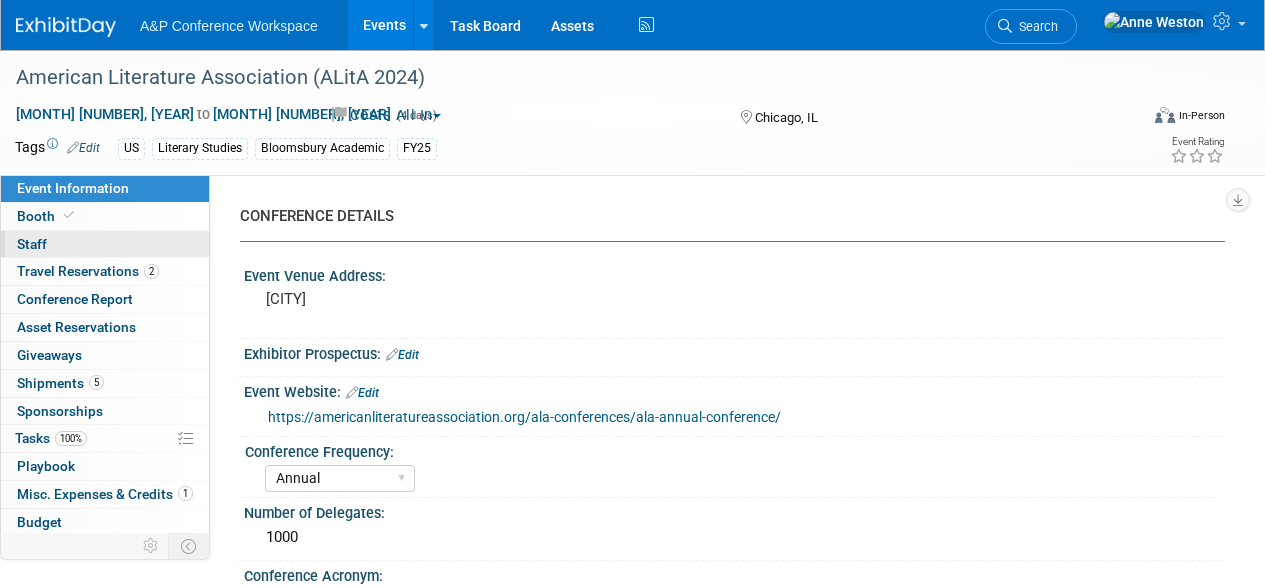scroll, scrollTop: 0, scrollLeft: 0, axis: both 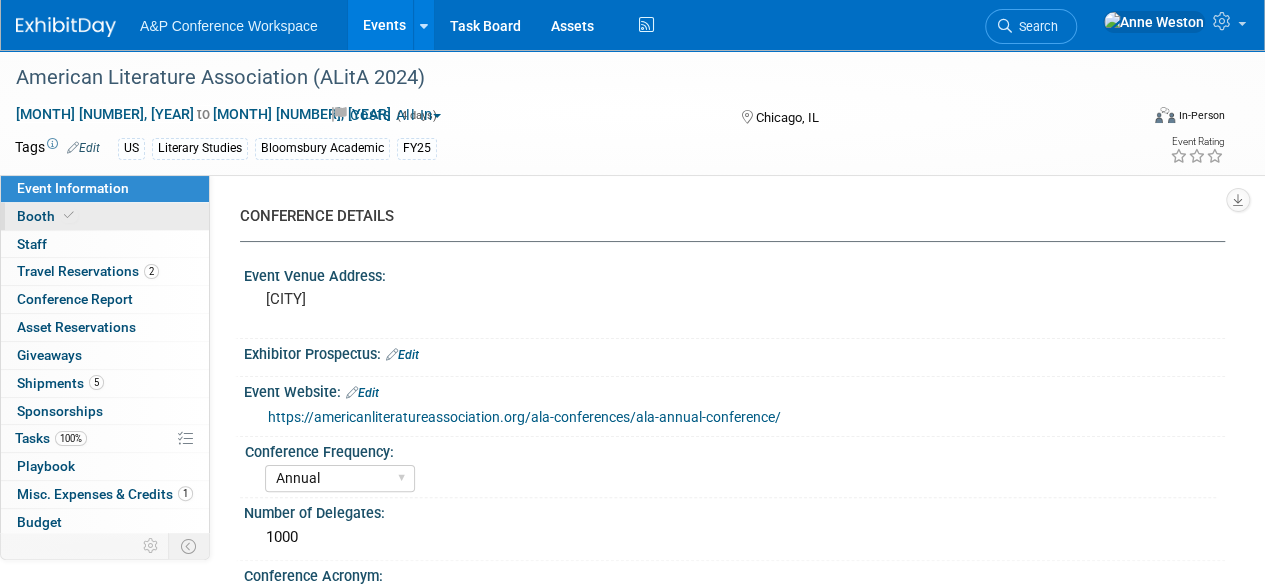 click on "Booth" at bounding box center (105, 216) 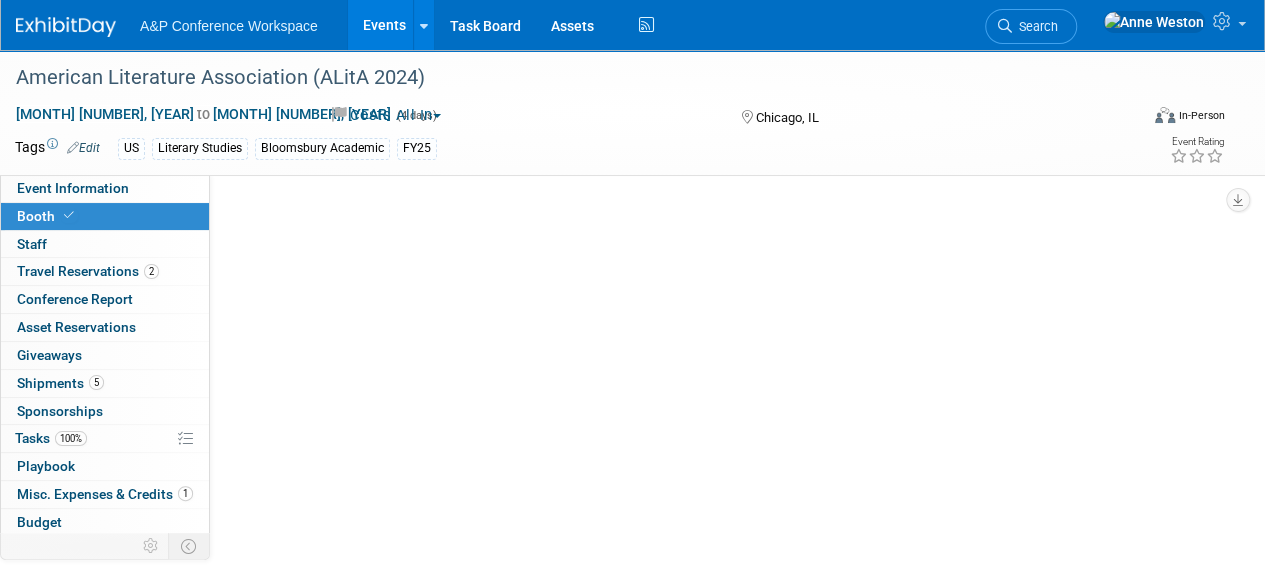 select on "CUAP" 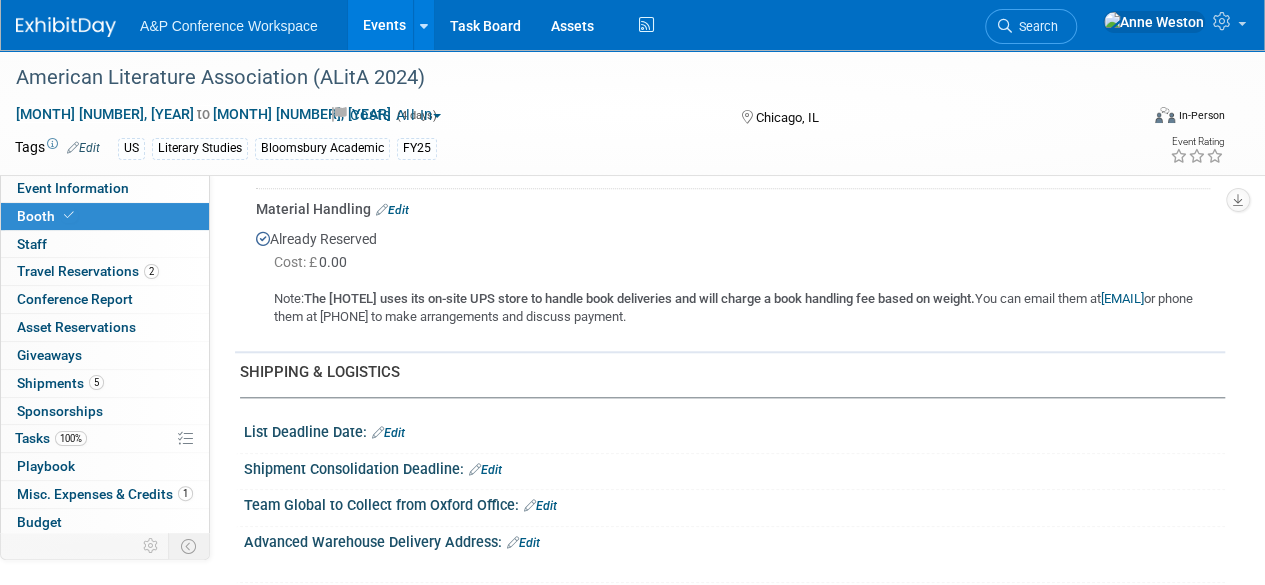 scroll, scrollTop: 700, scrollLeft: 0, axis: vertical 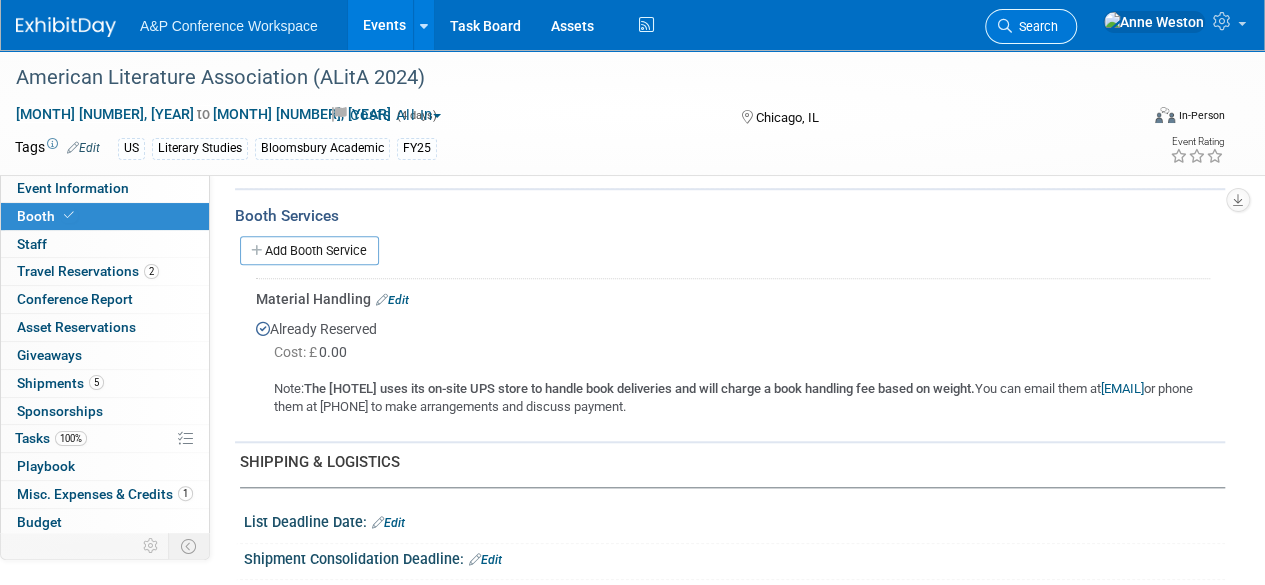 click on "Search" at bounding box center (1031, 26) 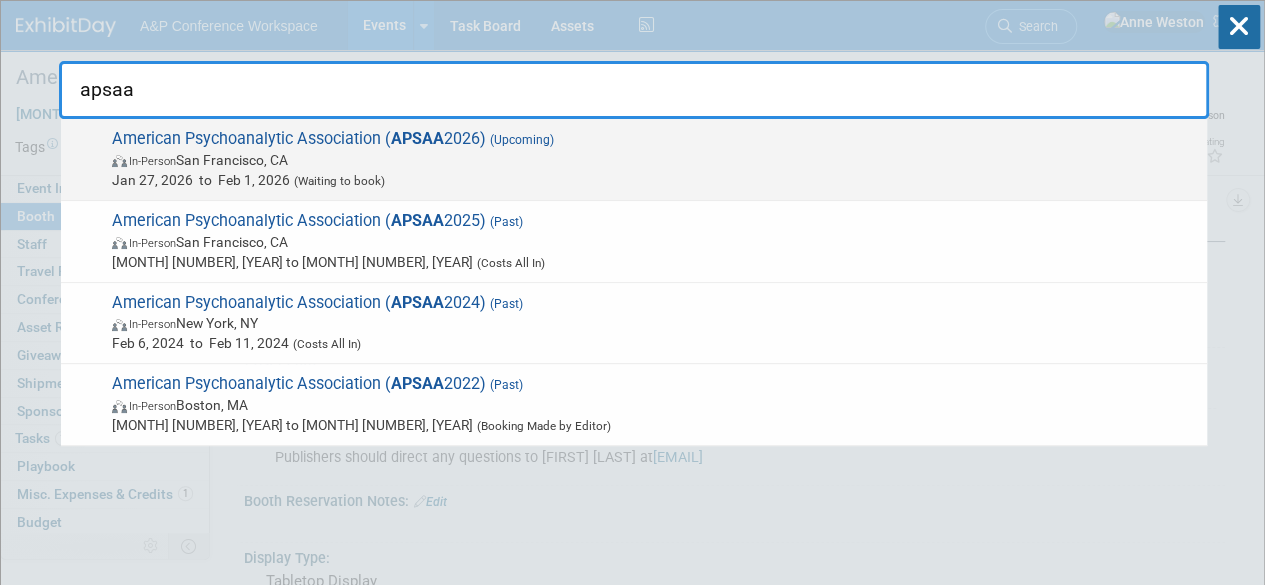 type on "apsaa" 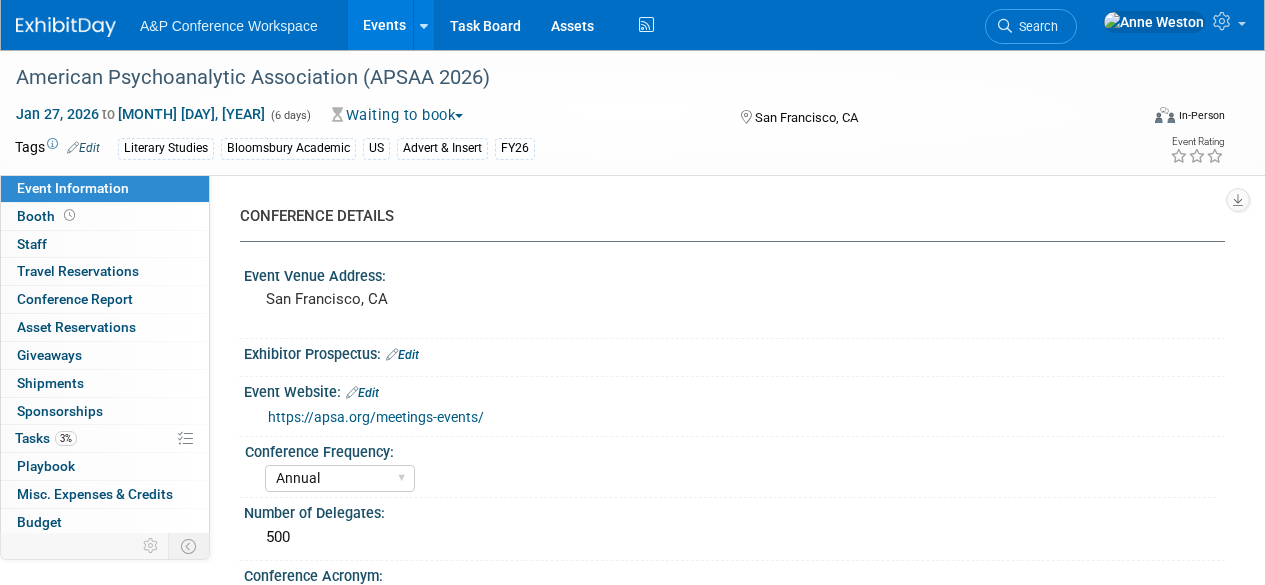 select on "Annual" 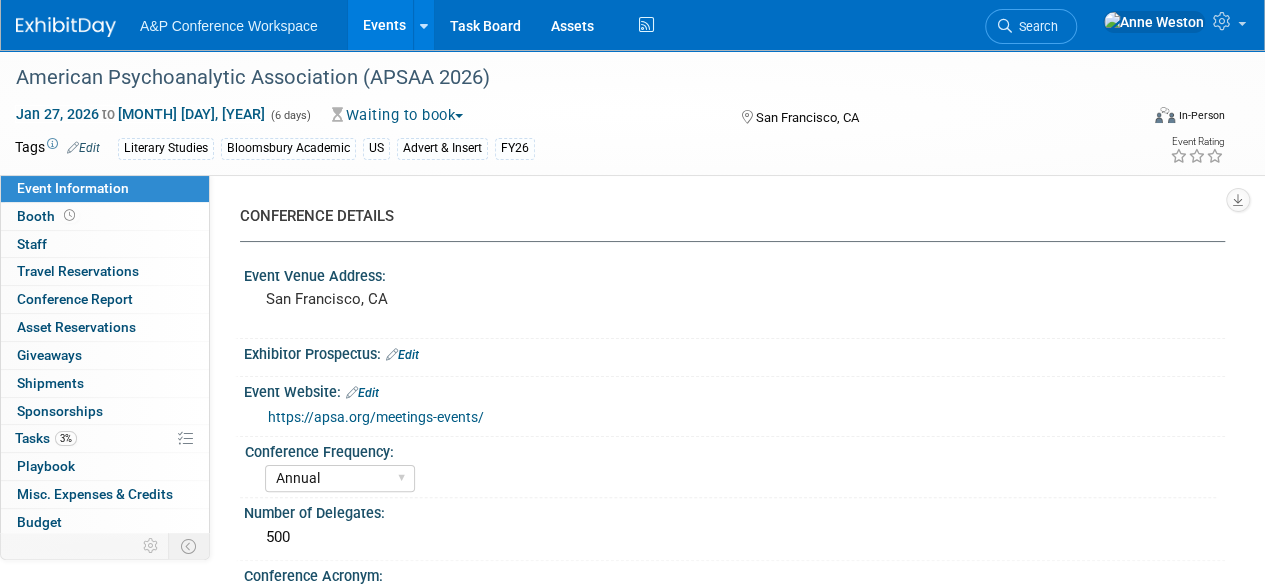 scroll, scrollTop: 0, scrollLeft: 0, axis: both 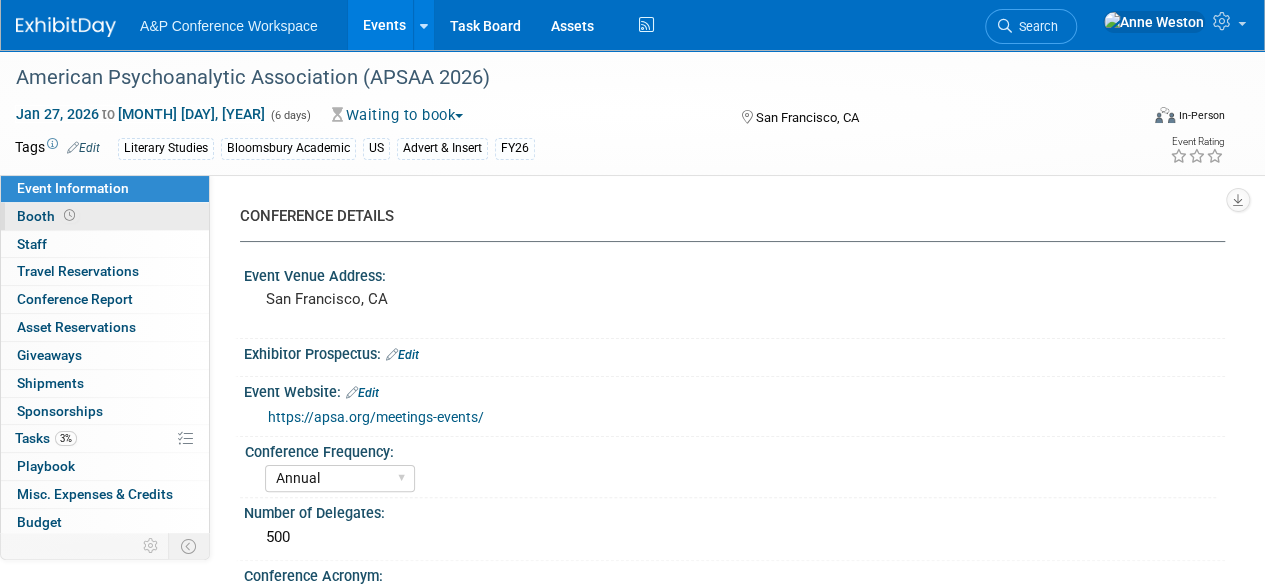 click on "Booth" at bounding box center (105, 216) 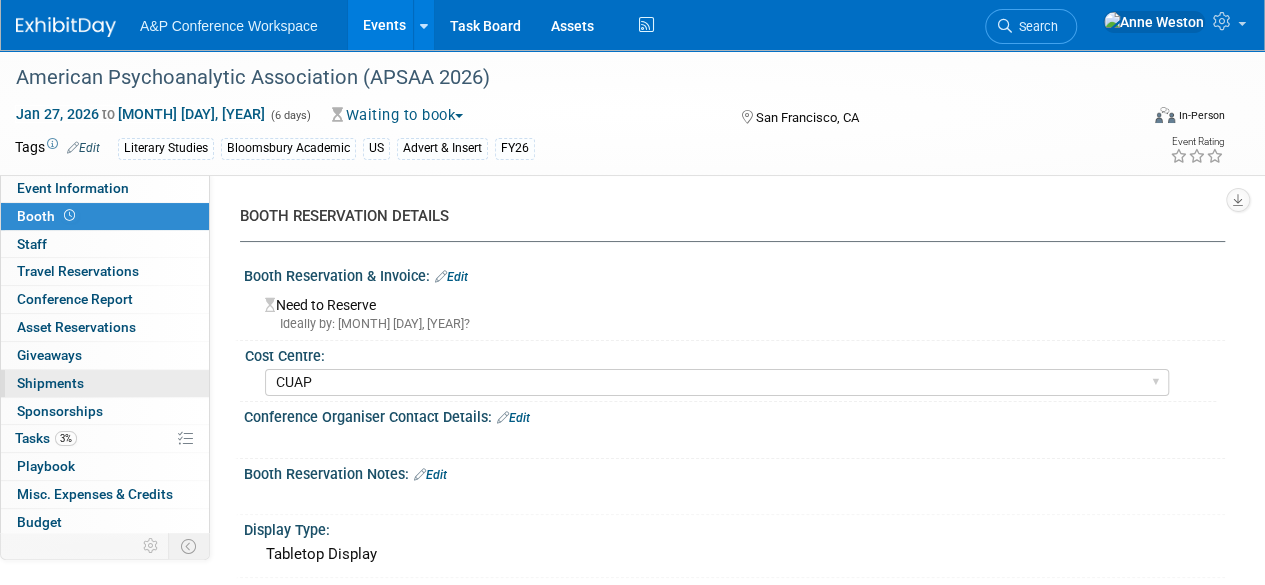 scroll, scrollTop: 82, scrollLeft: 0, axis: vertical 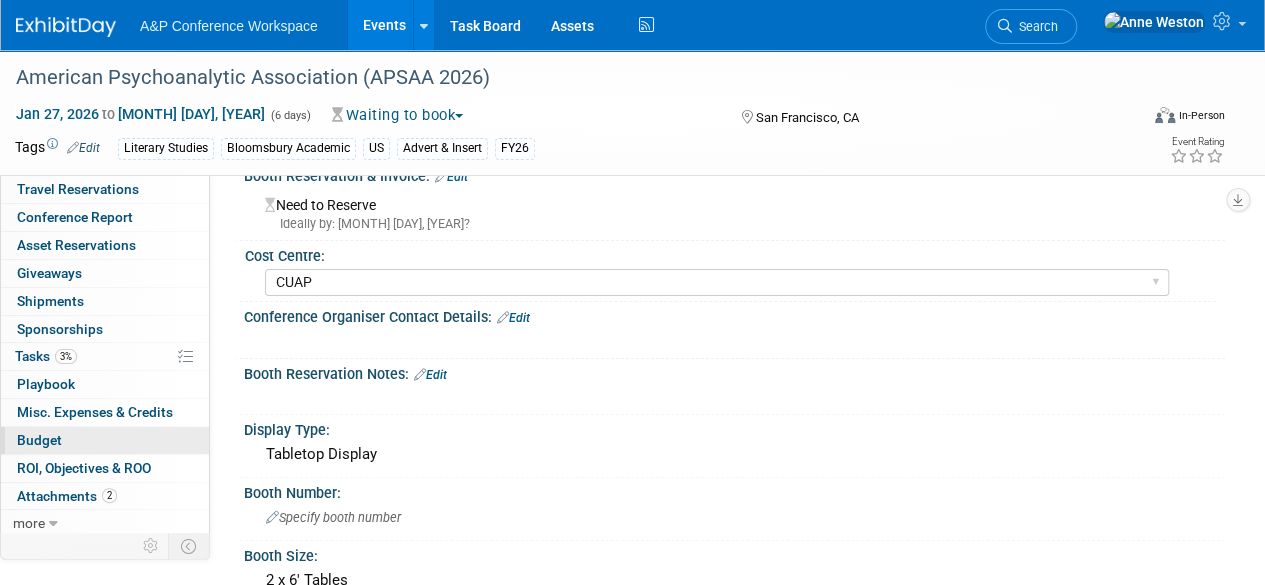 click on "Budget" at bounding box center (105, 440) 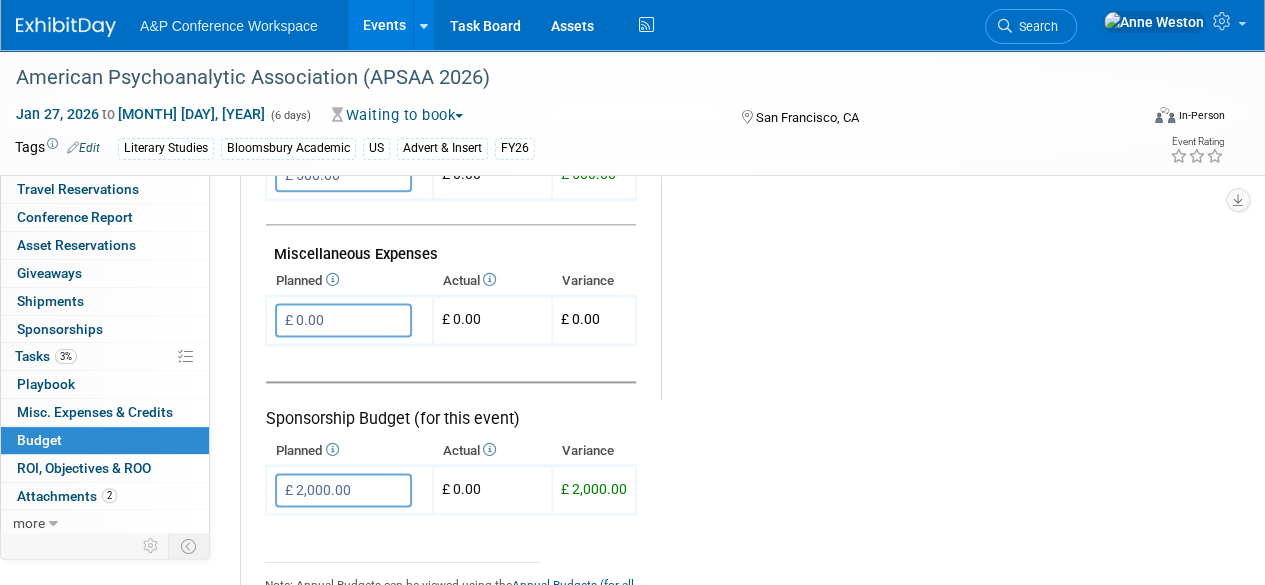 scroll, scrollTop: 1300, scrollLeft: 0, axis: vertical 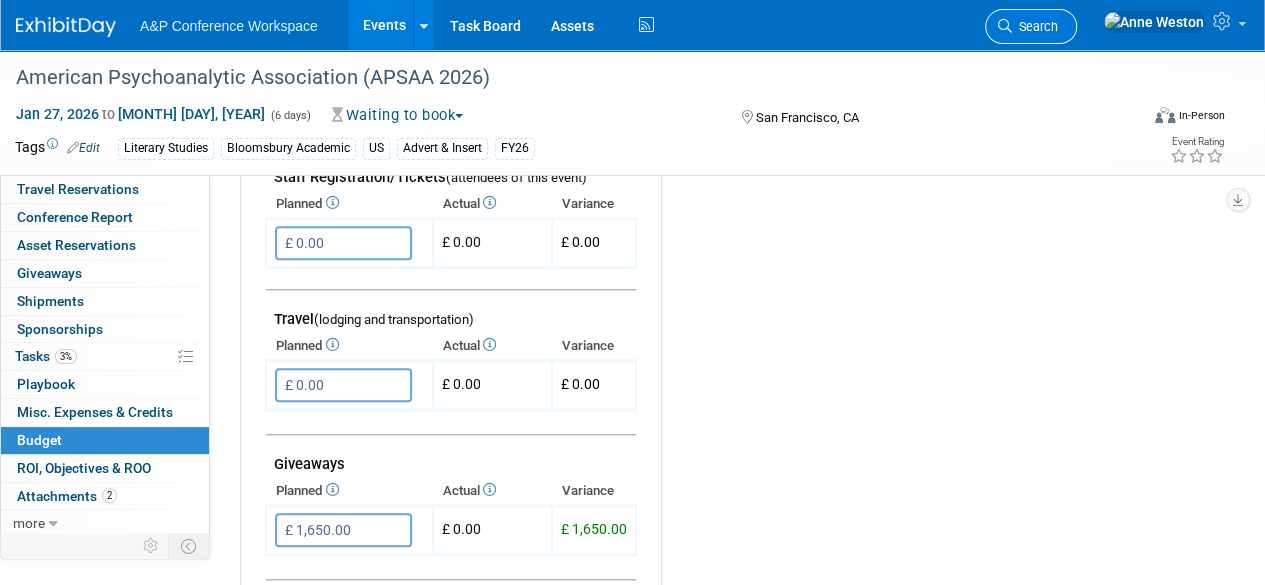 click on "Search" at bounding box center (1031, 26) 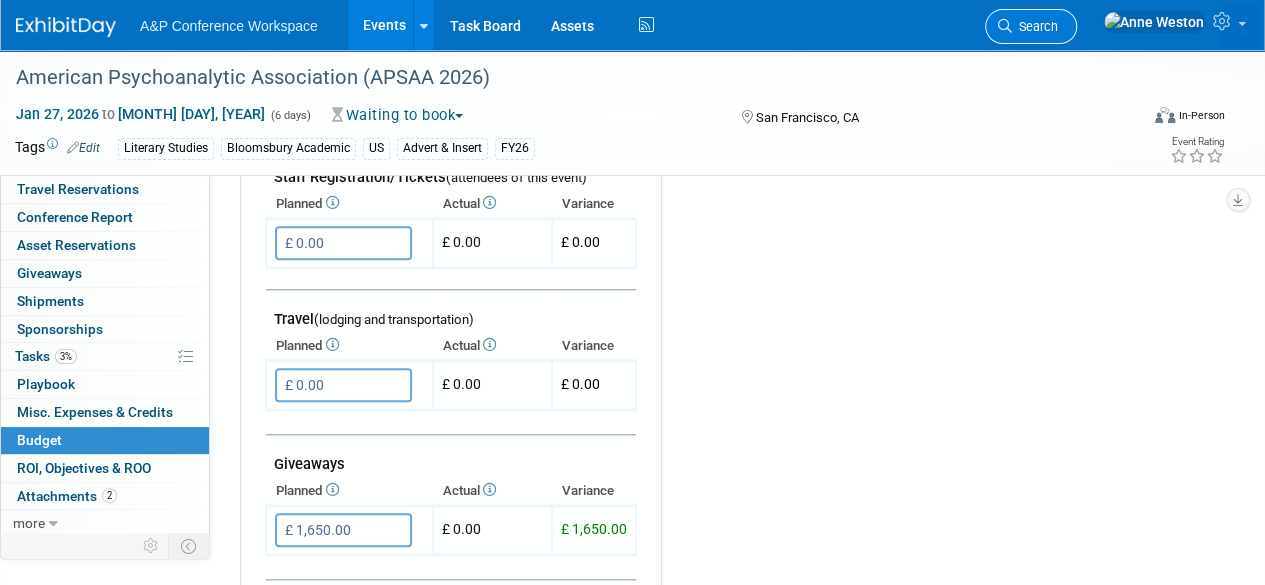 scroll, scrollTop: 0, scrollLeft: 0, axis: both 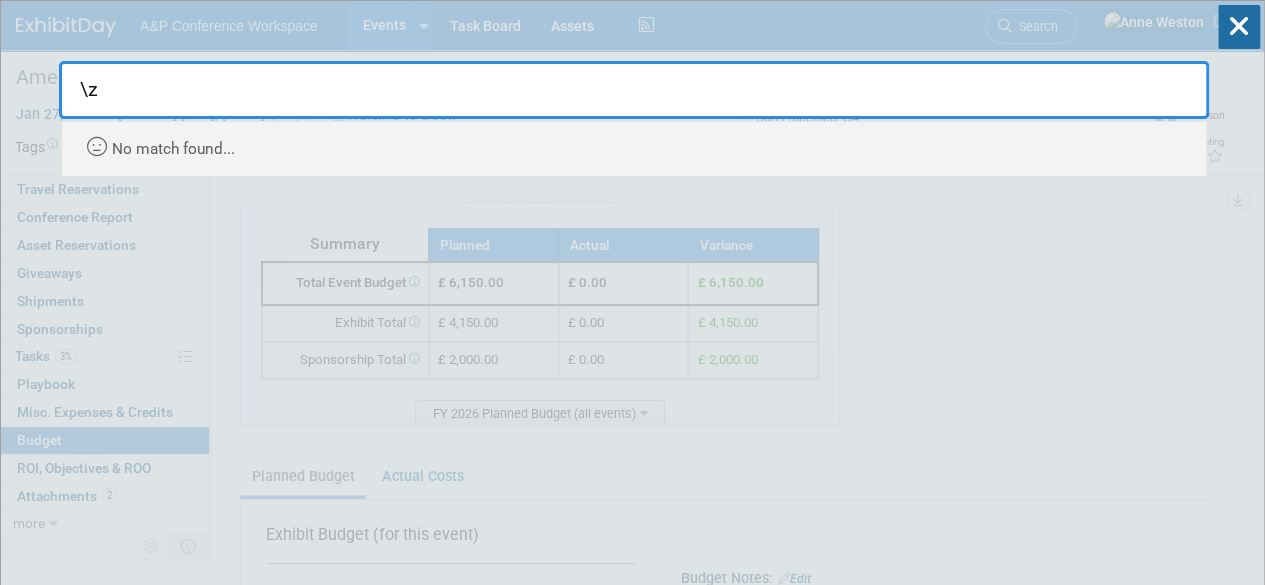 type on "\" 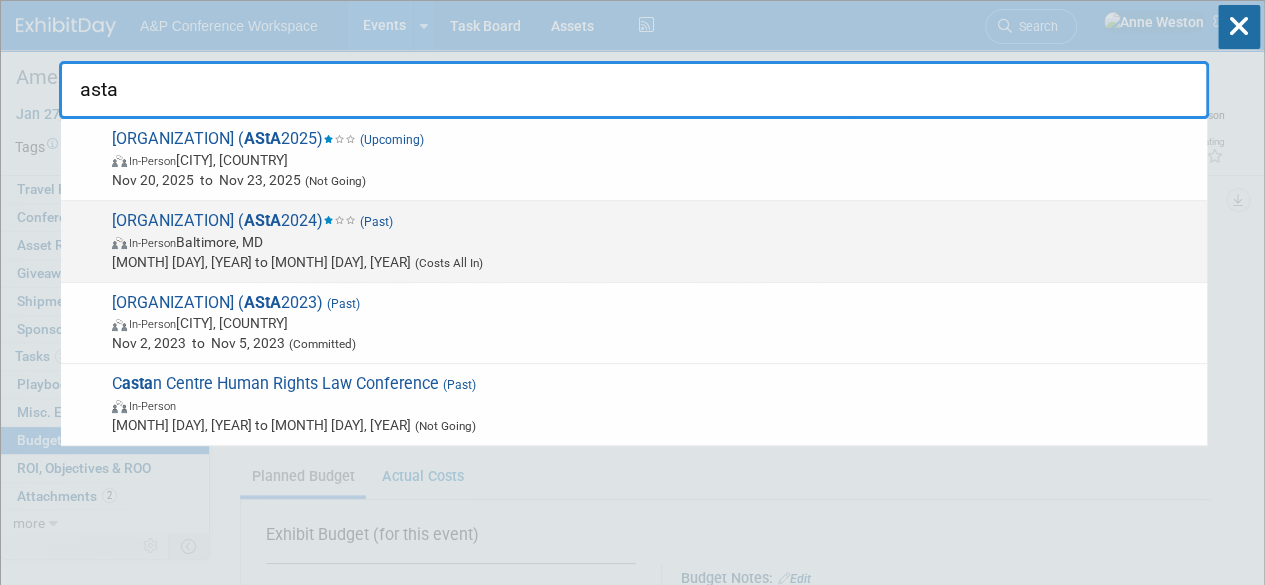 type on "asta" 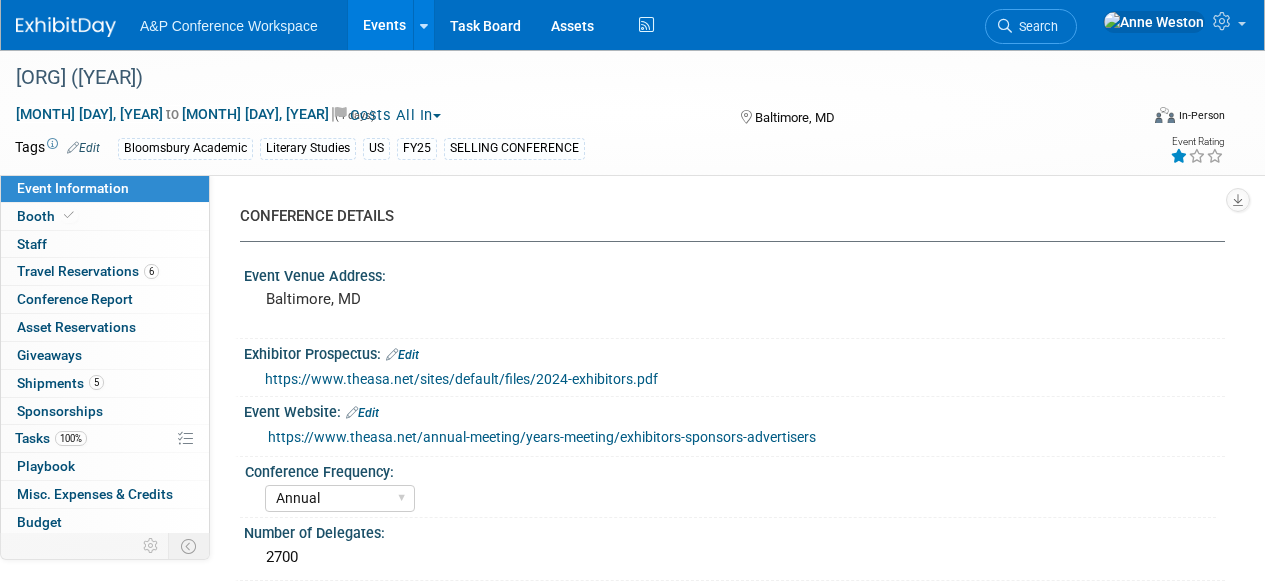 select on "Annual" 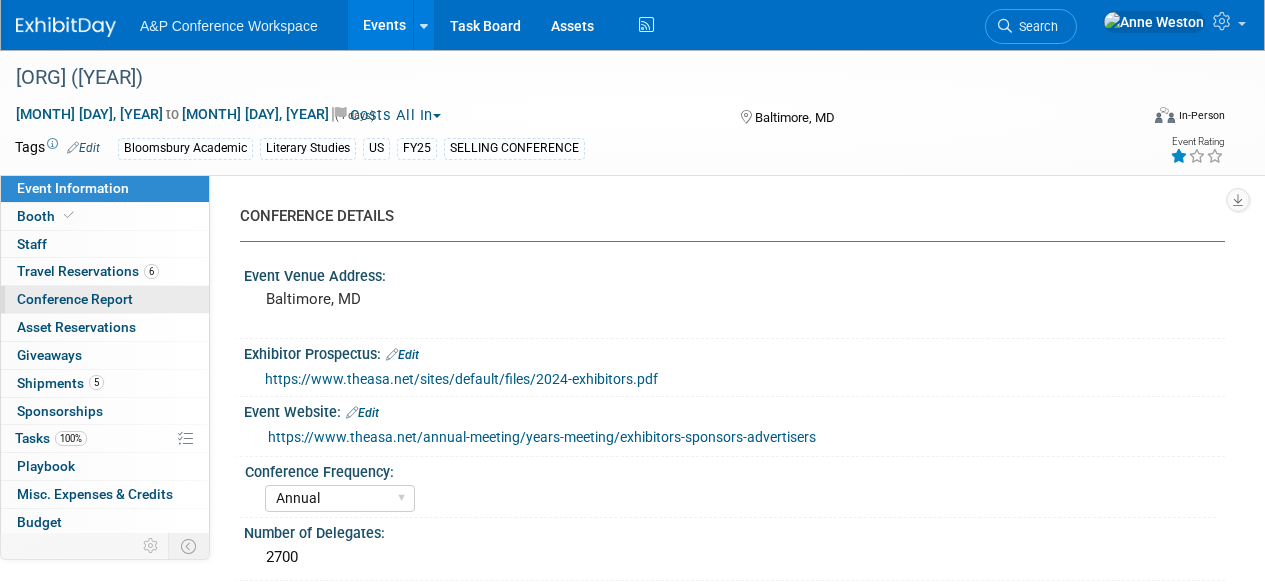 scroll, scrollTop: 0, scrollLeft: 0, axis: both 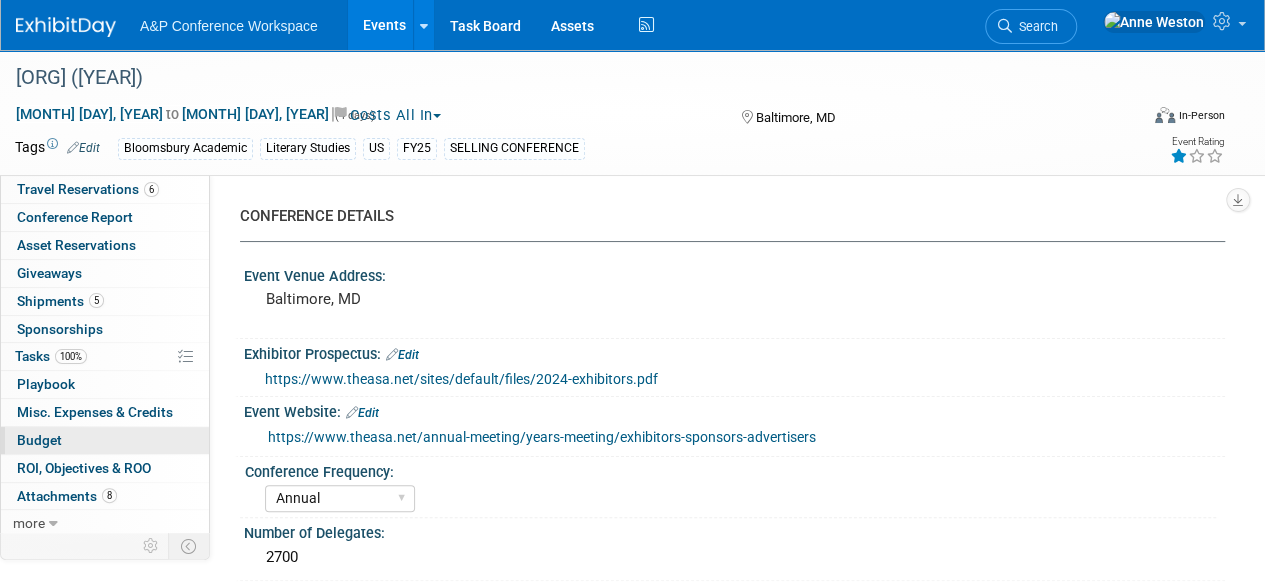 click on "Budget" at bounding box center [105, 440] 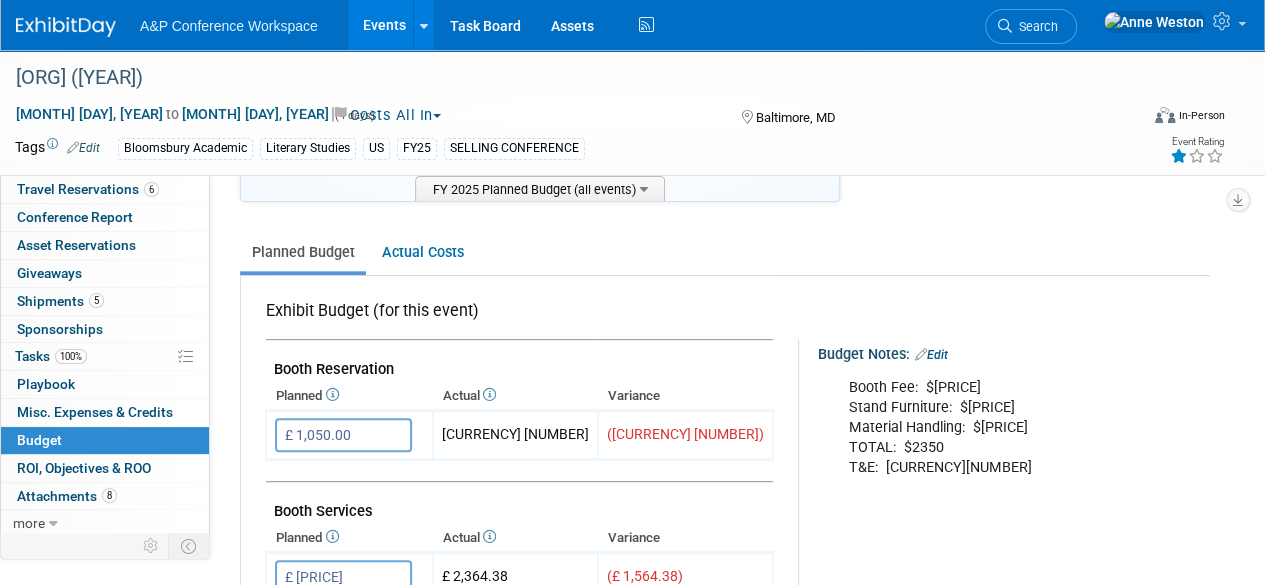 scroll, scrollTop: 300, scrollLeft: 0, axis: vertical 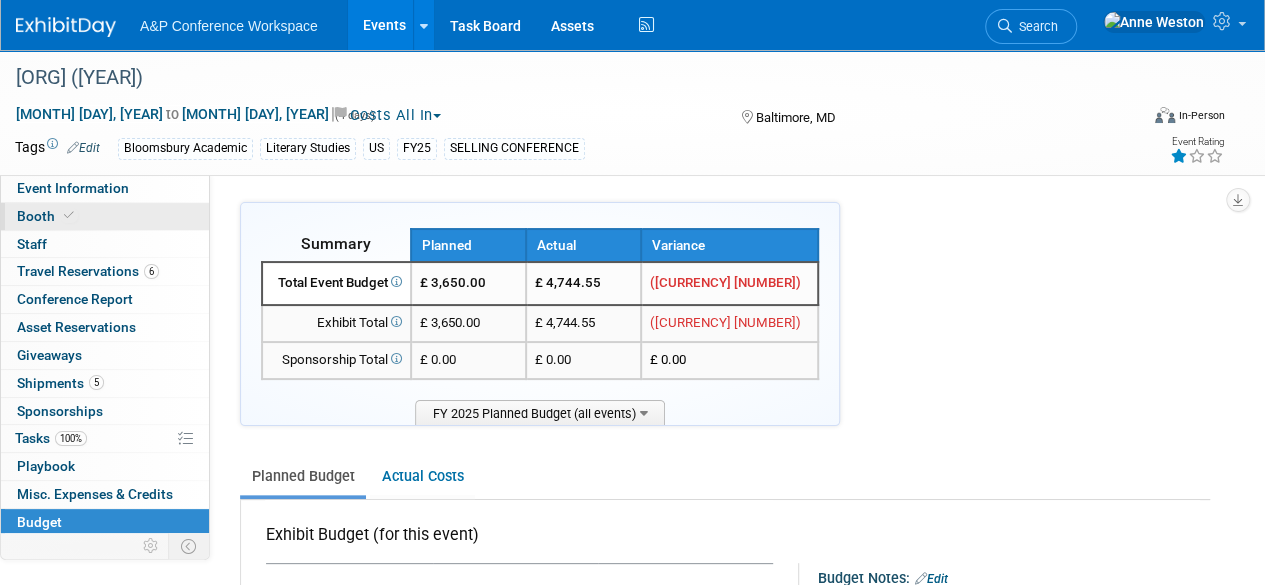 click on "Booth" at bounding box center [105, 216] 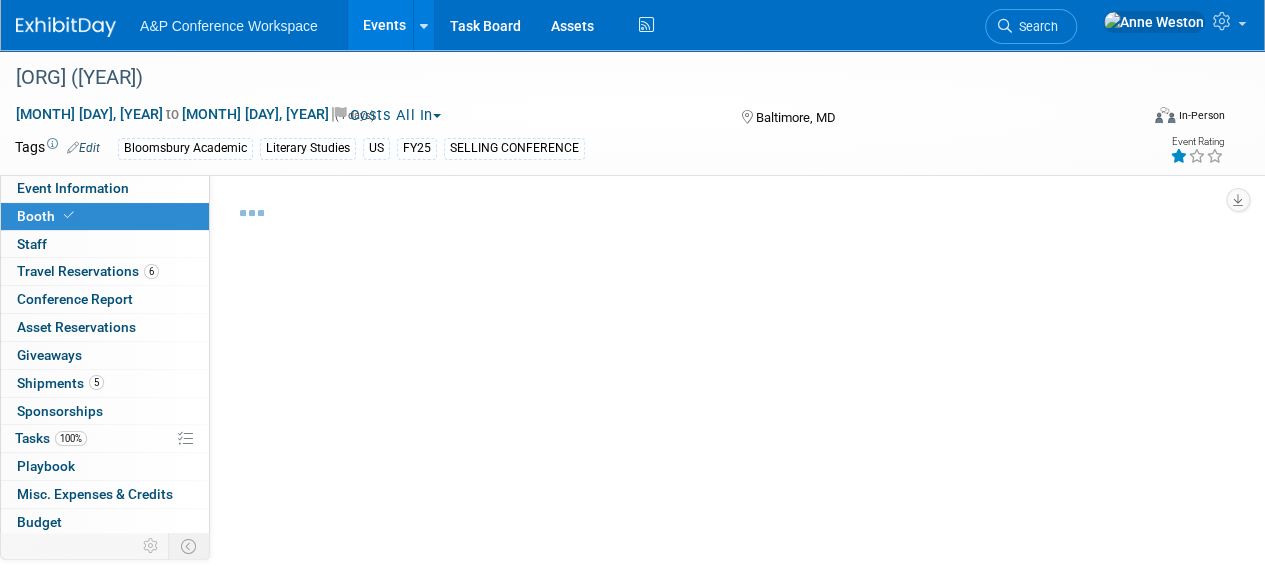 select on "CUAP" 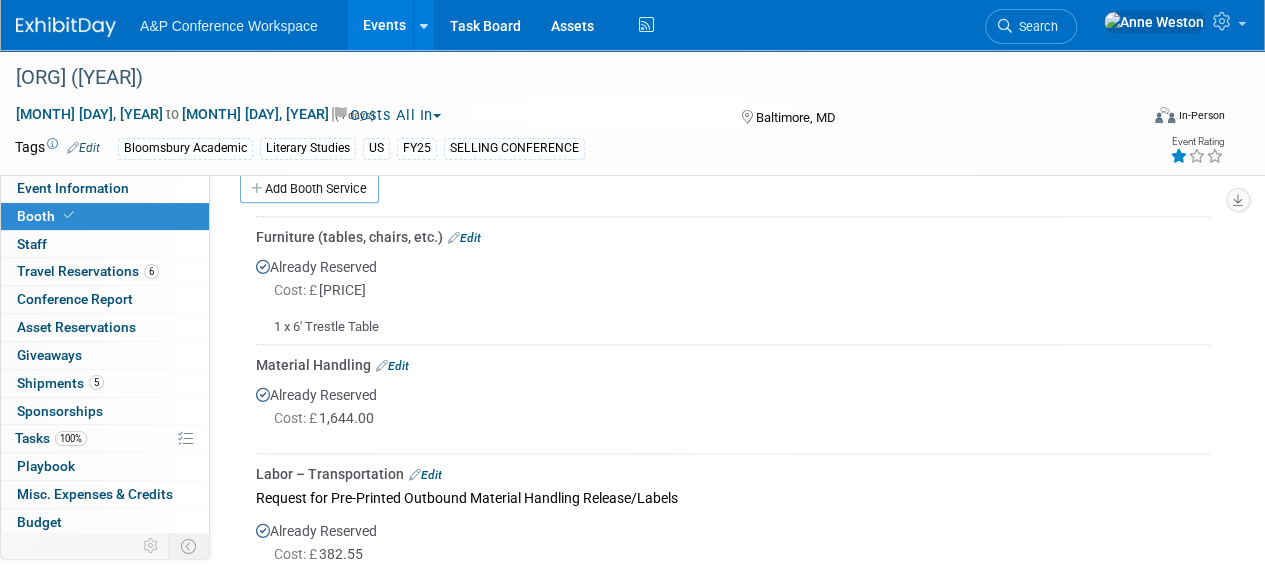 scroll, scrollTop: 900, scrollLeft: 0, axis: vertical 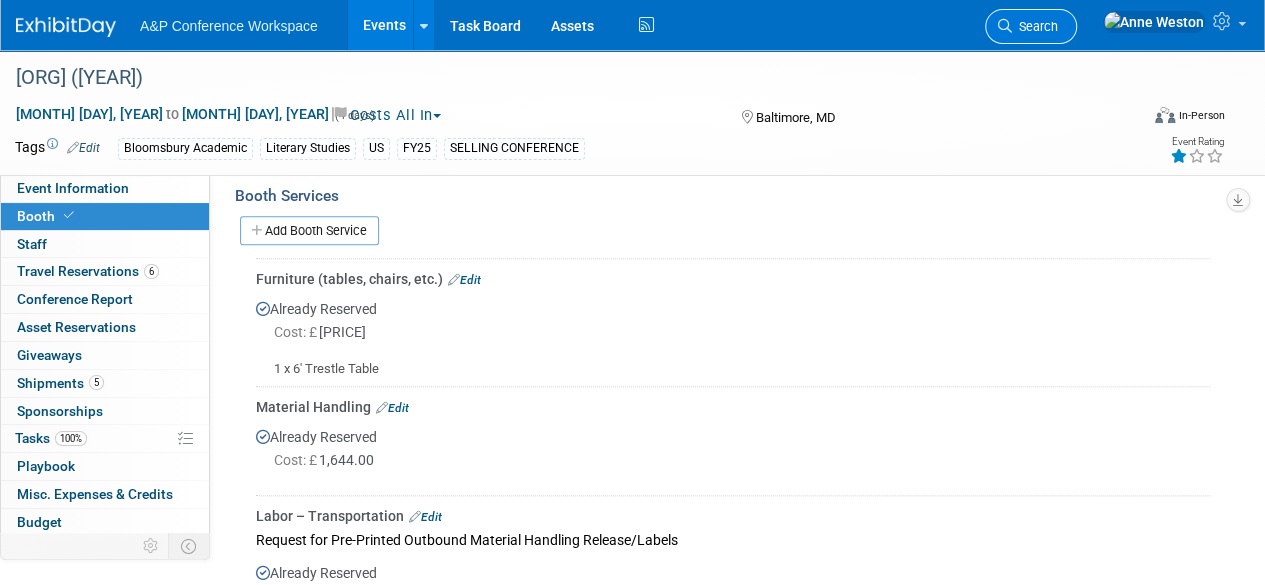 click on "Search" at bounding box center [1035, 26] 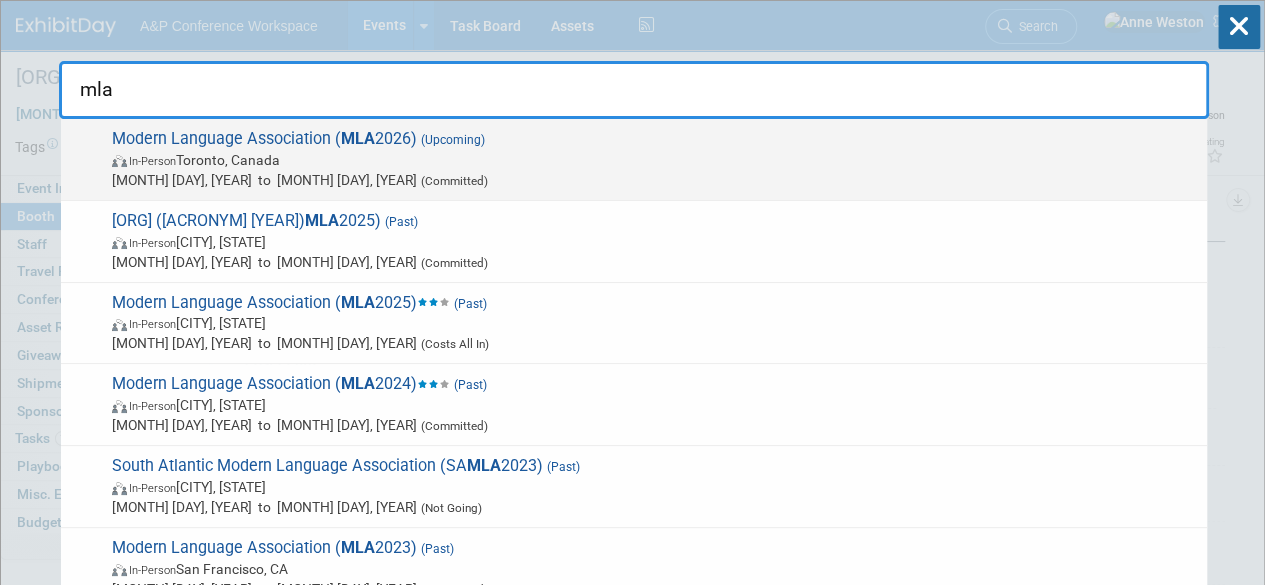 type on "mla" 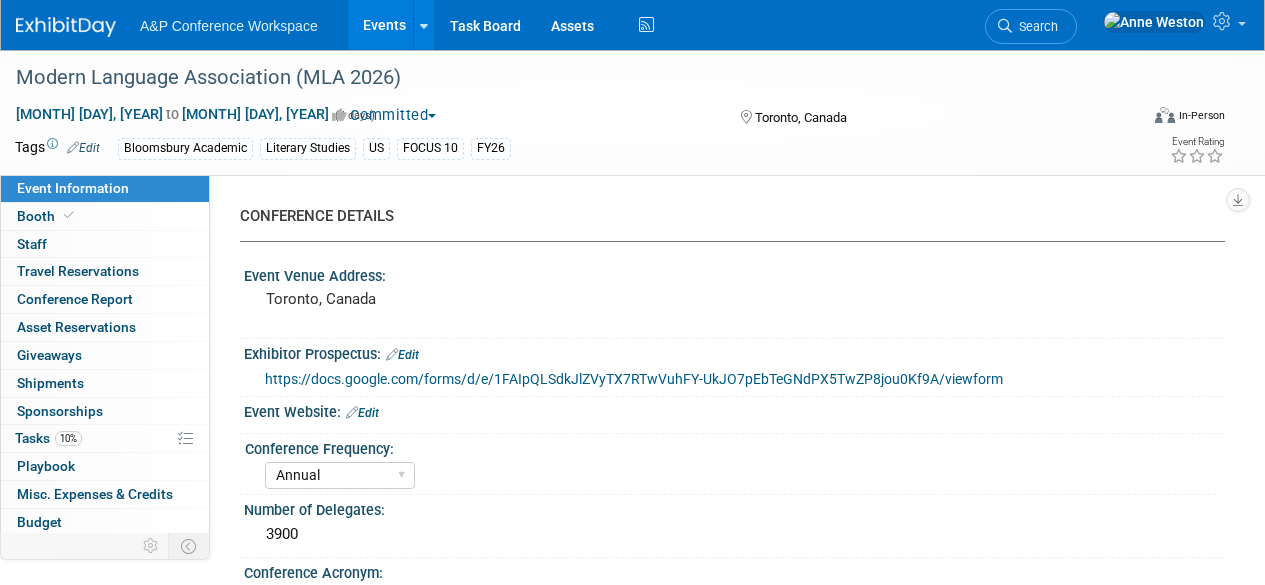 select on "Annual" 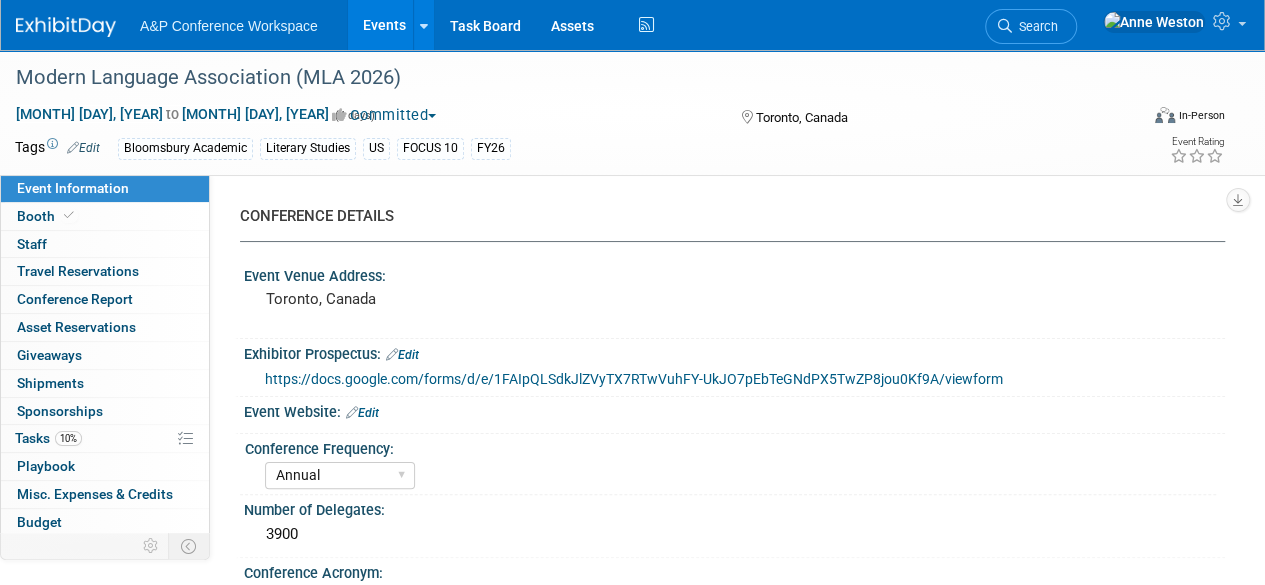 scroll, scrollTop: 0, scrollLeft: 0, axis: both 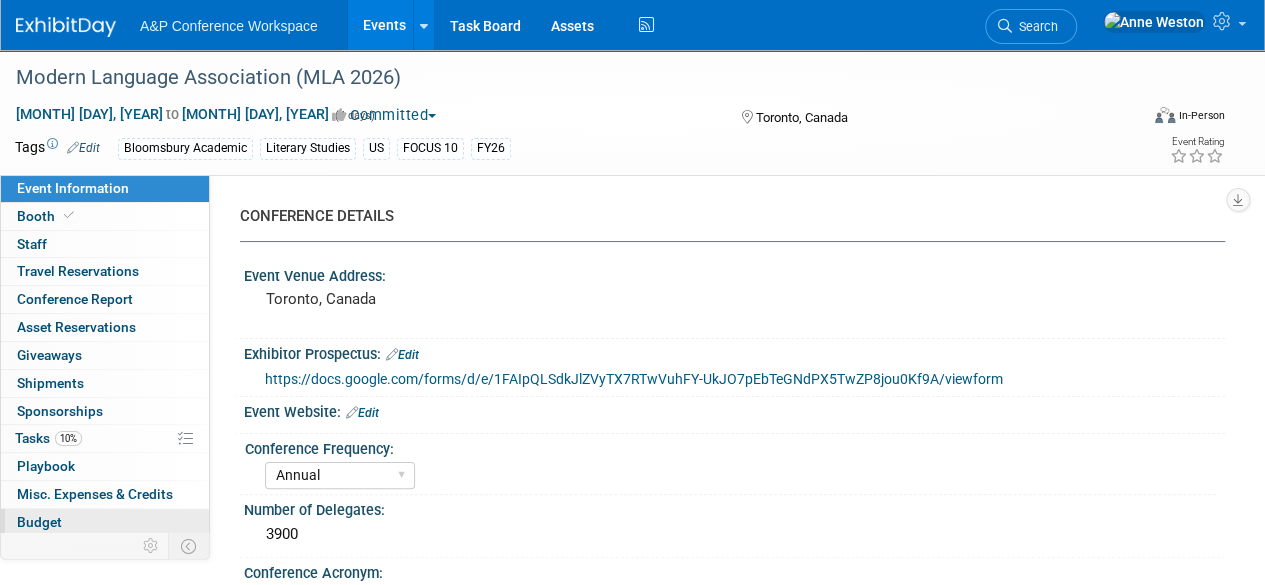 click on "Budget" at bounding box center [105, 522] 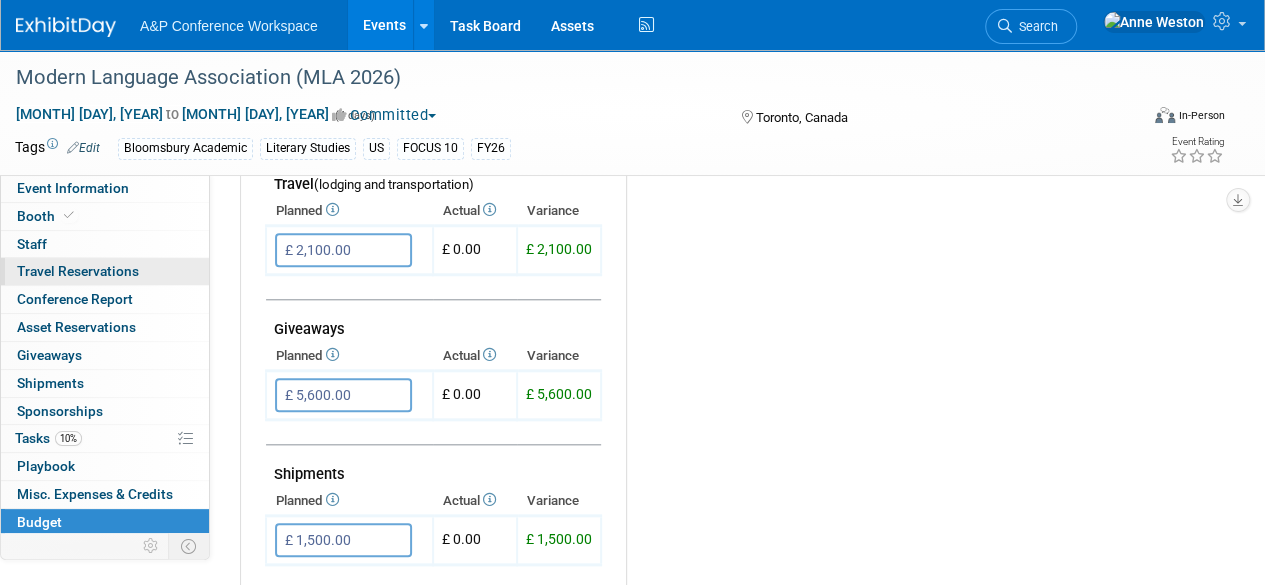 scroll, scrollTop: 652, scrollLeft: 0, axis: vertical 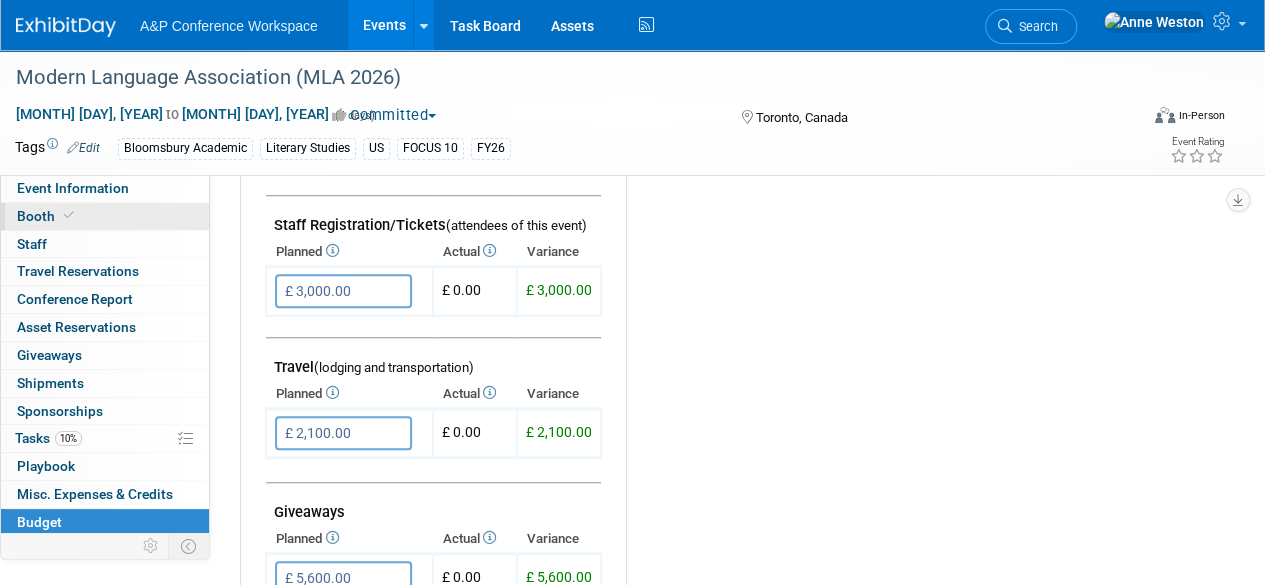 click at bounding box center (69, 215) 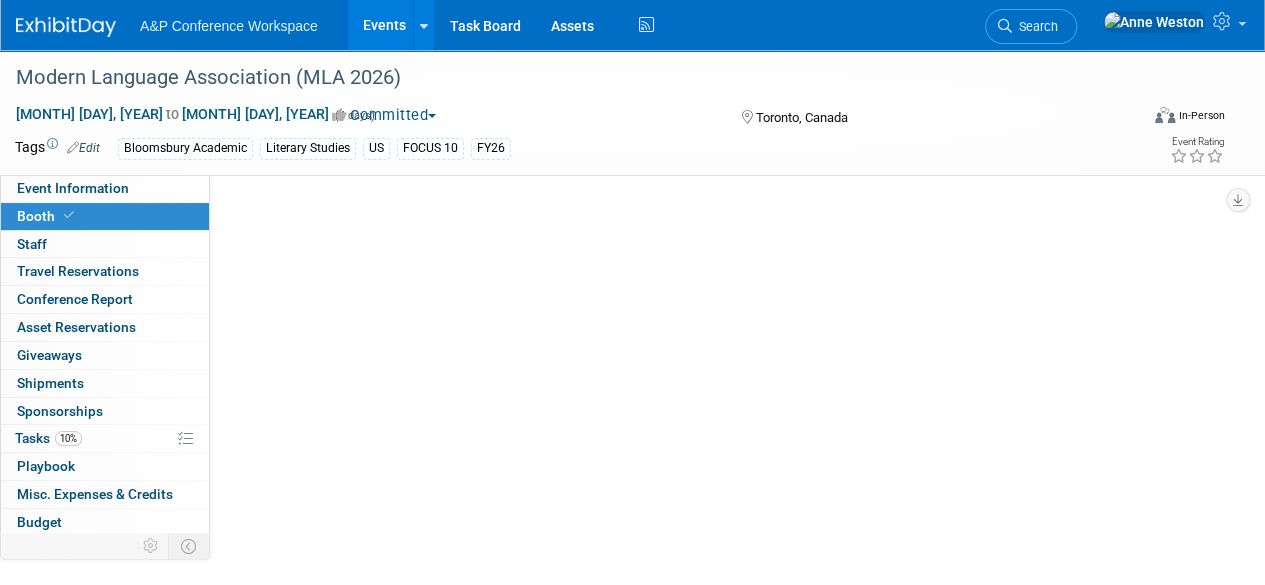 scroll, scrollTop: 0, scrollLeft: 0, axis: both 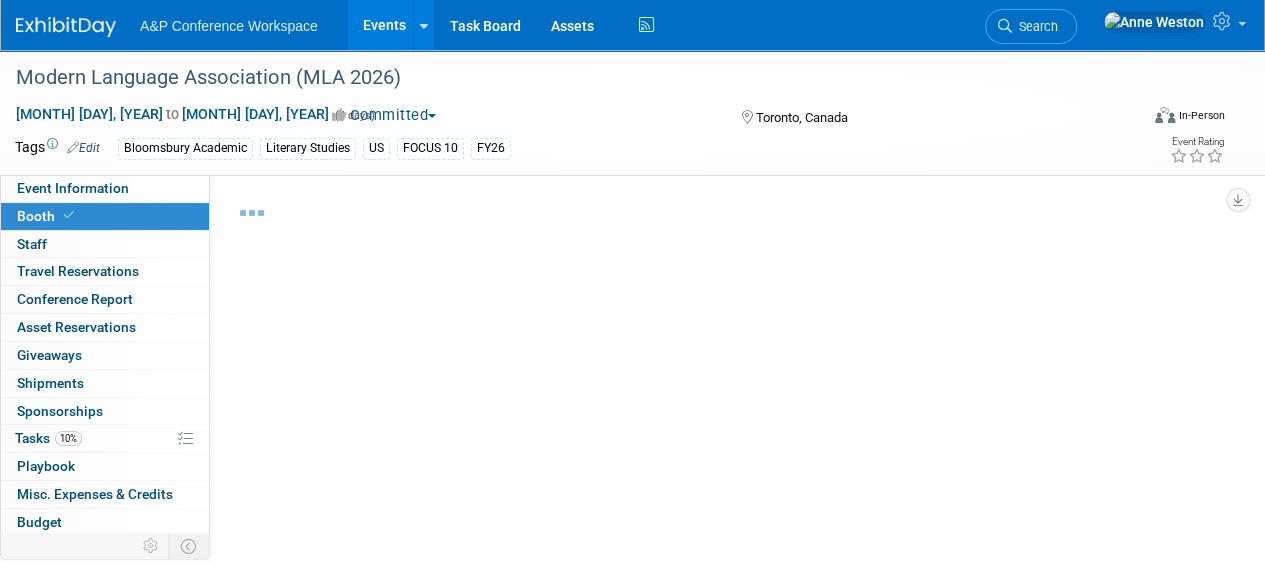 select on "CUAP" 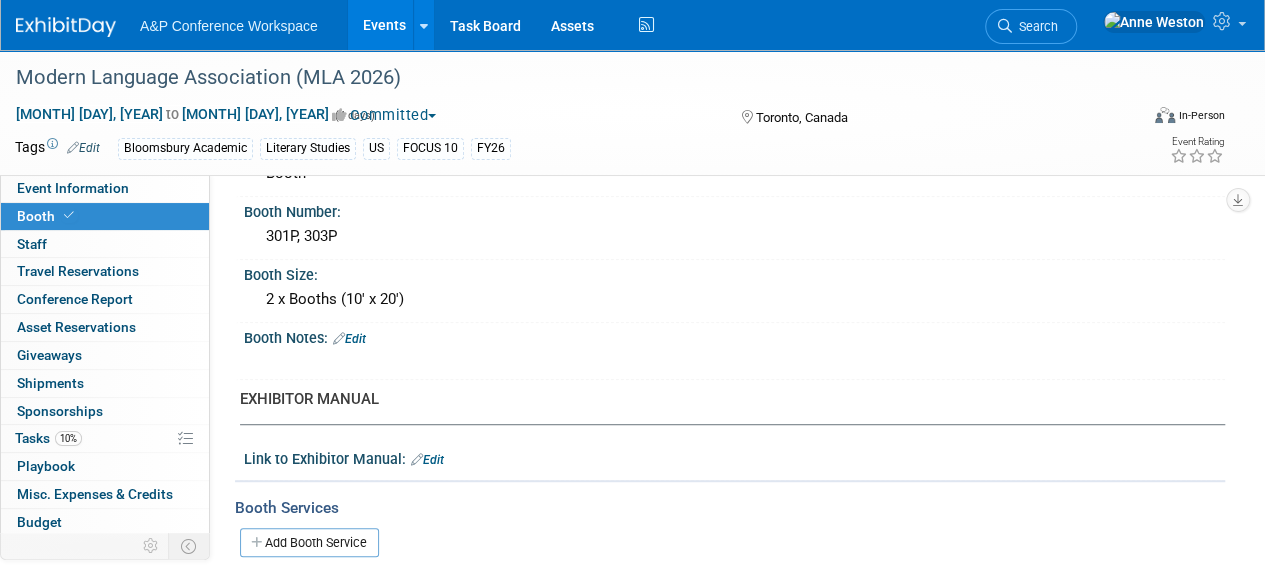 scroll, scrollTop: 400, scrollLeft: 0, axis: vertical 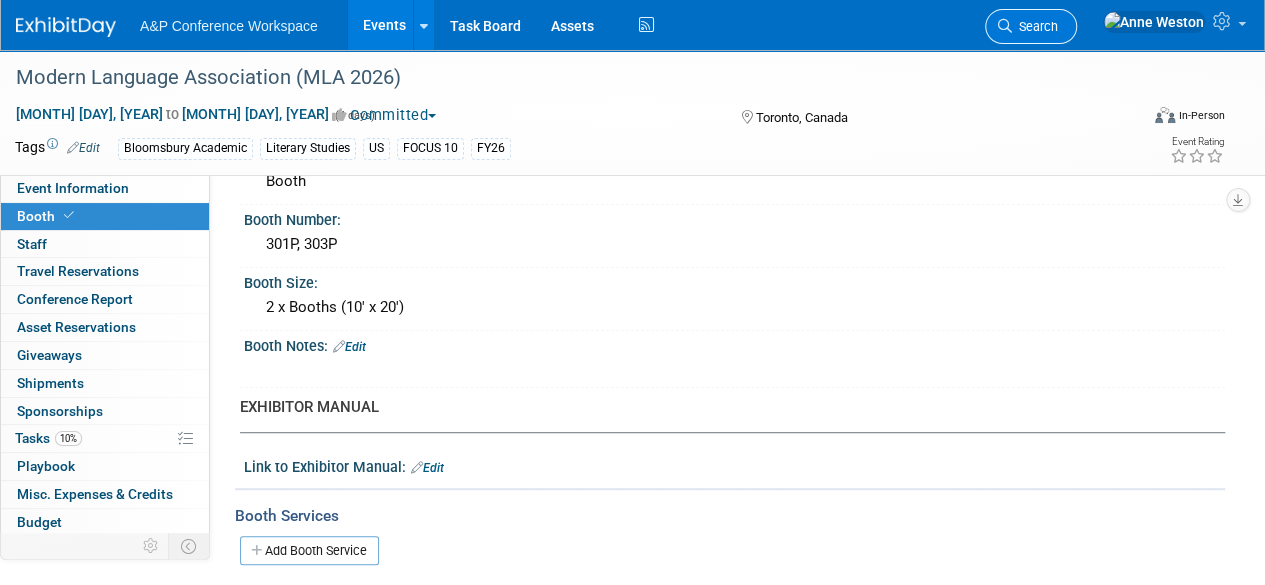 click on "Search" at bounding box center (1035, 26) 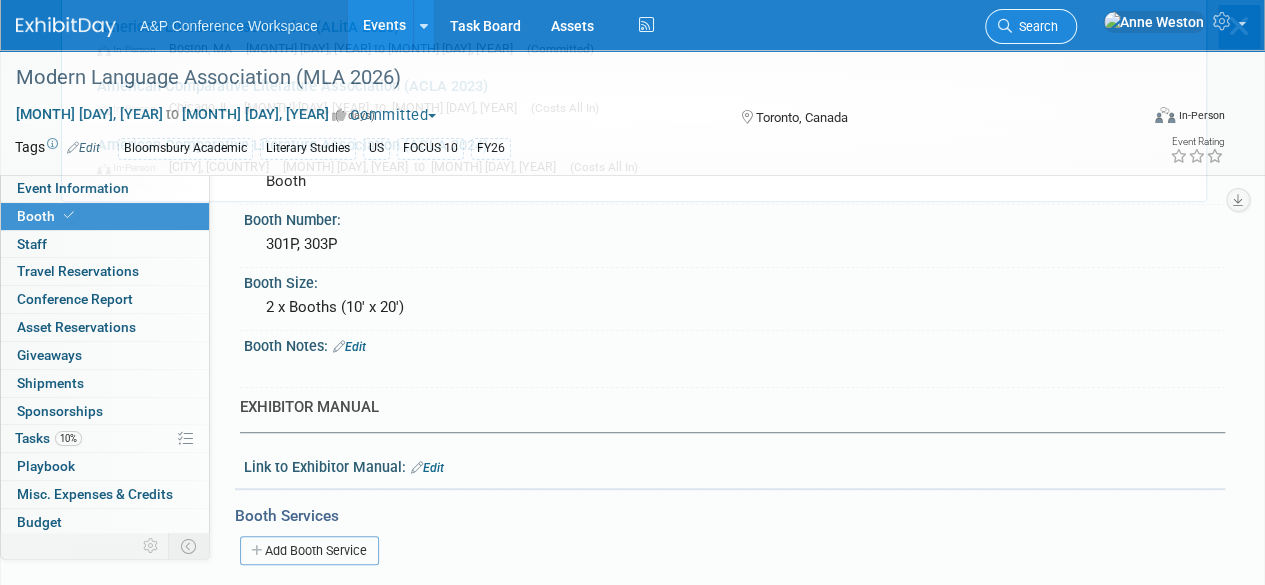 scroll, scrollTop: 0, scrollLeft: 0, axis: both 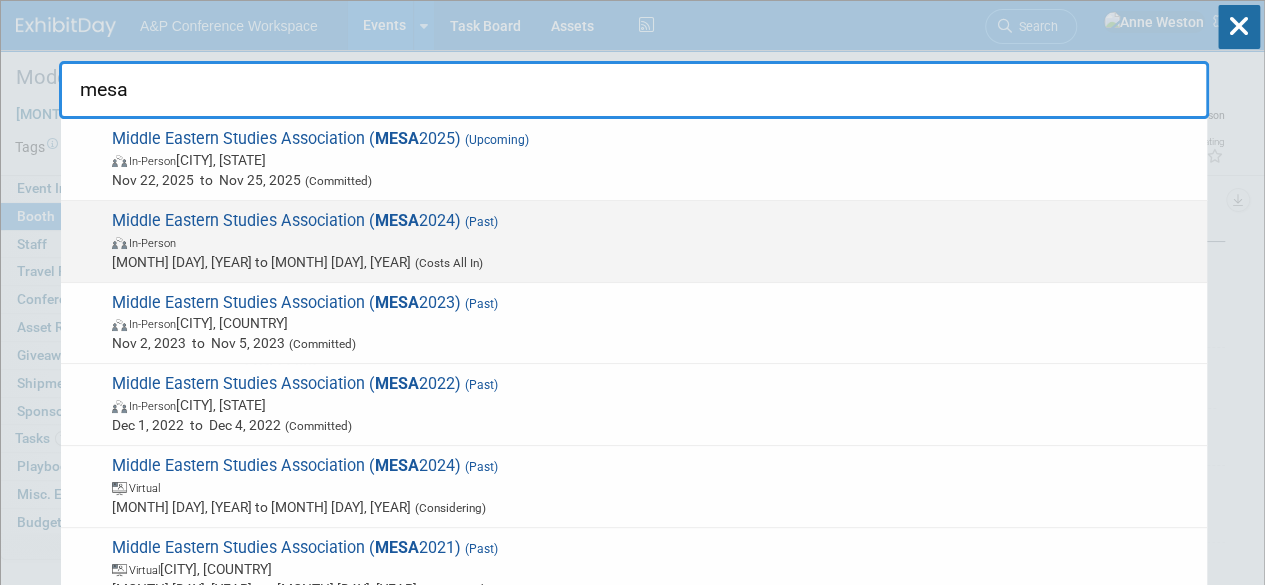 type on "mesa" 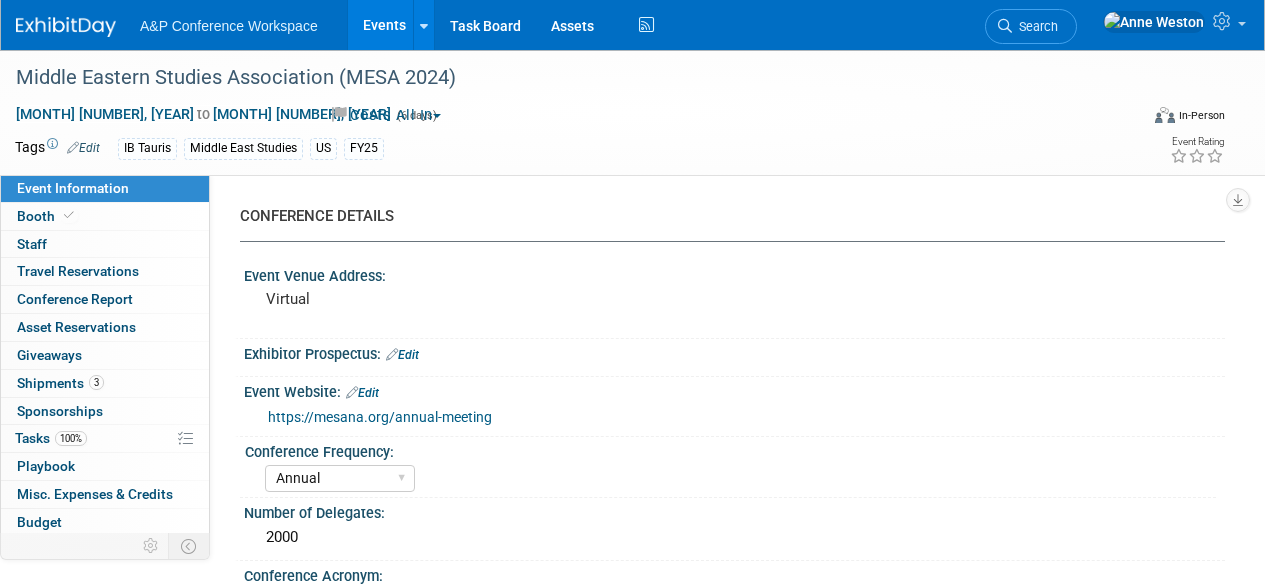 select on "Annual" 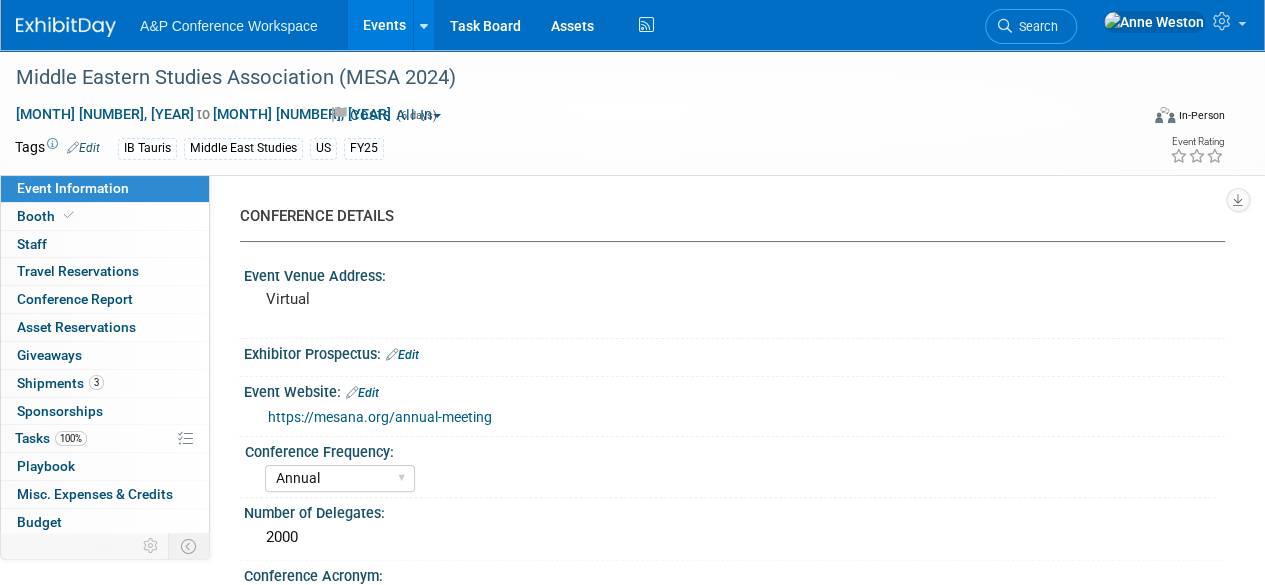 scroll, scrollTop: 0, scrollLeft: 0, axis: both 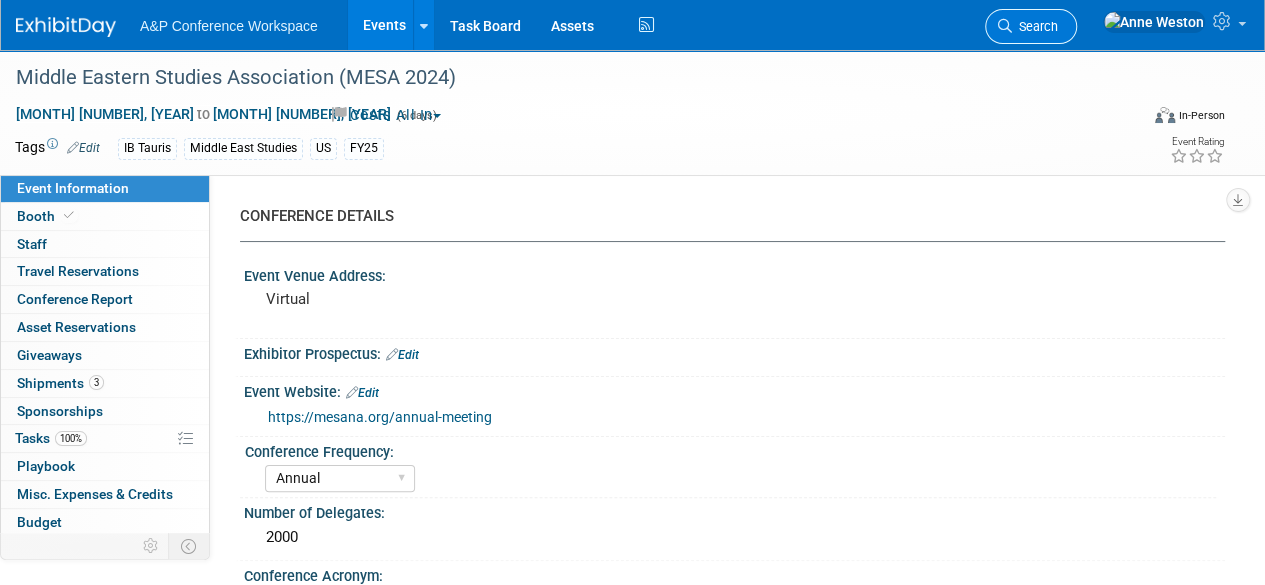 click on "Search" at bounding box center [1035, 26] 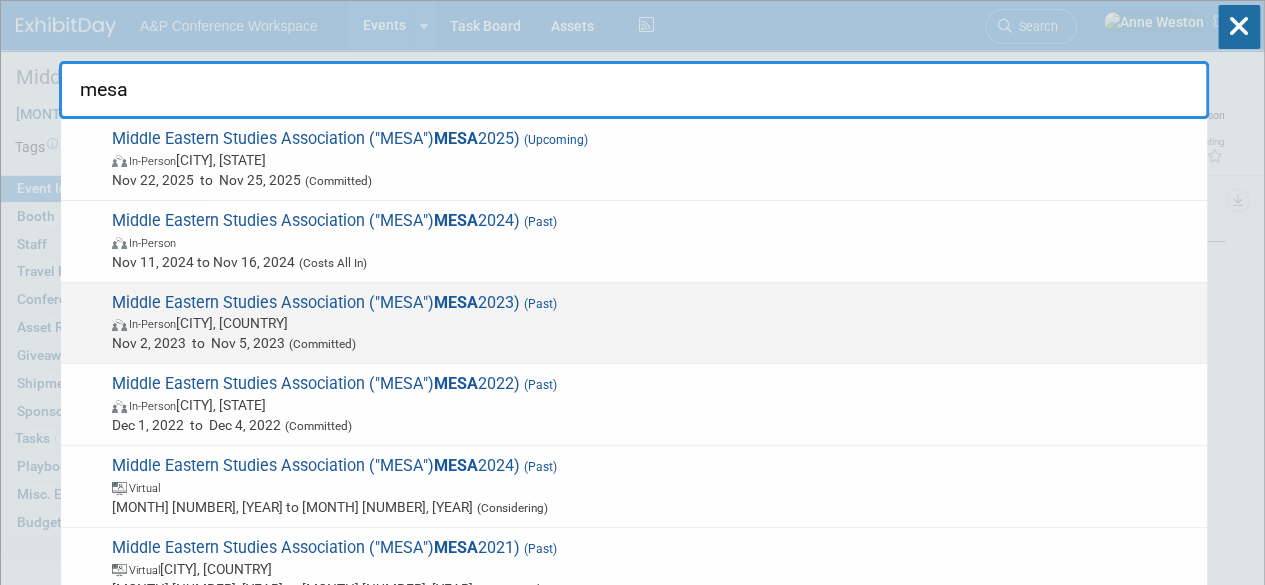 type on "mesa" 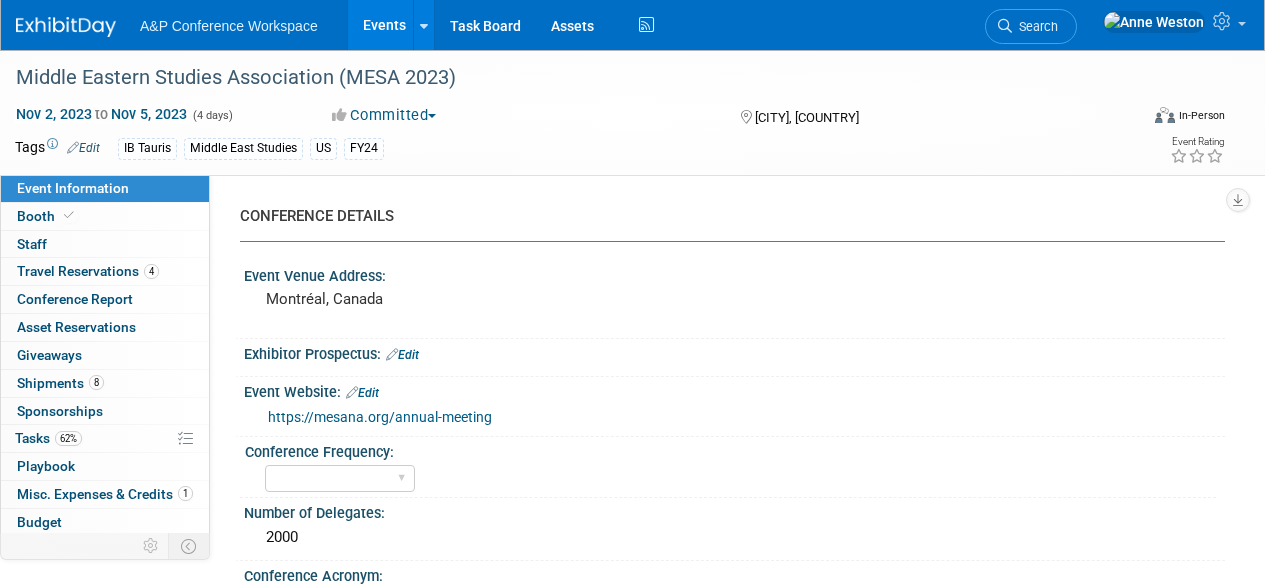 select on "Level 1" 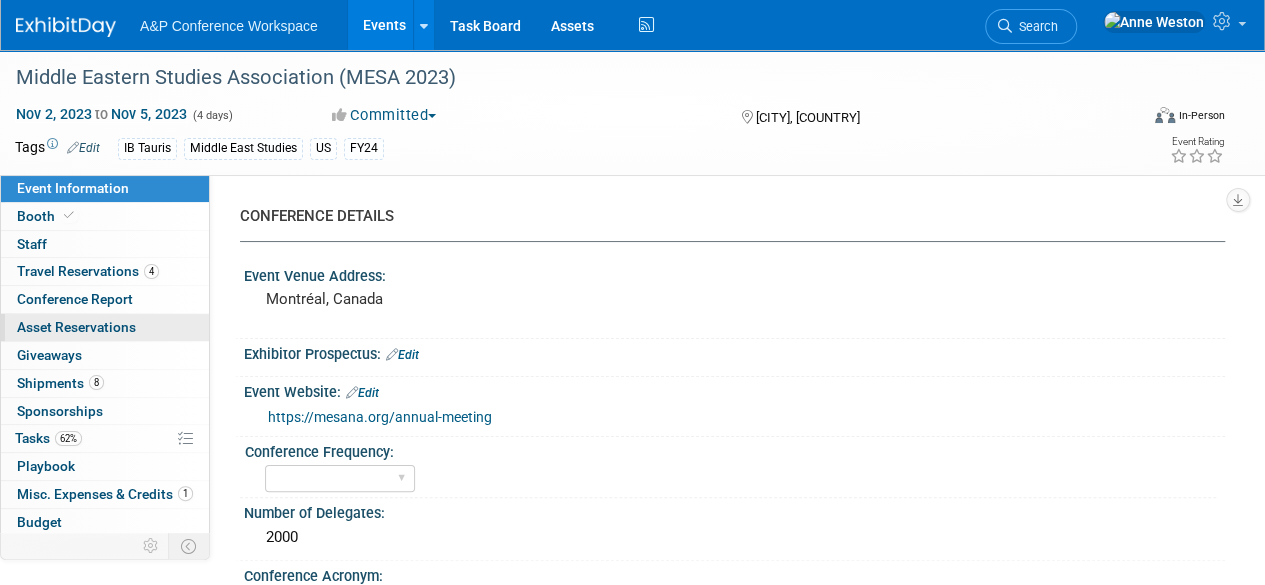 scroll, scrollTop: 0, scrollLeft: 0, axis: both 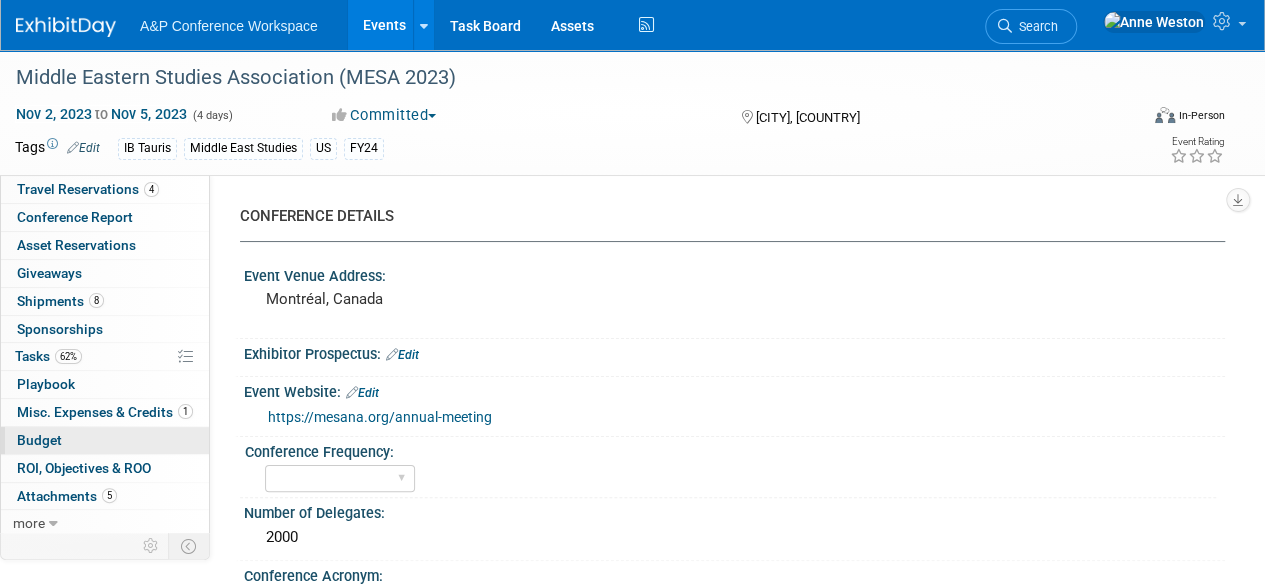 click on "Budget" at bounding box center [105, 440] 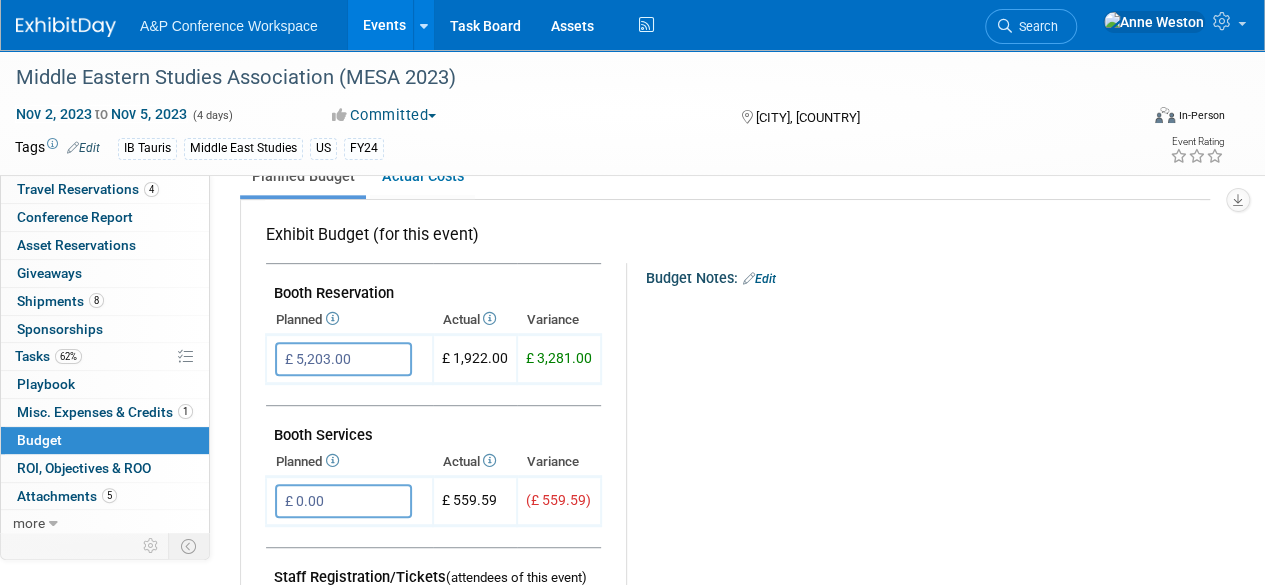scroll, scrollTop: 0, scrollLeft: 0, axis: both 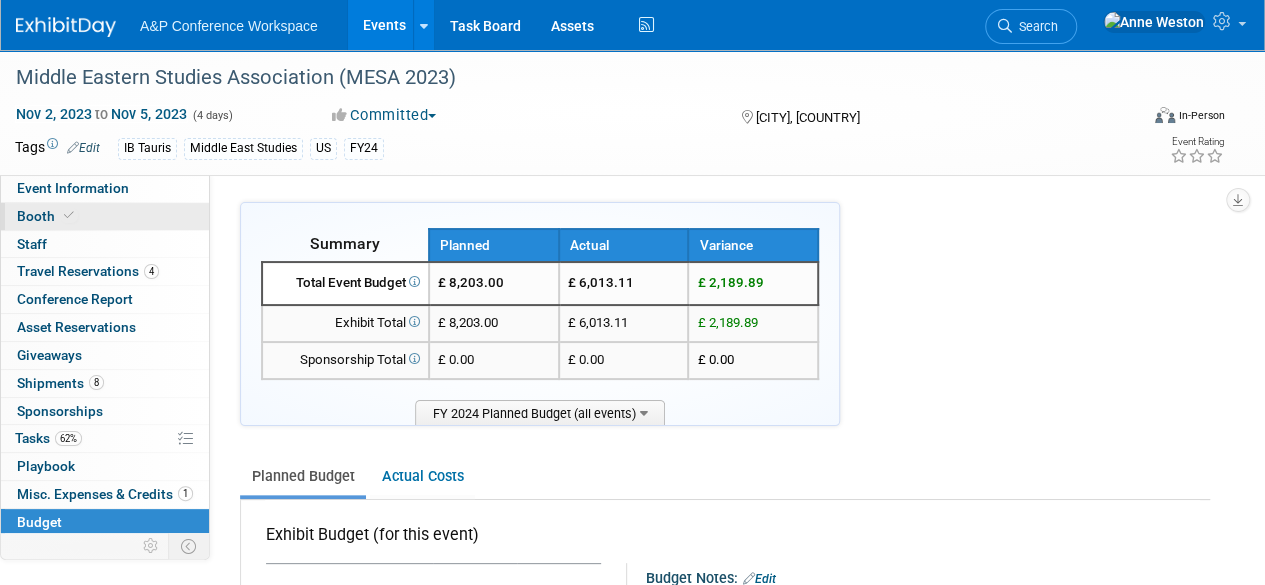click on "Booth" at bounding box center [105, 216] 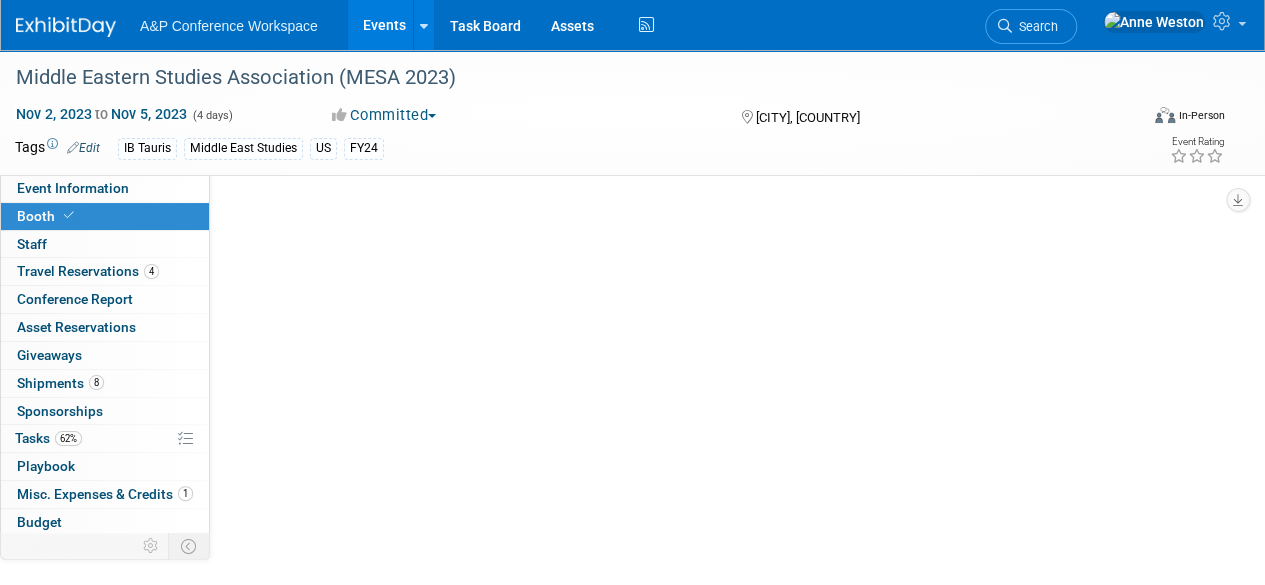 select on "BUIB" 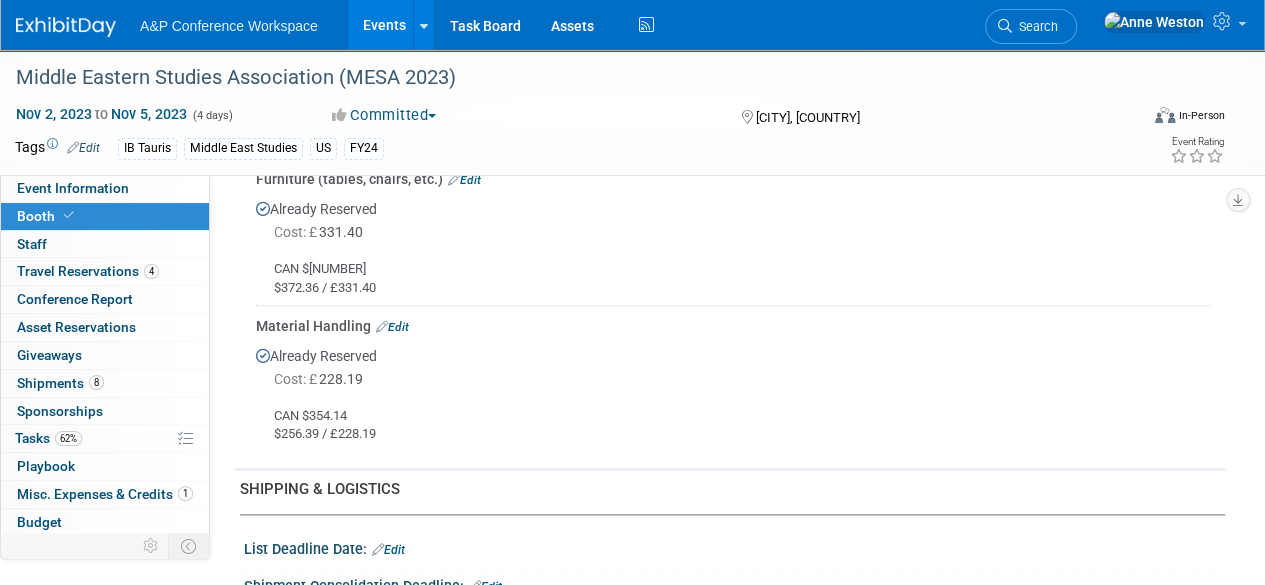 scroll, scrollTop: 900, scrollLeft: 0, axis: vertical 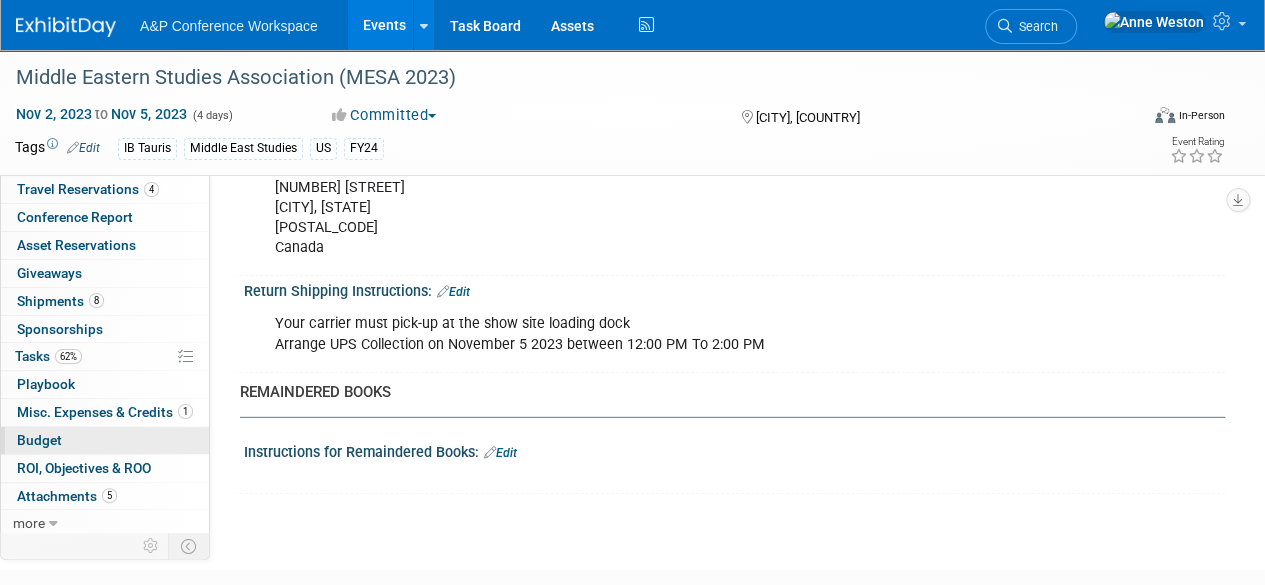 click on "Budget" at bounding box center [105, 440] 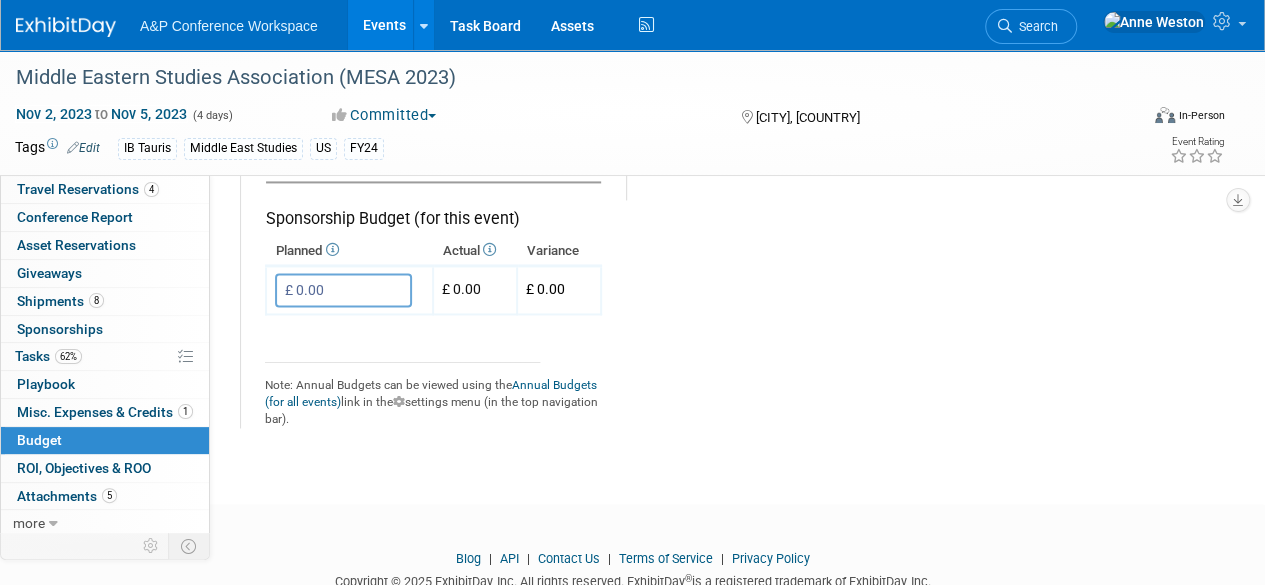 scroll, scrollTop: 1100, scrollLeft: 0, axis: vertical 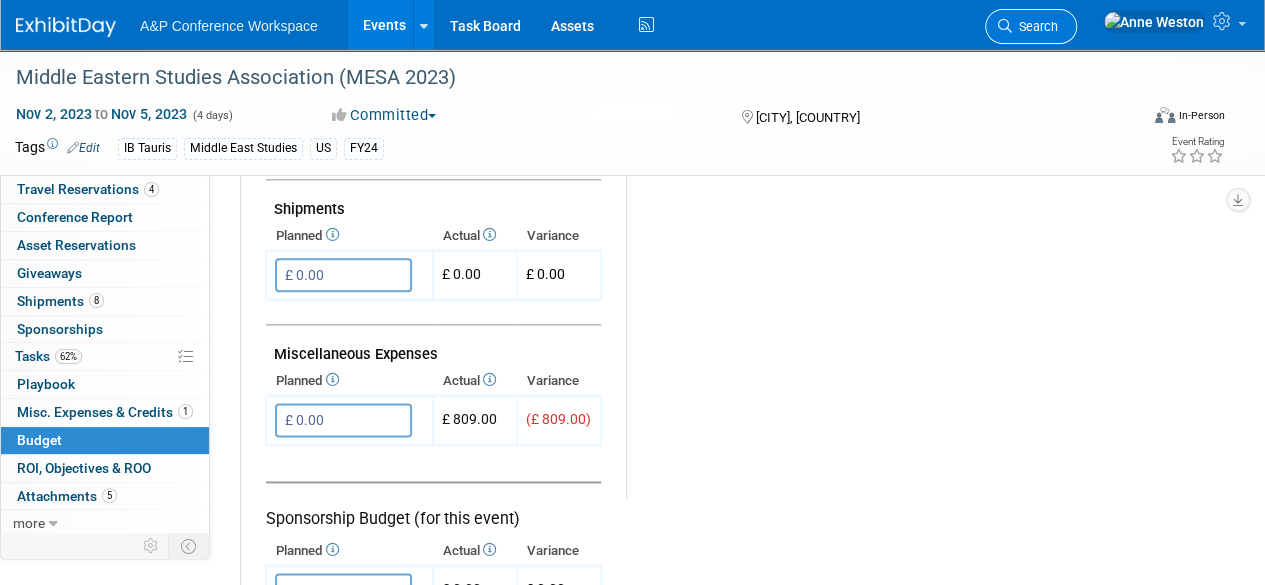 click on "Search" at bounding box center [1035, 26] 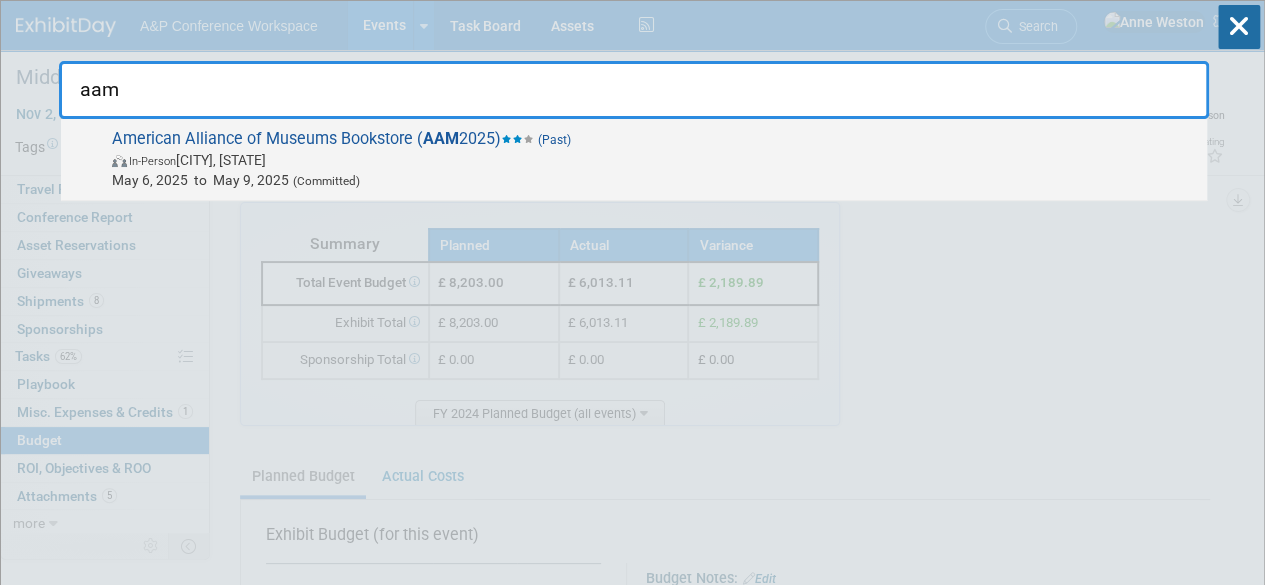 type on "aam" 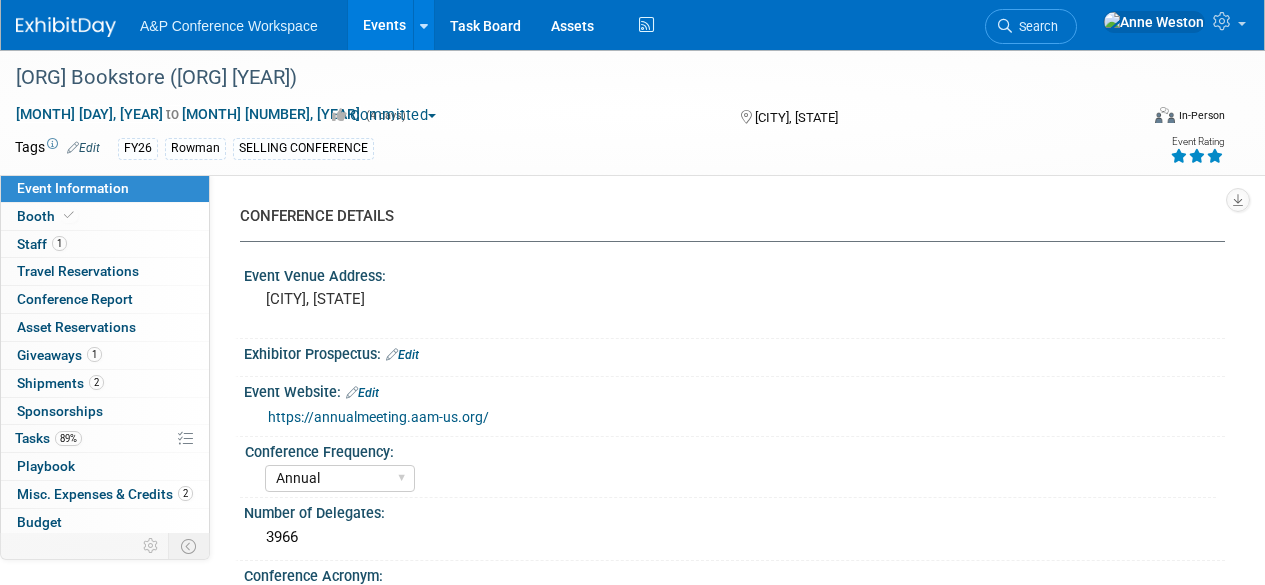 select on "Annual" 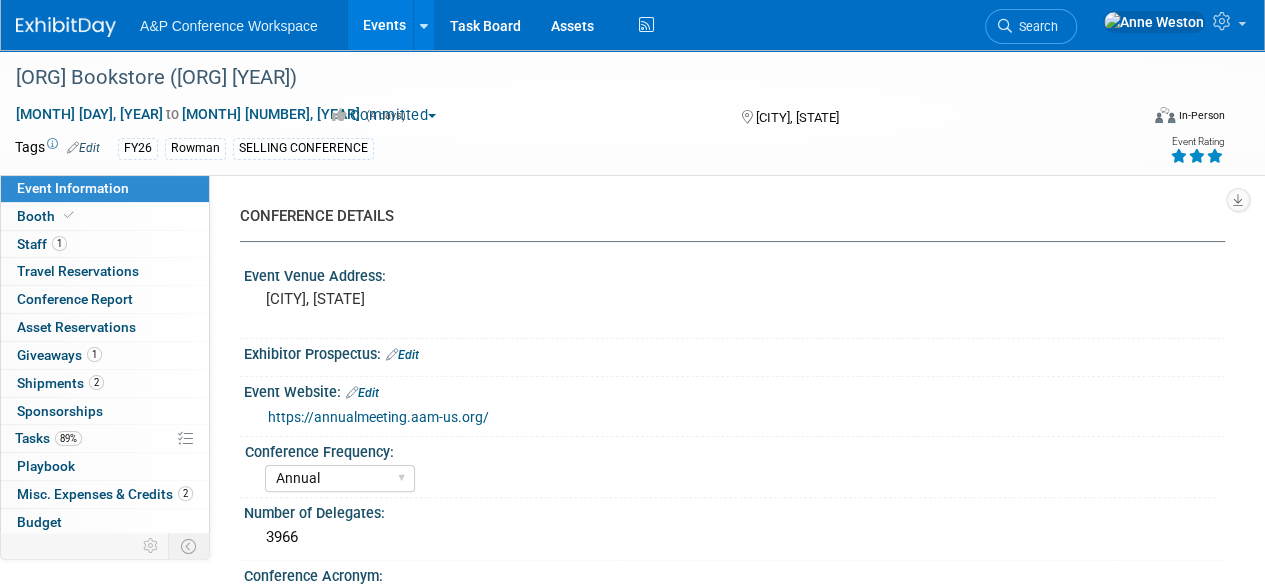 scroll, scrollTop: 0, scrollLeft: 0, axis: both 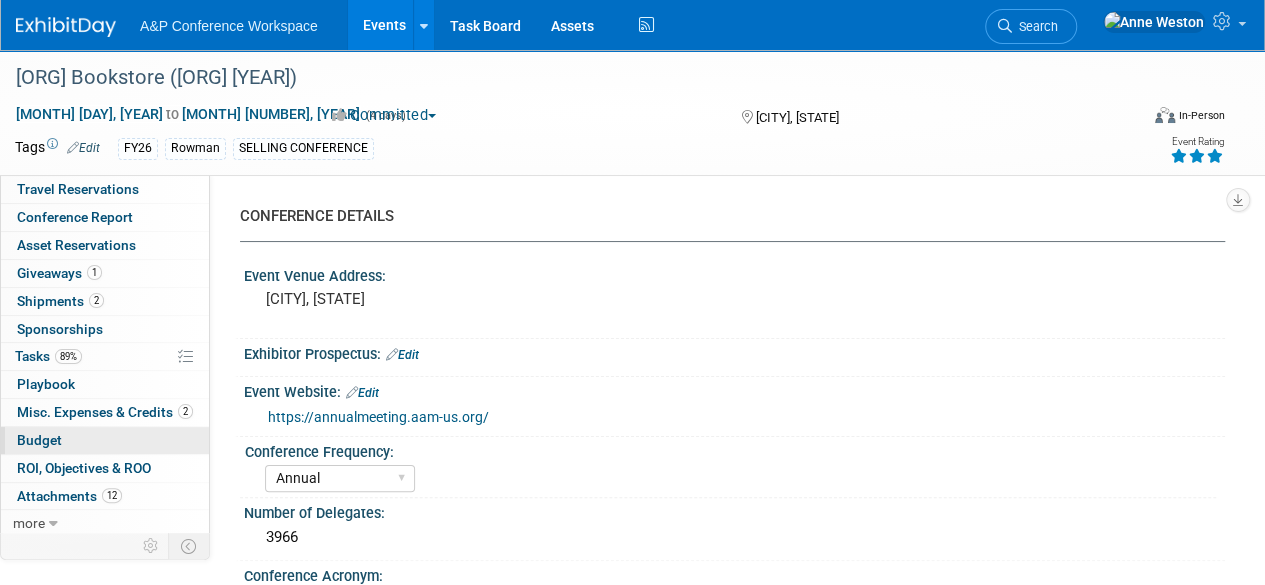 click on "Budget" at bounding box center [105, 440] 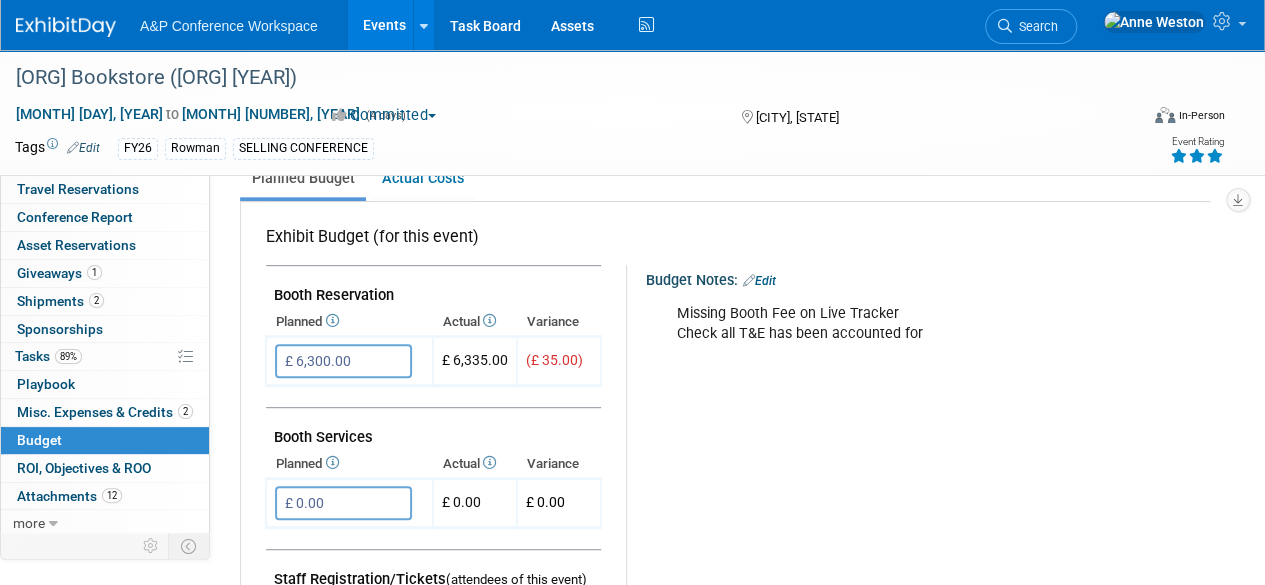 scroll, scrollTop: 300, scrollLeft: 0, axis: vertical 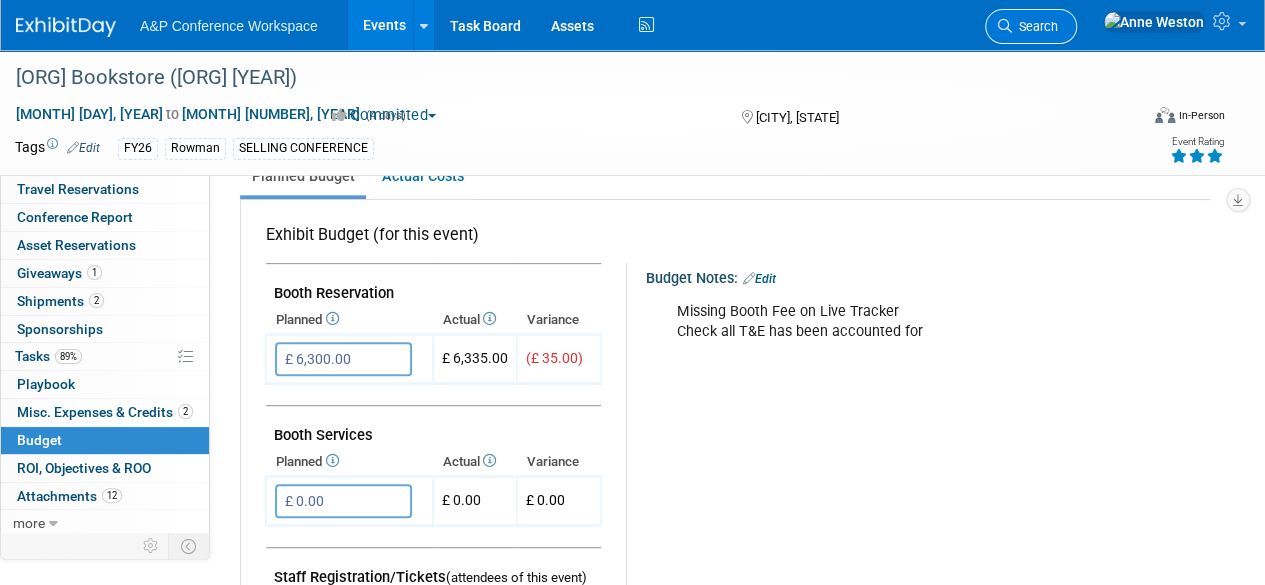 click on "Search" at bounding box center (1035, 26) 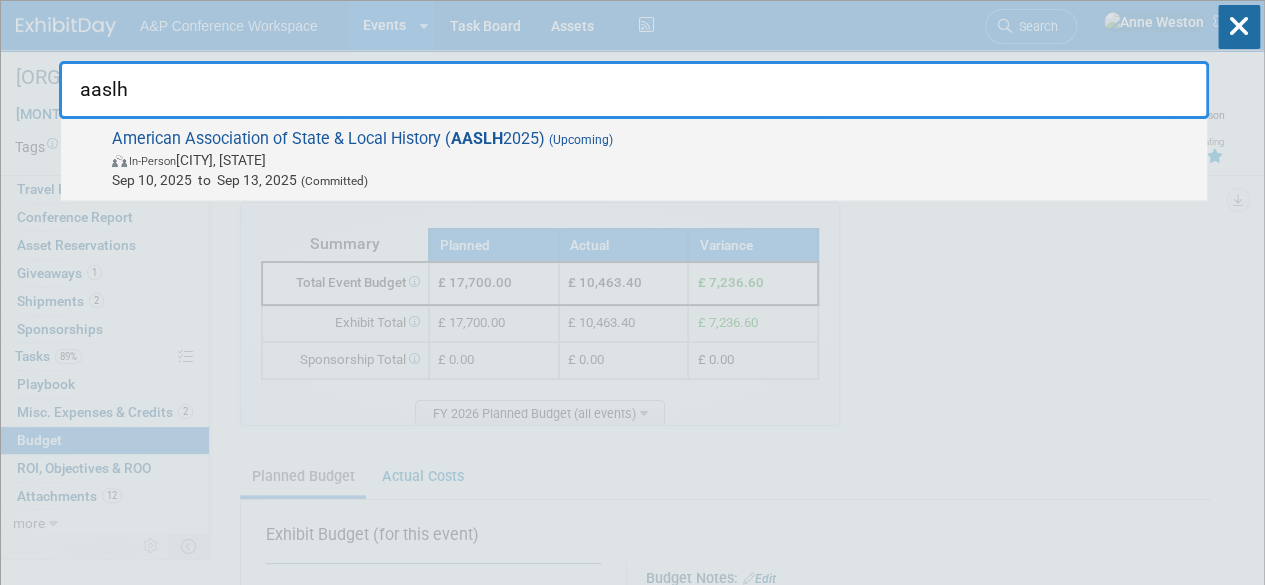 type on "aaslh" 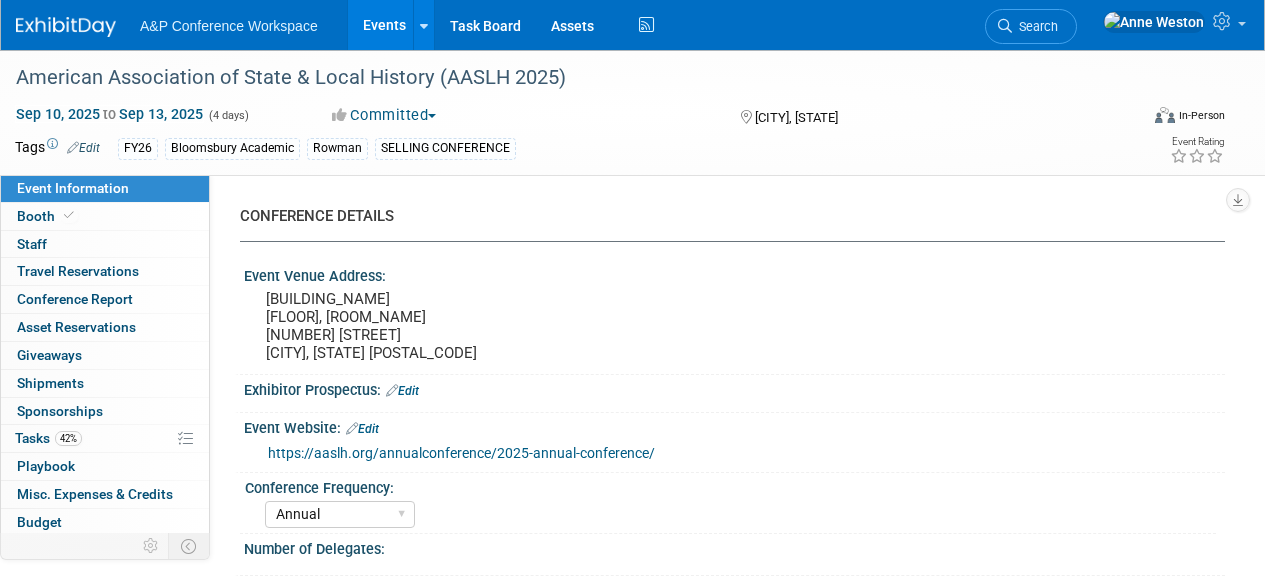 select on "Annual" 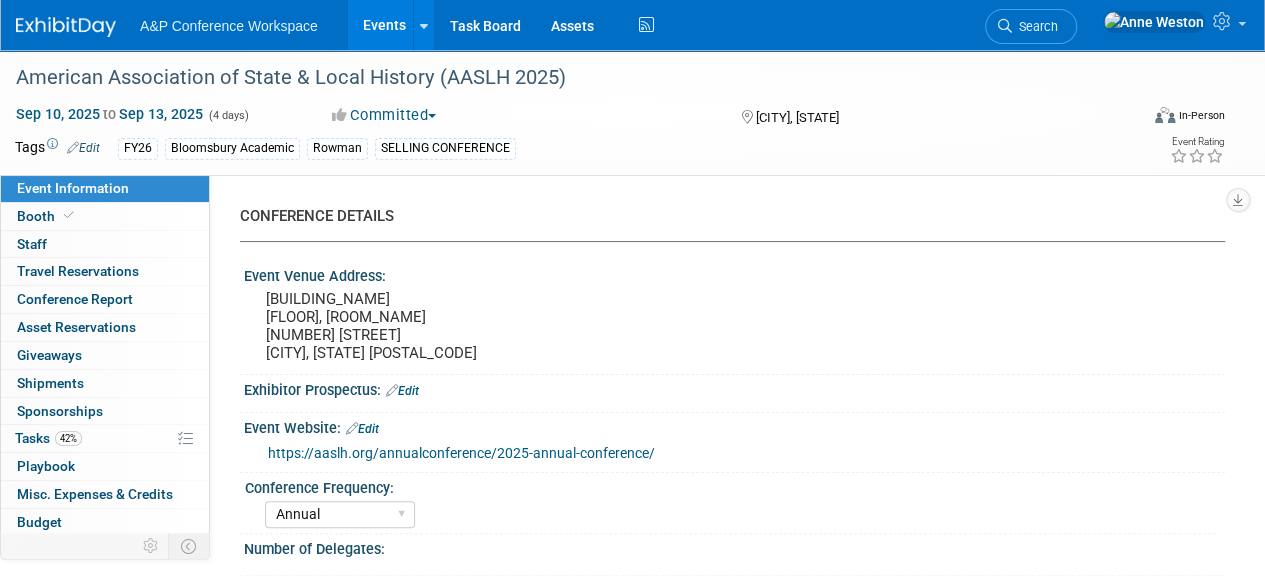 scroll, scrollTop: 0, scrollLeft: 0, axis: both 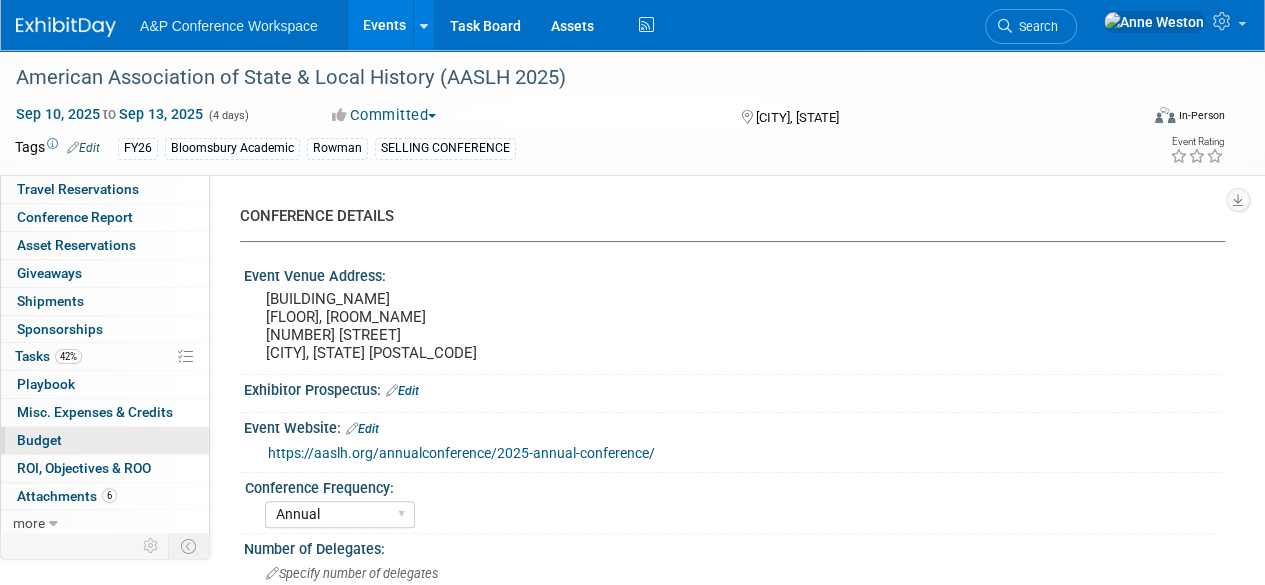 click on "Budget" at bounding box center [105, 440] 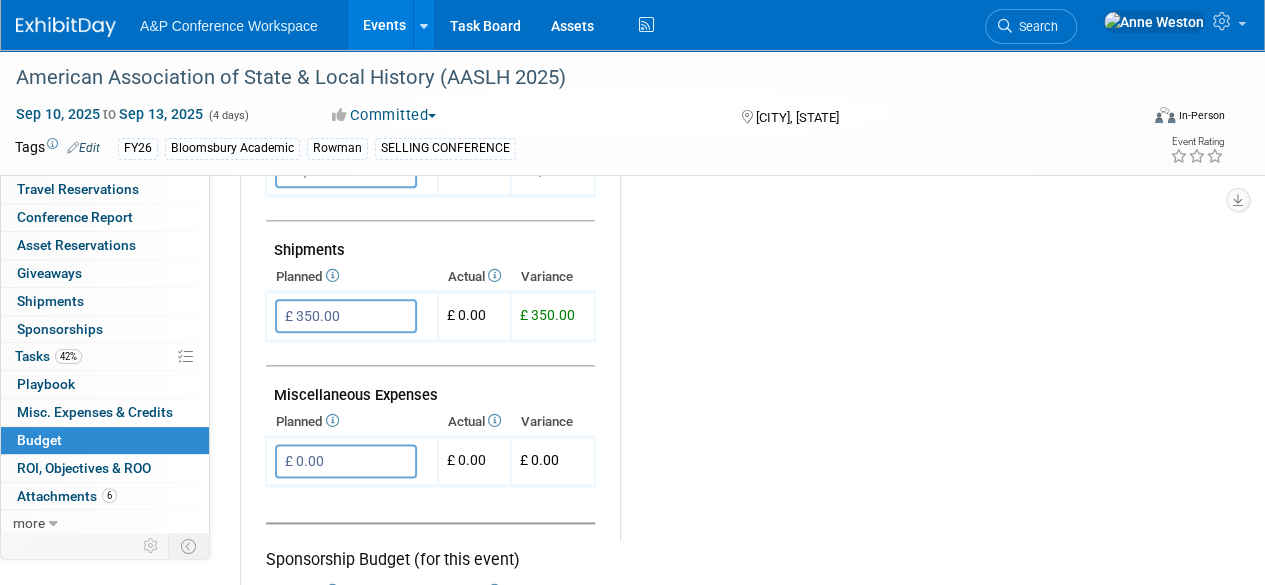 scroll, scrollTop: 1100, scrollLeft: 0, axis: vertical 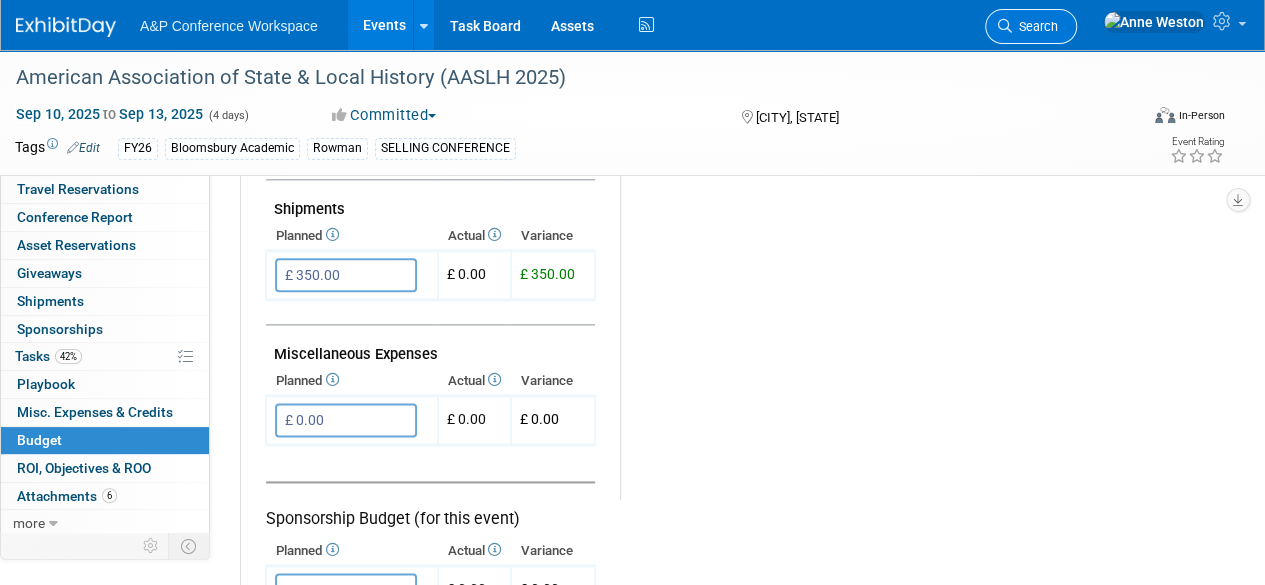 click on "Search" at bounding box center [1035, 26] 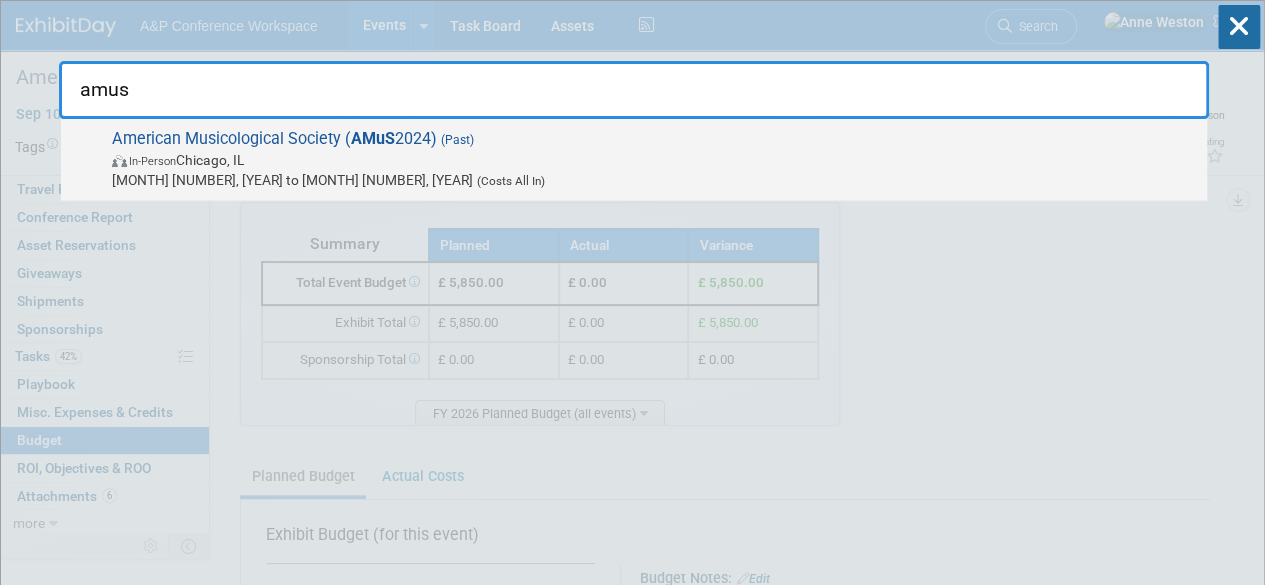 type on "amus" 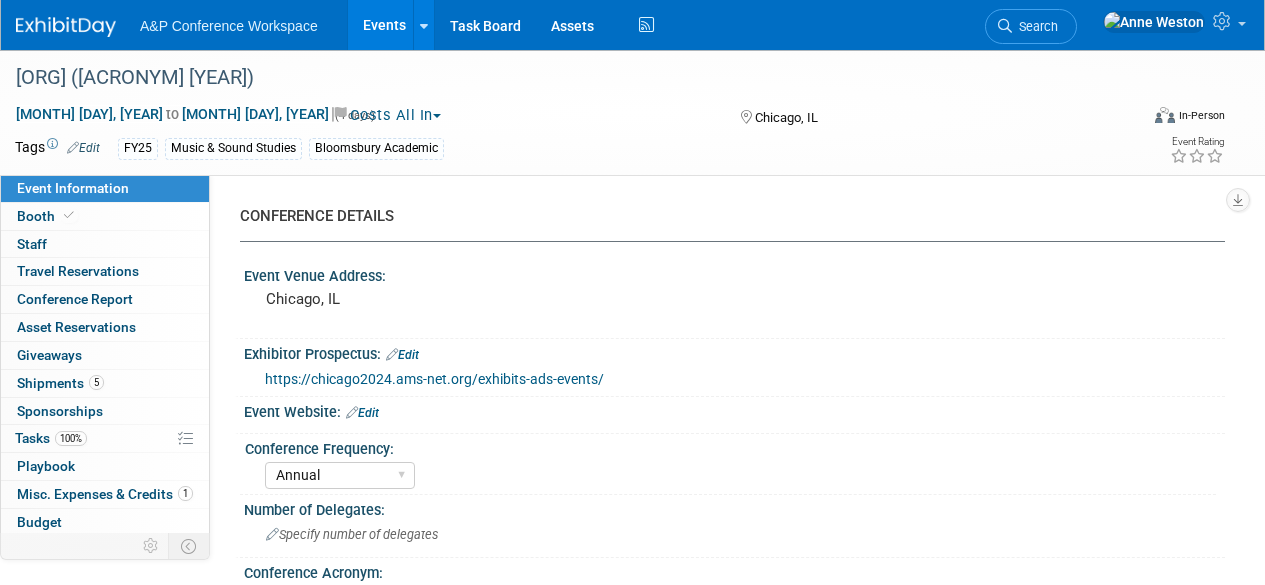 select on "Annual" 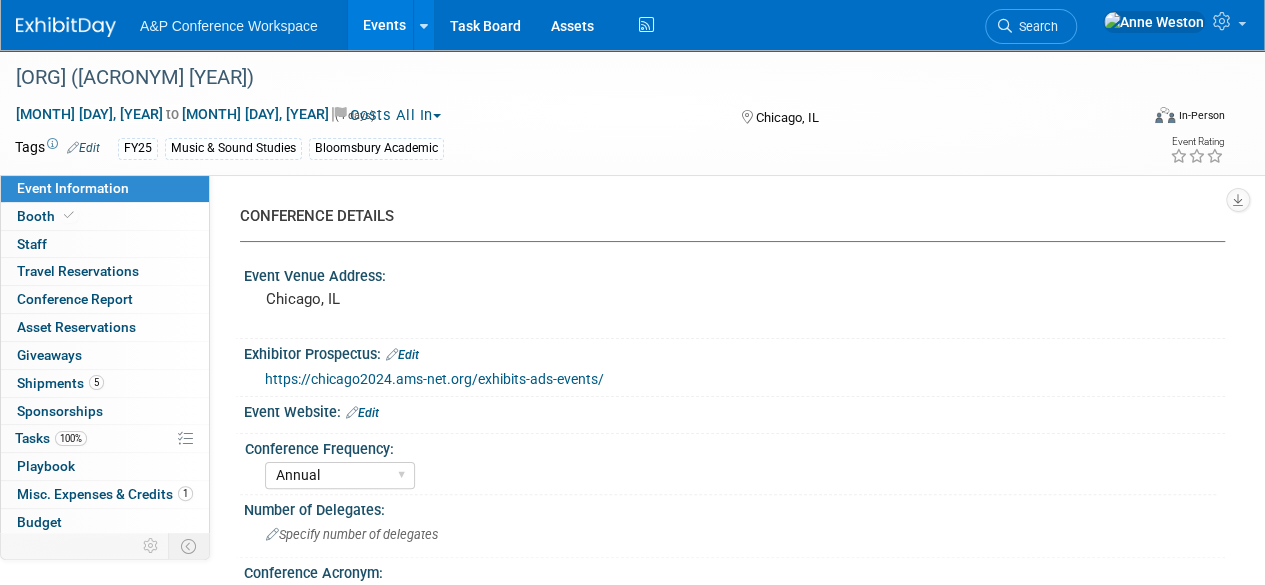 scroll, scrollTop: 0, scrollLeft: 0, axis: both 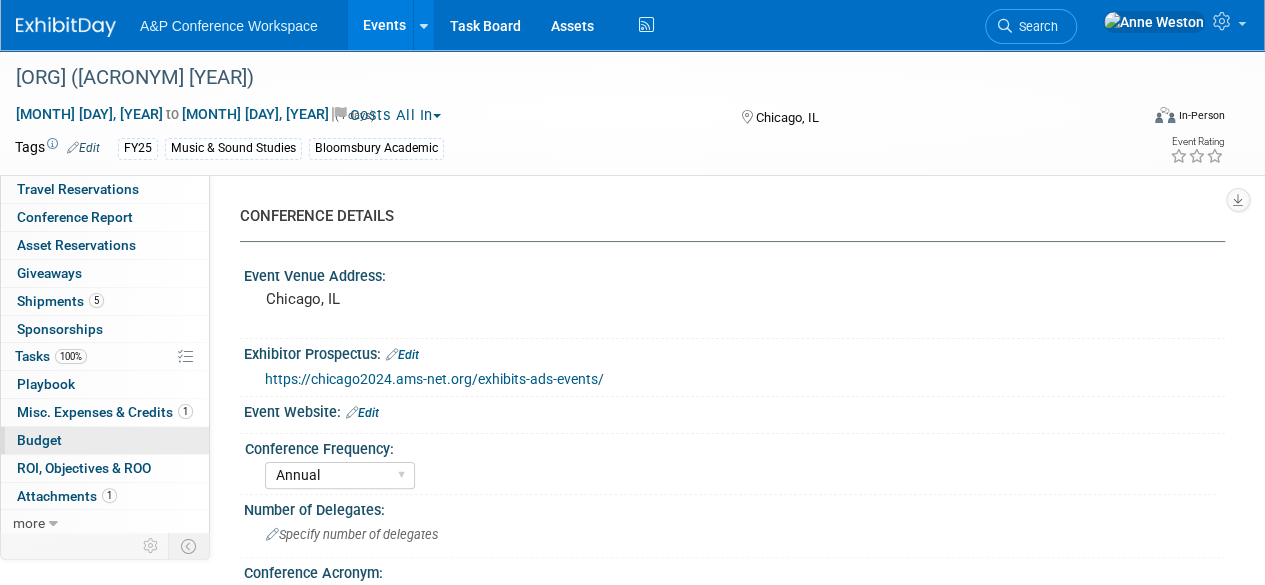 click on "Budget" at bounding box center [105, 440] 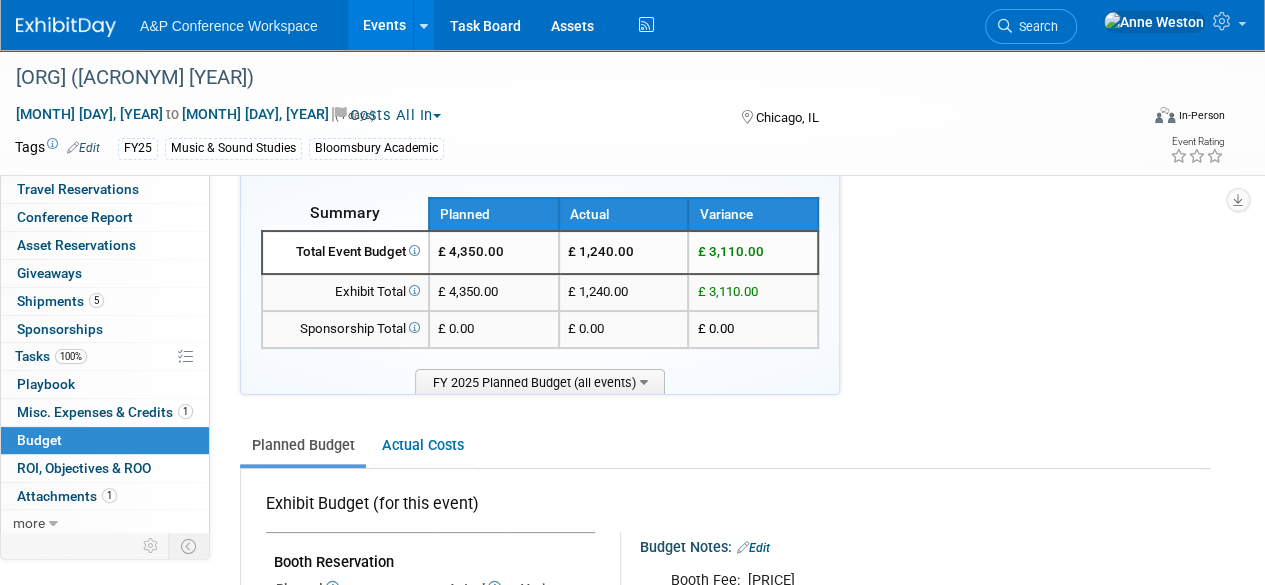 scroll, scrollTop: 0, scrollLeft: 0, axis: both 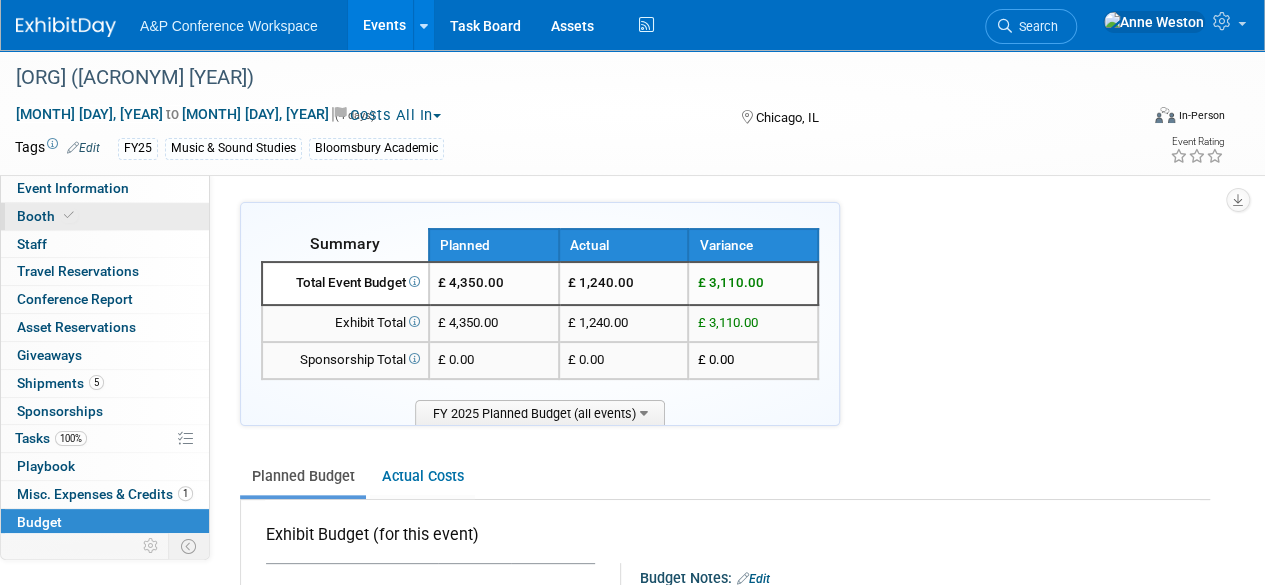 click on "Booth" at bounding box center [105, 216] 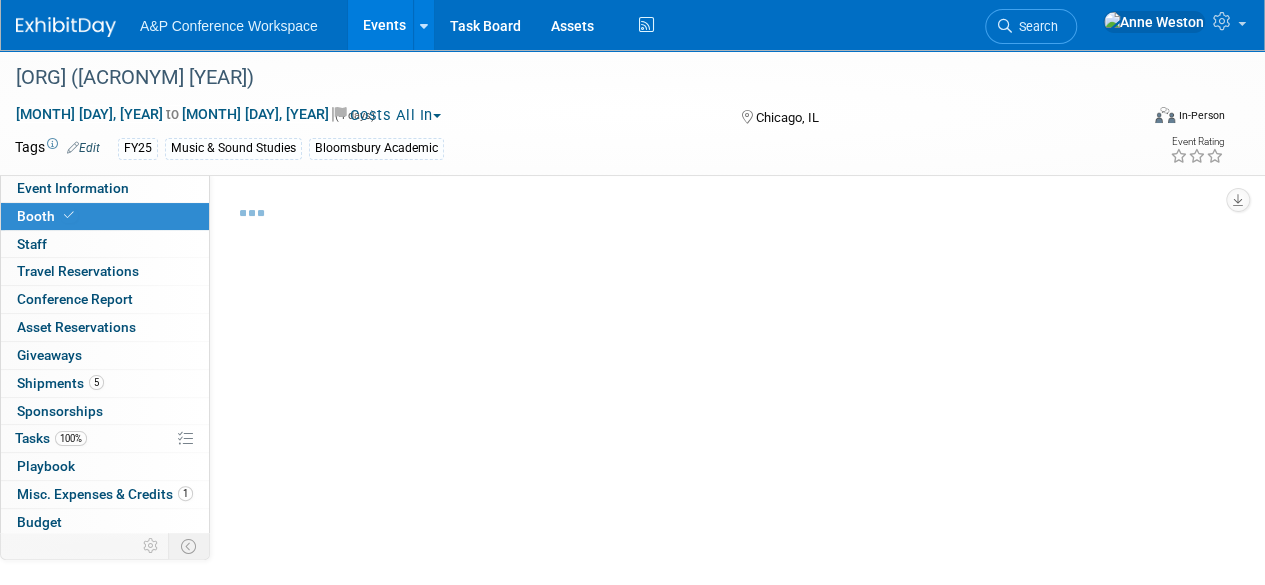 select on "CUAP" 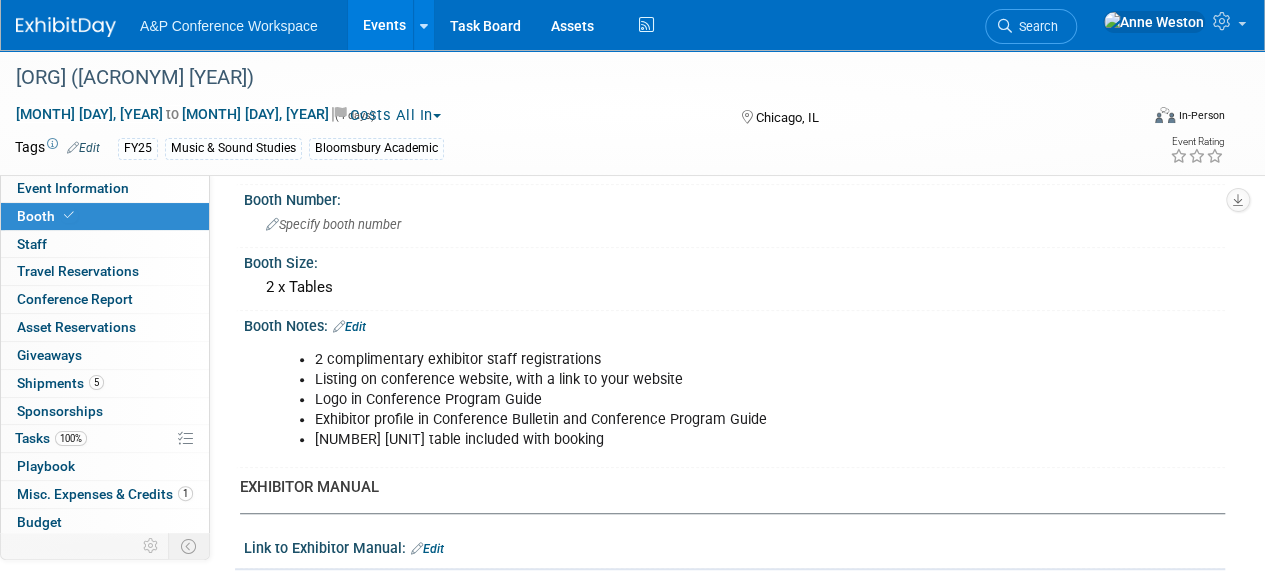 scroll, scrollTop: 400, scrollLeft: 0, axis: vertical 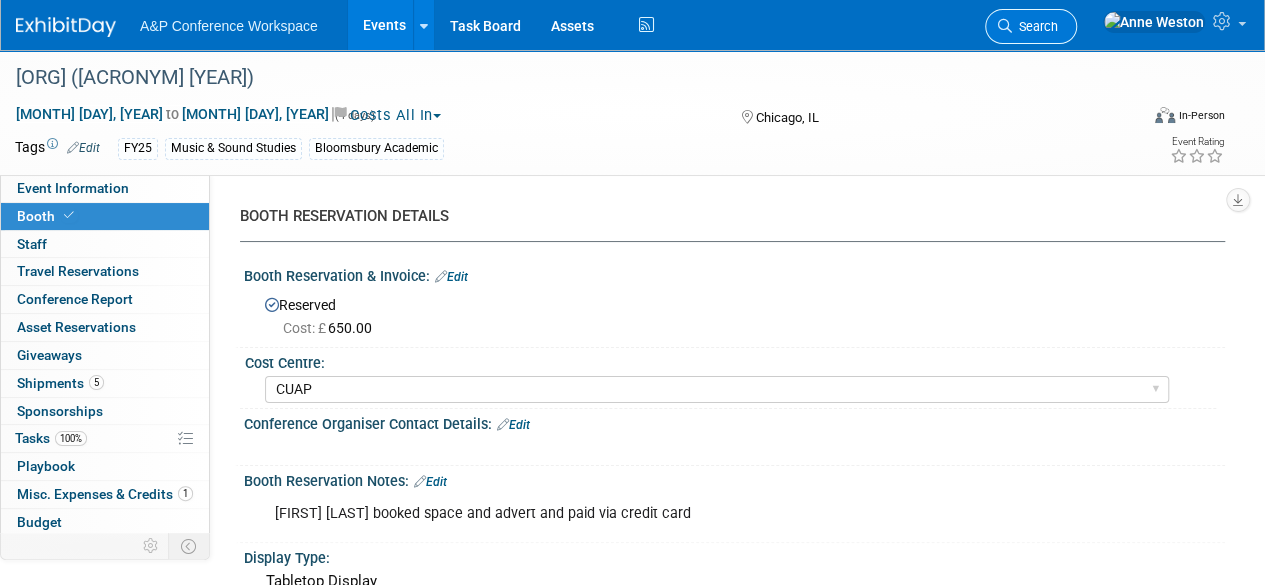 click on "Search" at bounding box center [1035, 26] 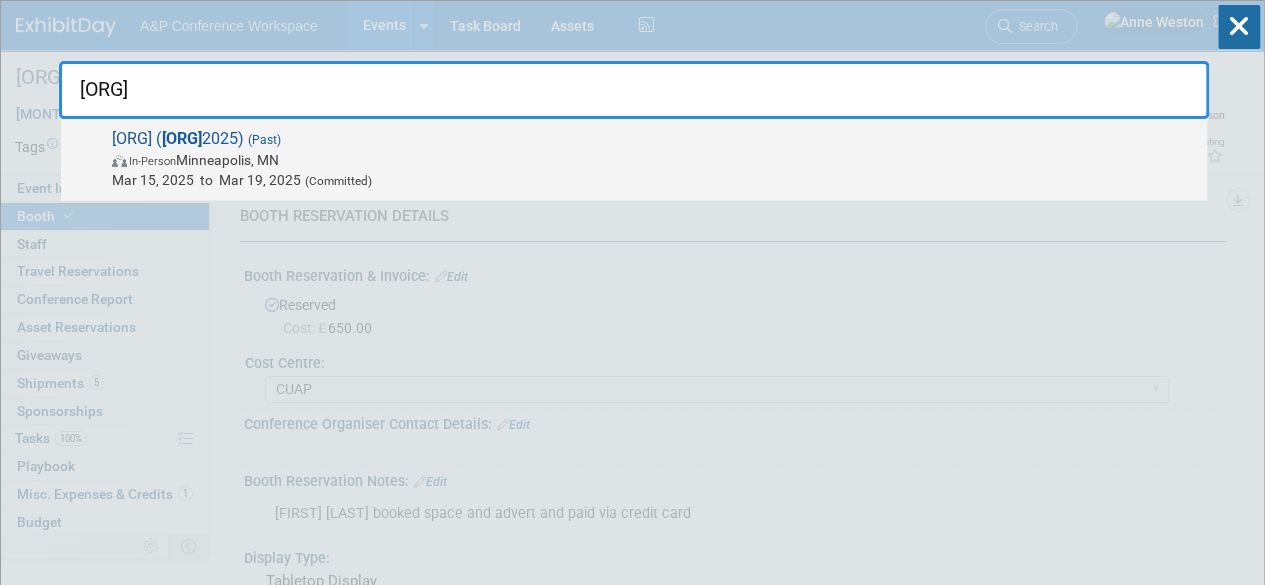 type on "MTNA" 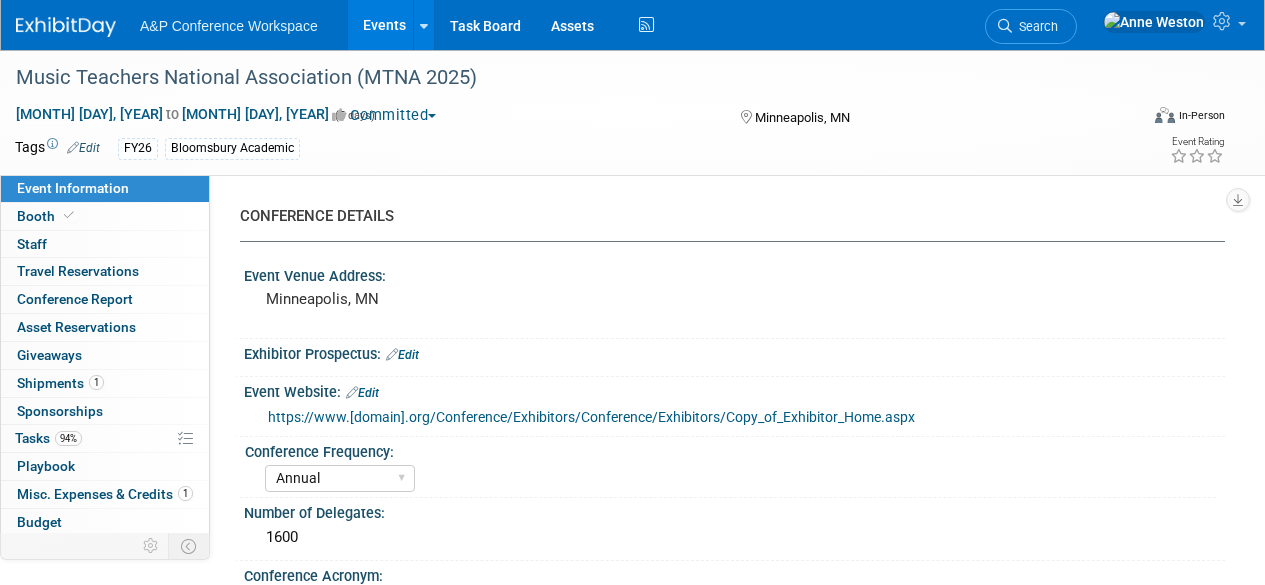 select on "Annual" 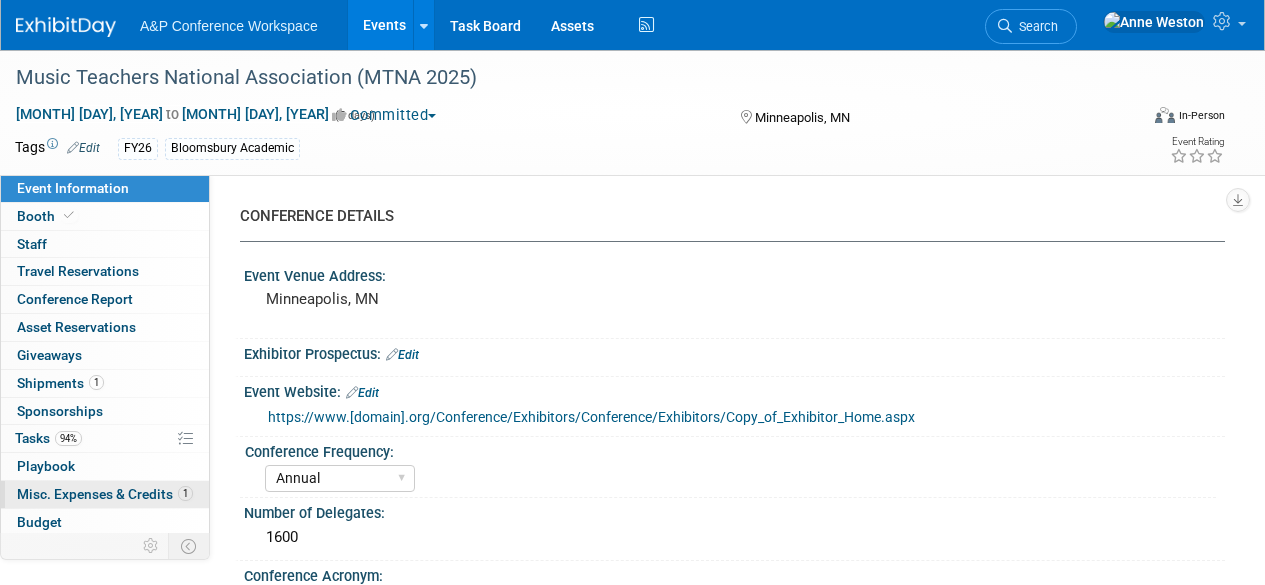 scroll, scrollTop: 0, scrollLeft: 0, axis: both 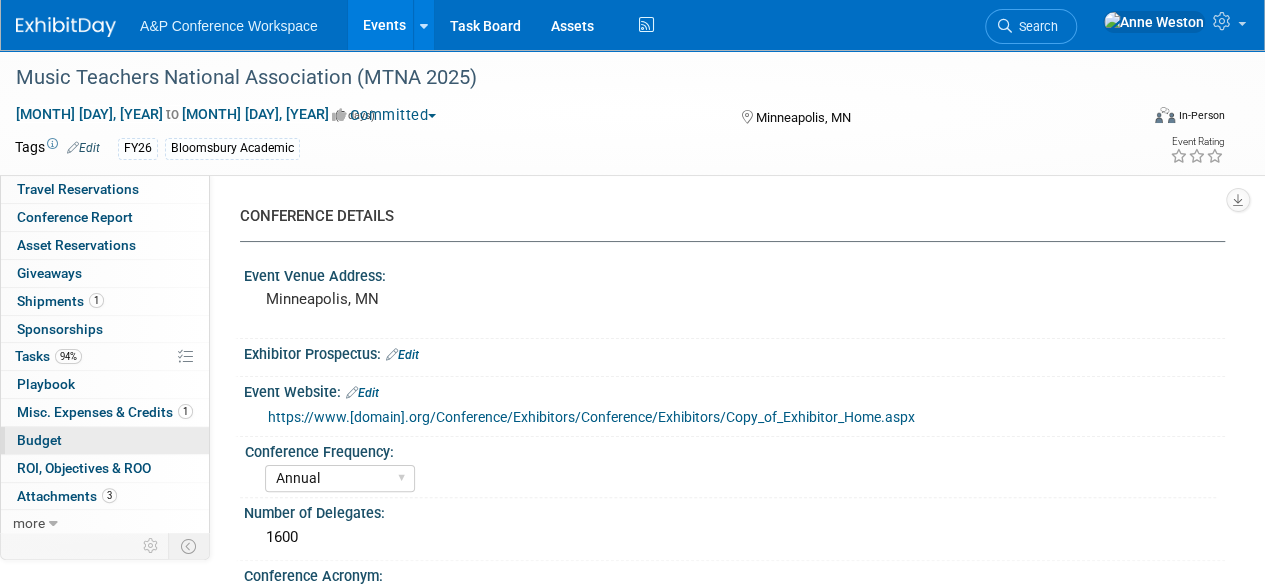 click on "Budget" at bounding box center [39, 440] 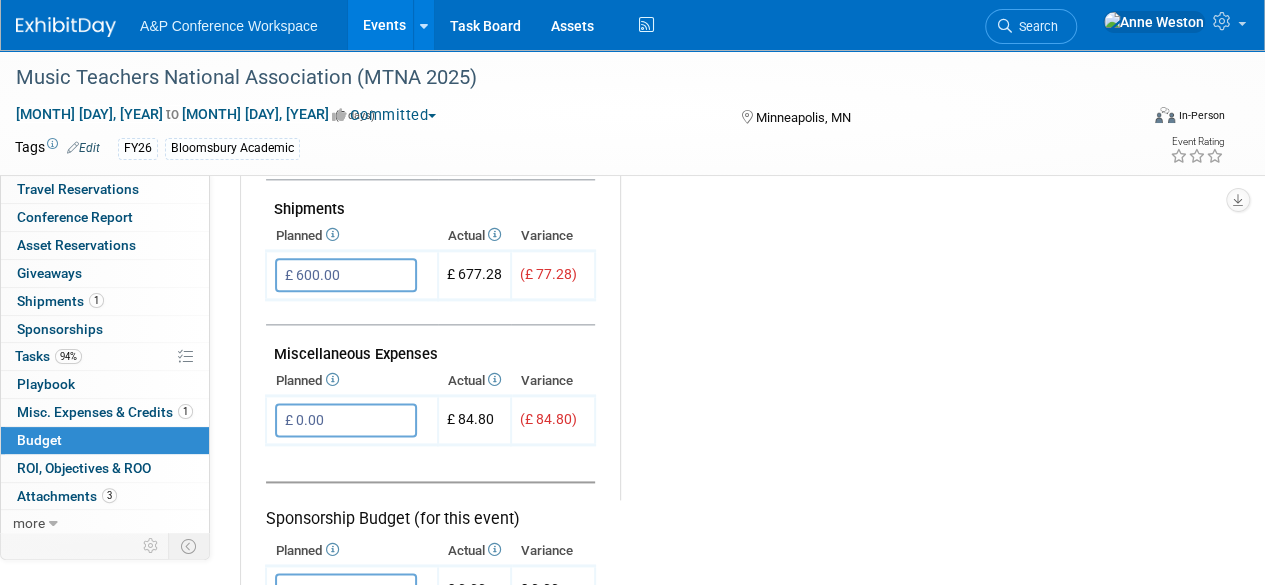 scroll, scrollTop: 900, scrollLeft: 0, axis: vertical 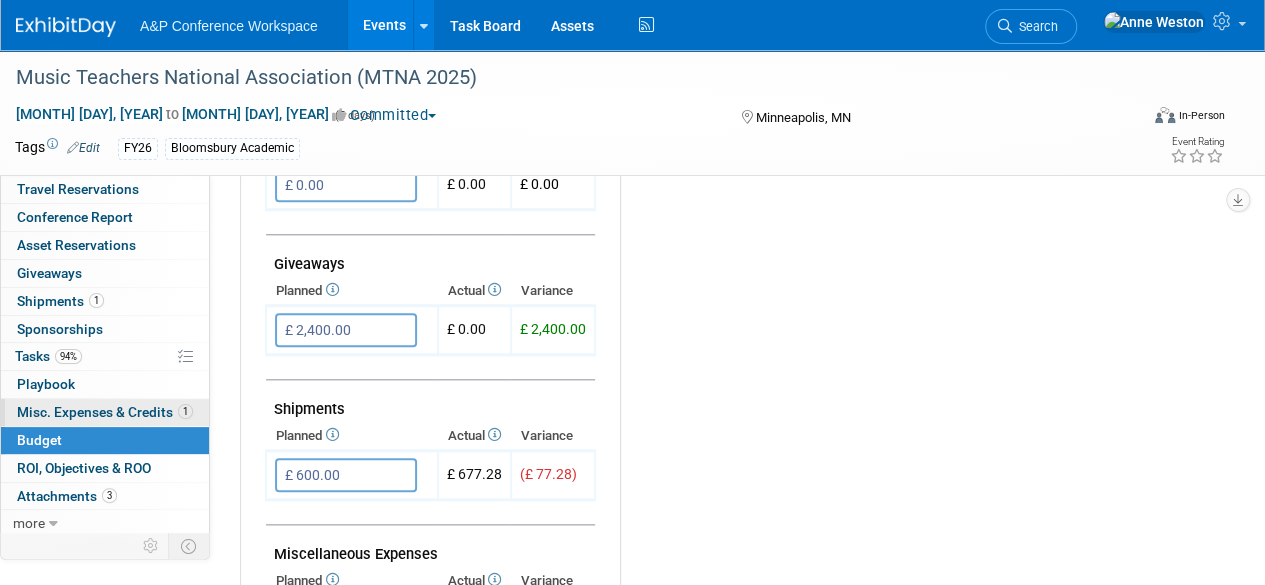 click on "Misc. Expenses & Credits 1" at bounding box center (105, 412) 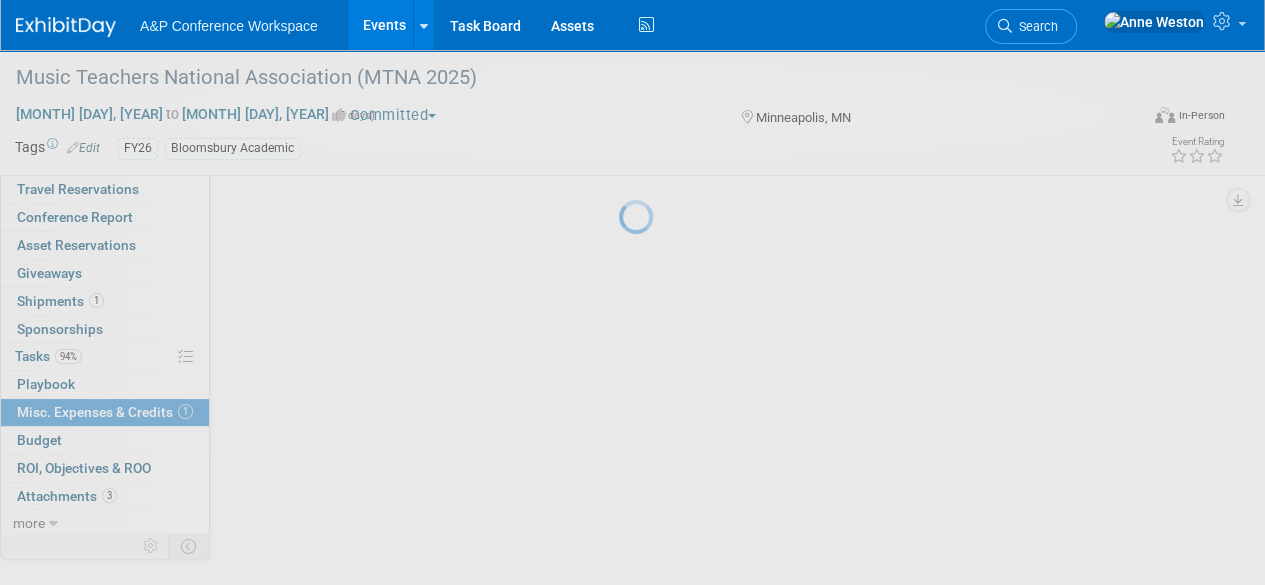 scroll, scrollTop: 0, scrollLeft: 0, axis: both 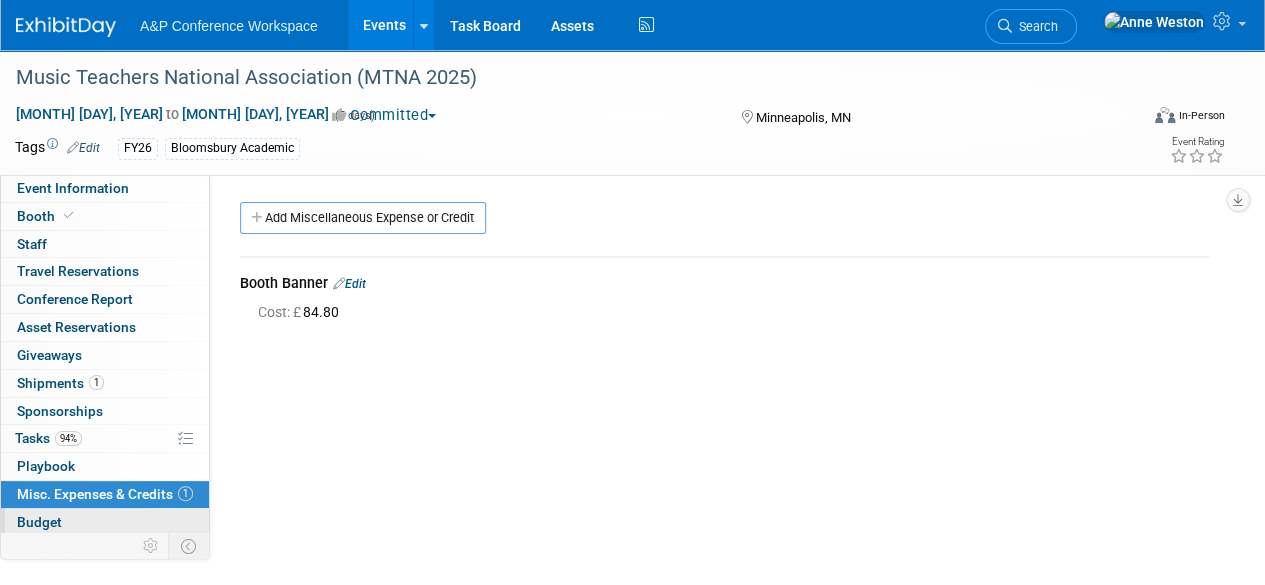 click on "Budget" at bounding box center [105, 522] 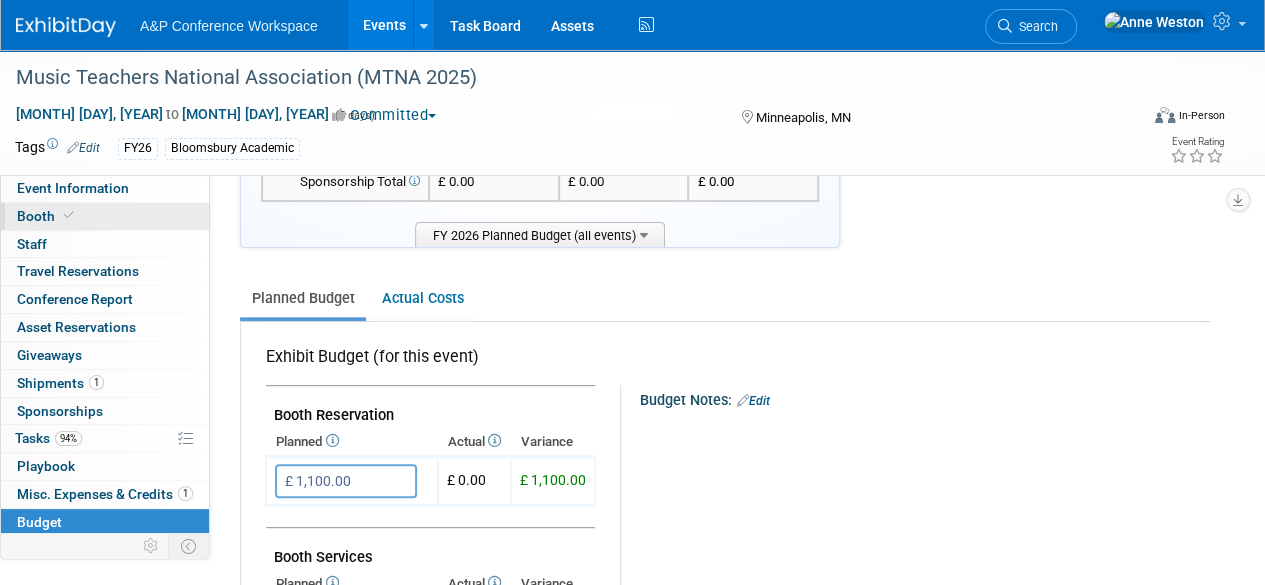 scroll, scrollTop: 0, scrollLeft: 0, axis: both 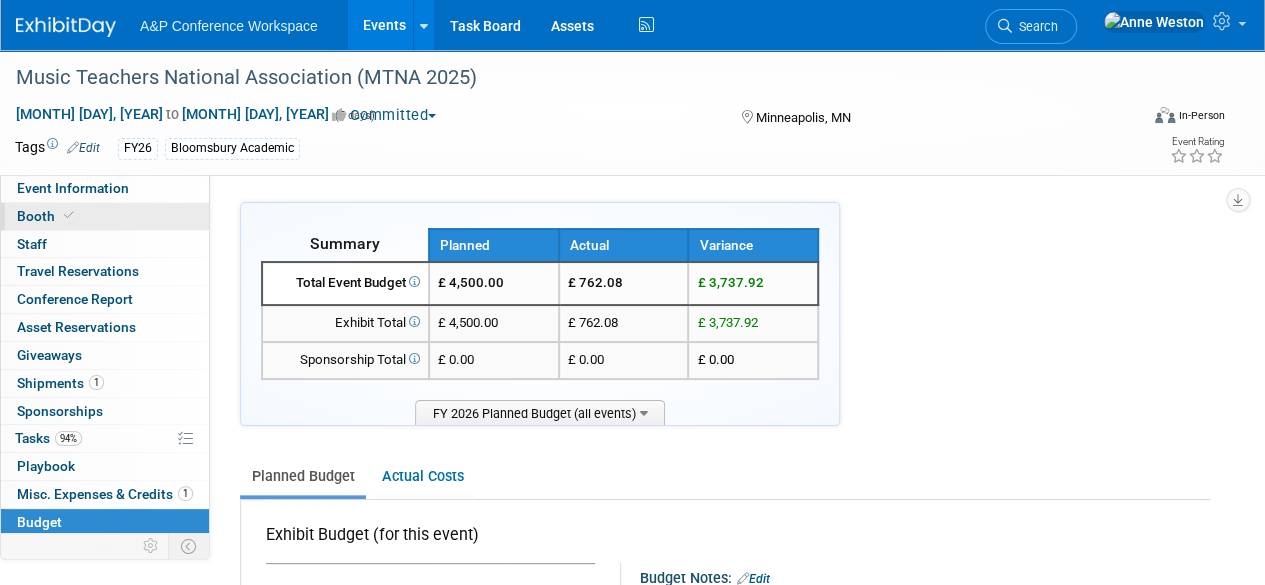 click on "Booth" at bounding box center (105, 216) 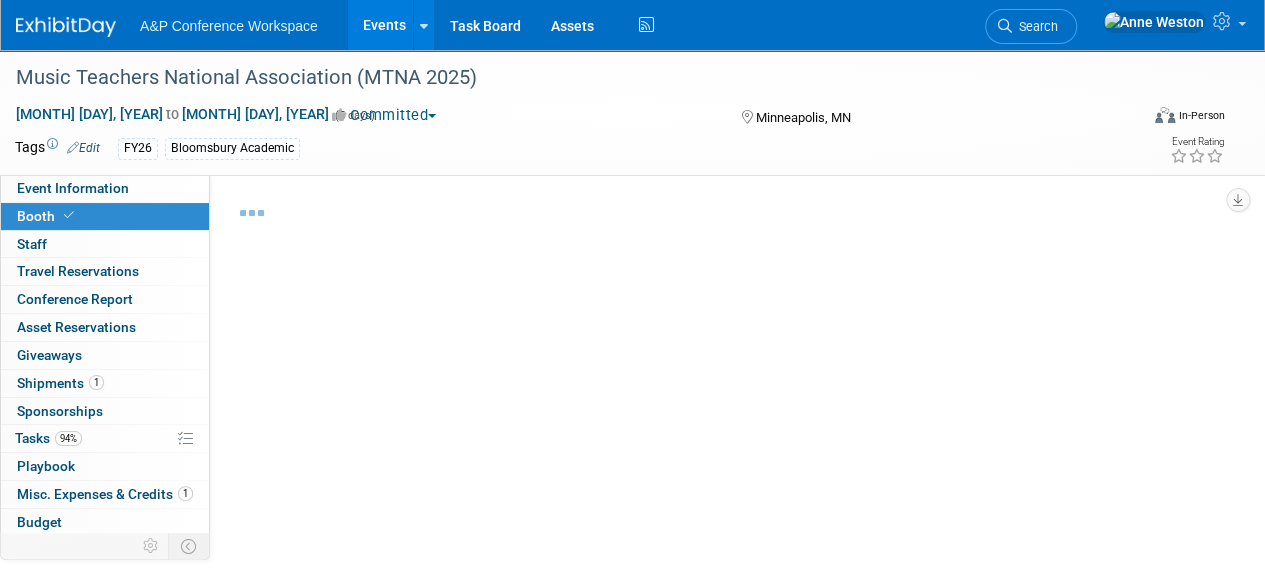 select on "RLKP" 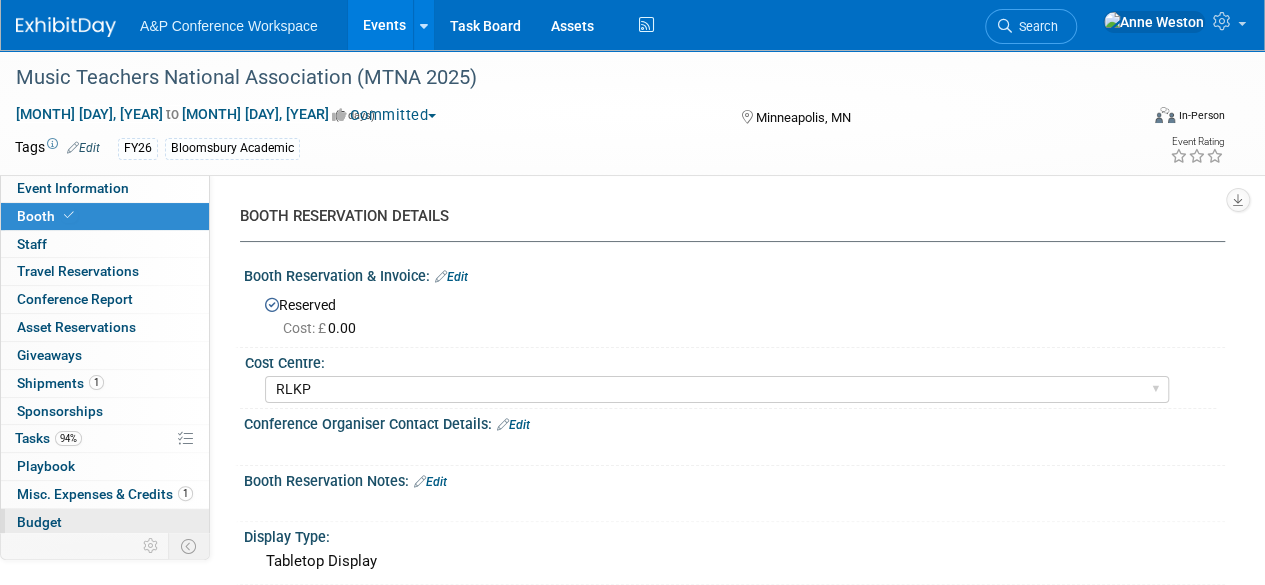 click on "Budget" at bounding box center (39, 522) 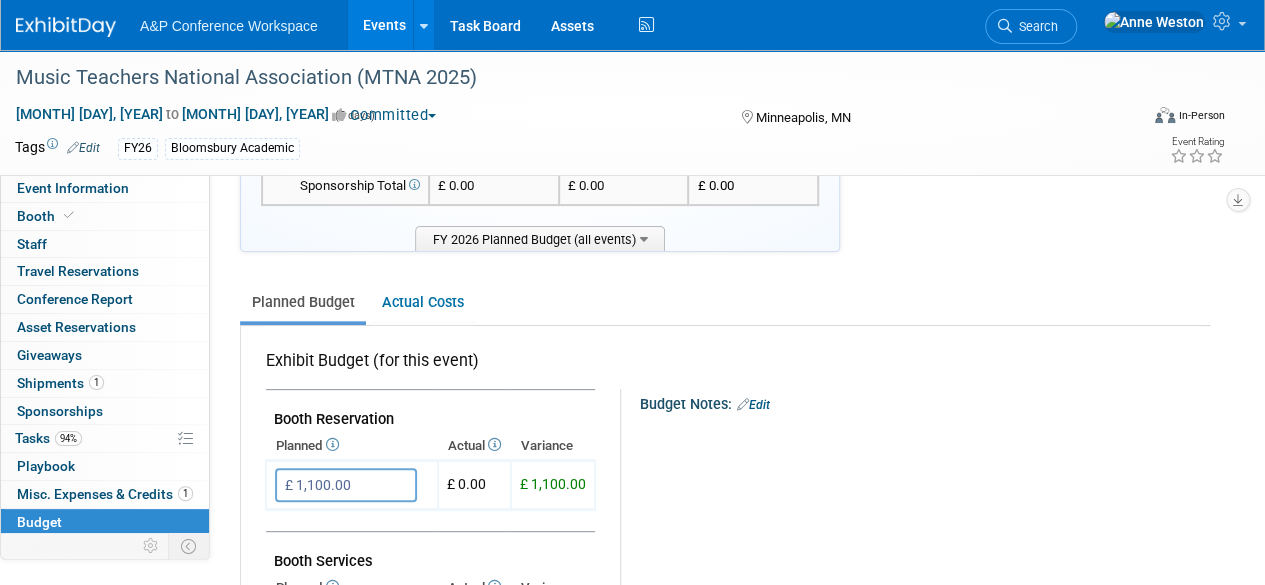 scroll, scrollTop: 400, scrollLeft: 0, axis: vertical 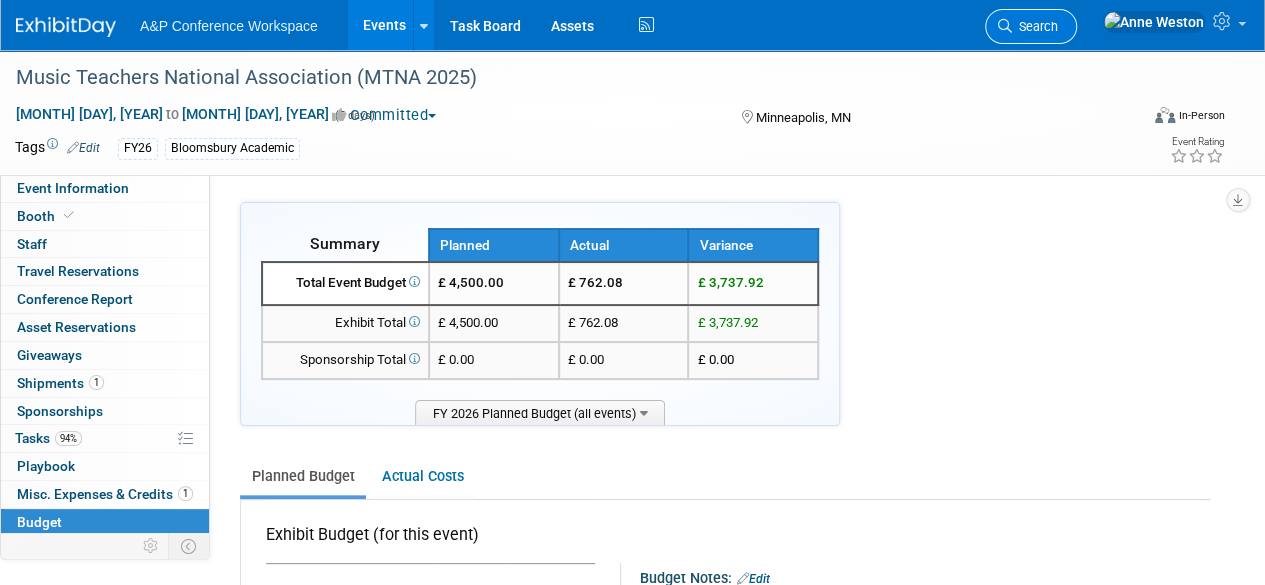 click on "Search" at bounding box center [1035, 26] 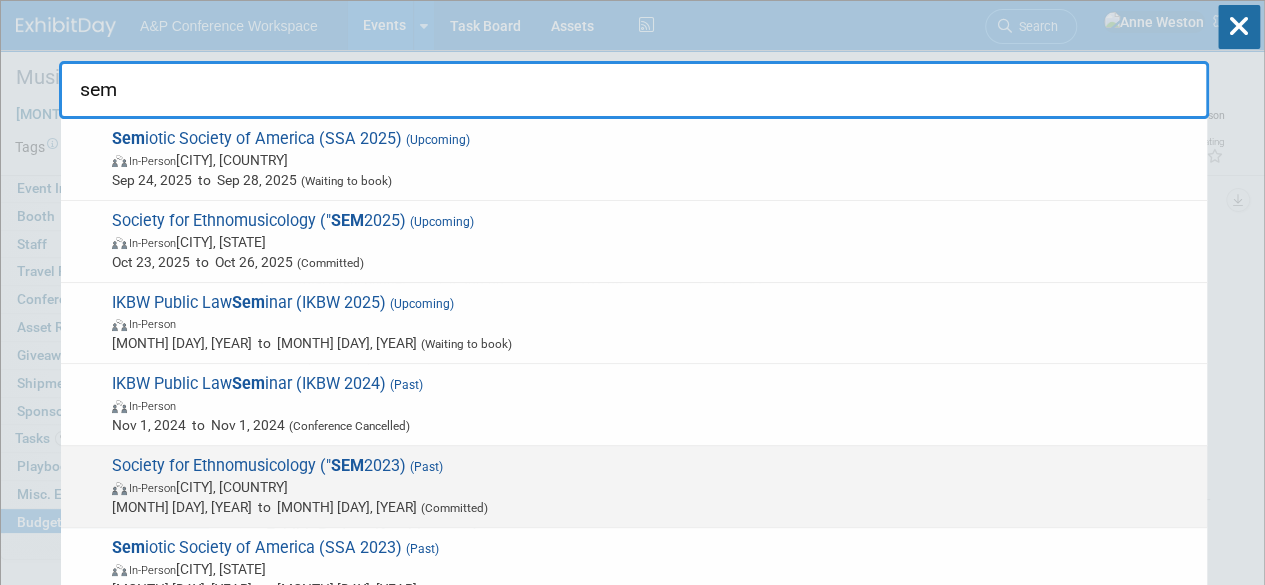 type on "sem" 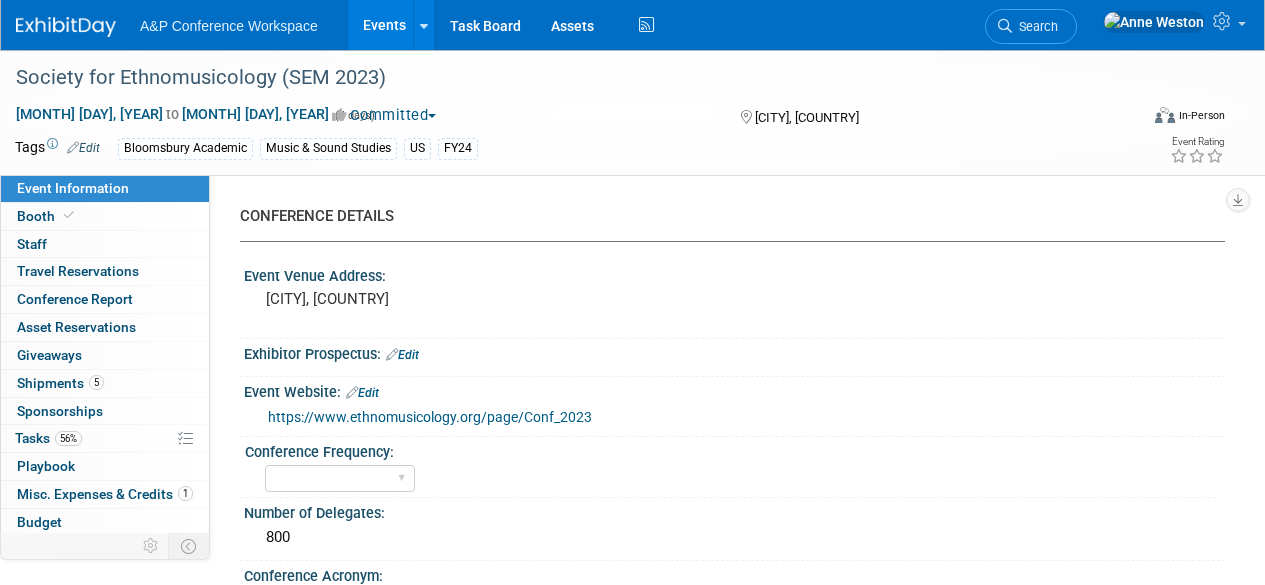 select on "Level 1" 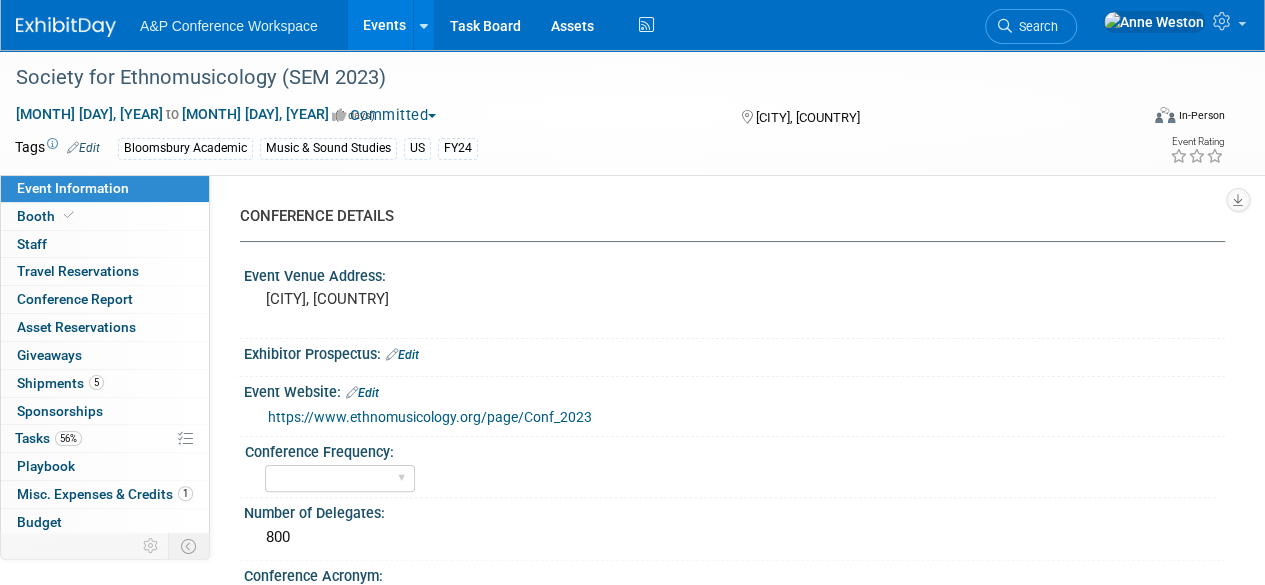 scroll, scrollTop: 0, scrollLeft: 0, axis: both 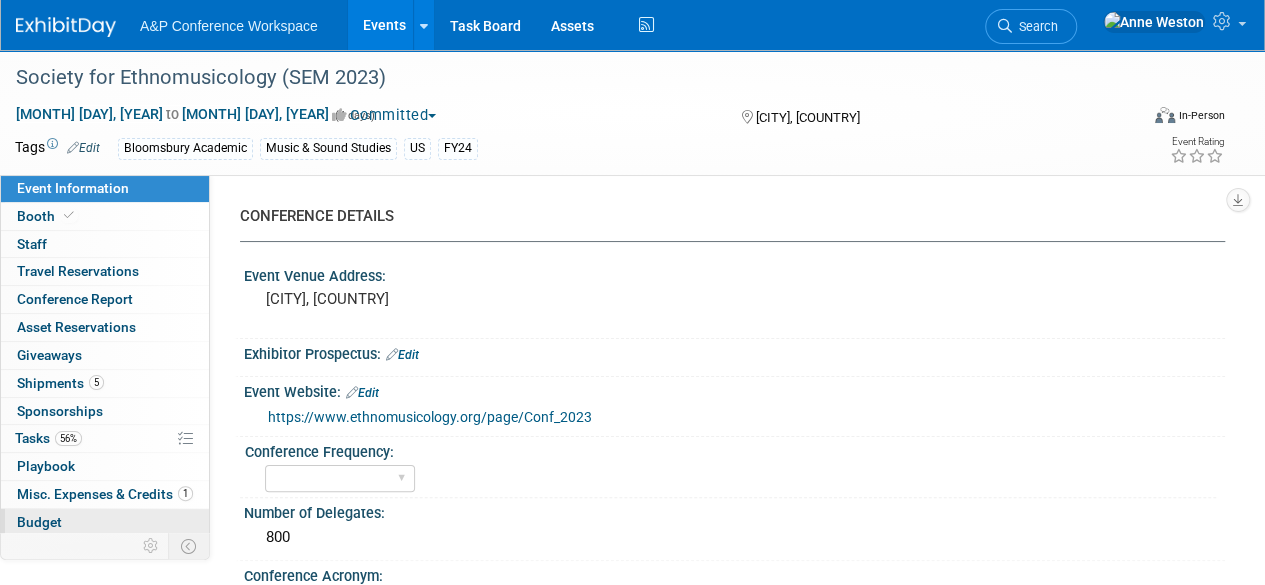 click on "Budget" at bounding box center [39, 522] 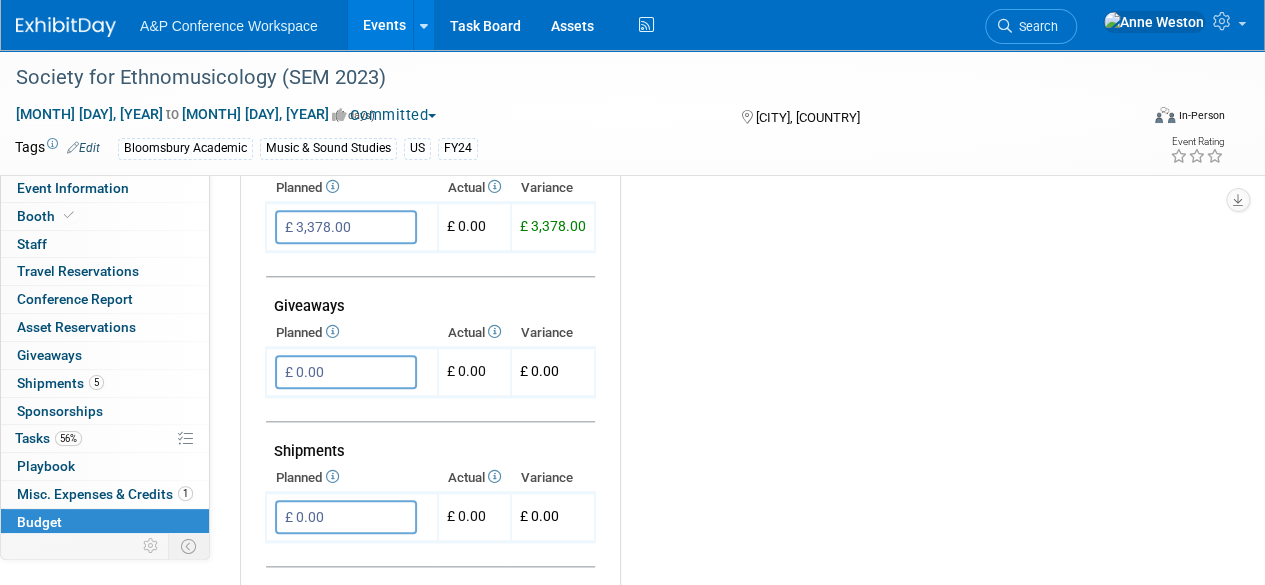 scroll, scrollTop: 552, scrollLeft: 0, axis: vertical 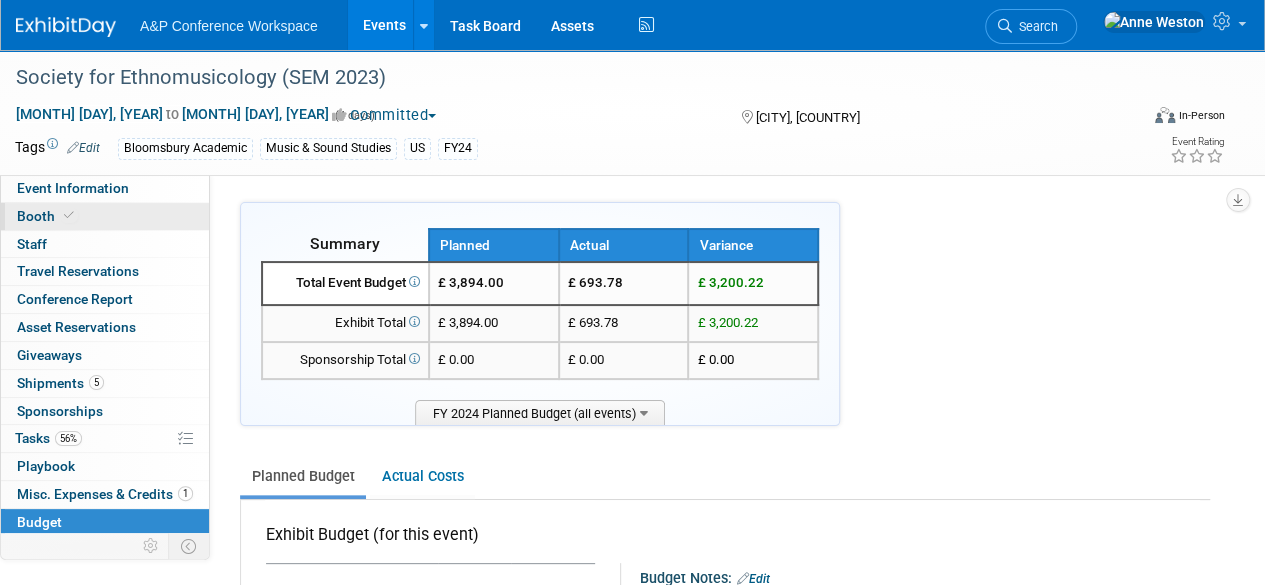 click on "Booth" at bounding box center (105, 216) 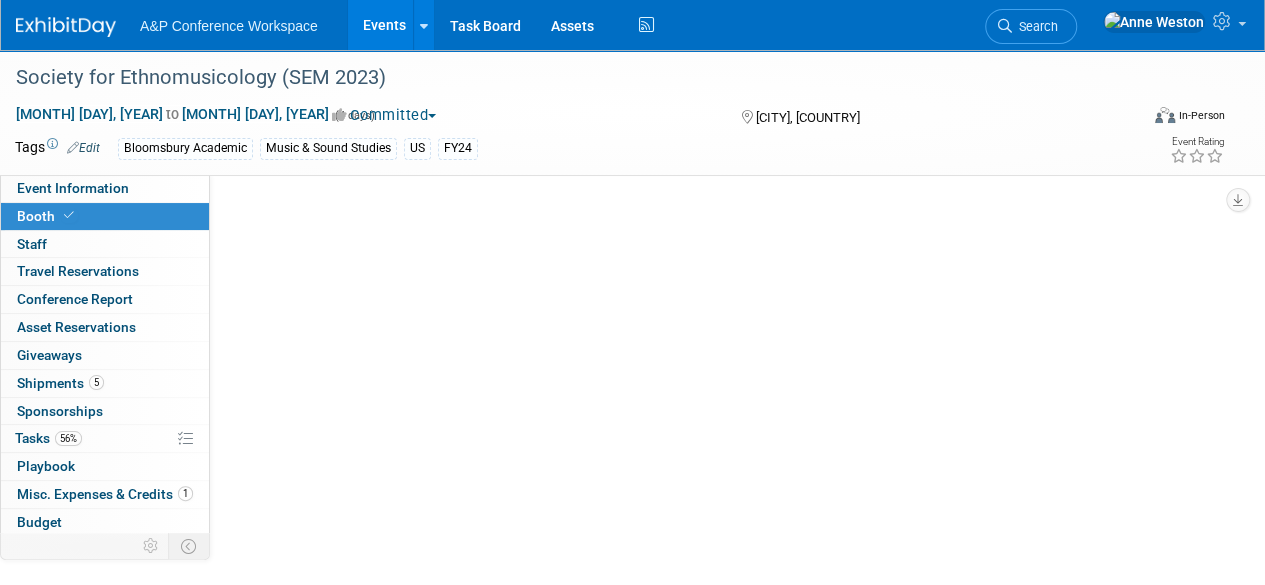 select on "CUAP" 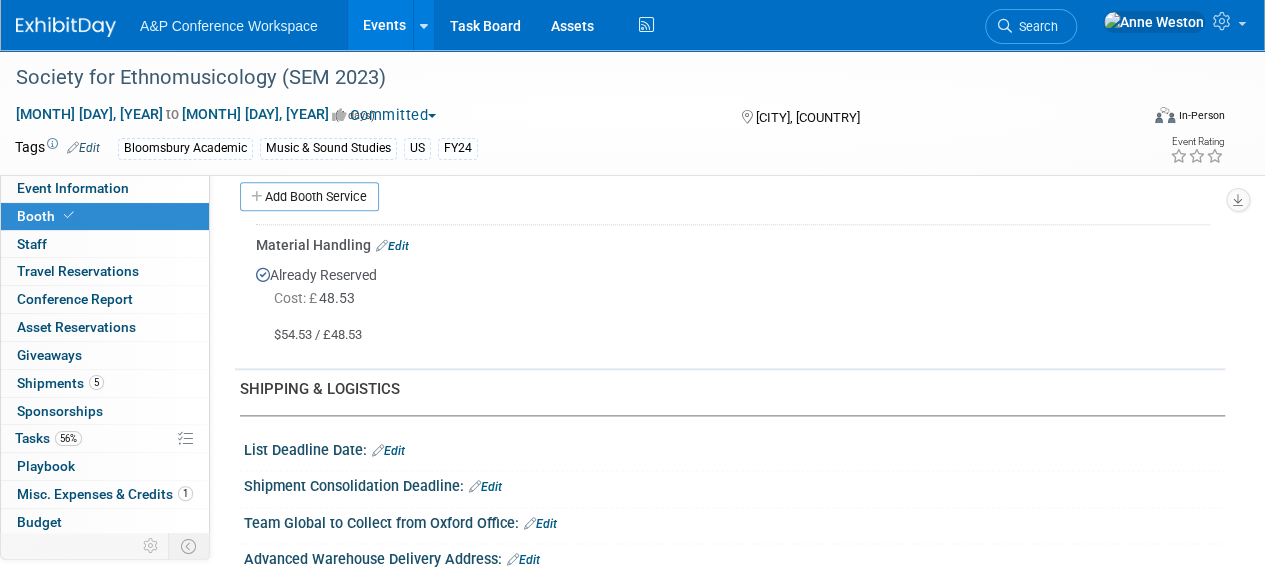 scroll, scrollTop: 1100, scrollLeft: 0, axis: vertical 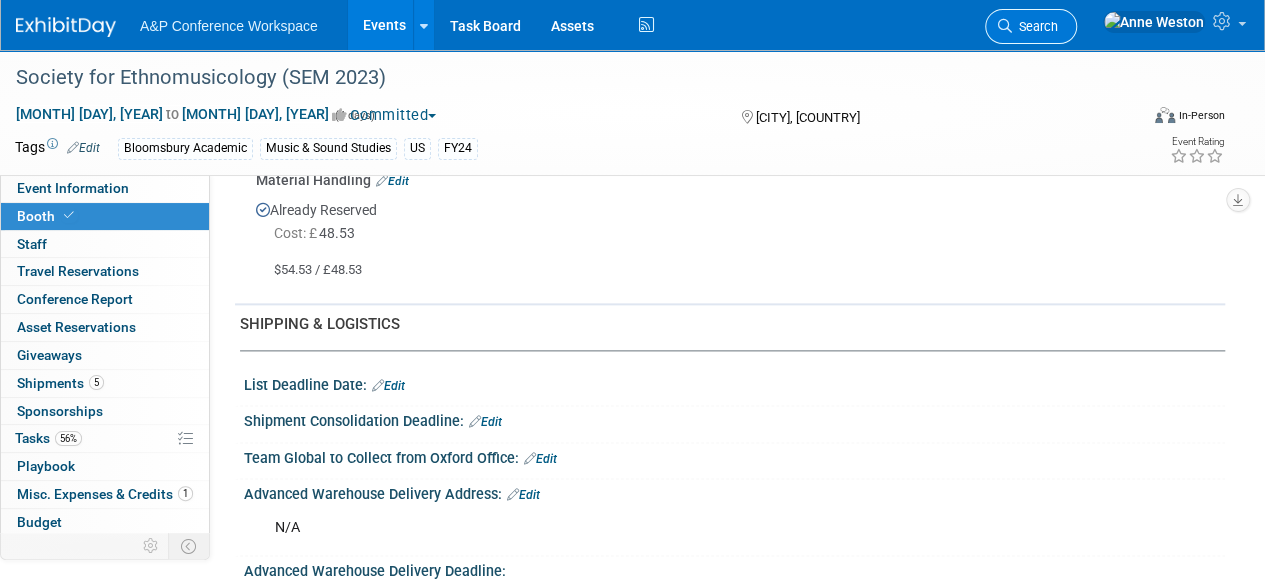 click on "Search" at bounding box center [1035, 26] 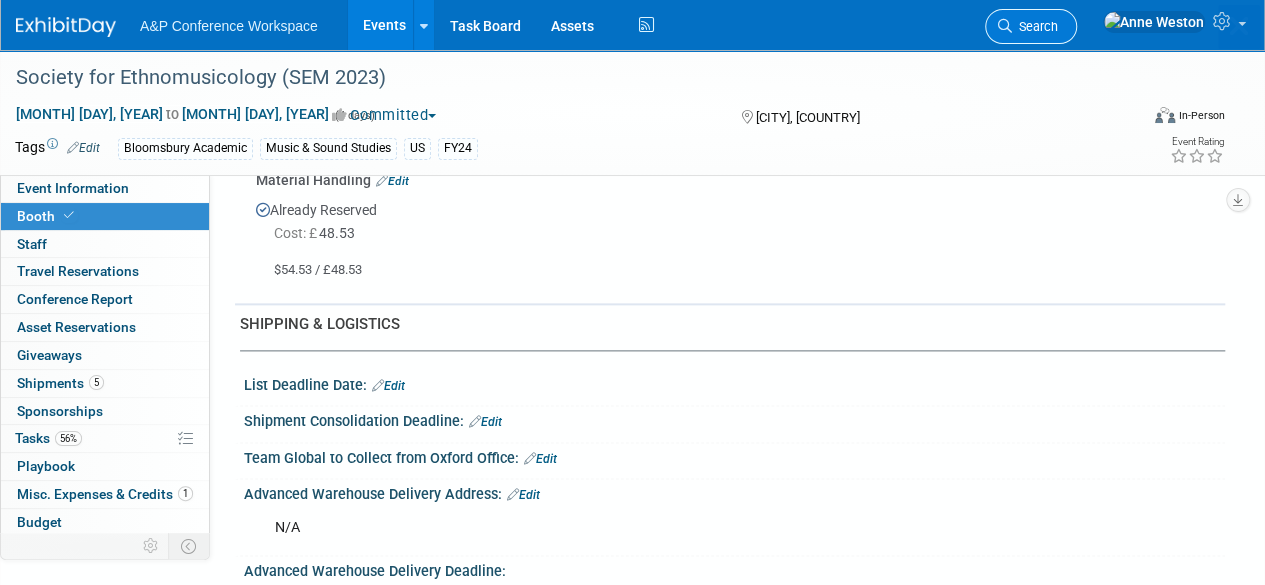 scroll, scrollTop: 0, scrollLeft: 0, axis: both 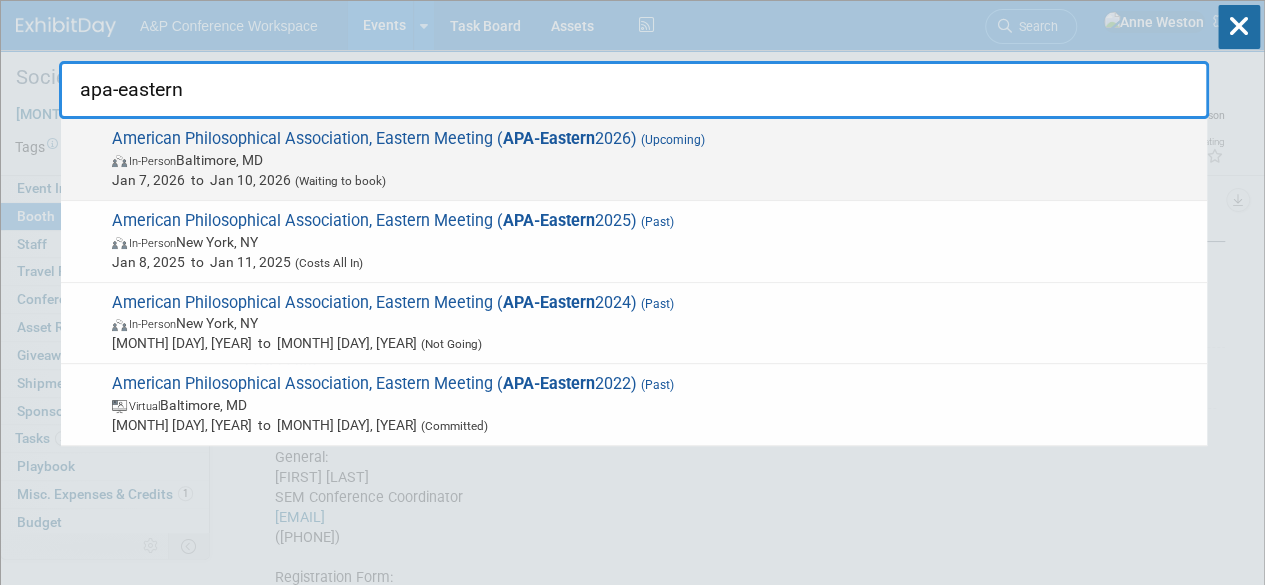 type on "apa-eastern" 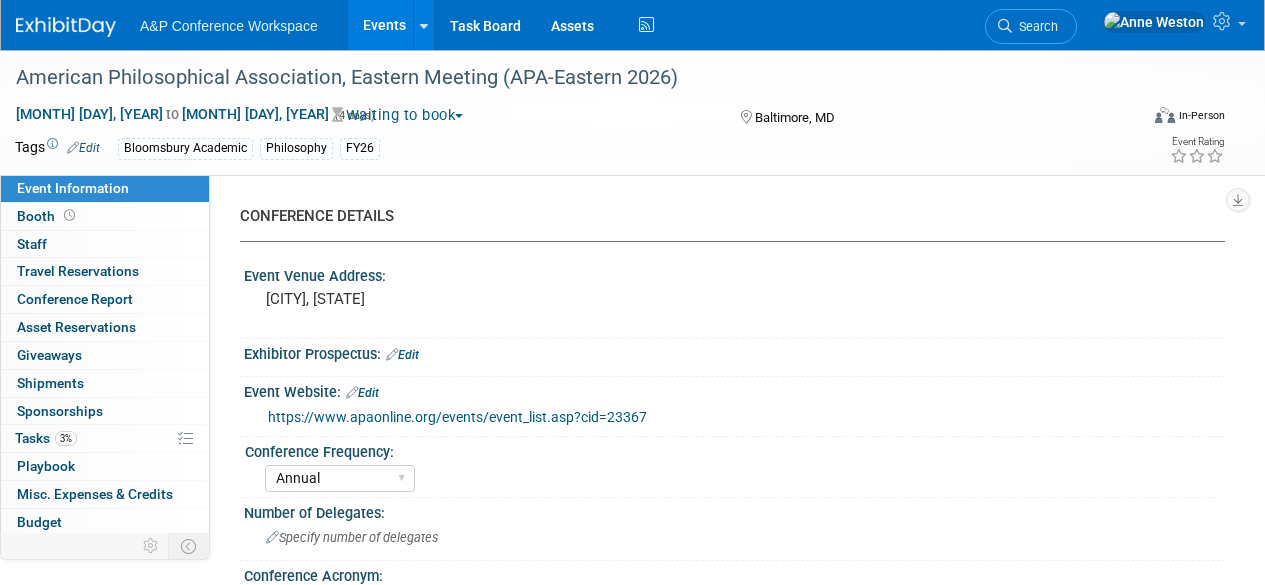 select on "Annual" 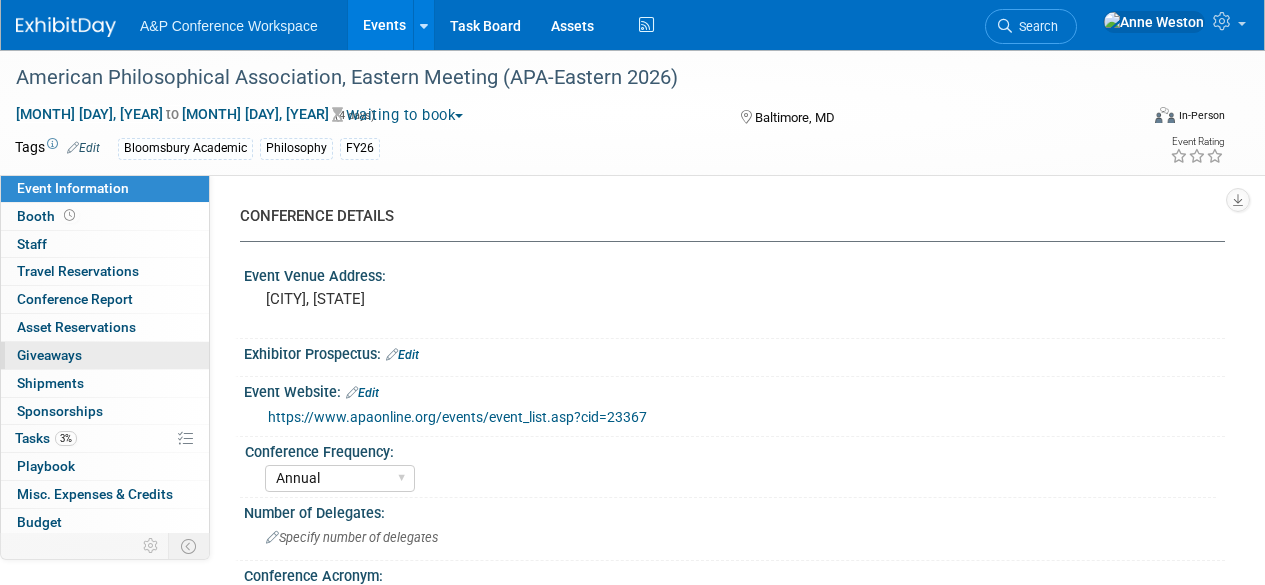 scroll, scrollTop: 0, scrollLeft: 0, axis: both 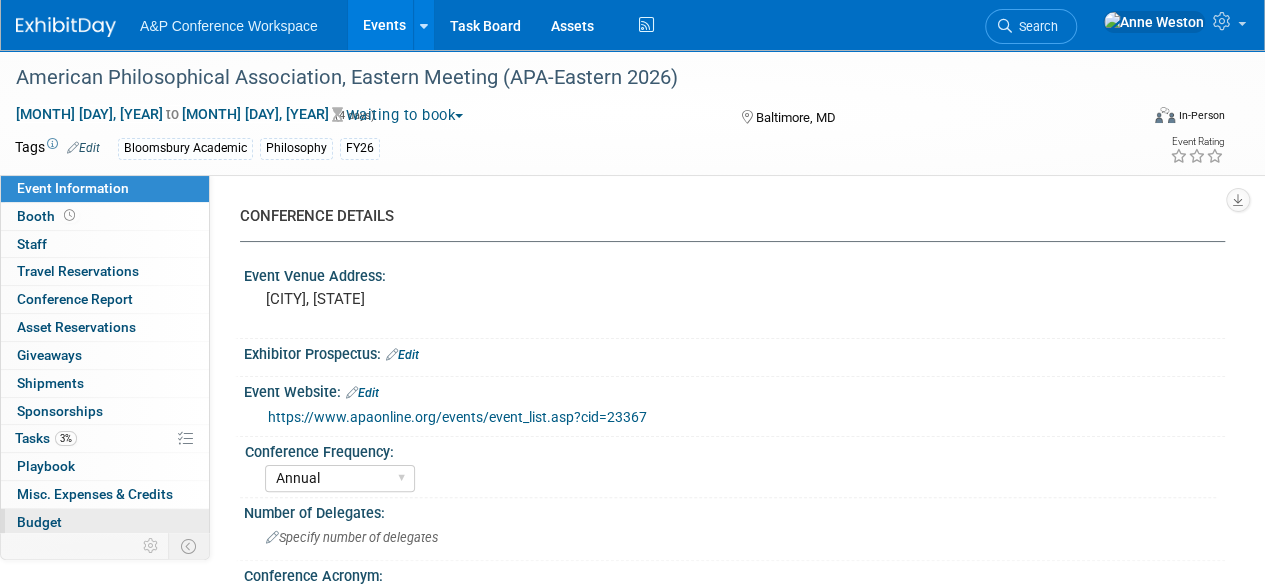 click on "Budget" at bounding box center [105, 522] 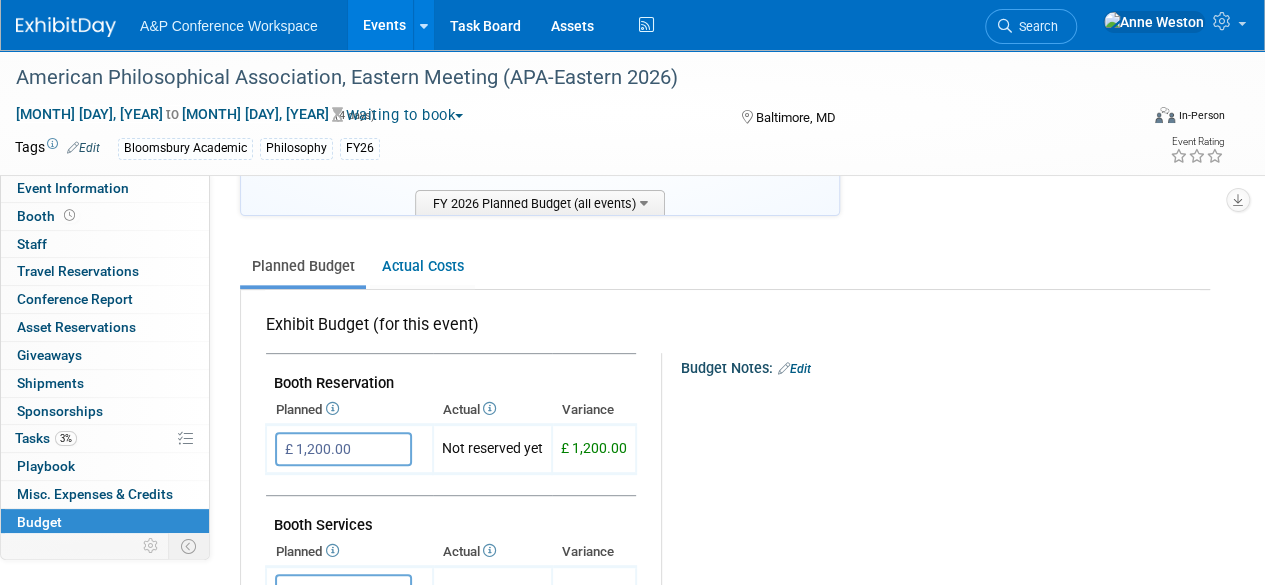 scroll, scrollTop: 300, scrollLeft: 0, axis: vertical 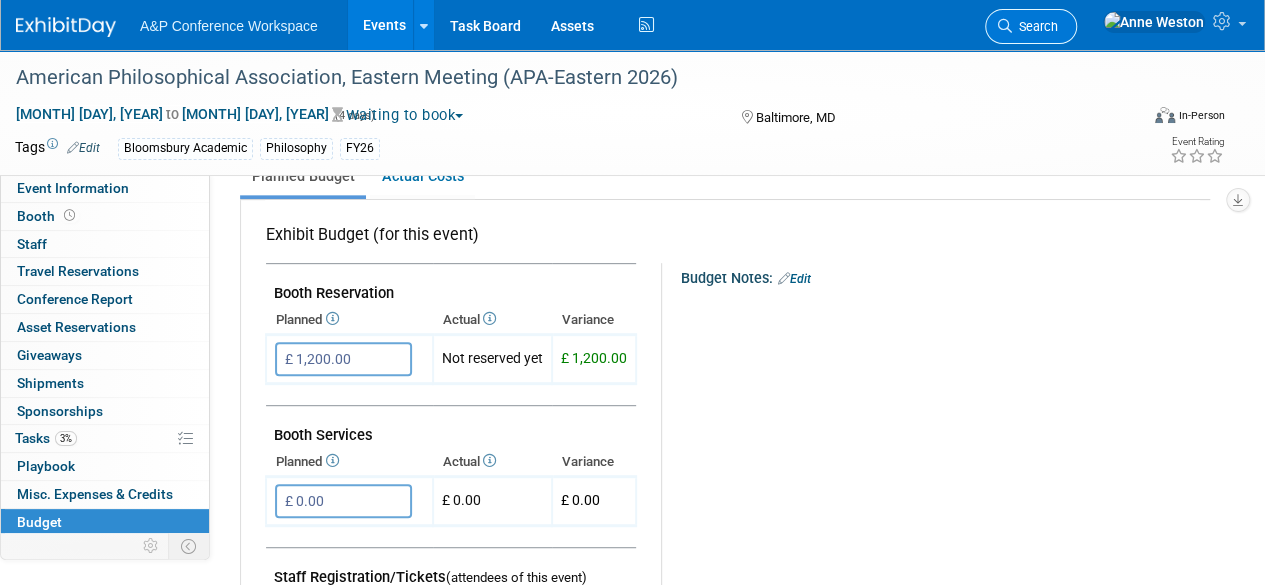 click on "Search" at bounding box center [1035, 26] 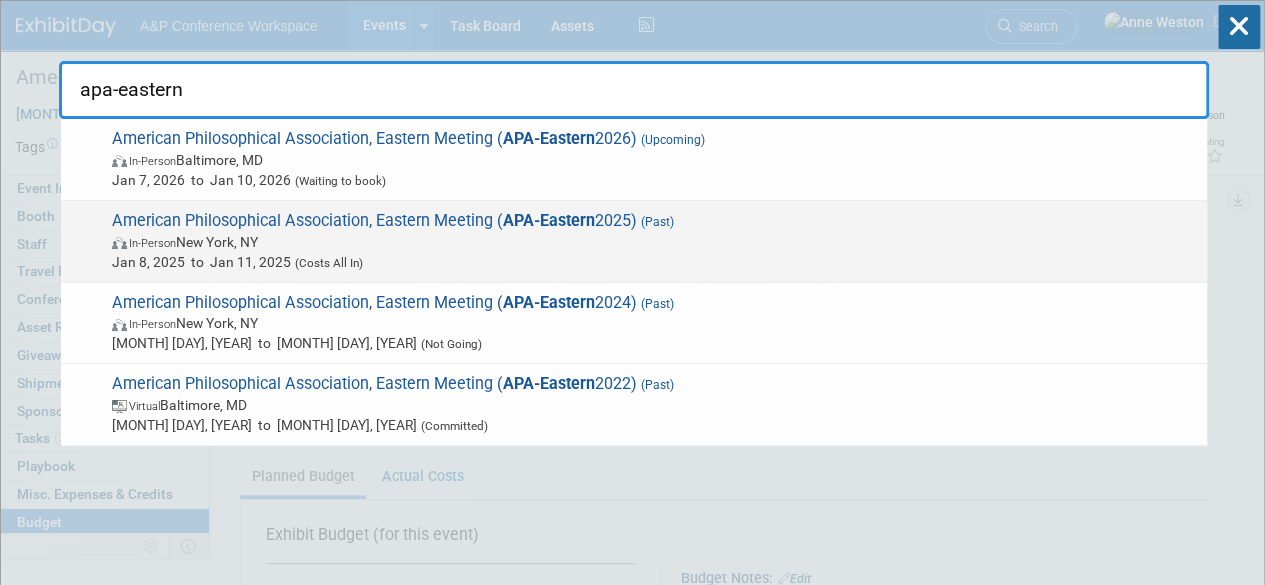 type on "apa-eastern" 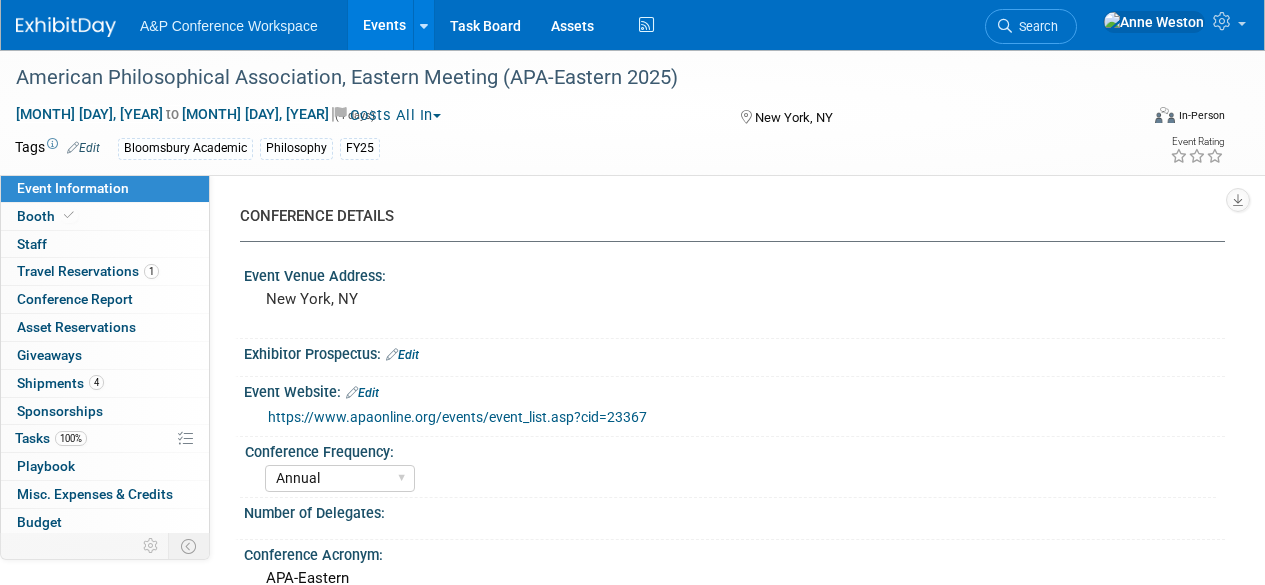 select on "Annual" 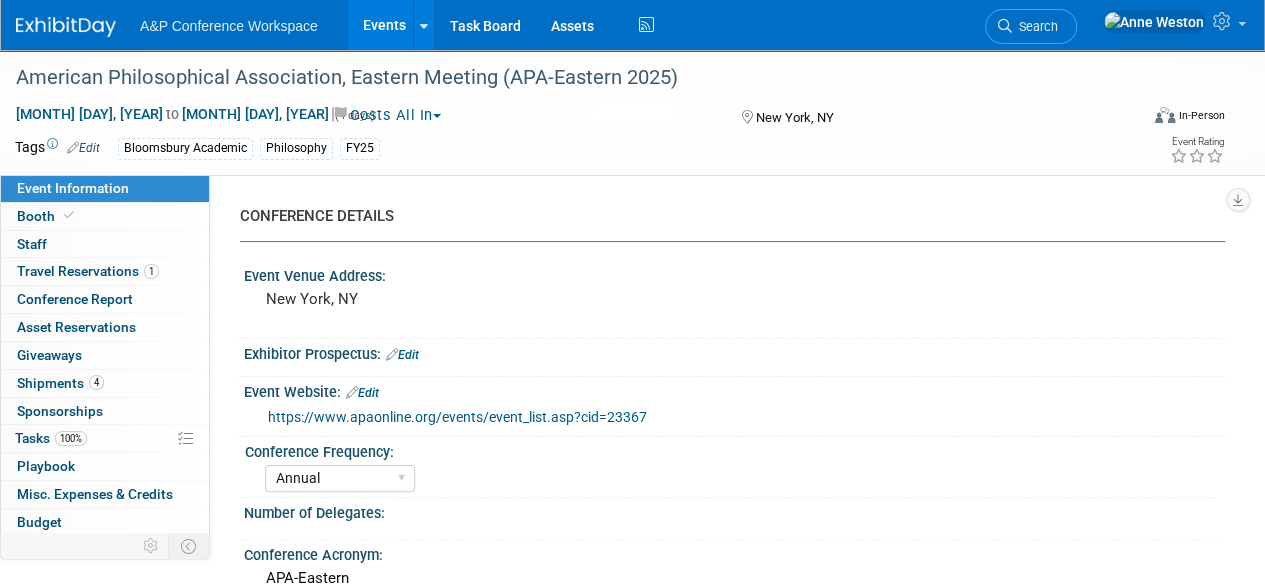 scroll, scrollTop: 0, scrollLeft: 0, axis: both 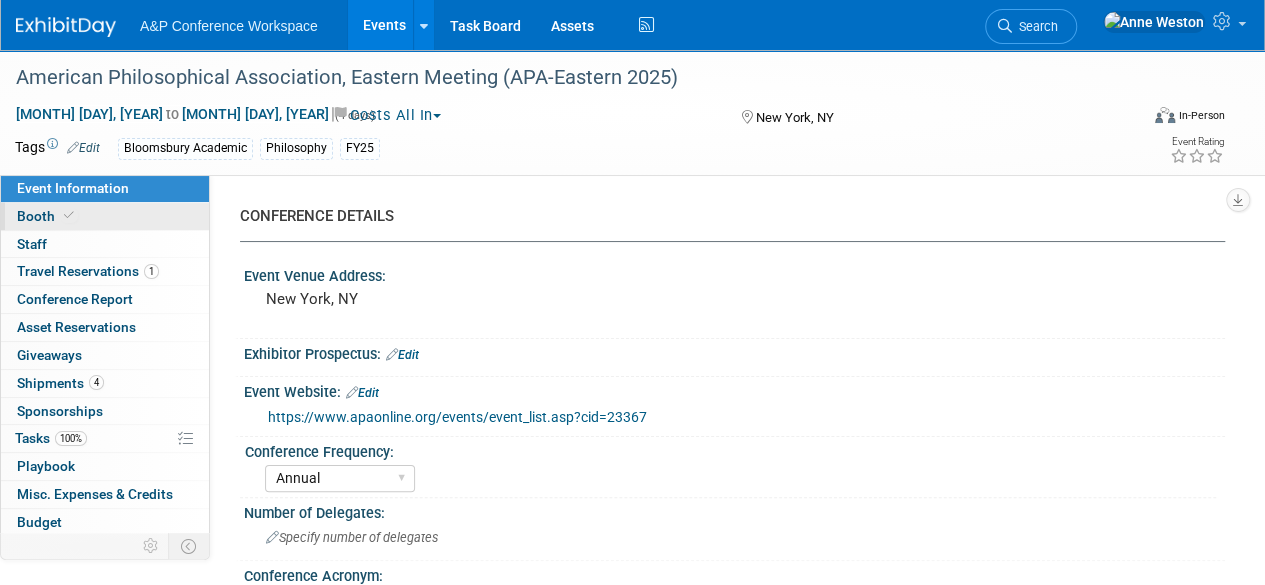 click on "Booth" at bounding box center [105, 216] 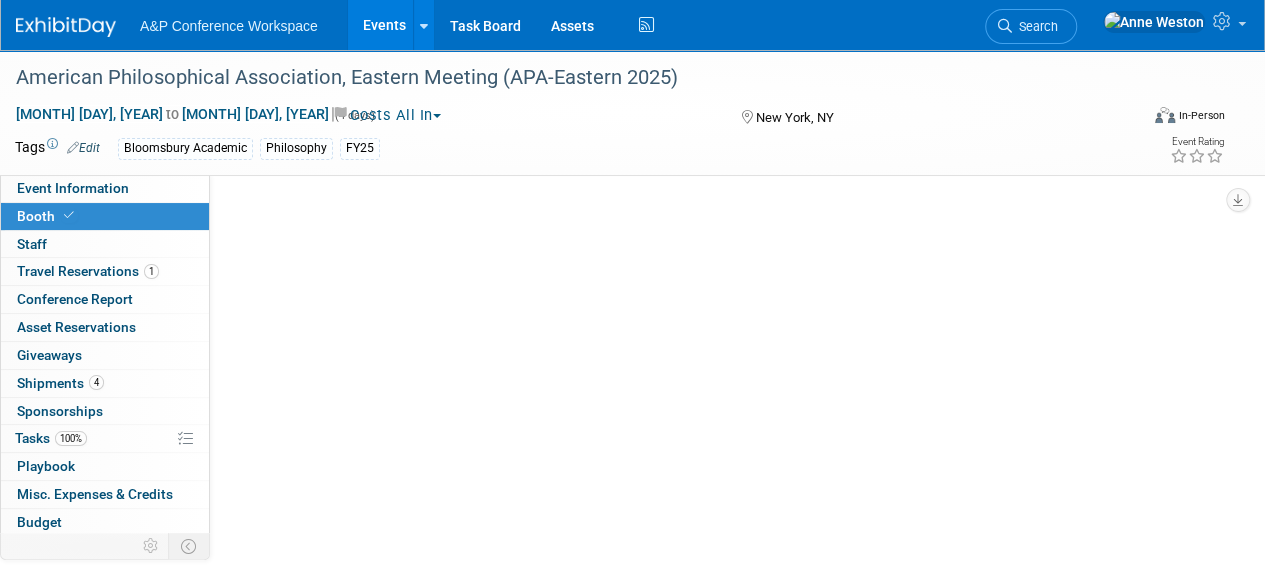 select on "CUAP" 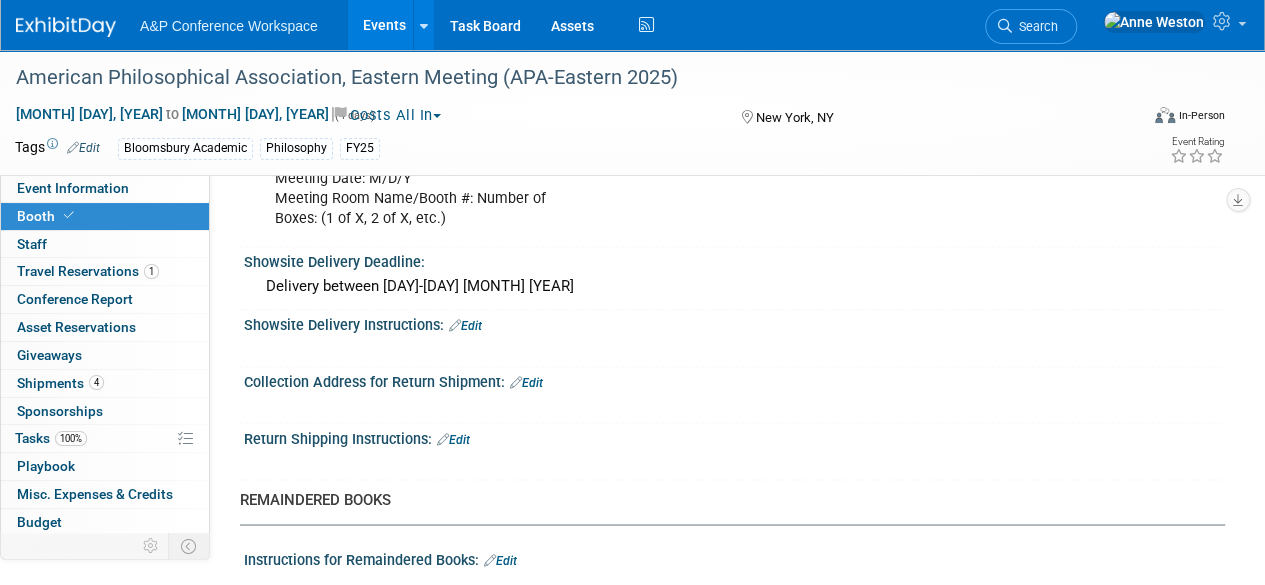 scroll, scrollTop: 1500, scrollLeft: 0, axis: vertical 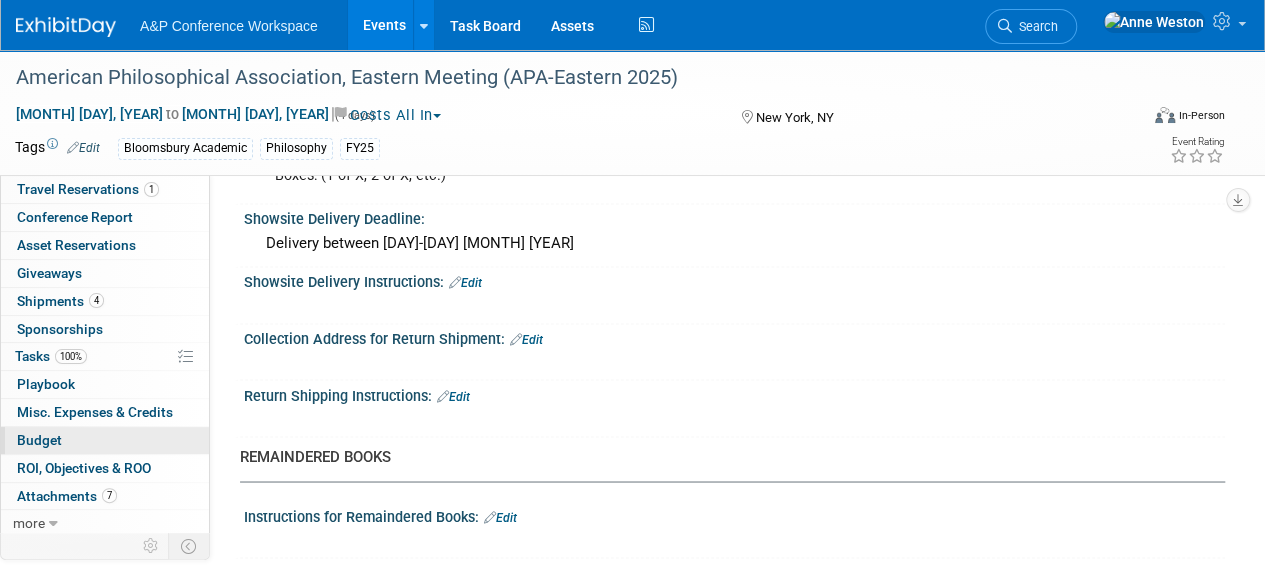 click on "Budget" at bounding box center [39, 440] 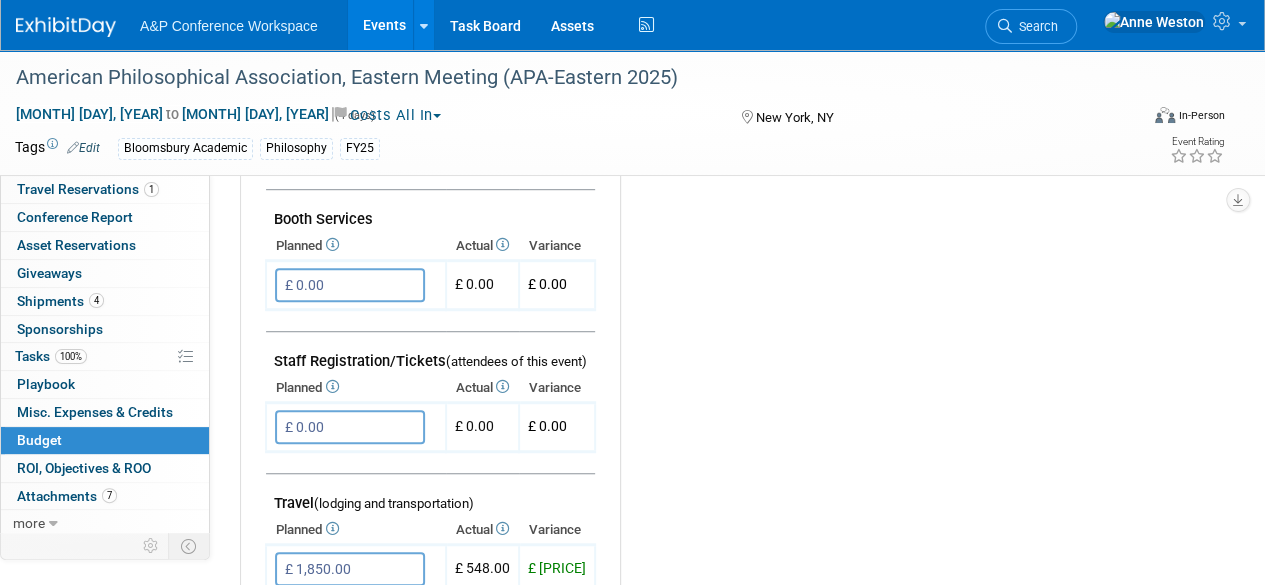 scroll, scrollTop: 300, scrollLeft: 0, axis: vertical 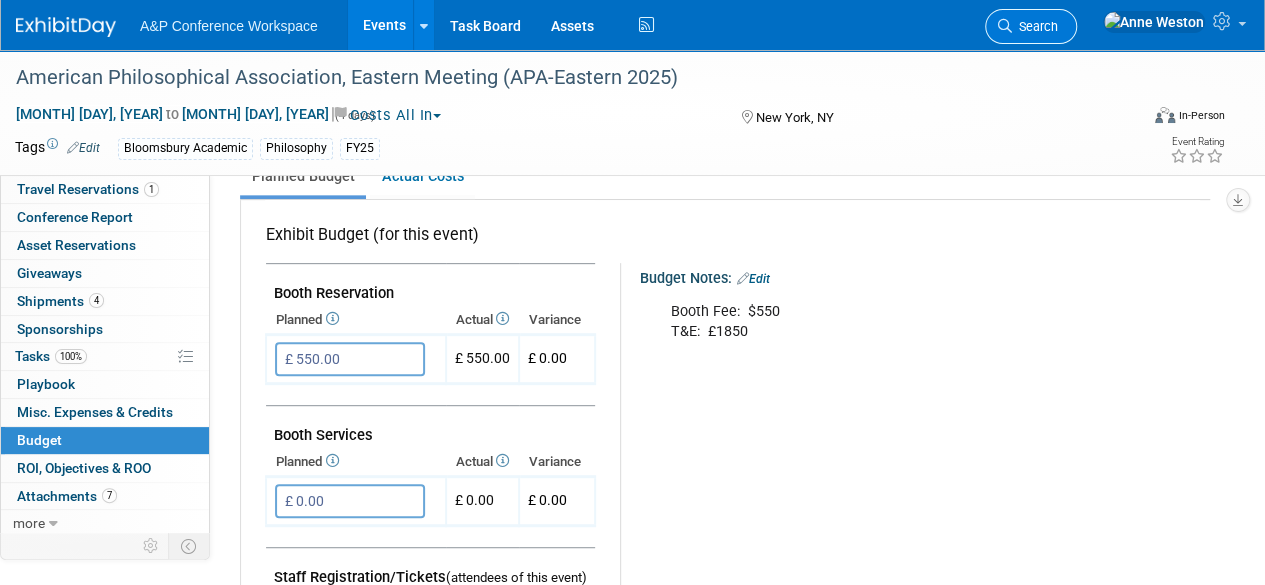 click on "Search" at bounding box center (1035, 26) 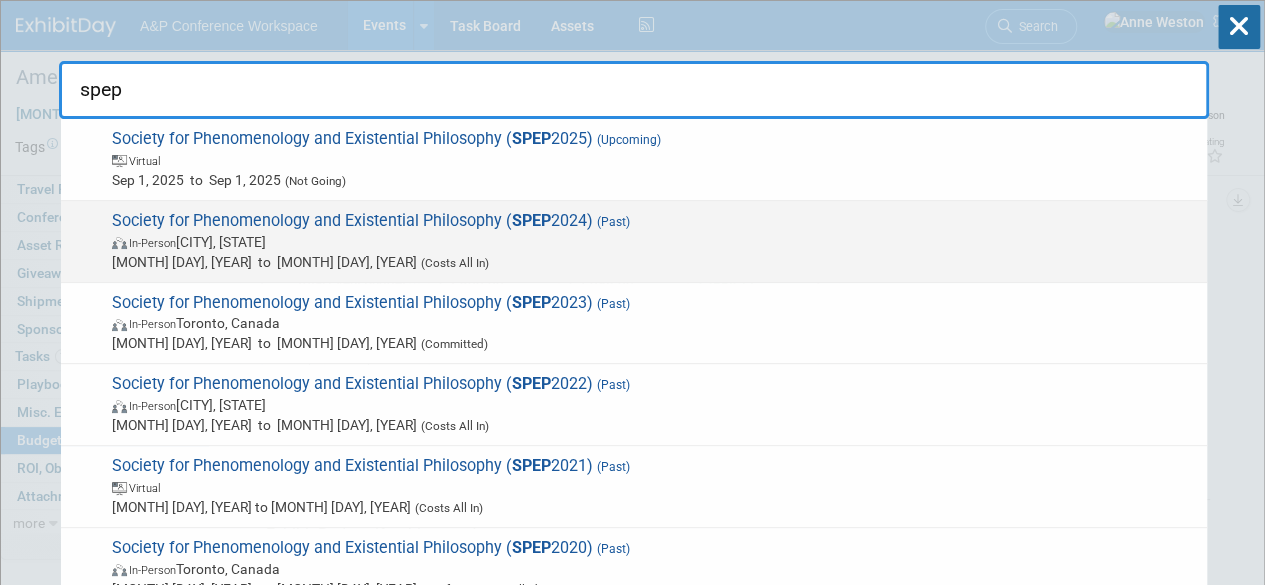 type on "spep" 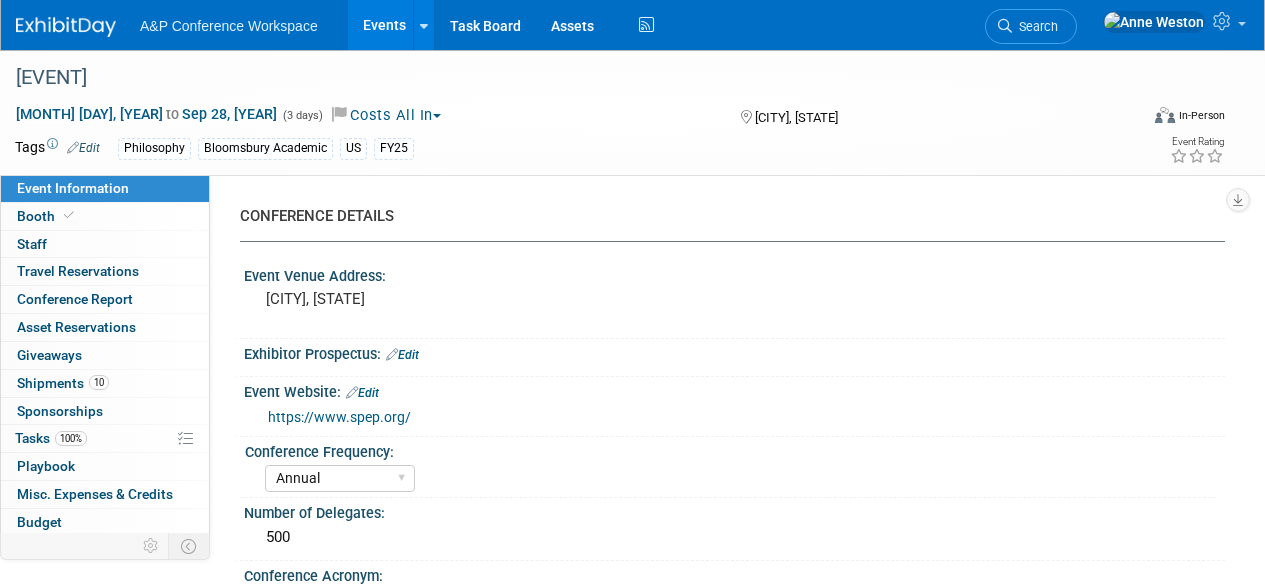 select on "Annual" 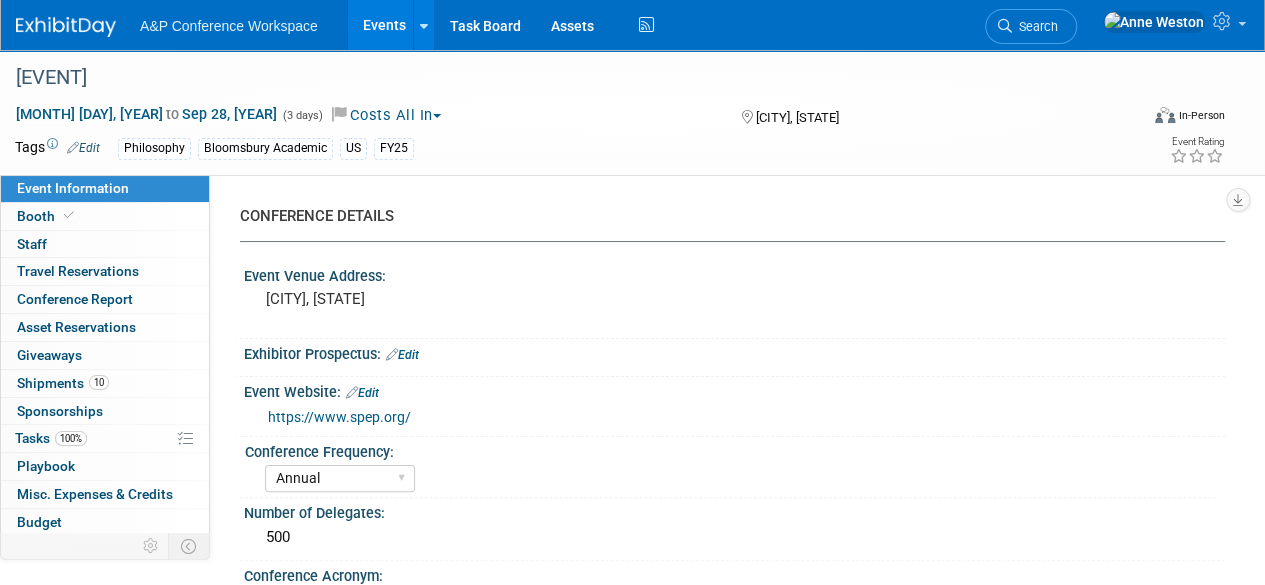 scroll, scrollTop: 0, scrollLeft: 0, axis: both 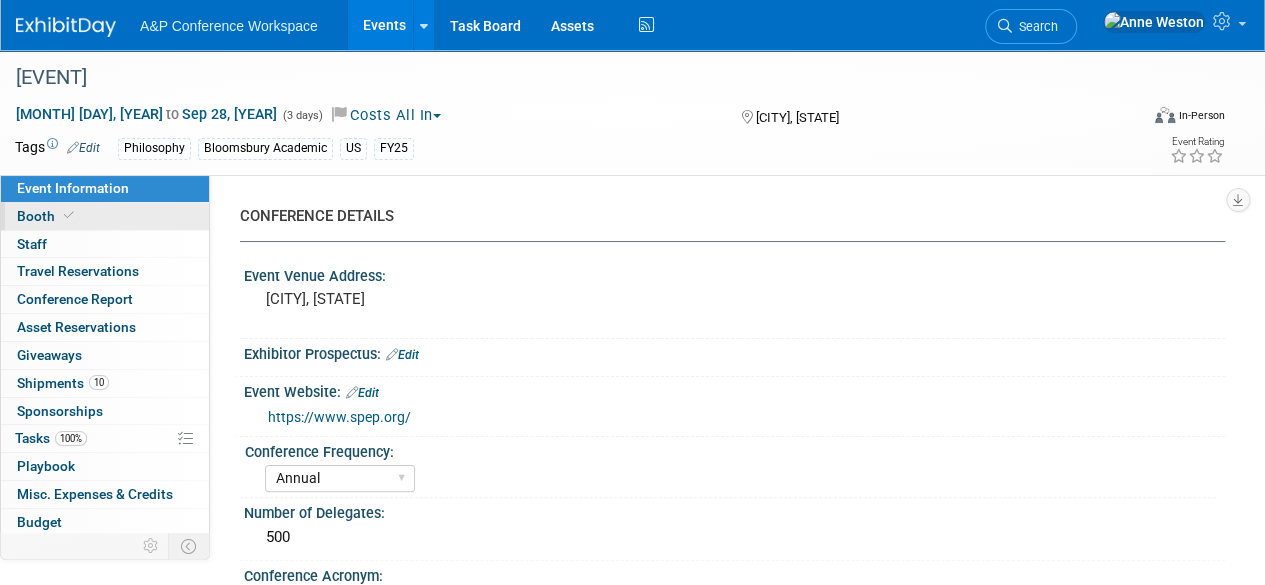 click on "Booth" at bounding box center (105, 216) 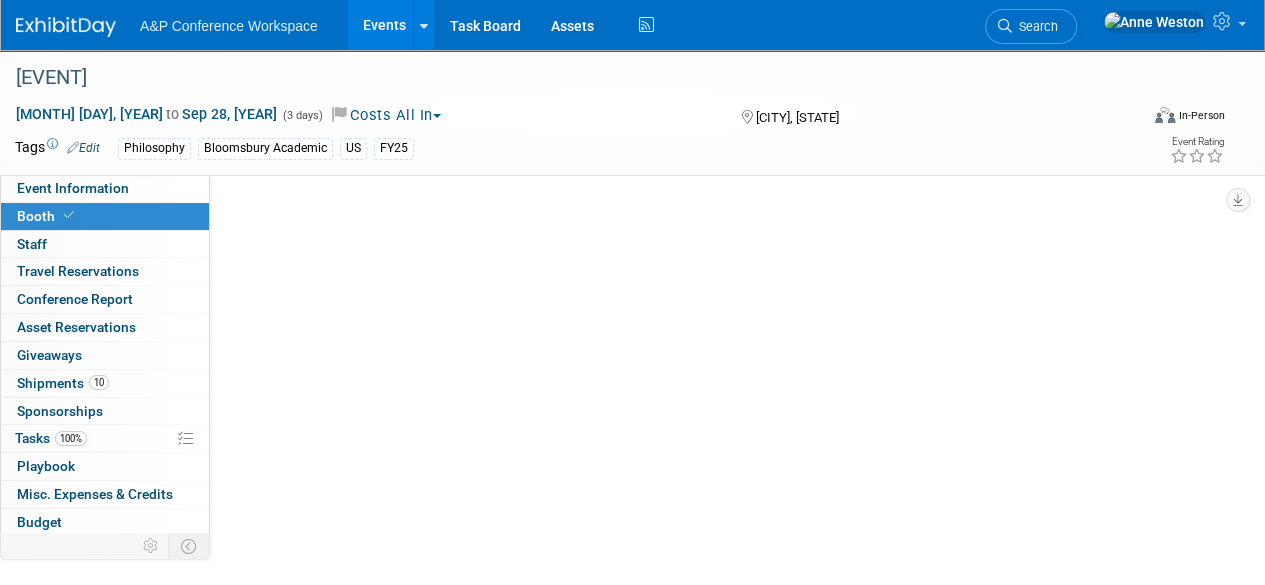 select on "CUAP" 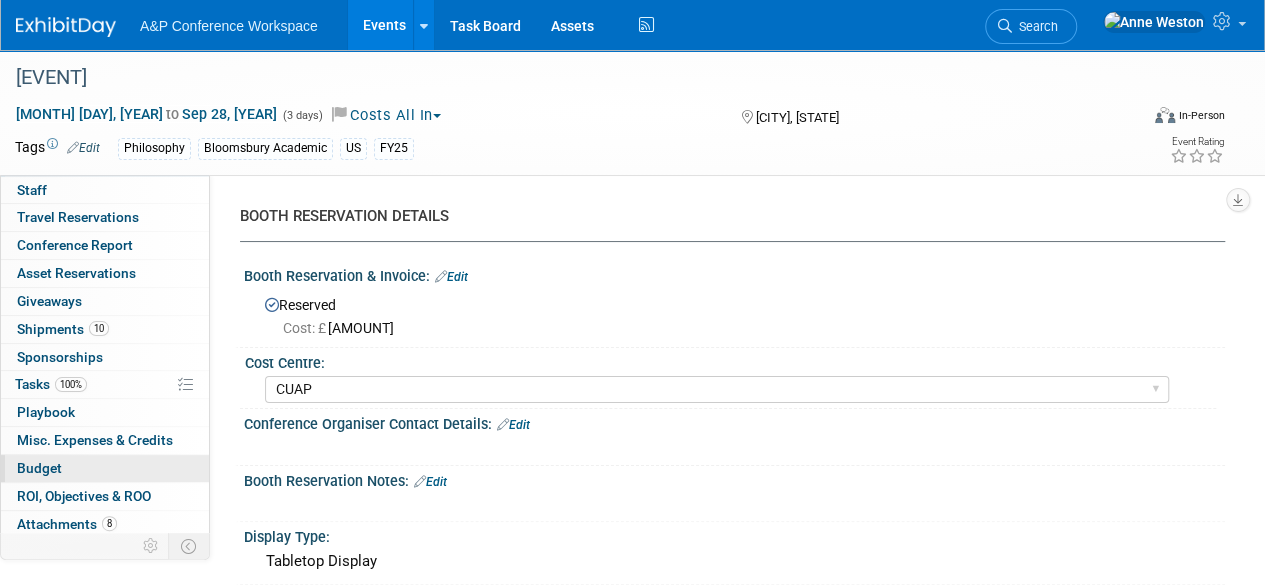 scroll, scrollTop: 82, scrollLeft: 0, axis: vertical 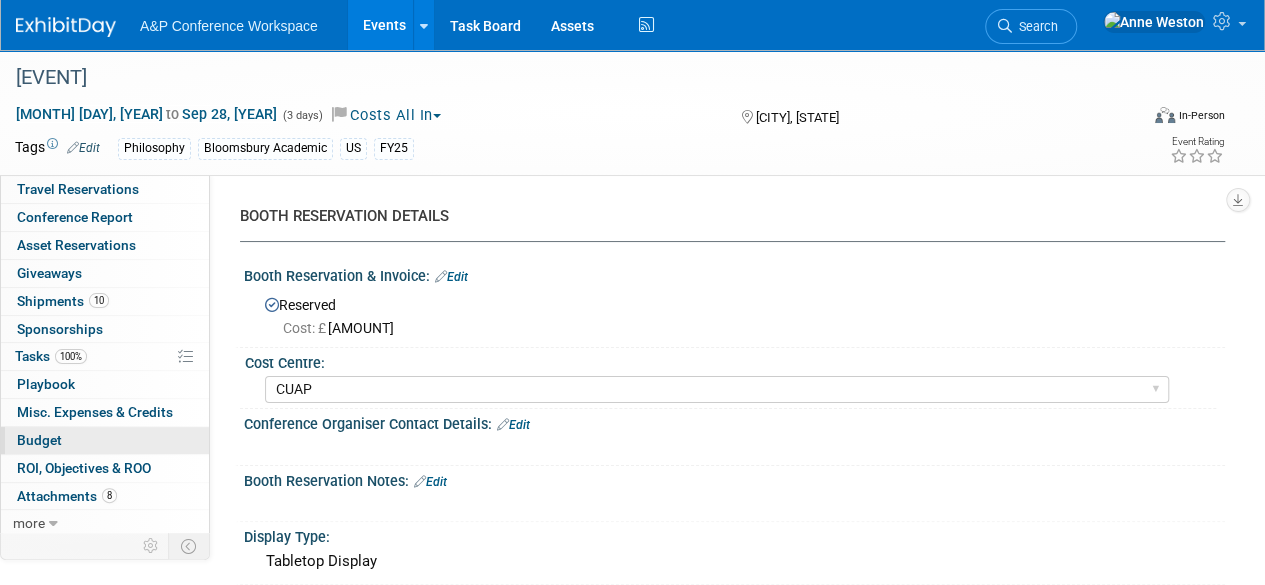 click on "Budget" at bounding box center [105, 440] 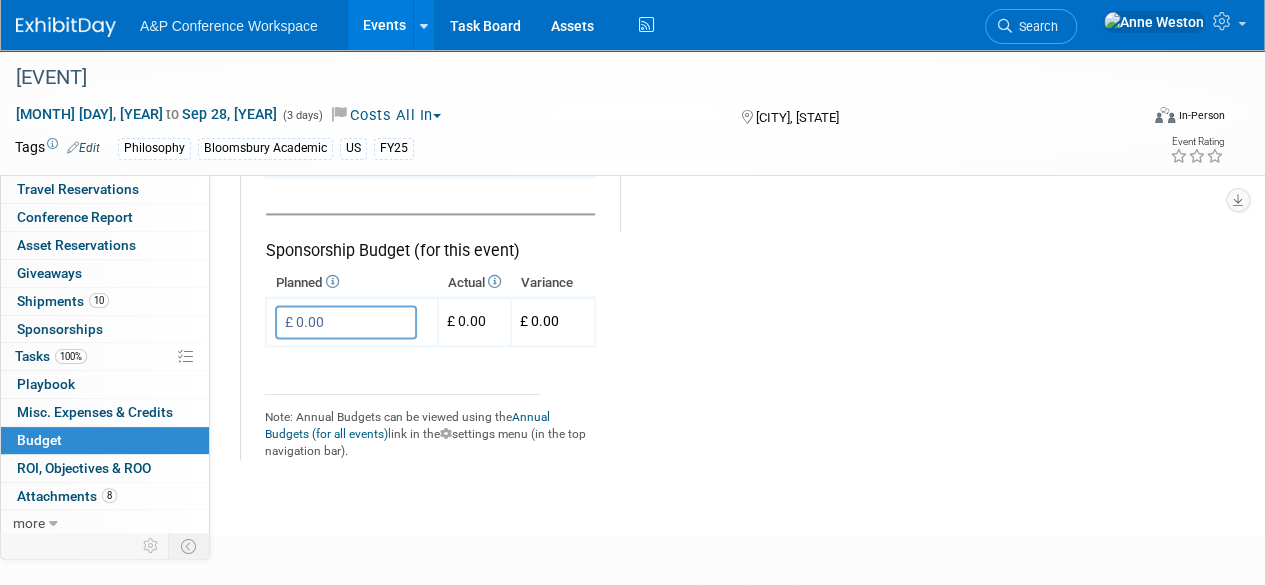 scroll, scrollTop: 1400, scrollLeft: 0, axis: vertical 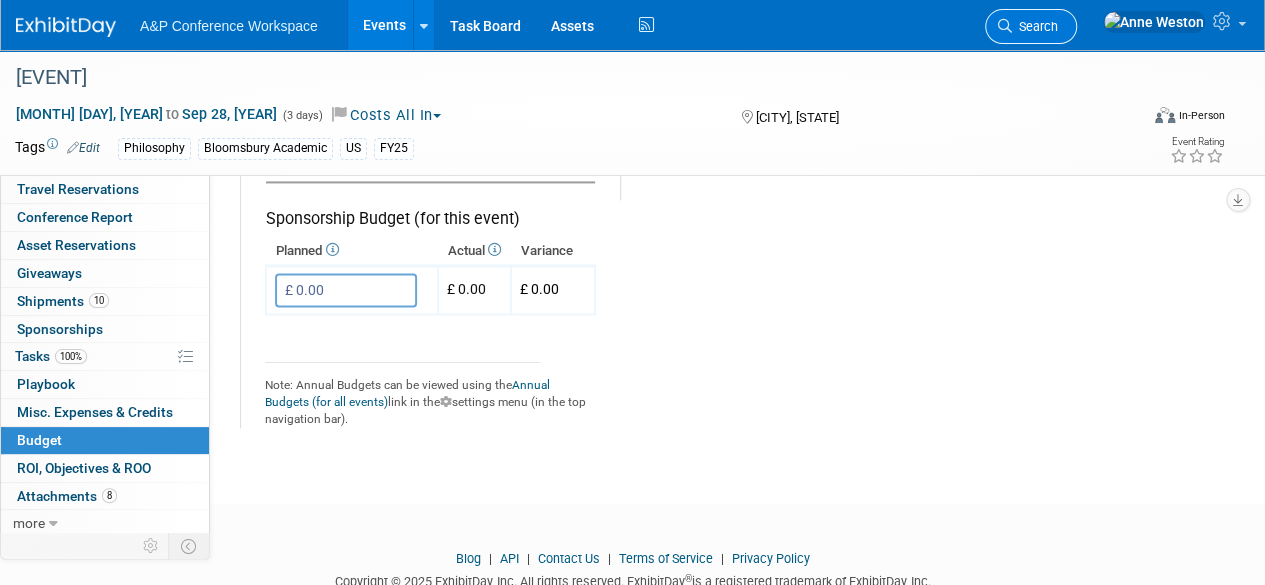 click on "Search" at bounding box center [1035, 26] 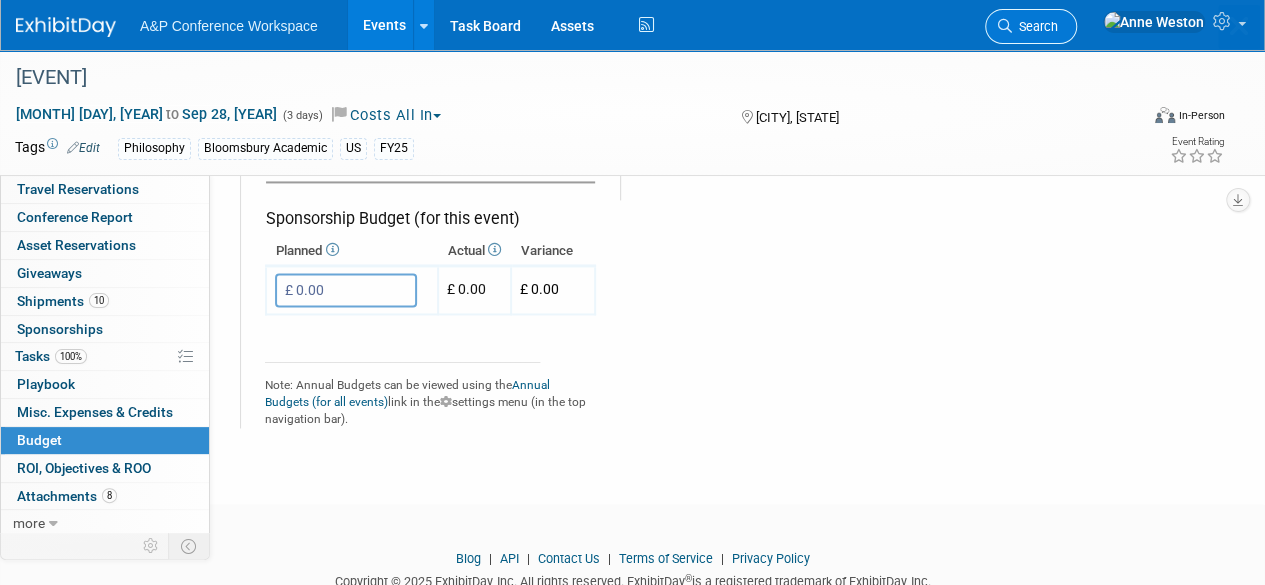 scroll, scrollTop: 0, scrollLeft: 0, axis: both 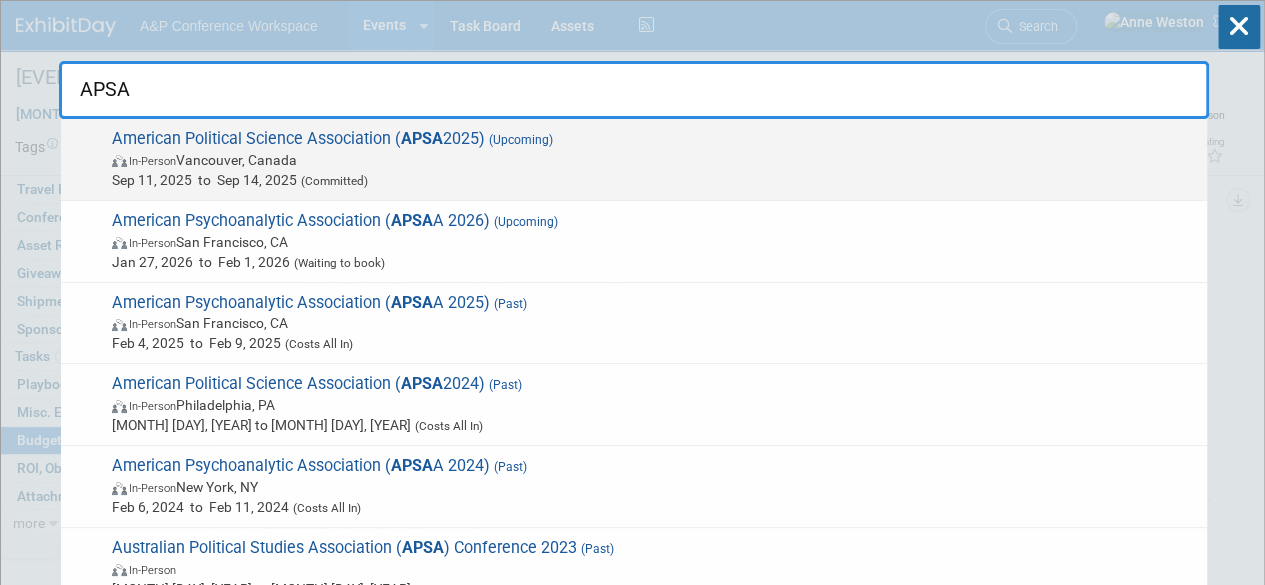 type on "APSA" 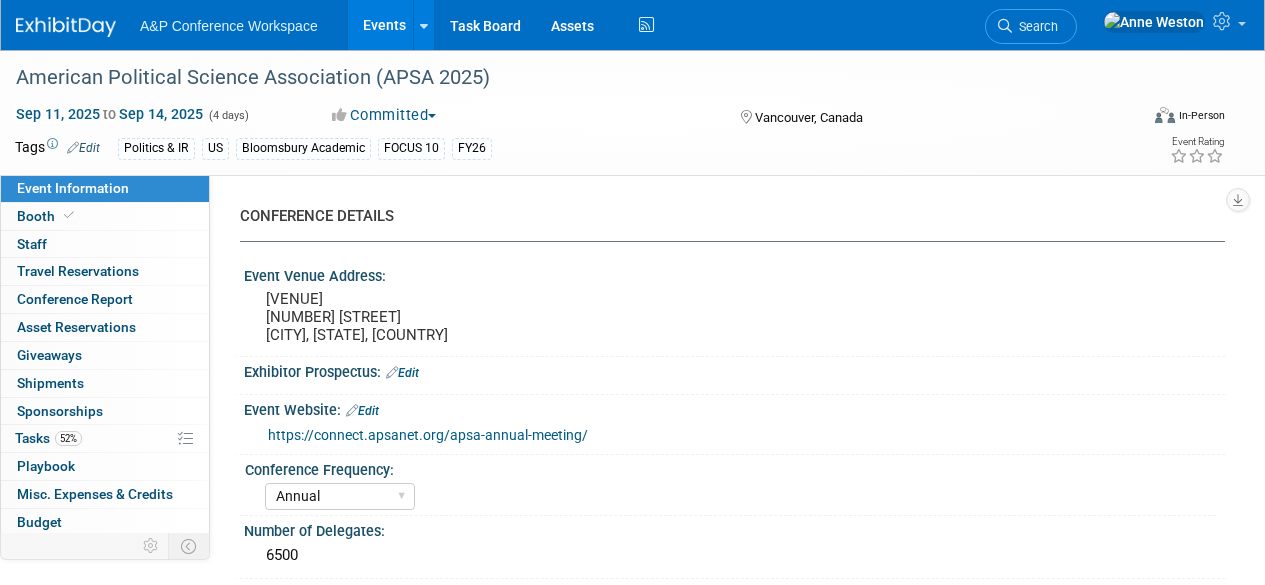 select on "Annual" 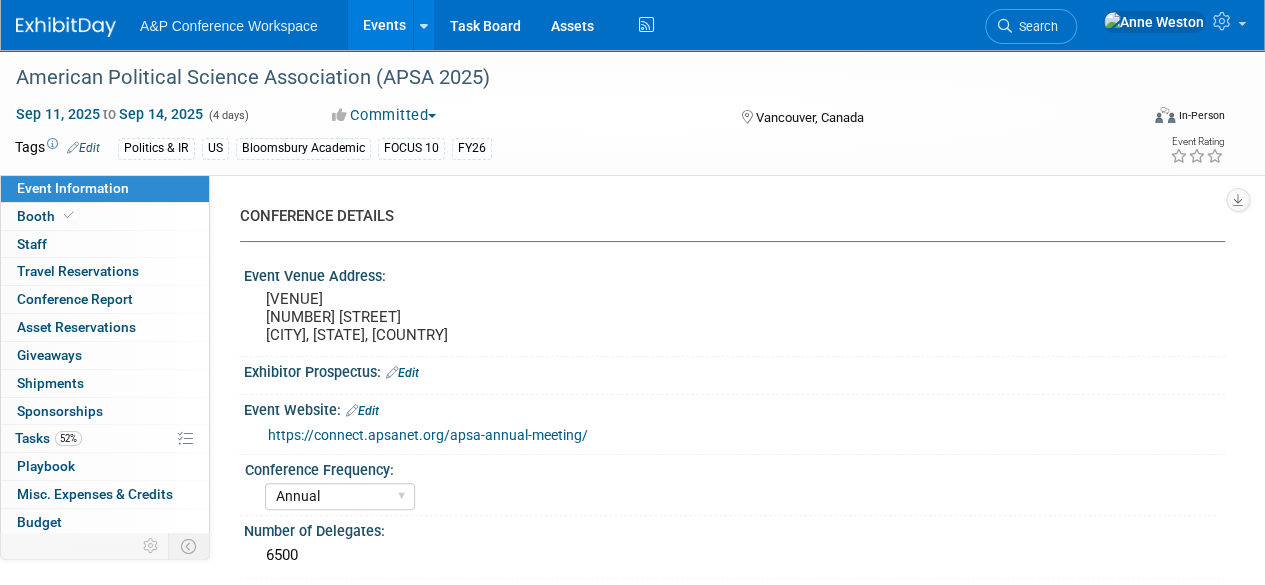 scroll, scrollTop: 0, scrollLeft: 0, axis: both 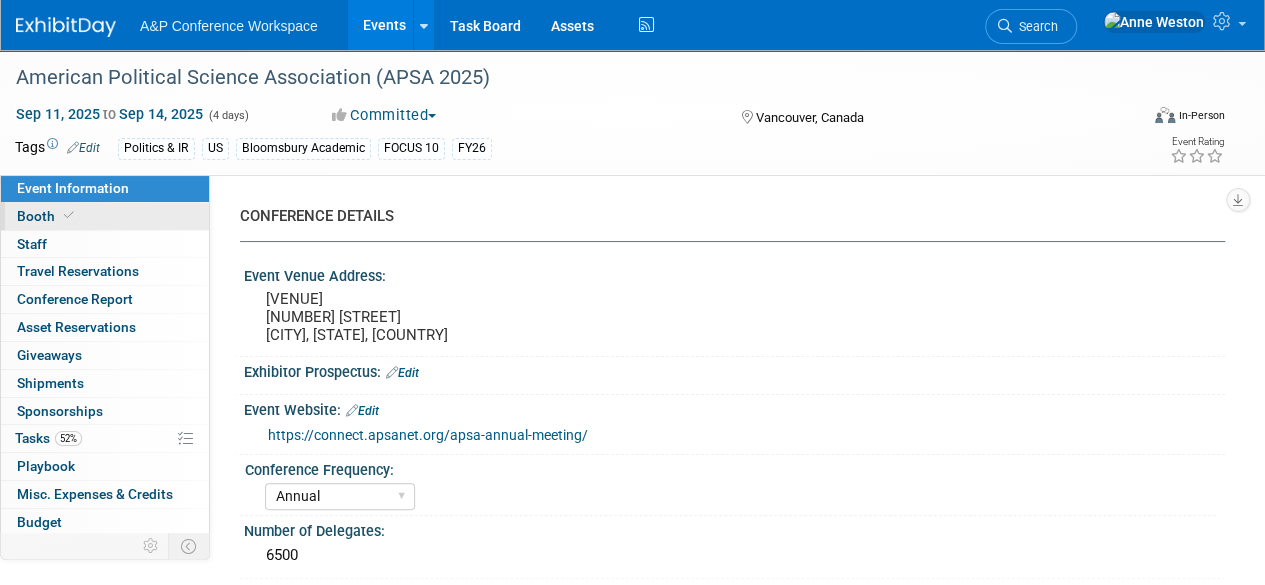click on "Booth" at bounding box center (105, 216) 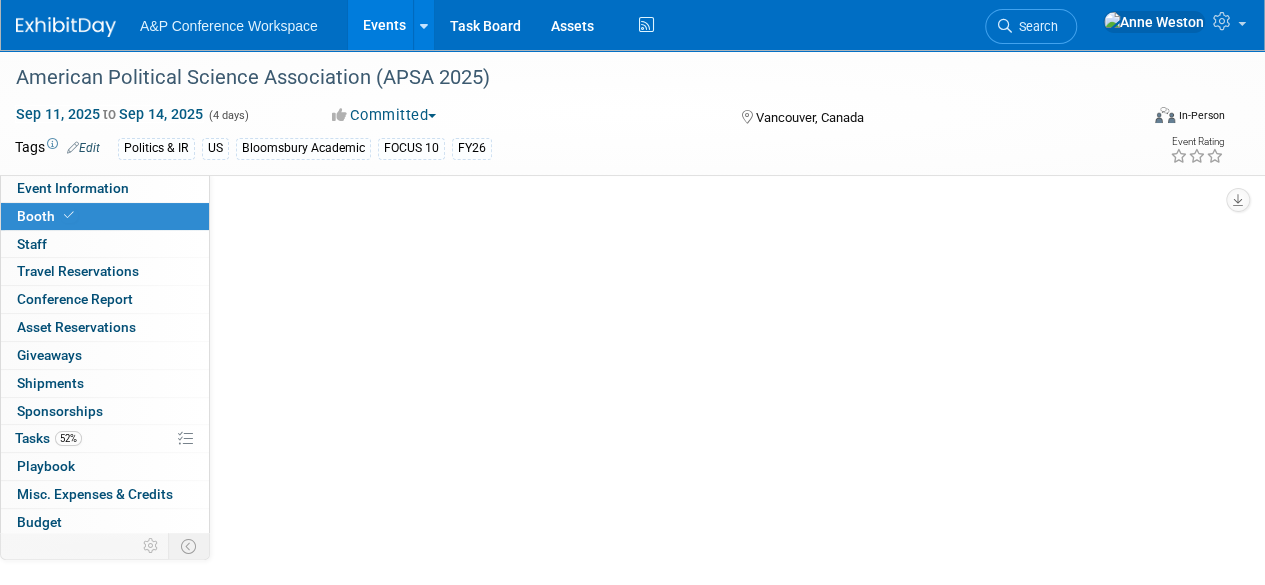 select on "CUAP" 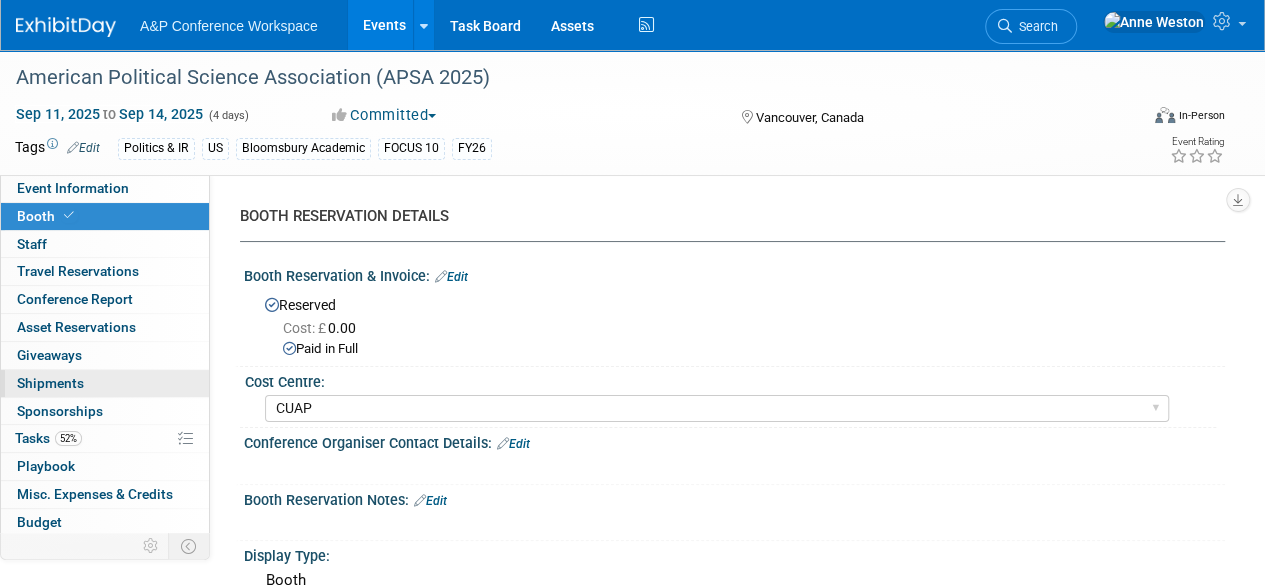scroll, scrollTop: 82, scrollLeft: 0, axis: vertical 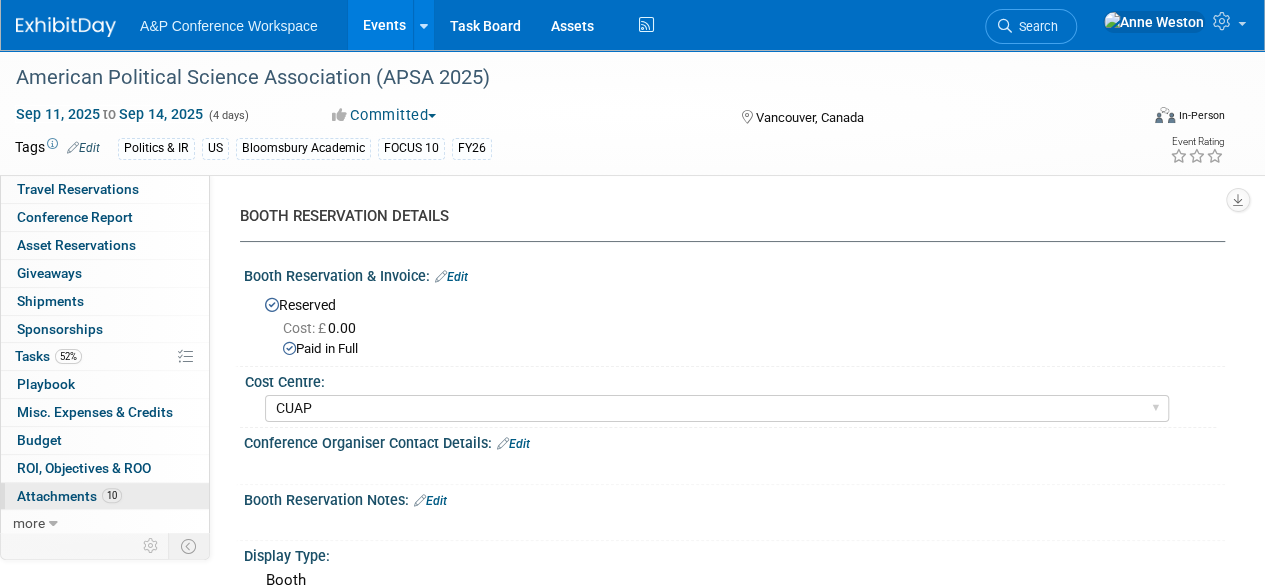 click on "Attachments 10" at bounding box center [69, 496] 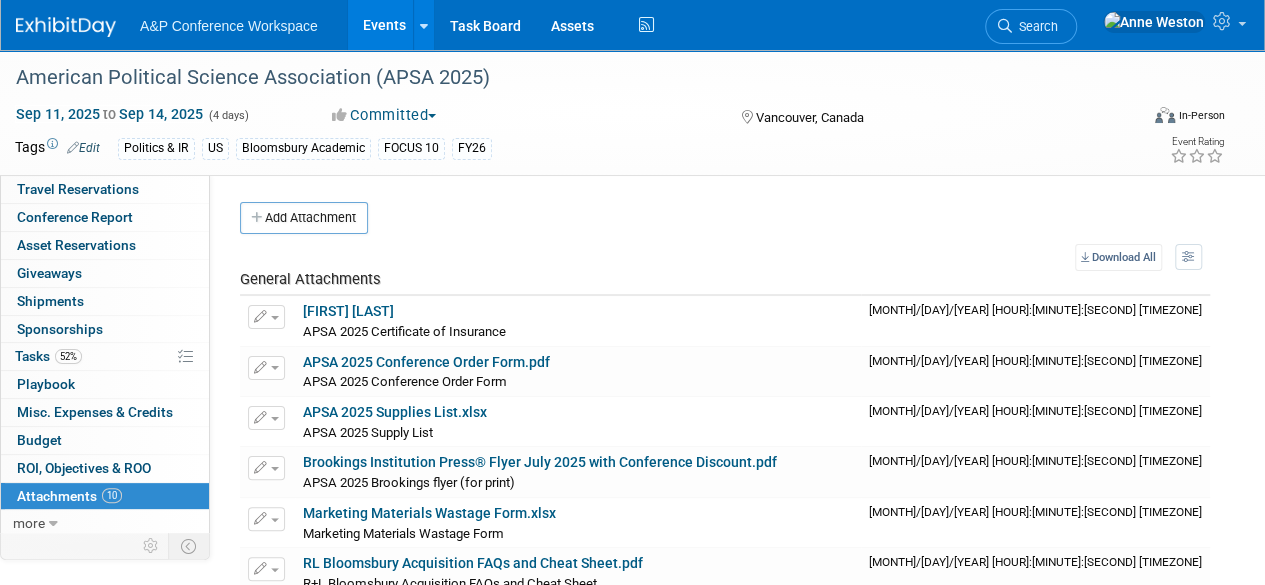 scroll, scrollTop: 0, scrollLeft: 0, axis: both 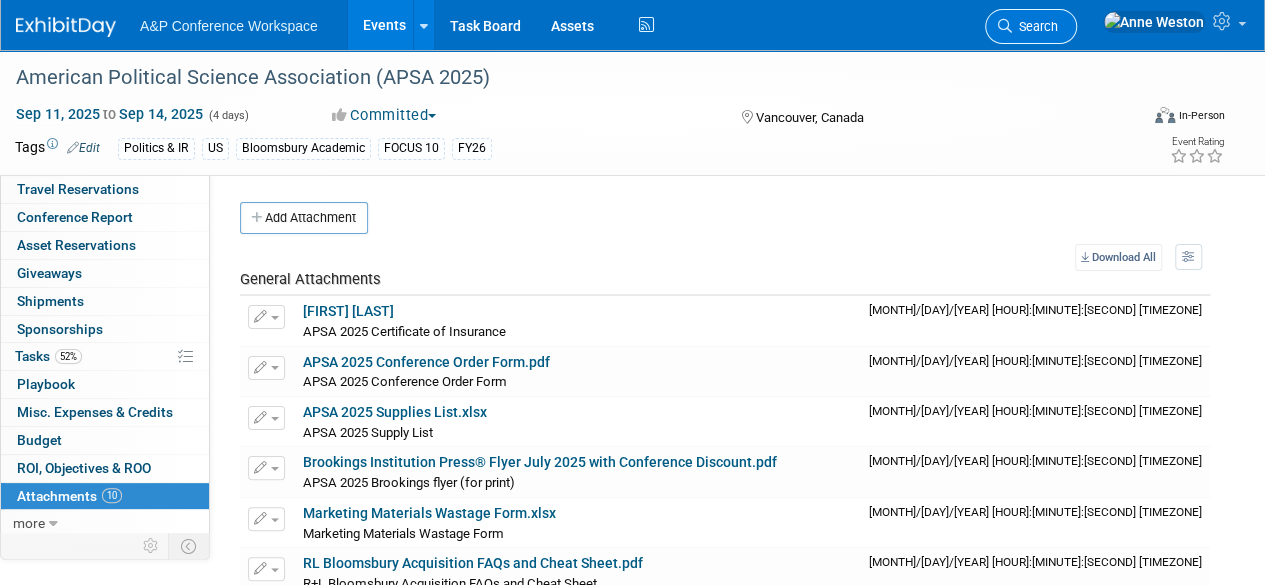 click on "Search" at bounding box center [1031, 26] 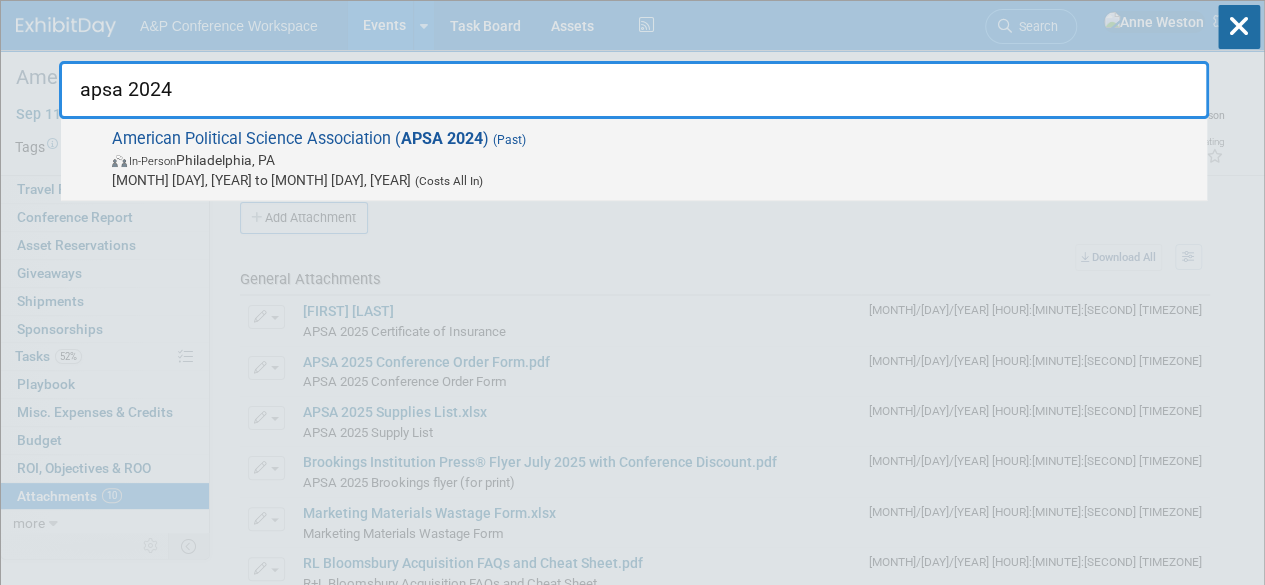 type on "apsa 2024" 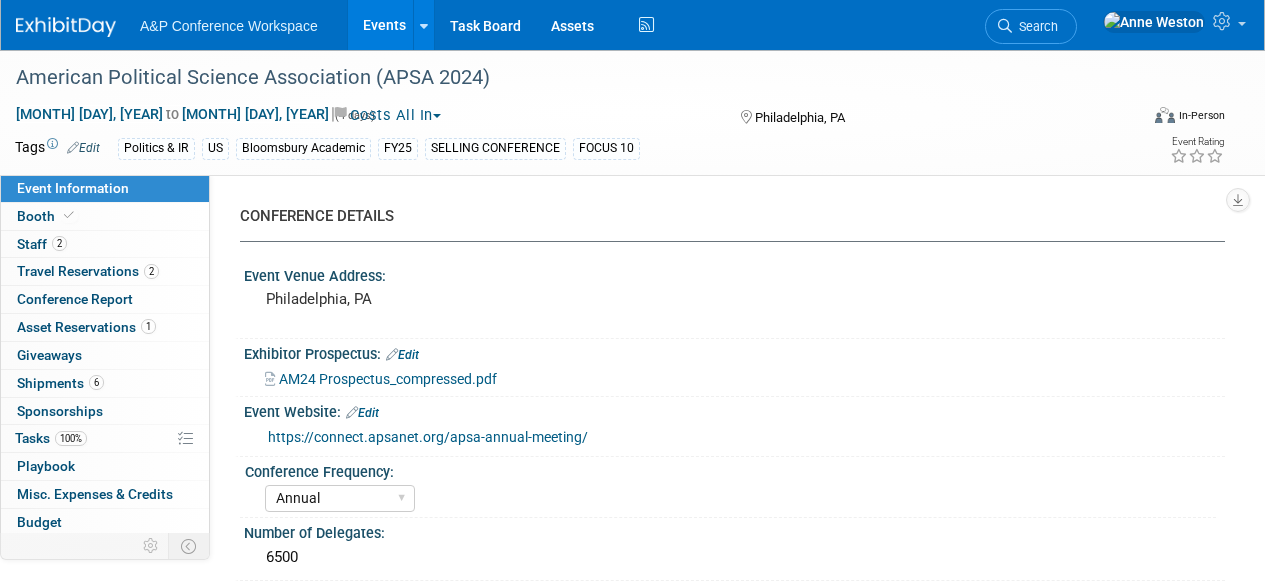 select on "Annual" 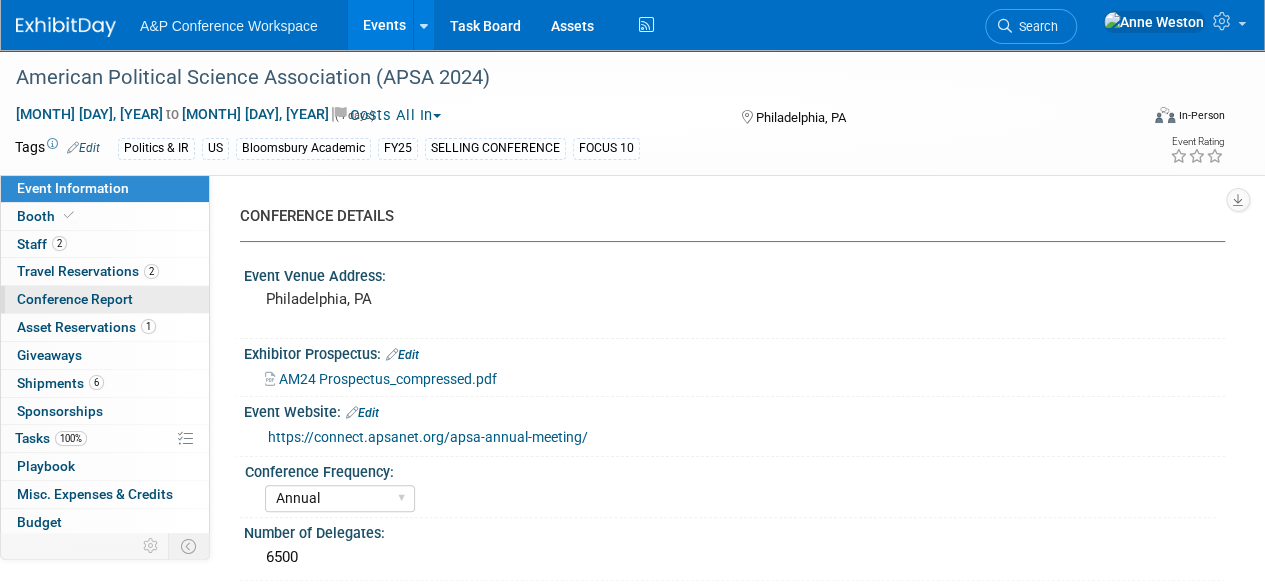 scroll, scrollTop: 0, scrollLeft: 0, axis: both 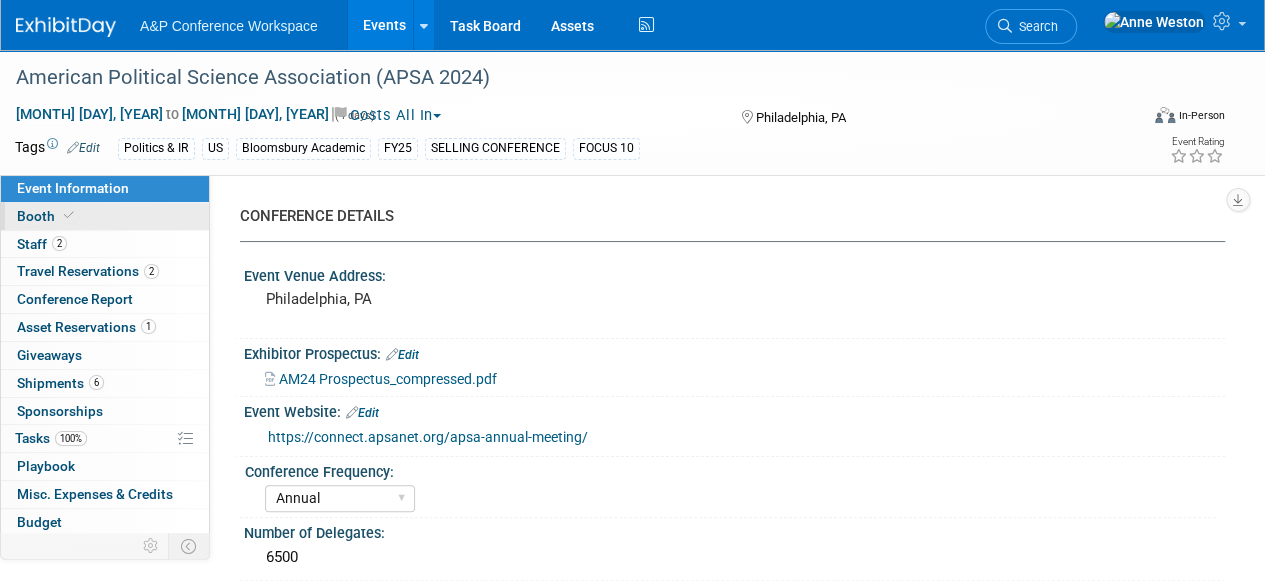 click on "Booth" at bounding box center [105, 216] 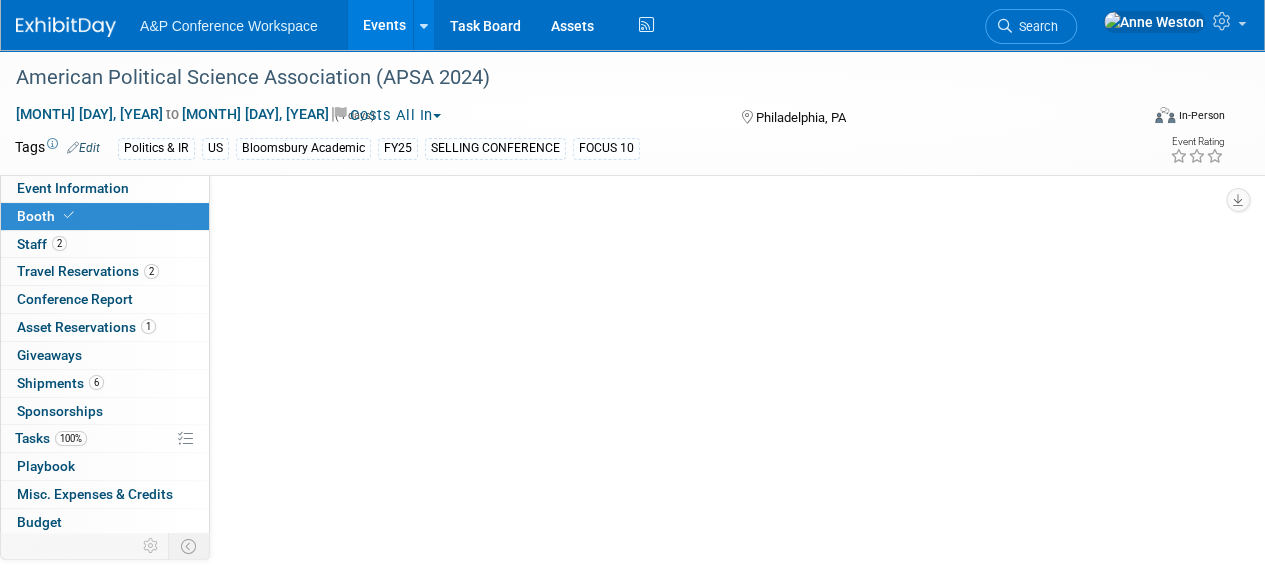 select on "CUAP" 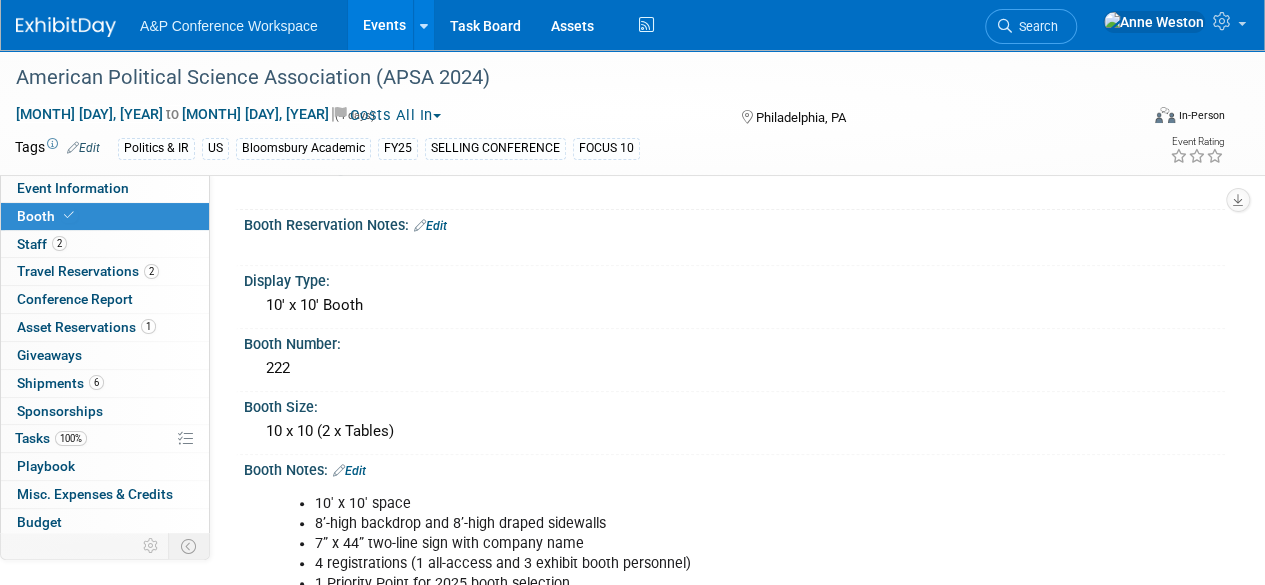 scroll, scrollTop: 300, scrollLeft: 0, axis: vertical 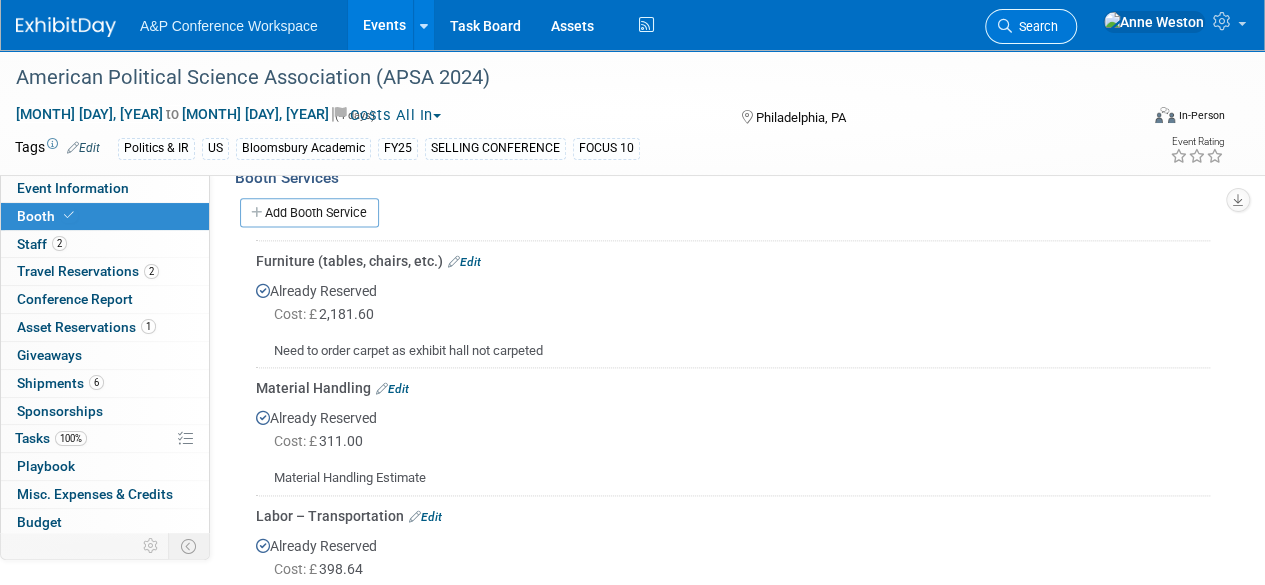 click at bounding box center [1005, 26] 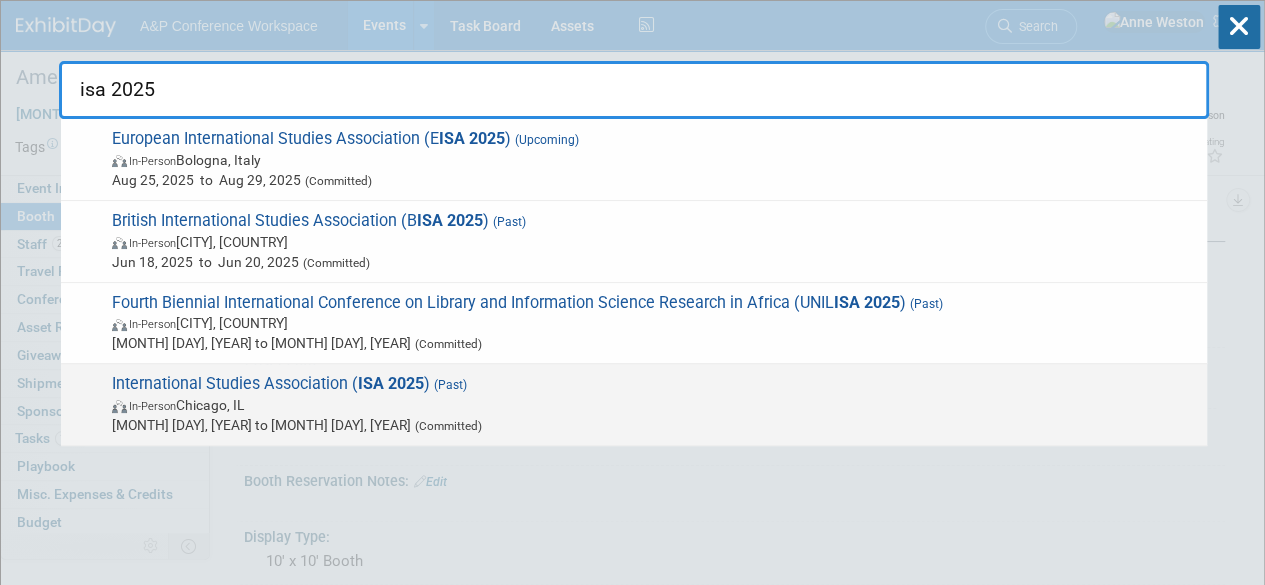 type on "isa 2025" 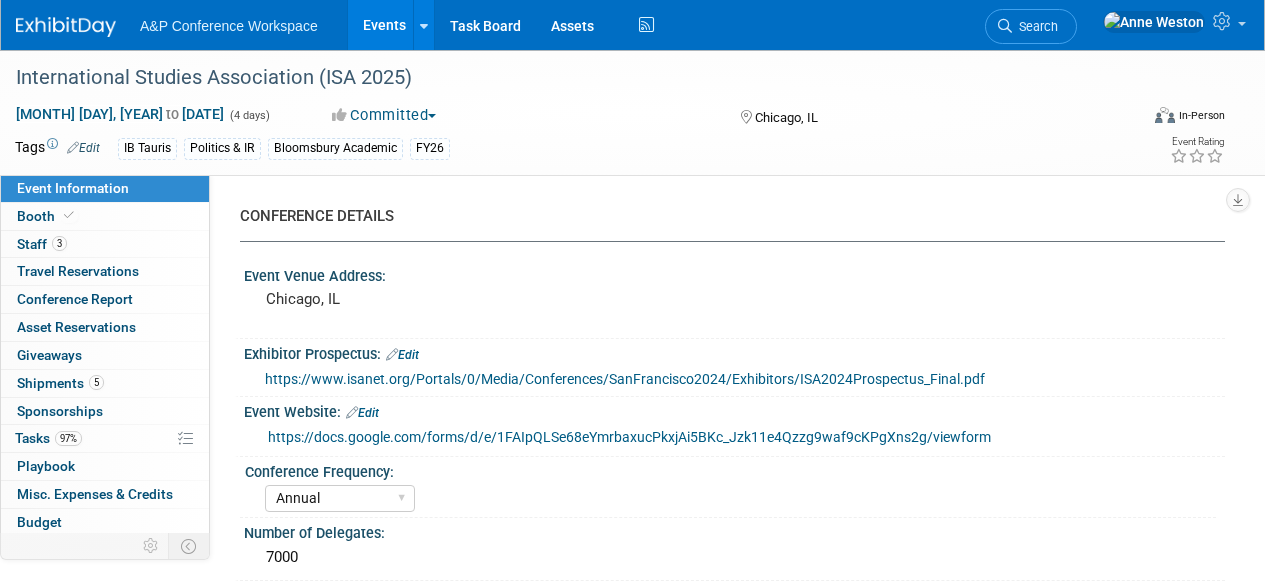 select on "Annual" 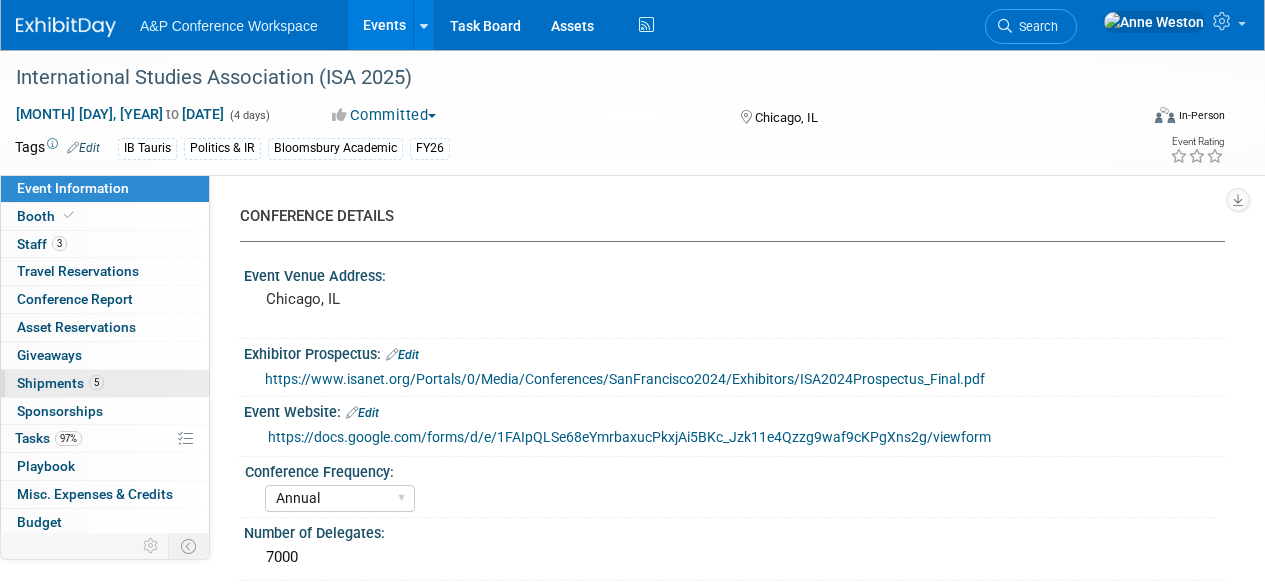 scroll, scrollTop: 0, scrollLeft: 0, axis: both 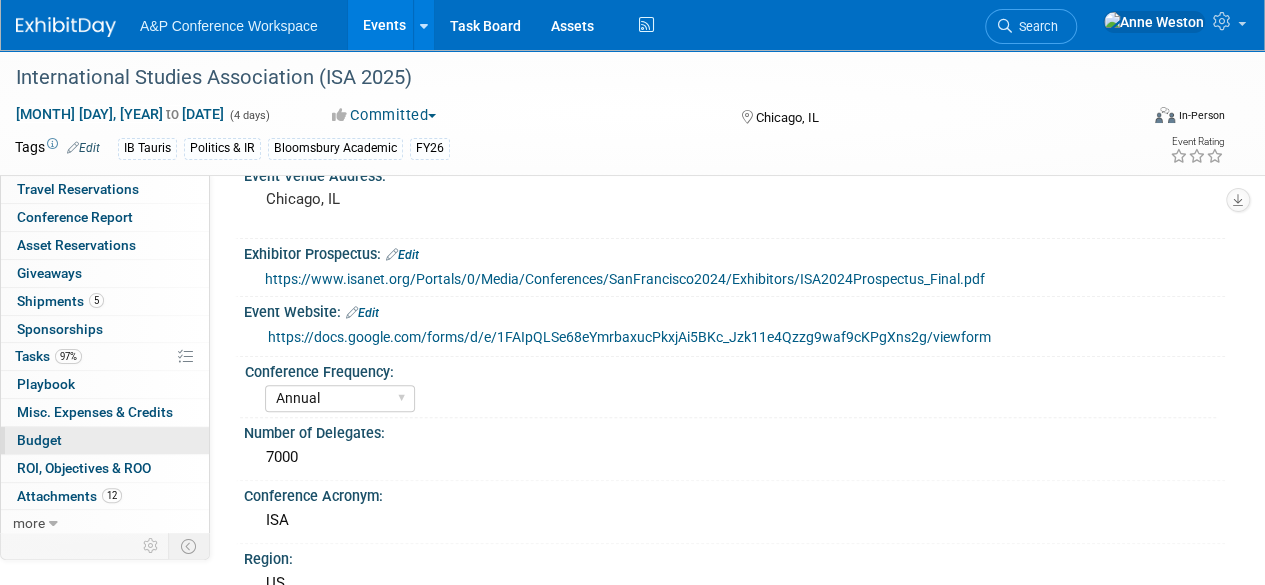 click on "Budget" at bounding box center (105, 440) 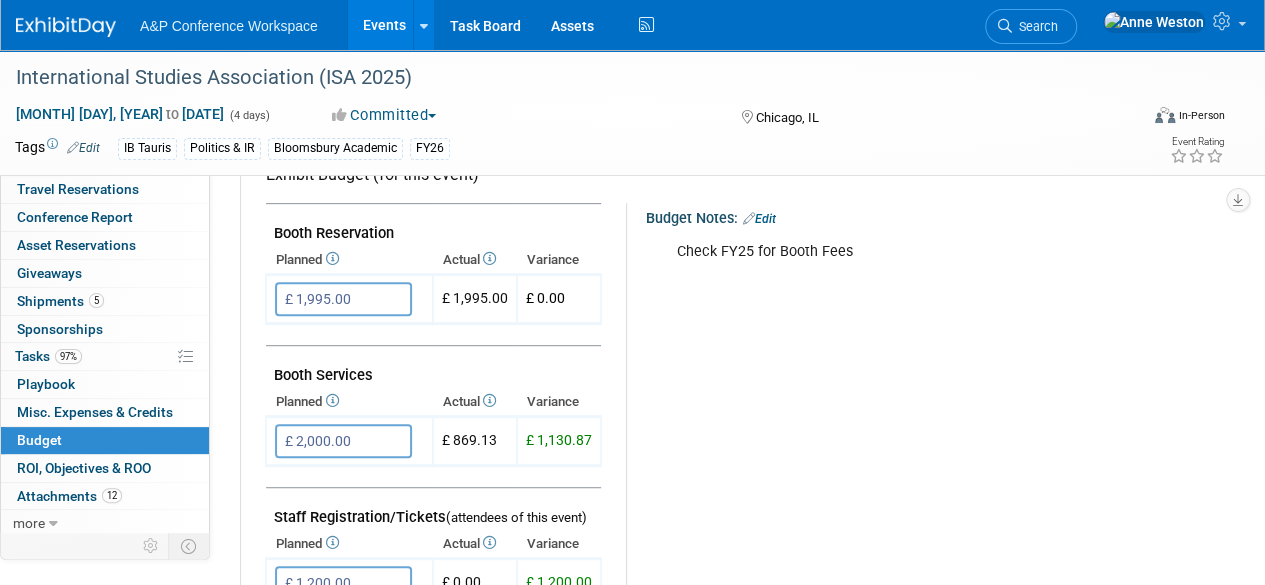 scroll, scrollTop: 400, scrollLeft: 0, axis: vertical 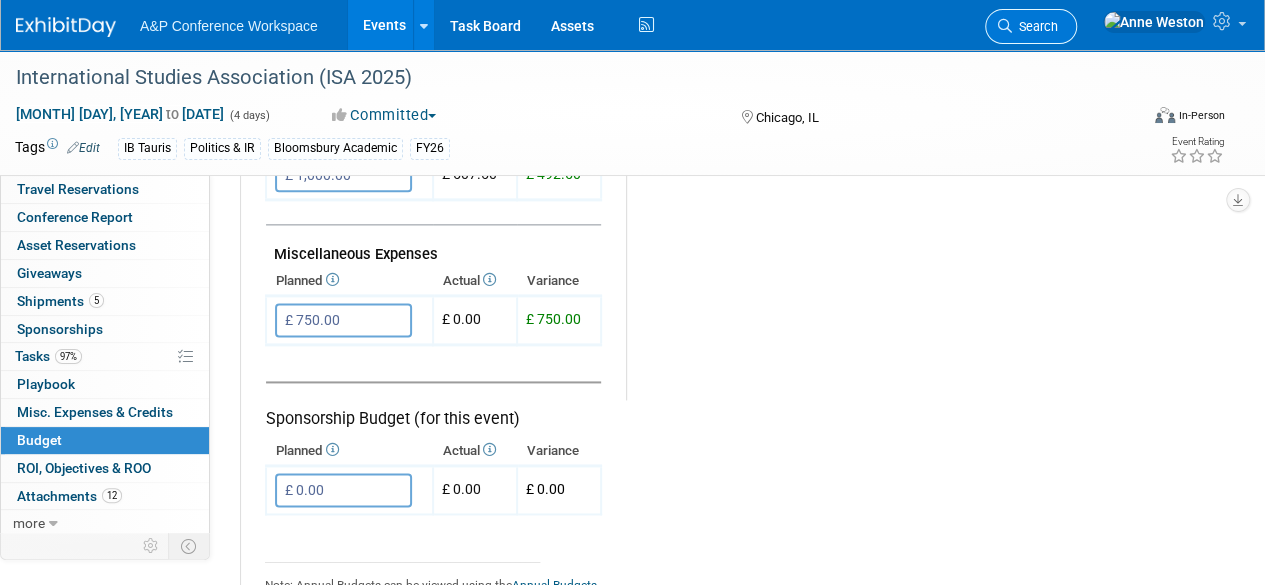 click on "Search" at bounding box center (1035, 26) 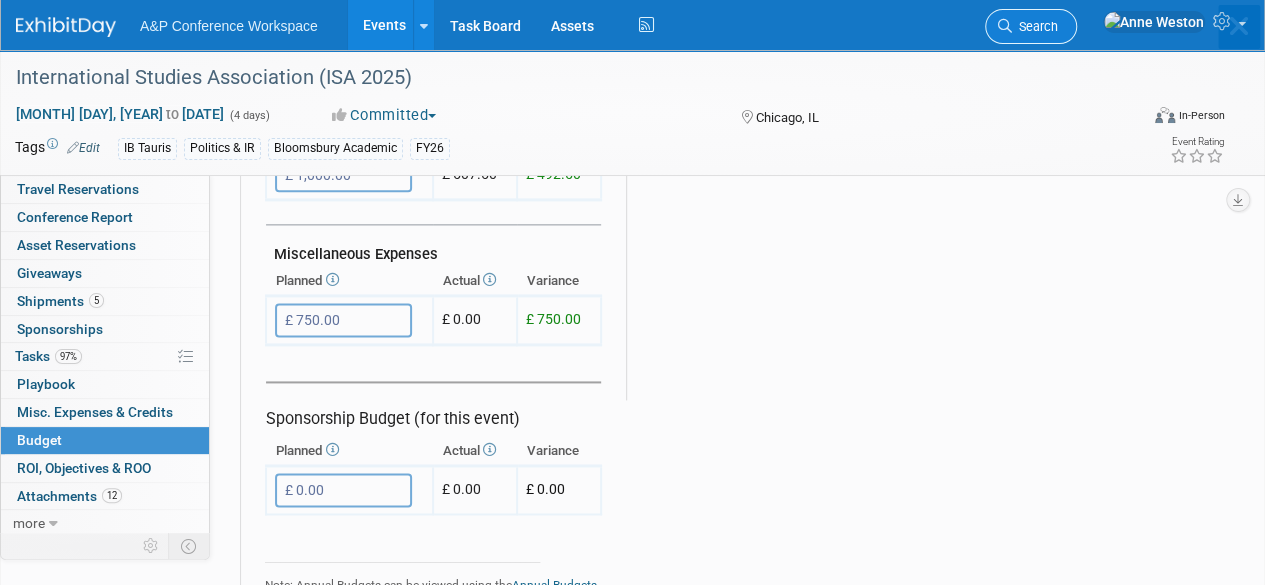 scroll, scrollTop: 0, scrollLeft: 0, axis: both 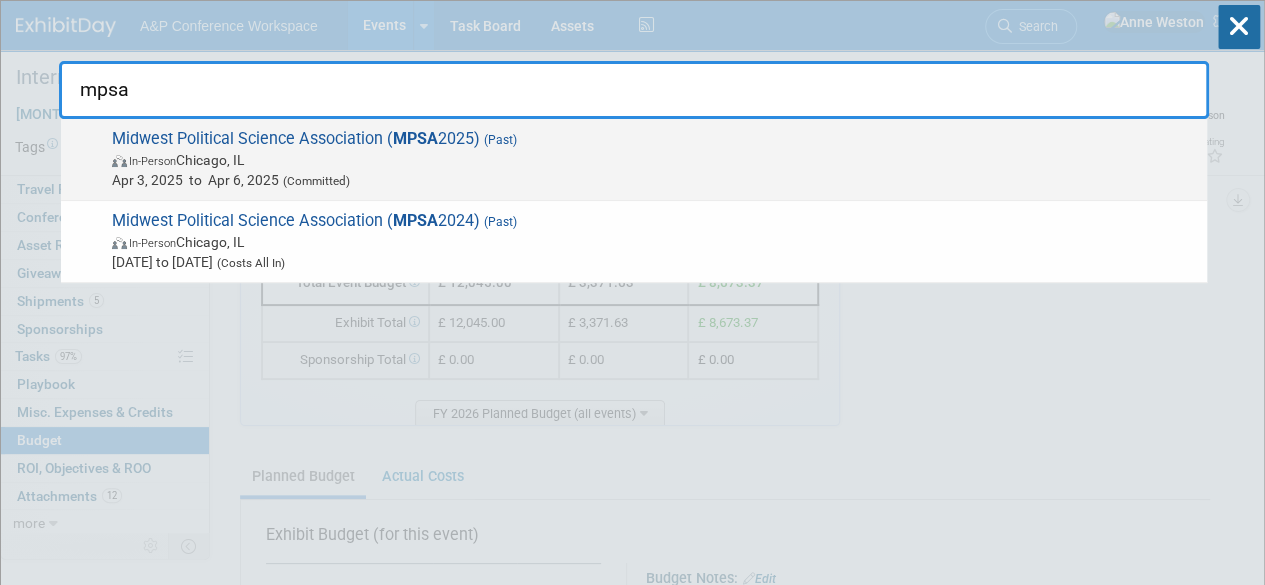 type on "mpsa" 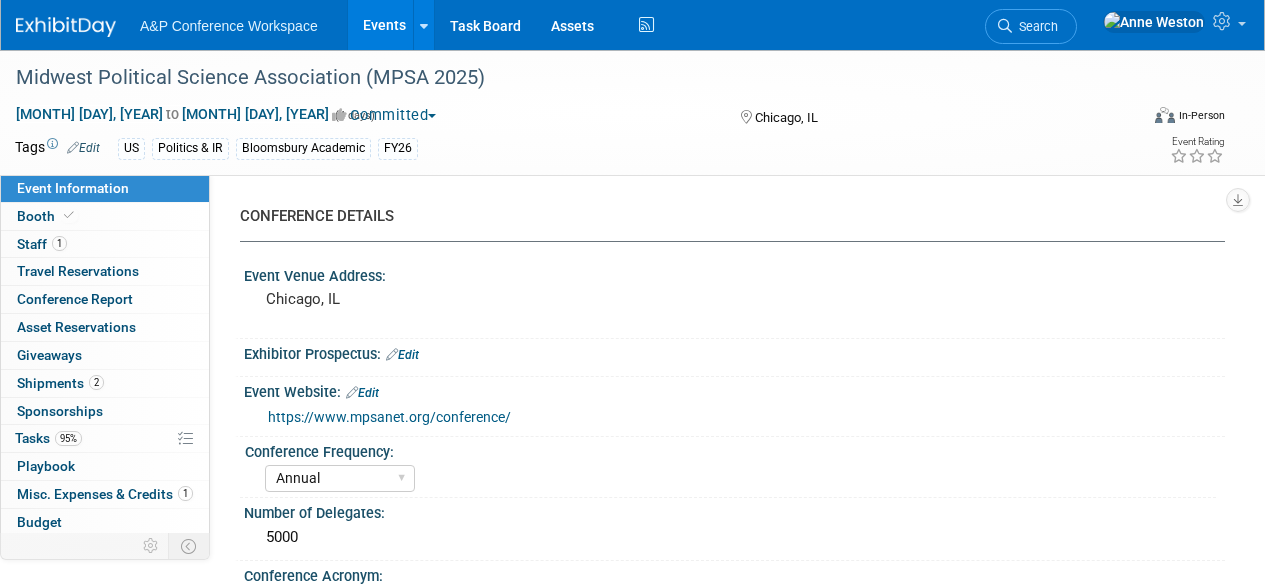 select on "Annual" 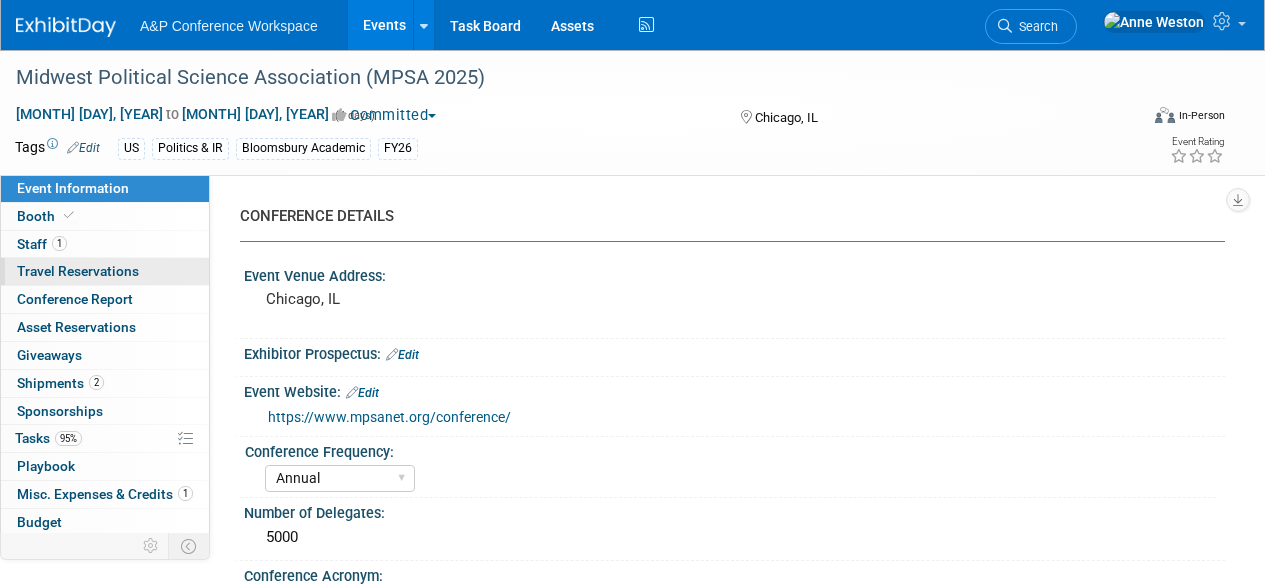 scroll, scrollTop: 0, scrollLeft: 0, axis: both 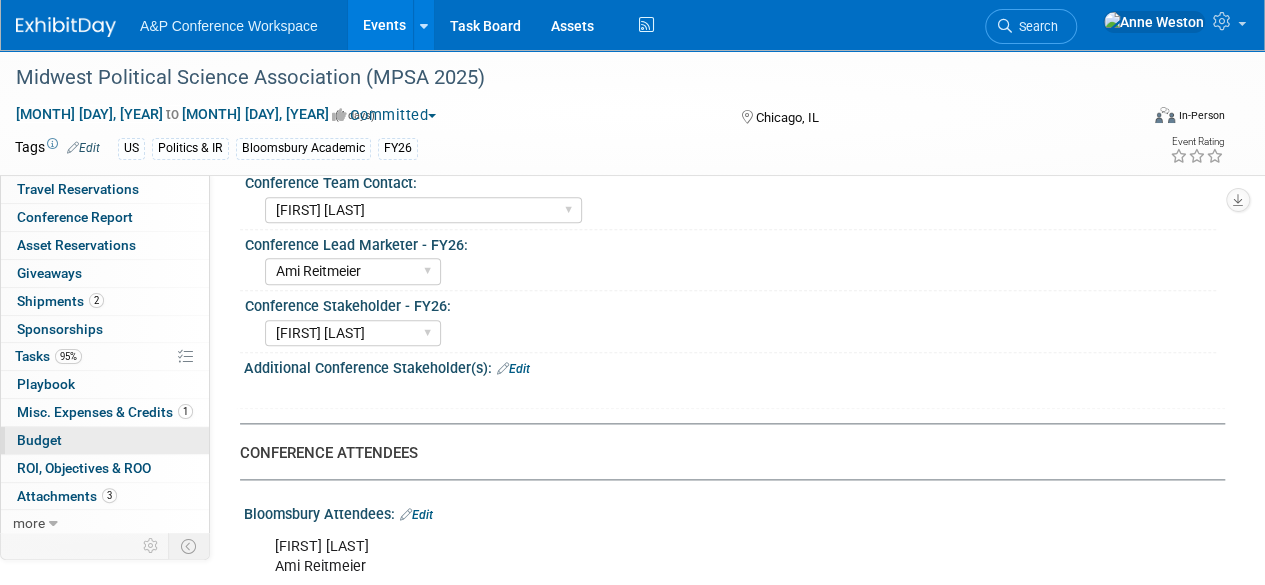 click on "Budget" at bounding box center [105, 440] 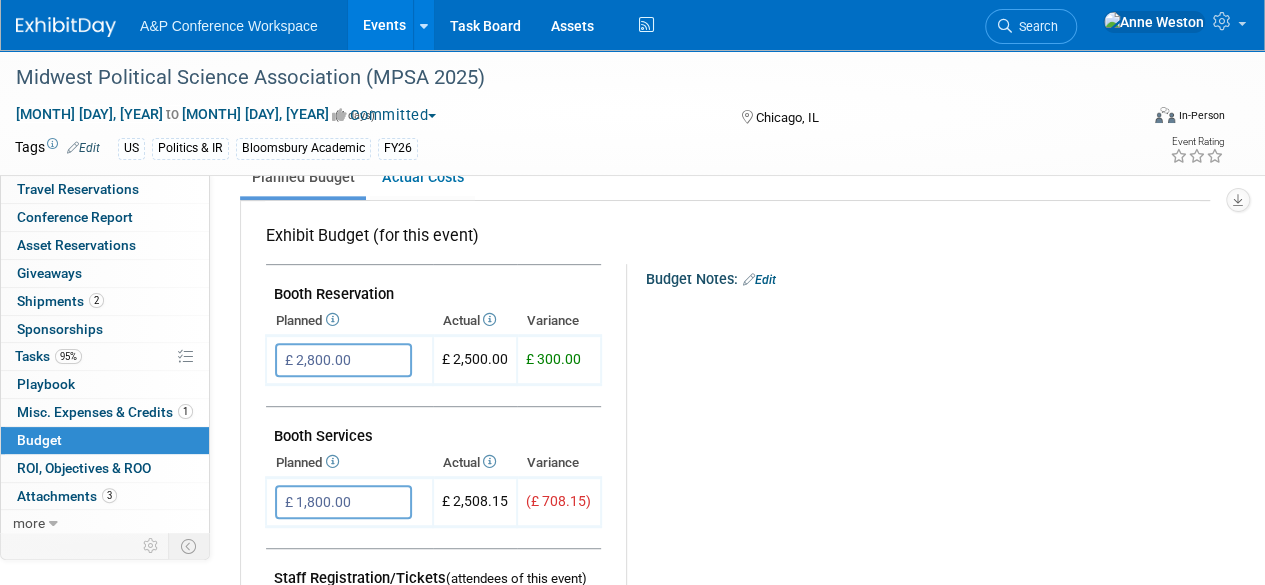 scroll, scrollTop: 400, scrollLeft: 0, axis: vertical 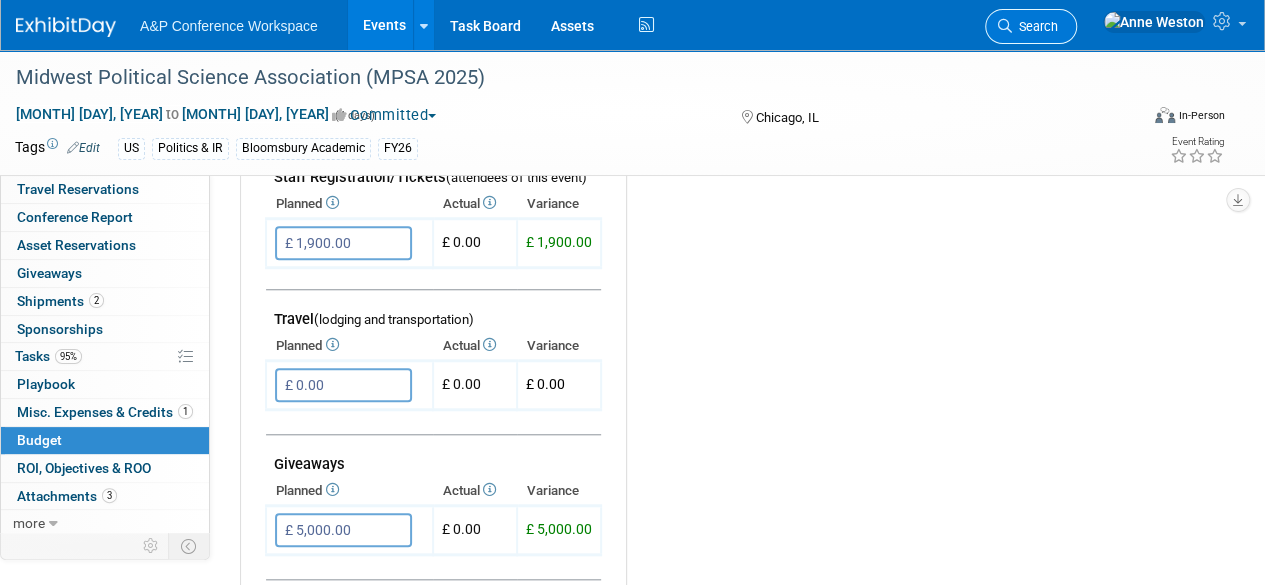 click on "Search" at bounding box center [1031, 26] 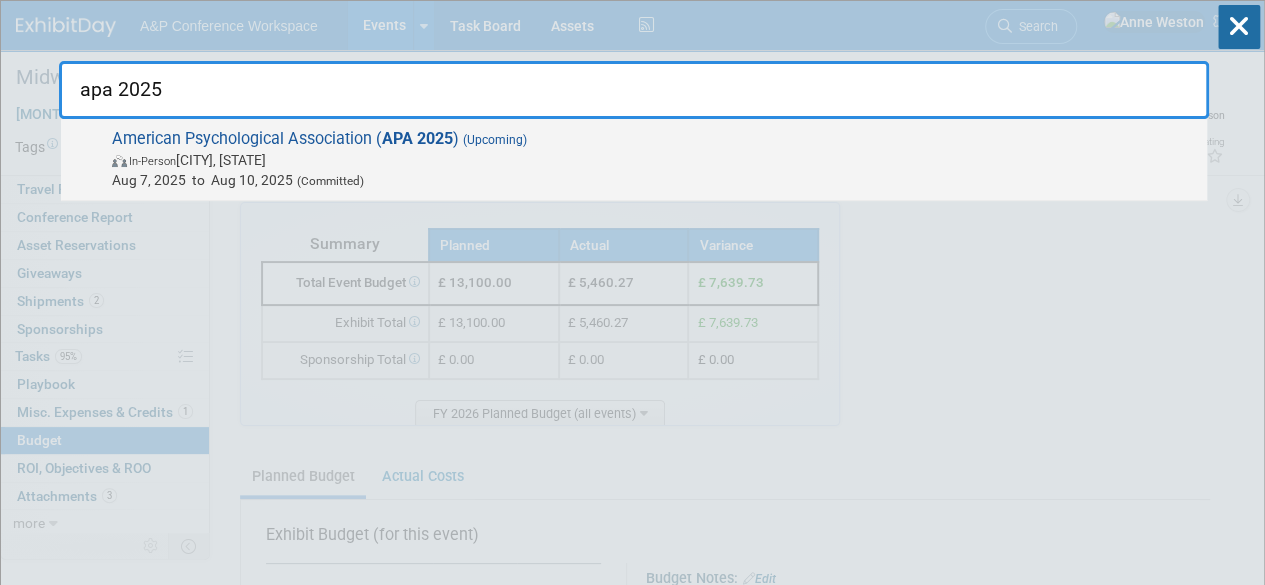 type on "apa 2025" 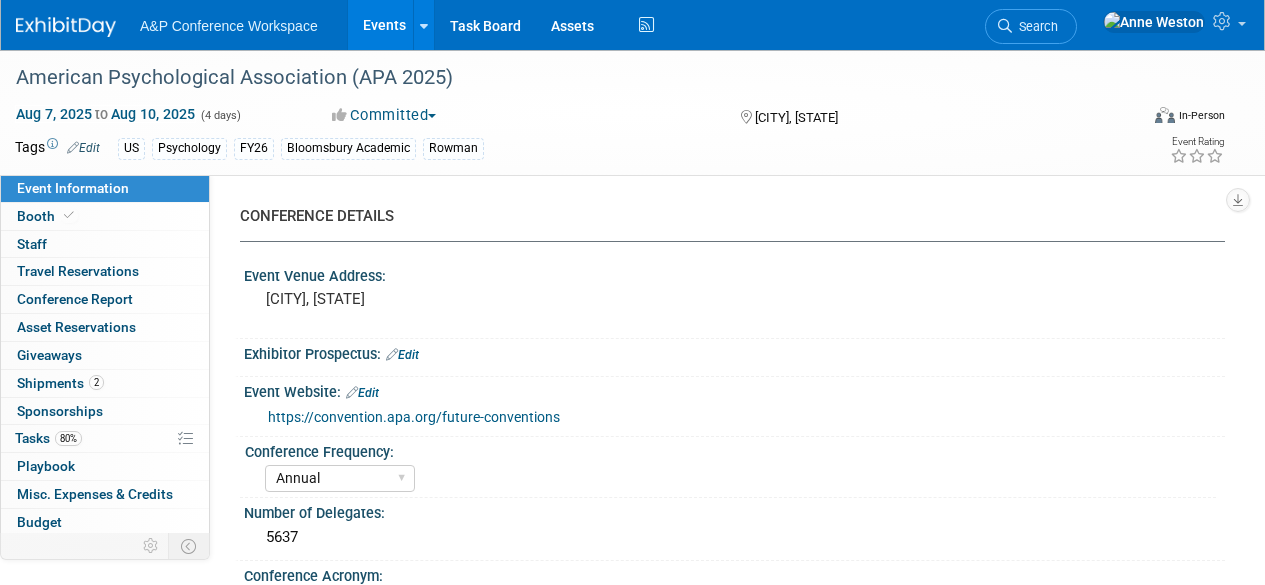 select on "Annual" 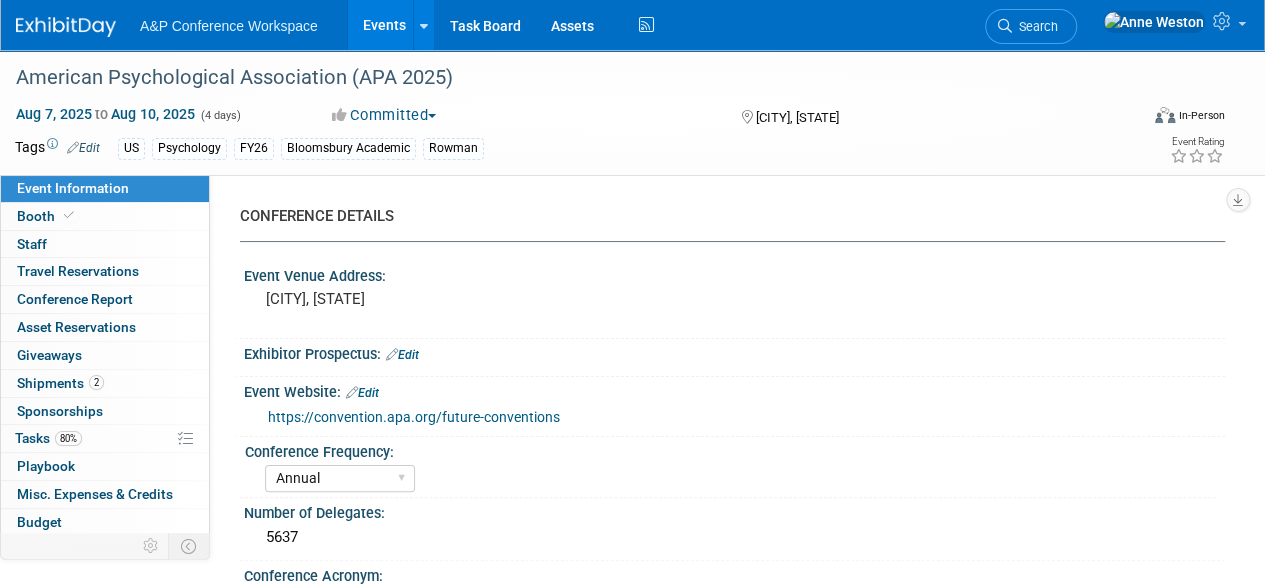 scroll, scrollTop: 0, scrollLeft: 0, axis: both 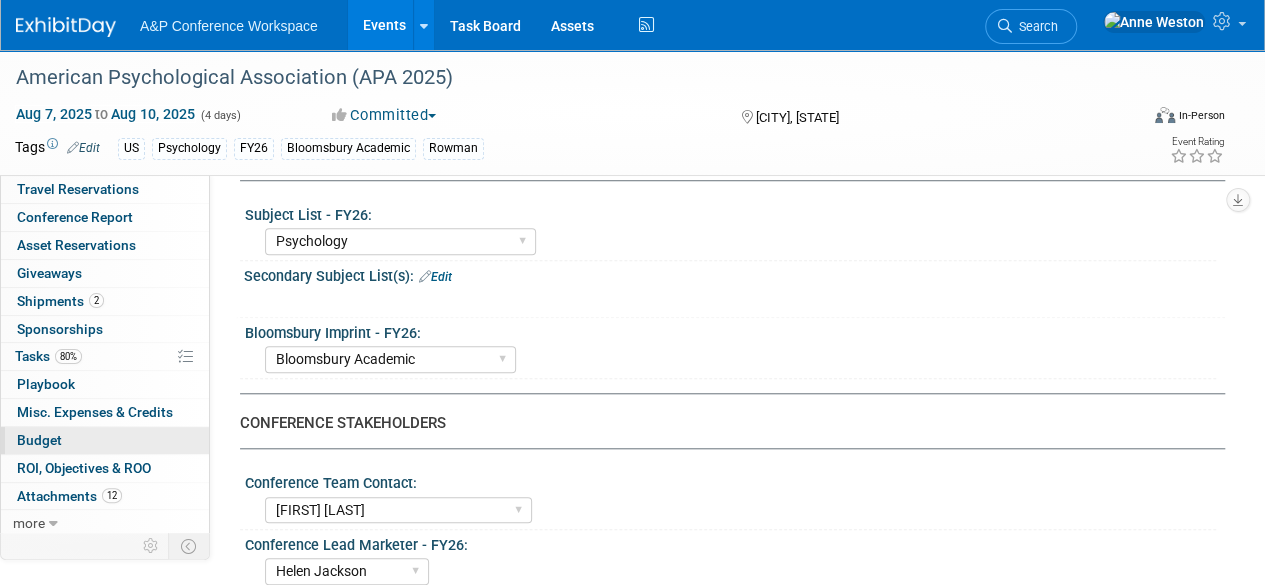 click on "Budget" at bounding box center [105, 440] 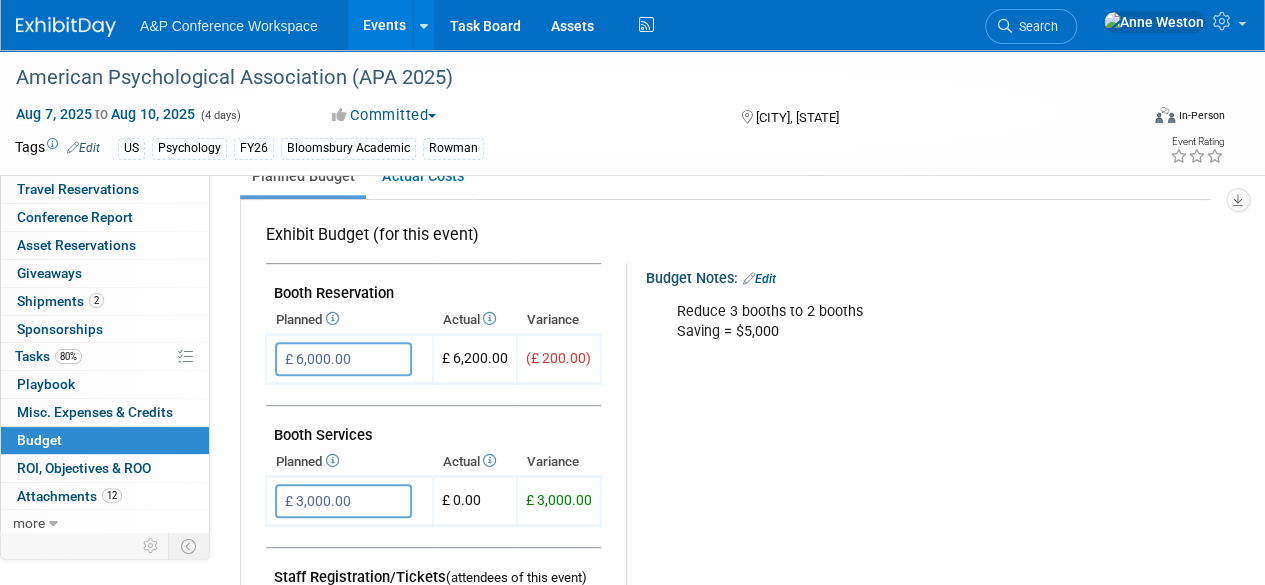 scroll, scrollTop: 0, scrollLeft: 0, axis: both 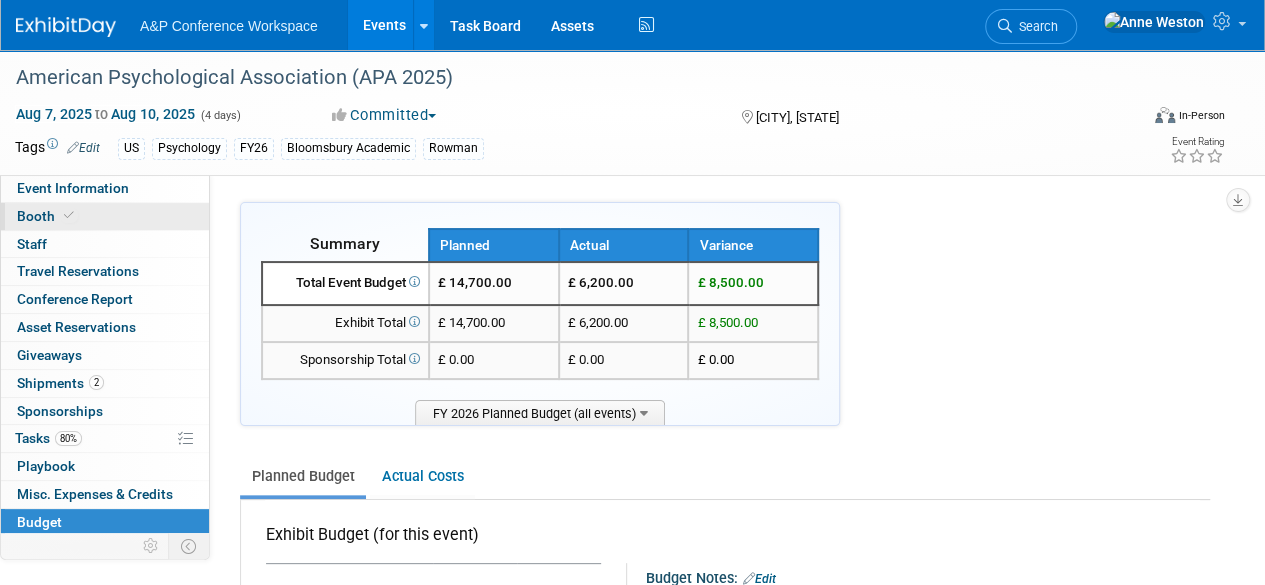 click on "Booth" at bounding box center [105, 216] 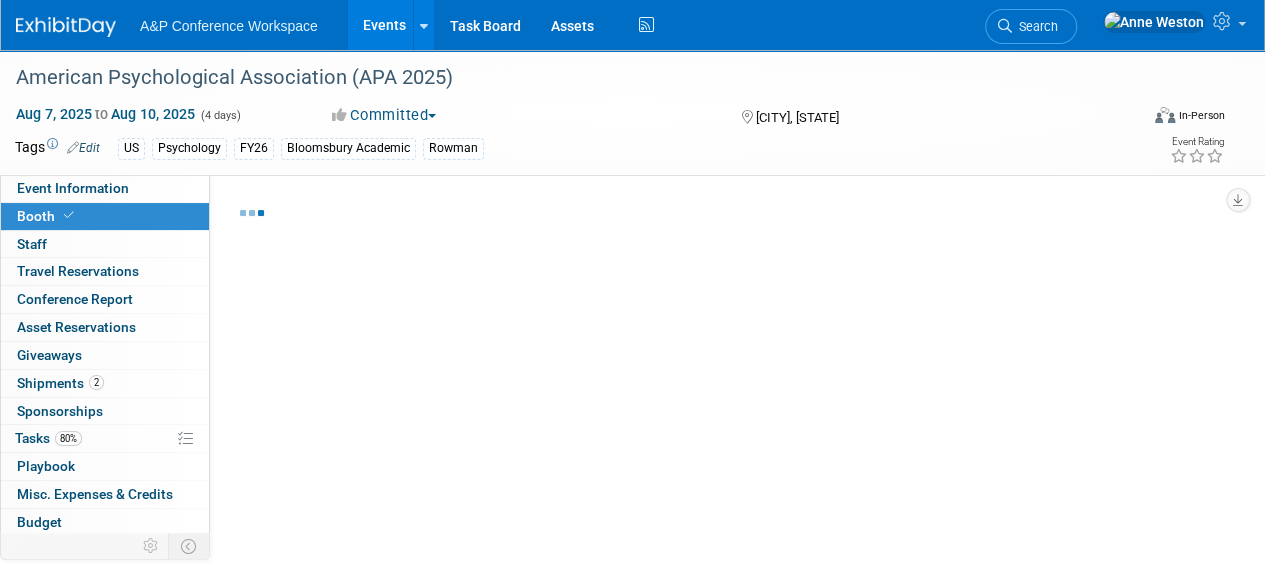 select on "CUAP" 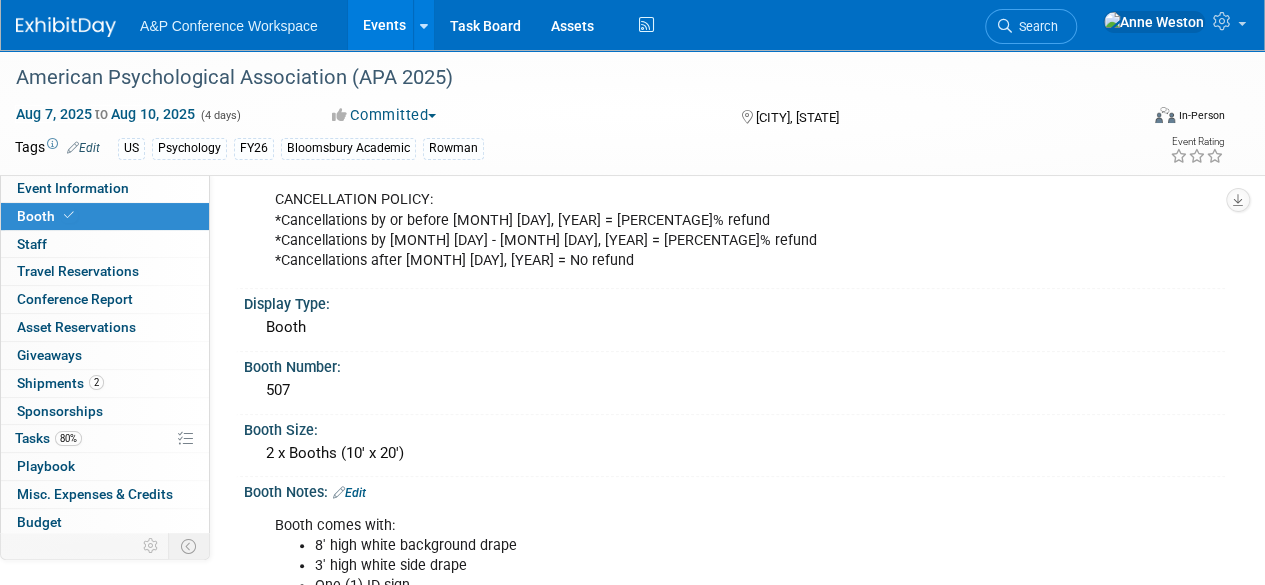 scroll, scrollTop: 400, scrollLeft: 0, axis: vertical 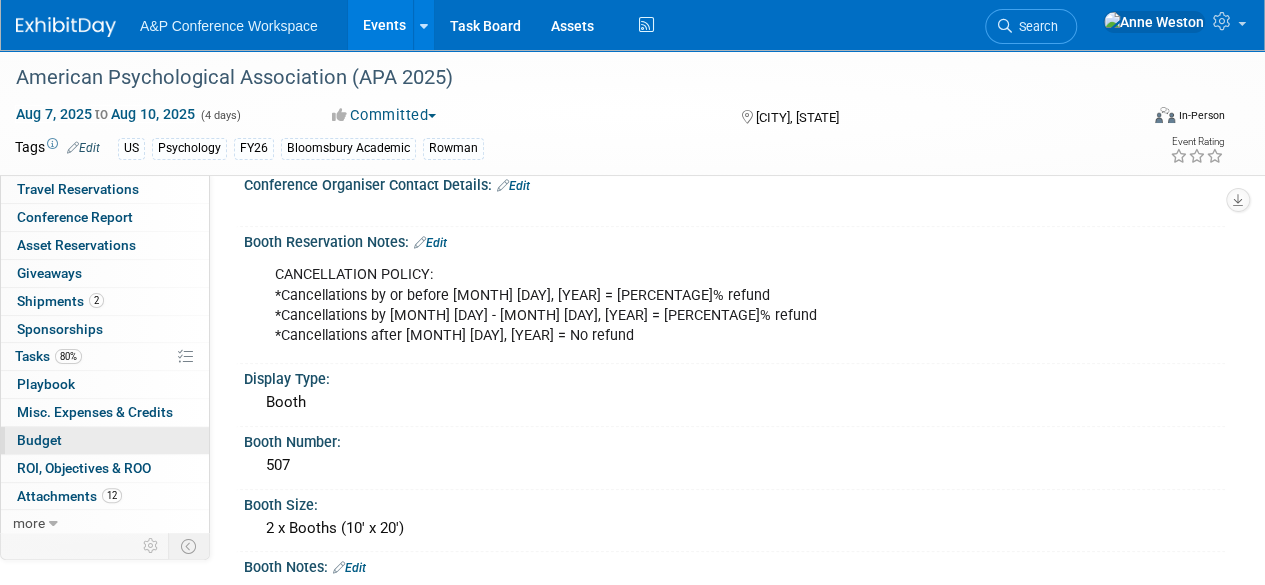 click on "Budget" at bounding box center (105, 440) 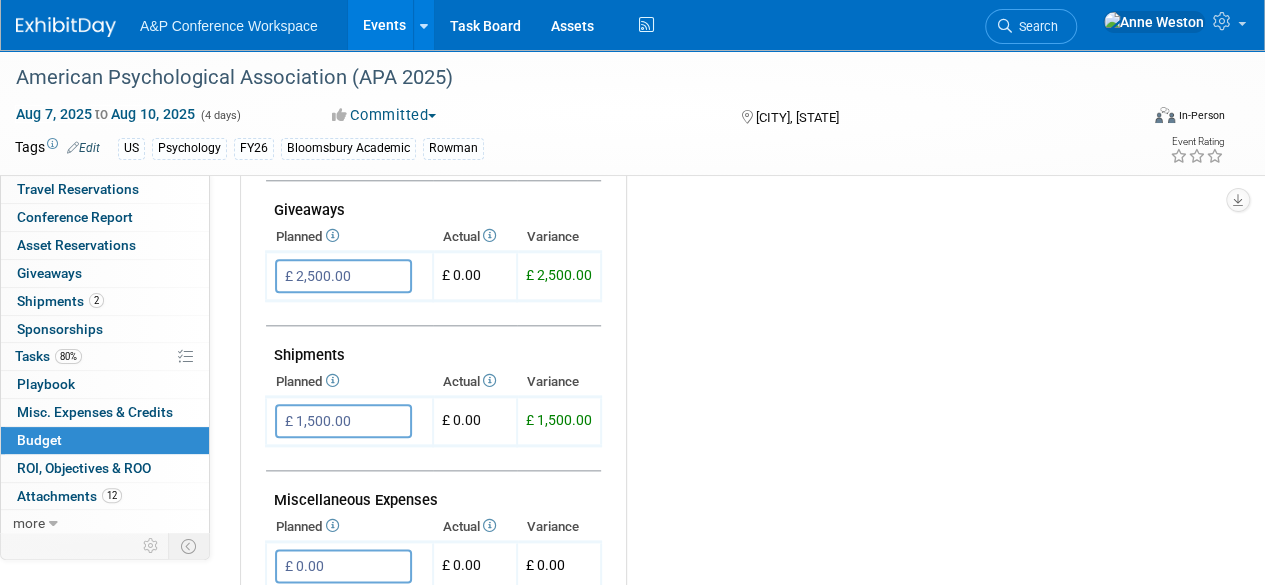 scroll, scrollTop: 1000, scrollLeft: 0, axis: vertical 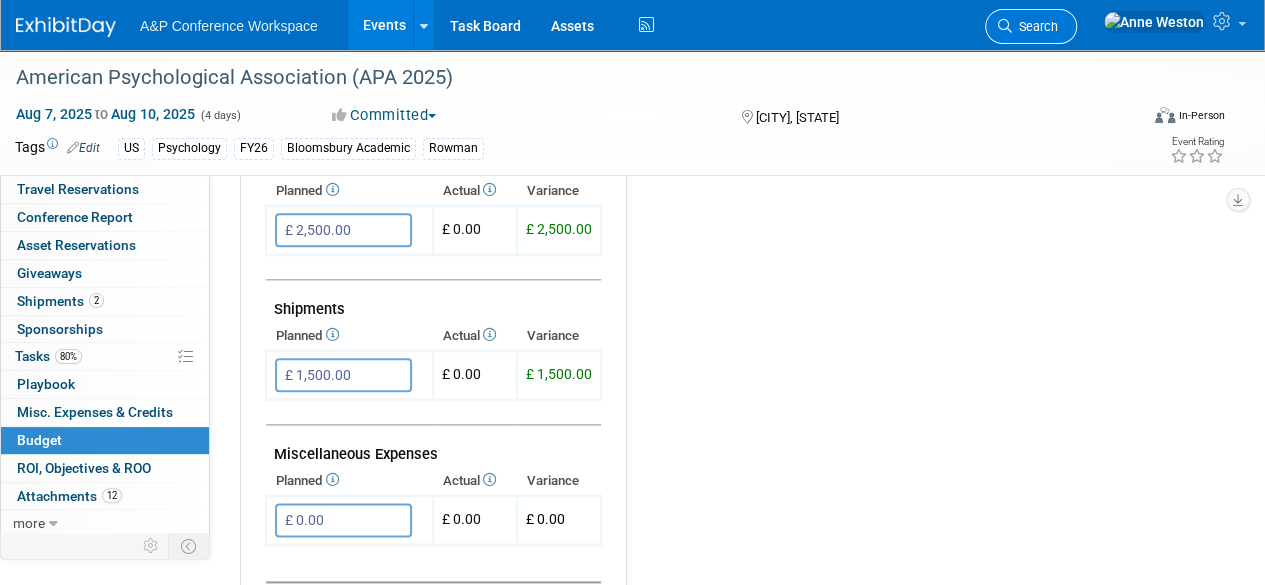 click on "Search" at bounding box center [1035, 26] 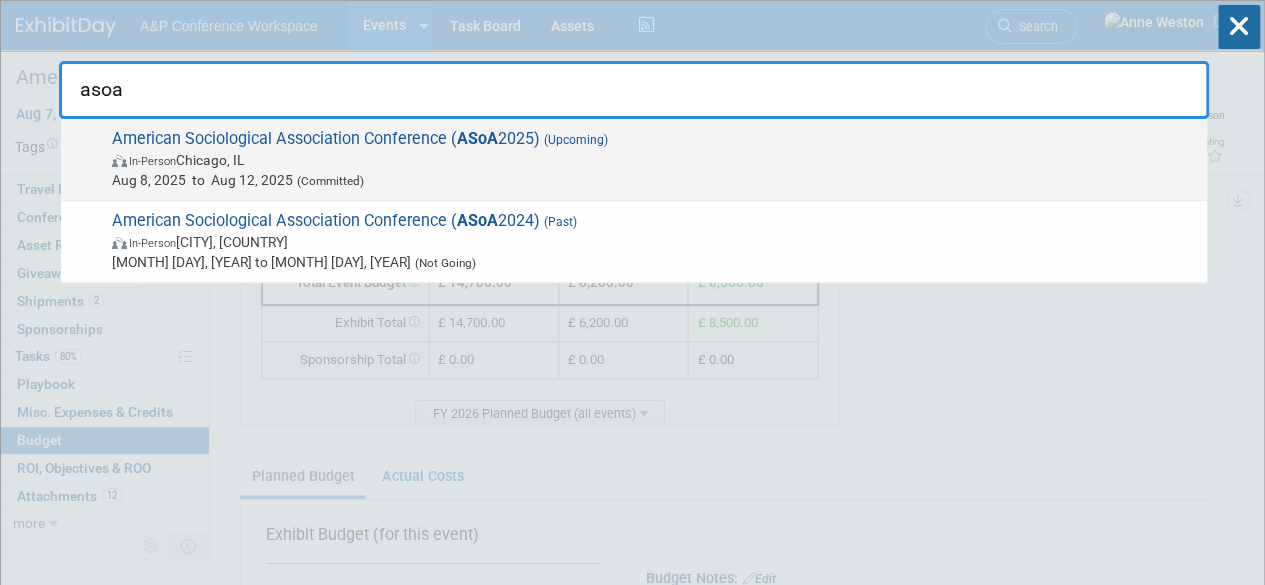 type on "asoa" 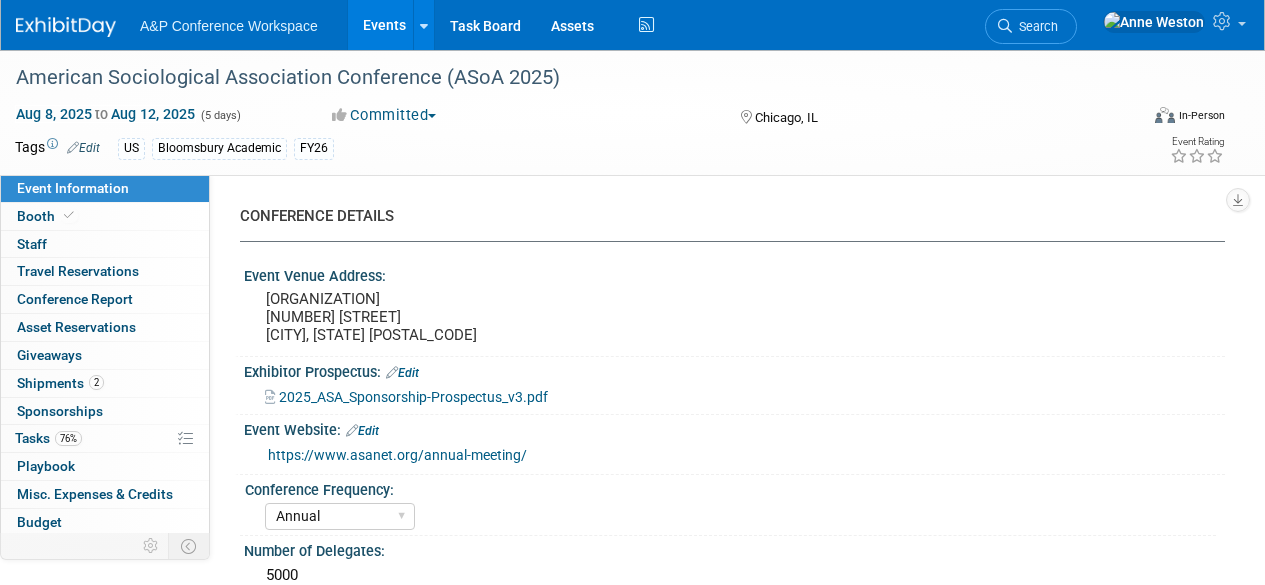 select on "Annual" 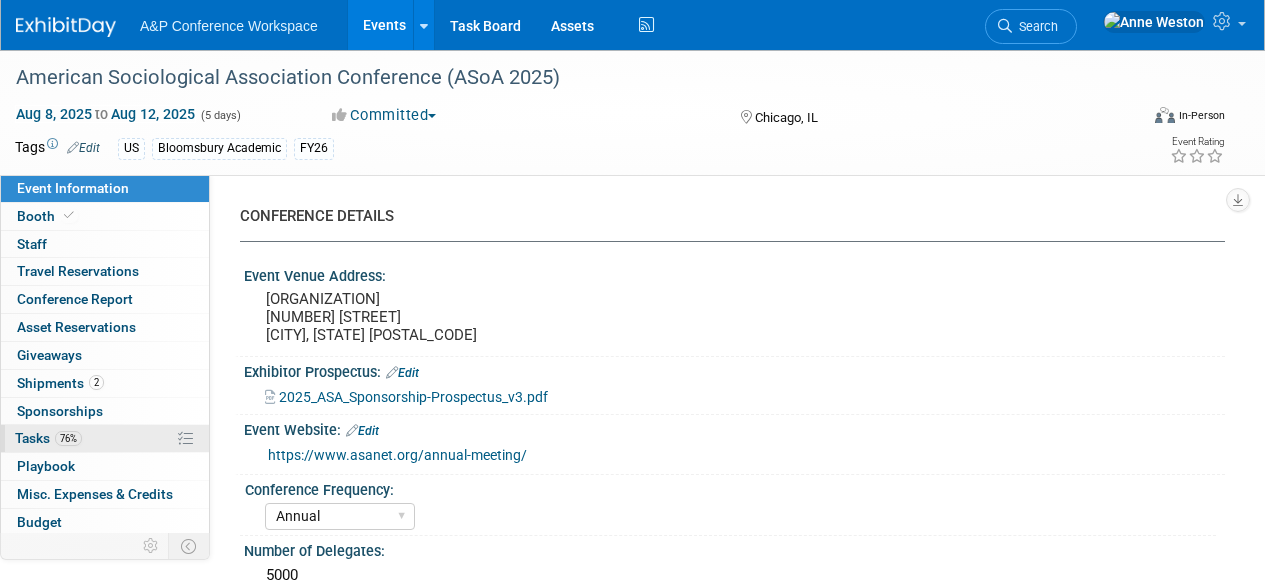 scroll, scrollTop: 0, scrollLeft: 0, axis: both 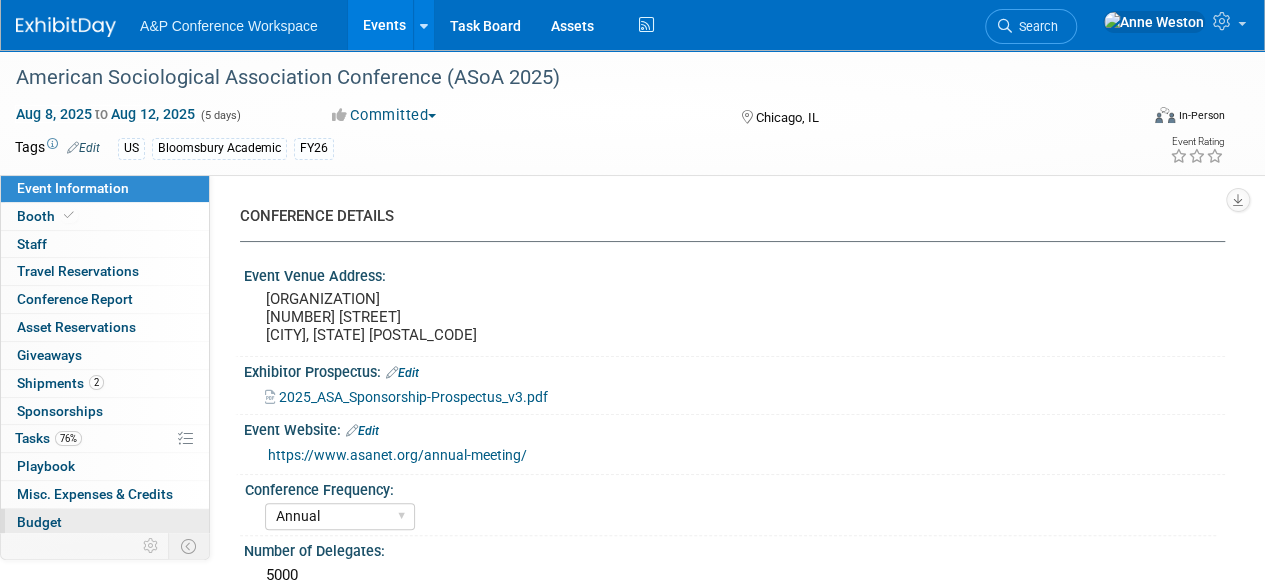 click on "Budget" at bounding box center [105, 522] 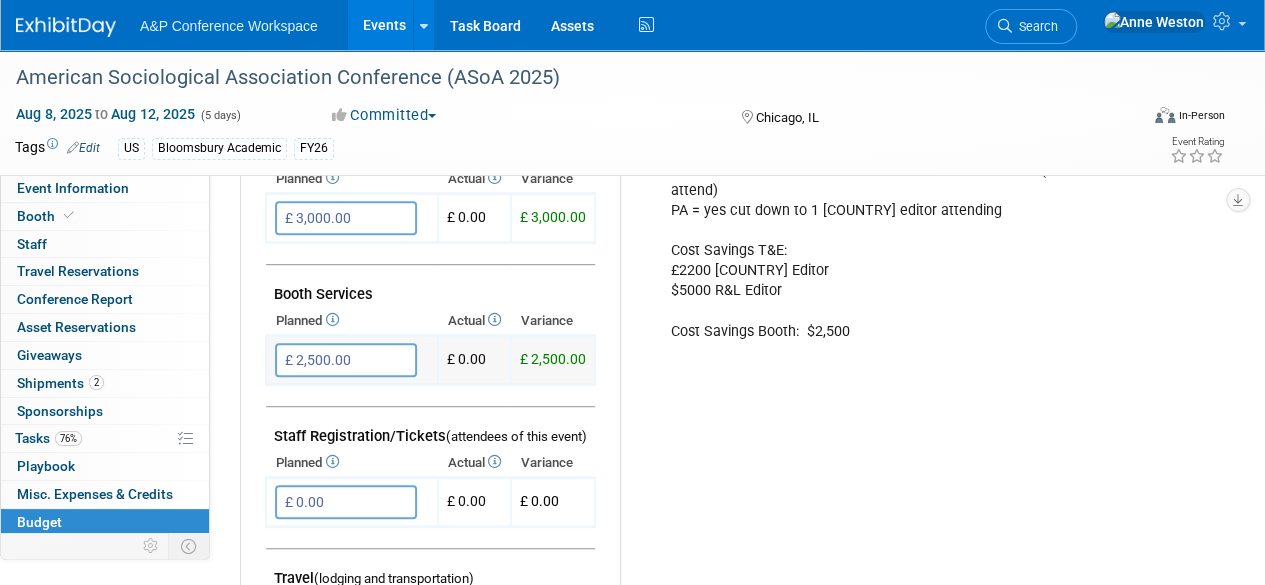 scroll, scrollTop: 400, scrollLeft: 0, axis: vertical 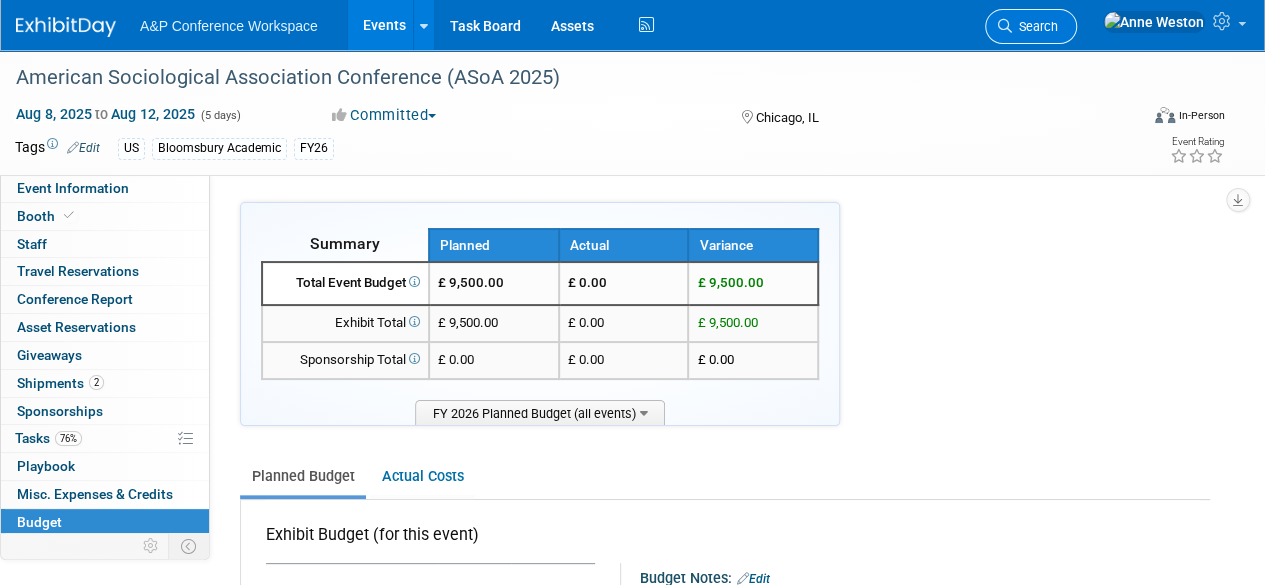 click on "Search" at bounding box center [1035, 26] 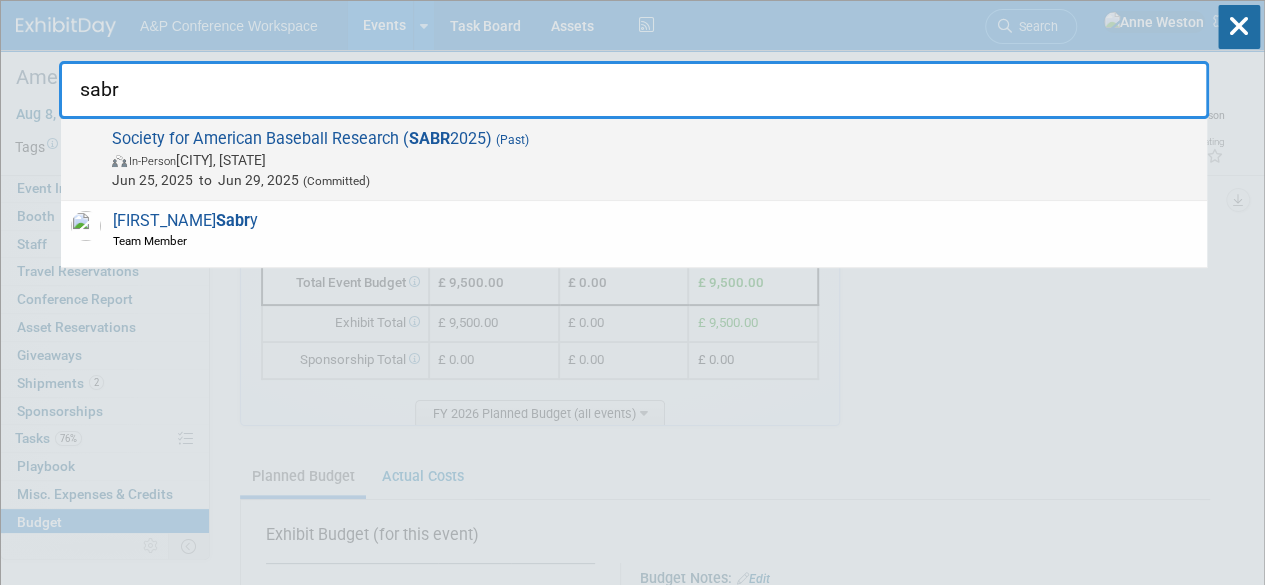 type on "sabr" 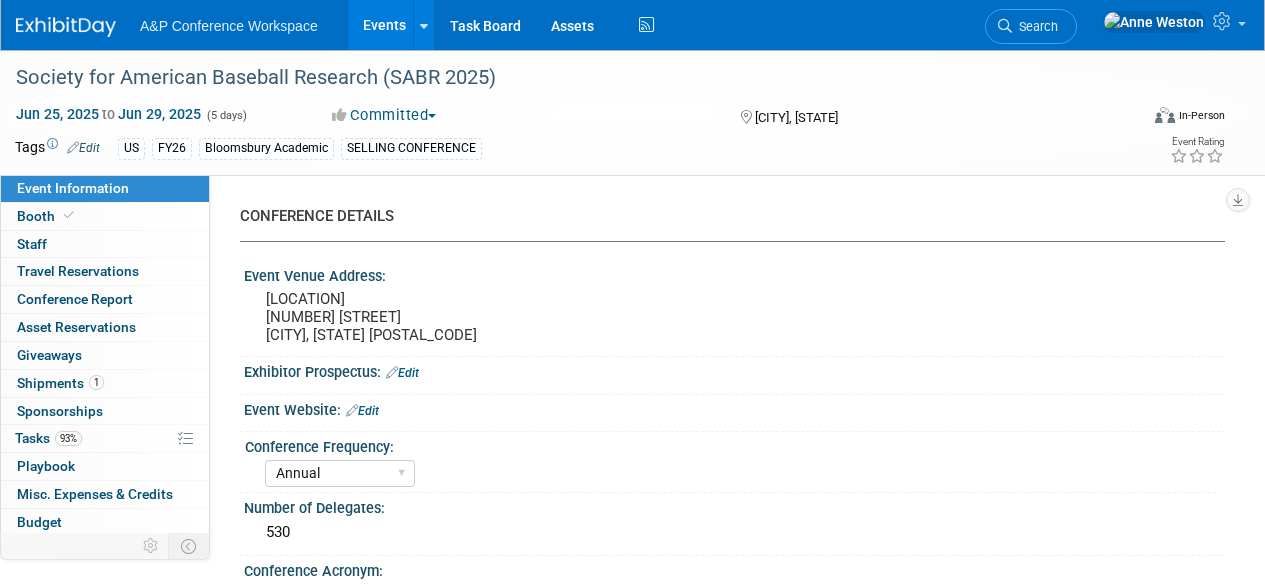 select on "Annual" 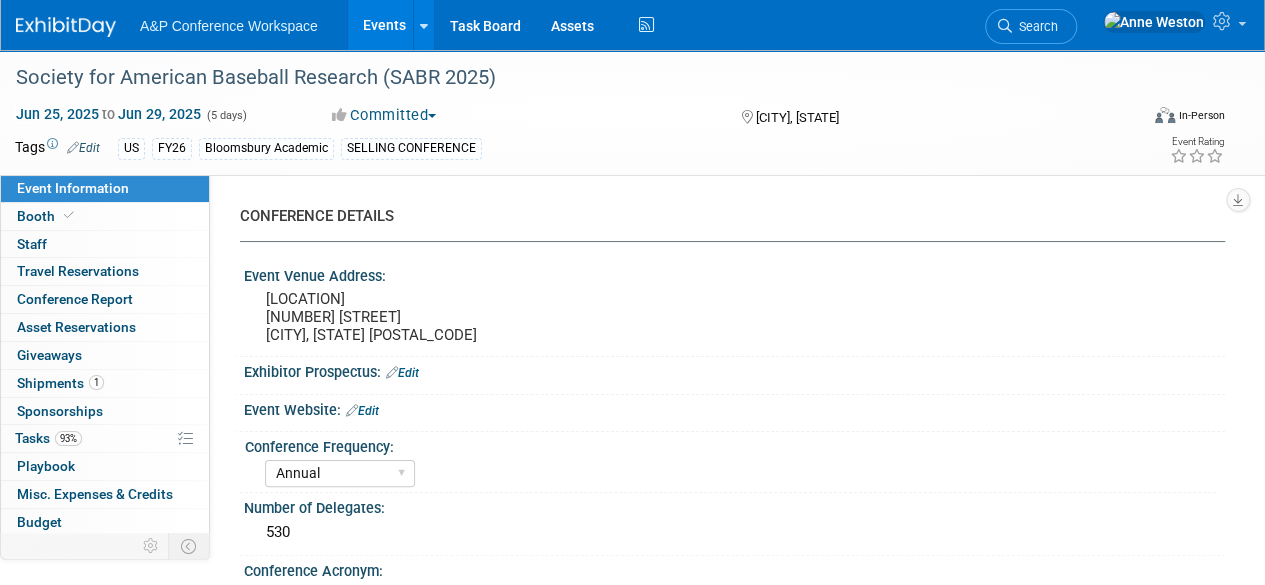 scroll, scrollTop: 0, scrollLeft: 0, axis: both 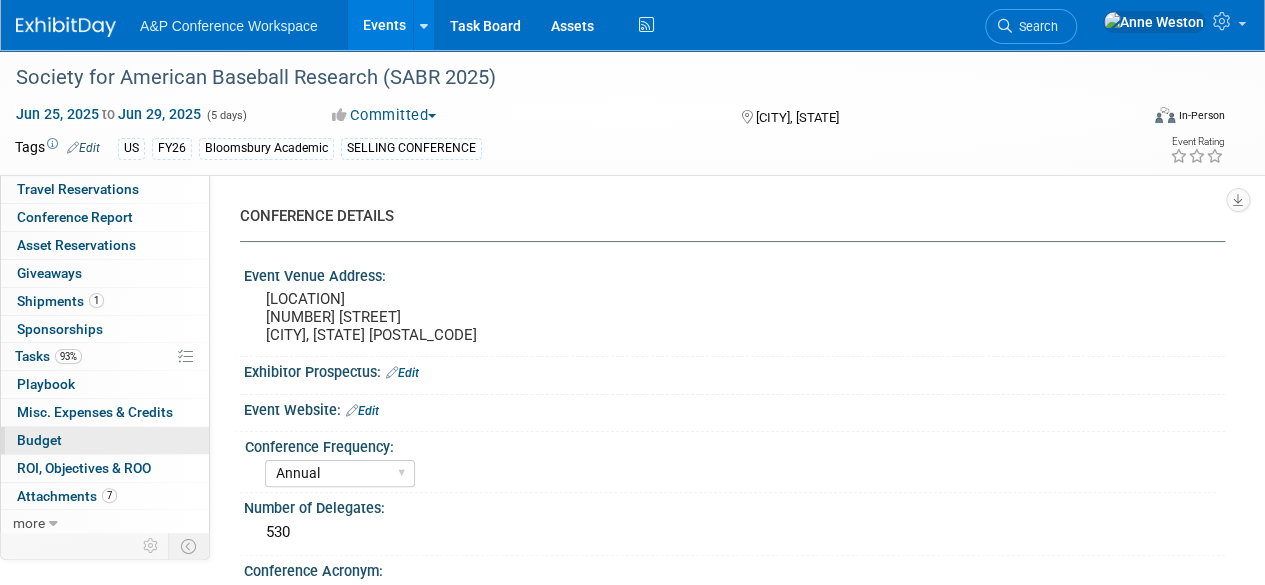 click on "Budget" at bounding box center (105, 440) 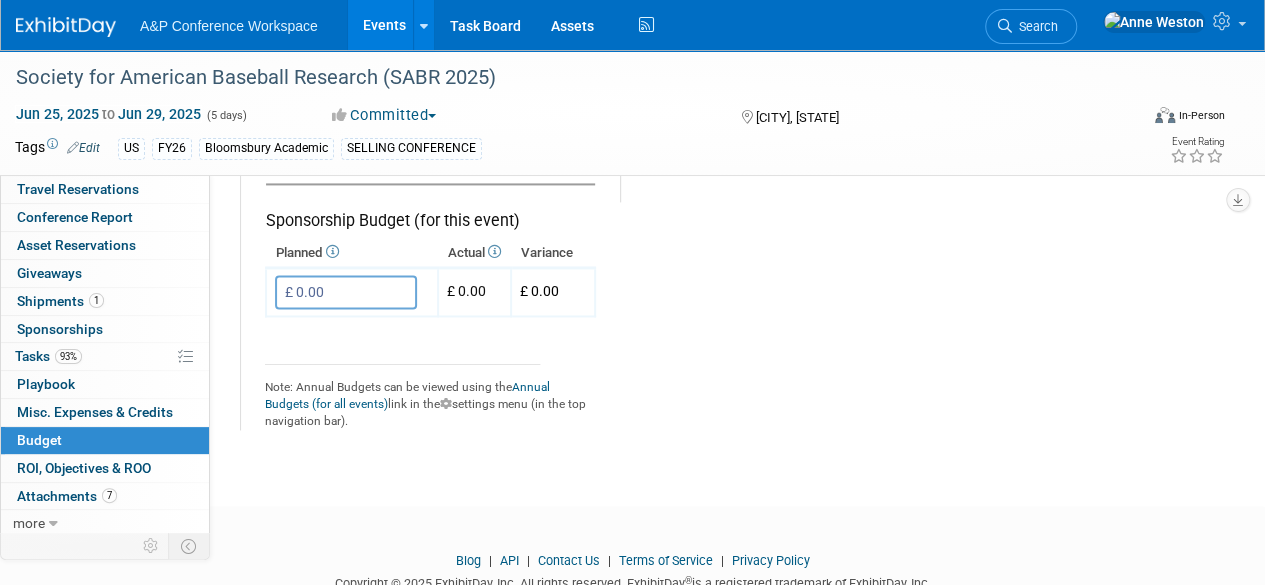 scroll, scrollTop: 1400, scrollLeft: 0, axis: vertical 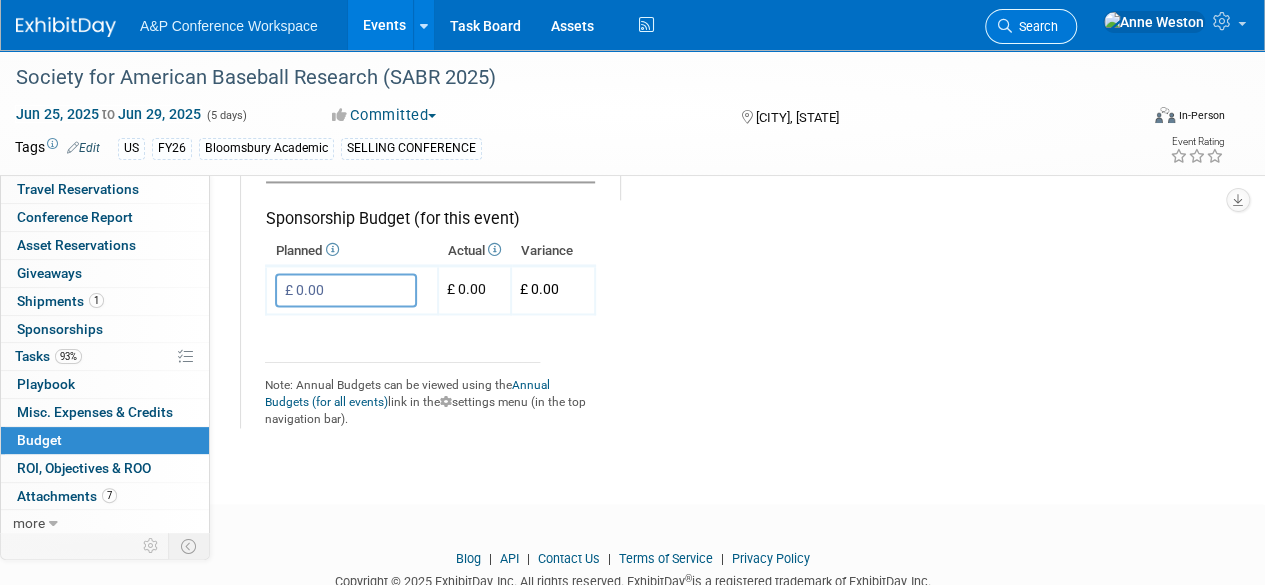 click on "Search" at bounding box center [1035, 26] 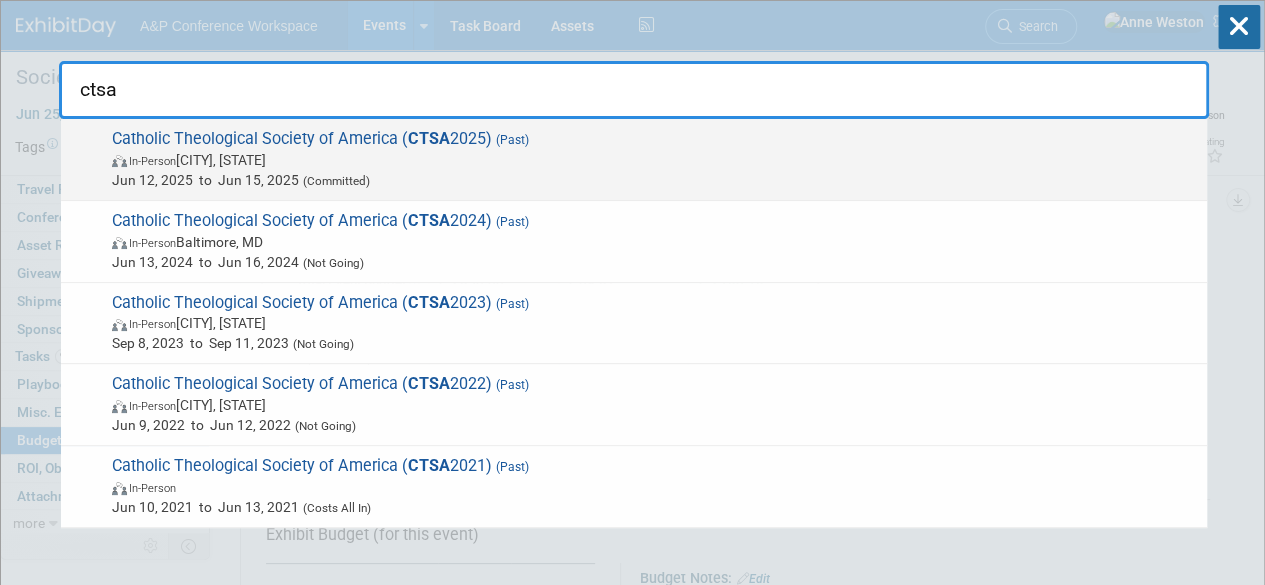 type on "ctsa" 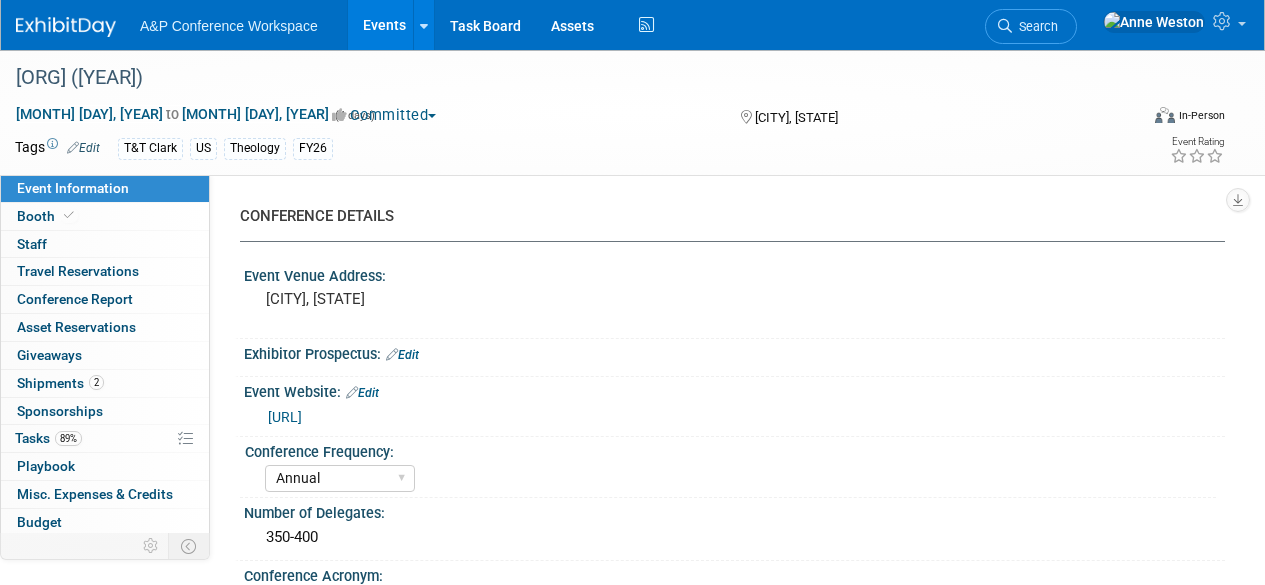 select on "Annual" 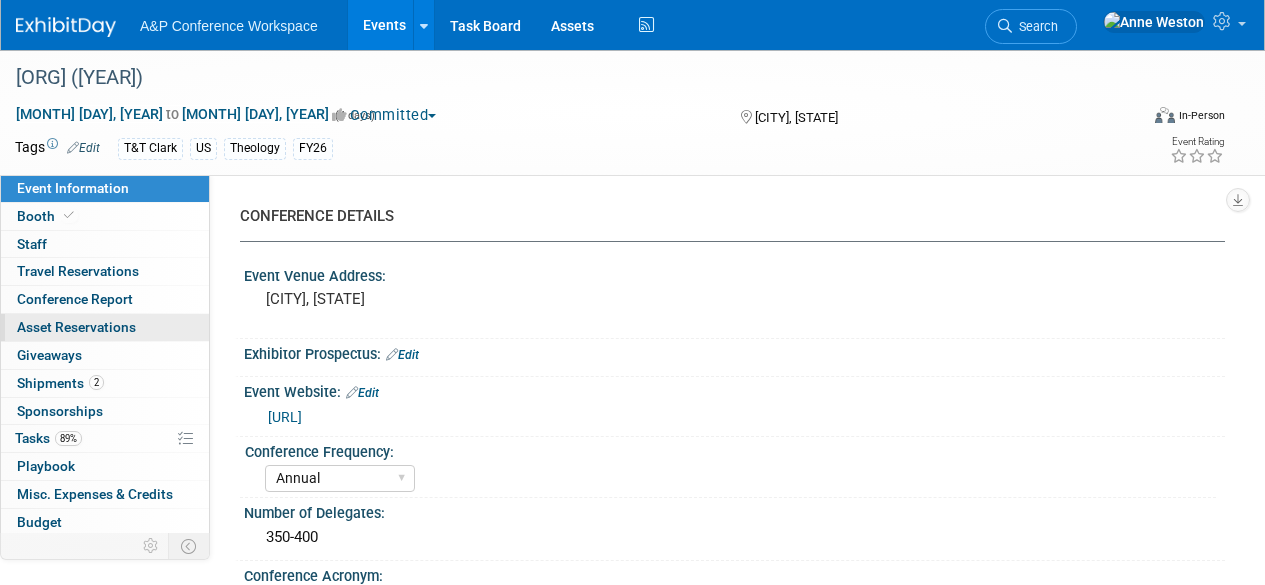 scroll, scrollTop: 0, scrollLeft: 0, axis: both 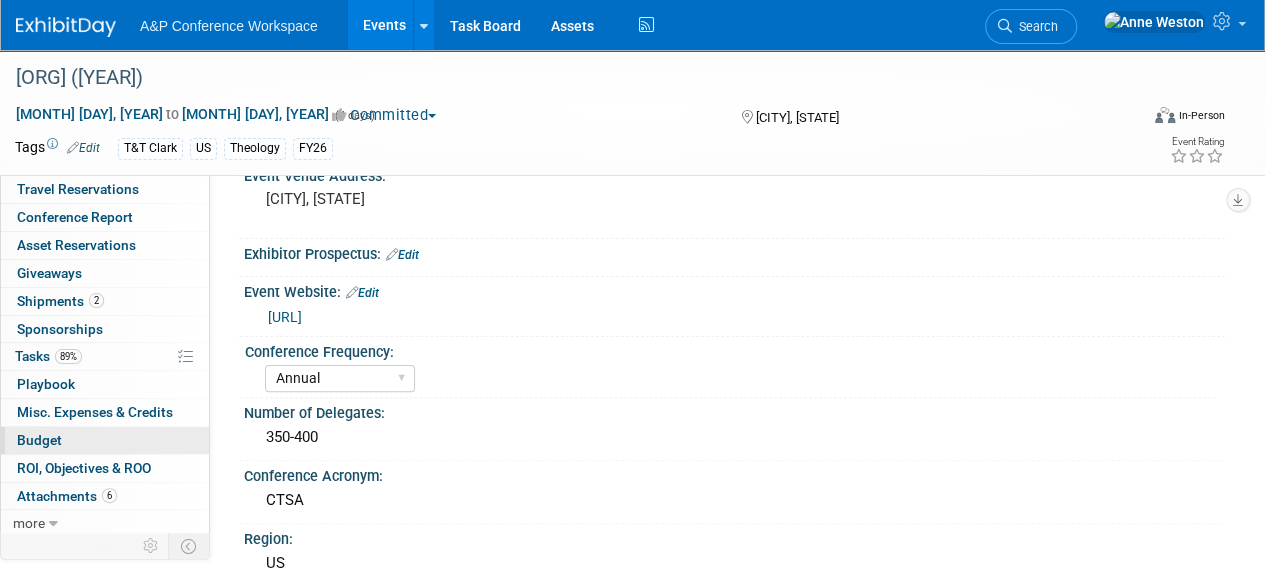 click on "Budget" at bounding box center (105, 440) 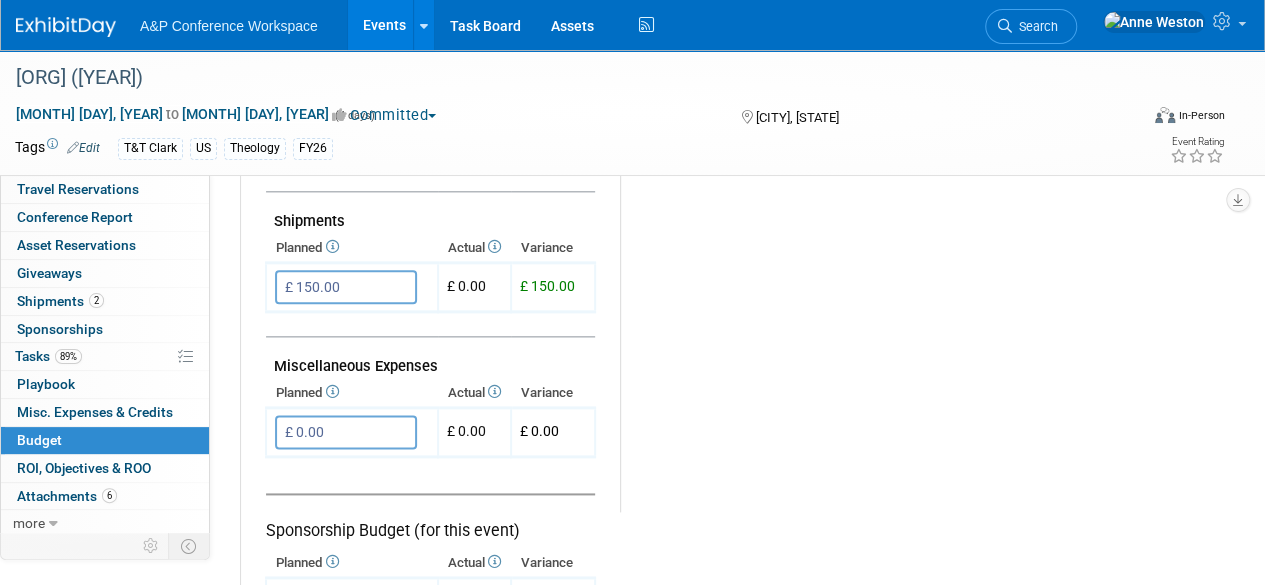 scroll, scrollTop: 1200, scrollLeft: 0, axis: vertical 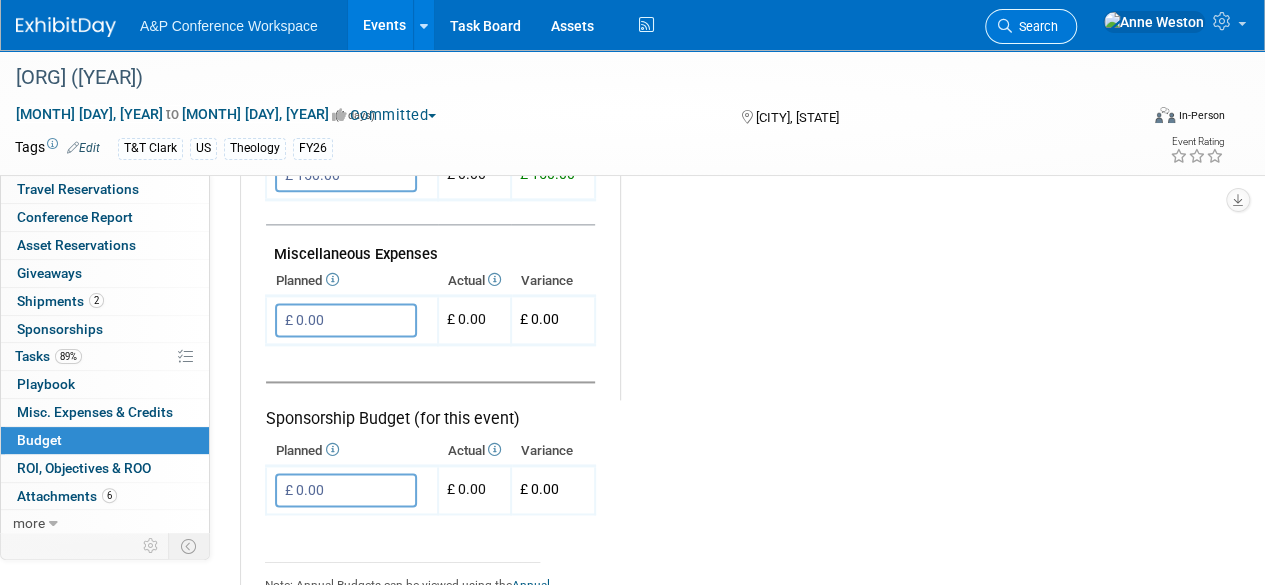 click on "Search" at bounding box center [1035, 26] 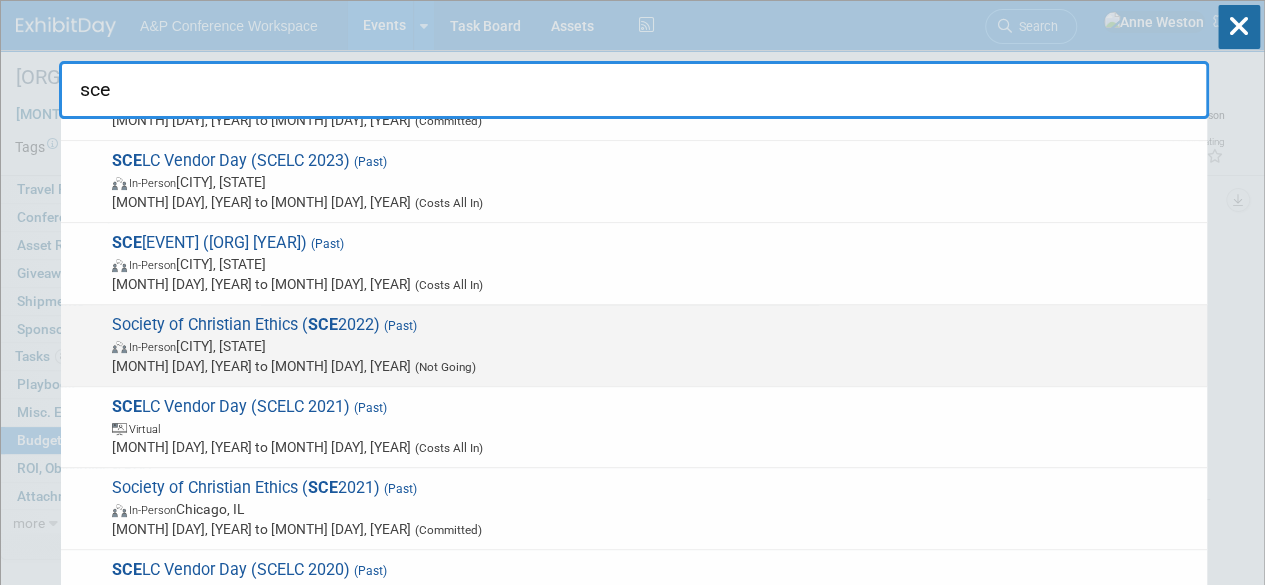 scroll, scrollTop: 236, scrollLeft: 0, axis: vertical 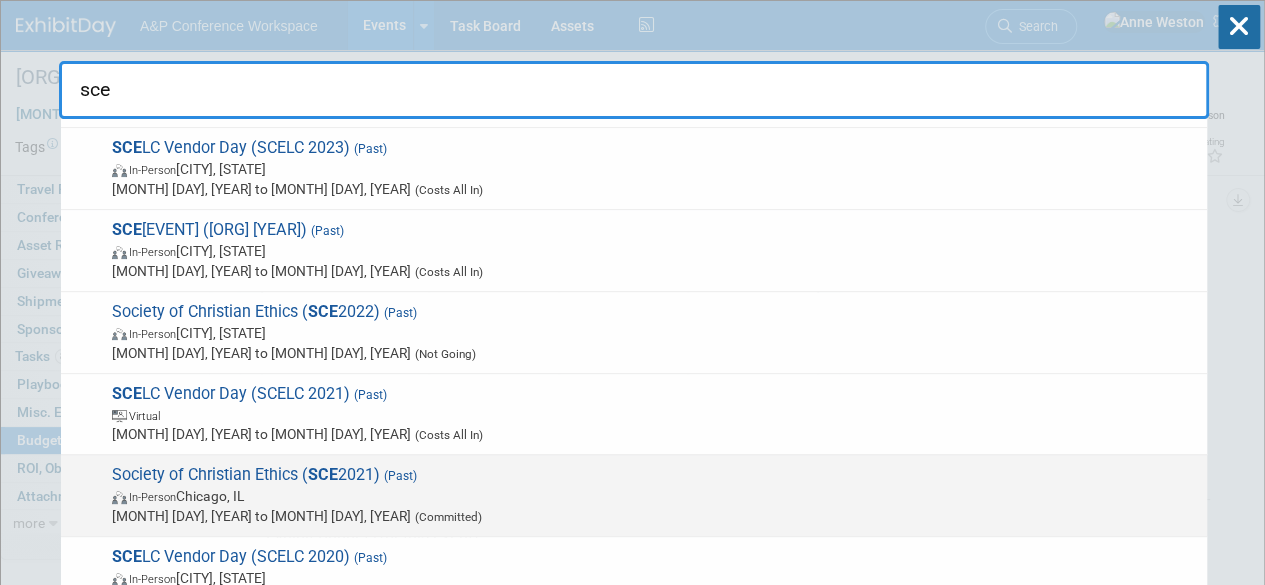 type on "sce" 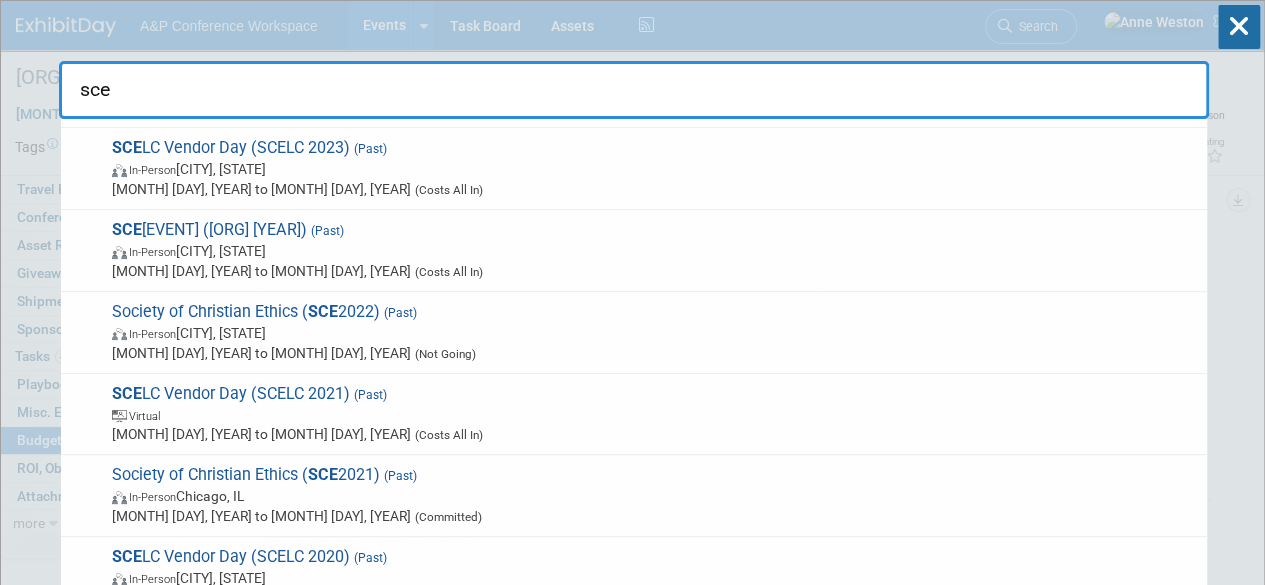 click on "Society of Christian Ethics ( SCE  2021)  (Past)  In-Person     Chicago, IL Jan 4, 2021  to  Jan 13, 2021  (Committed)" at bounding box center [651, 495] 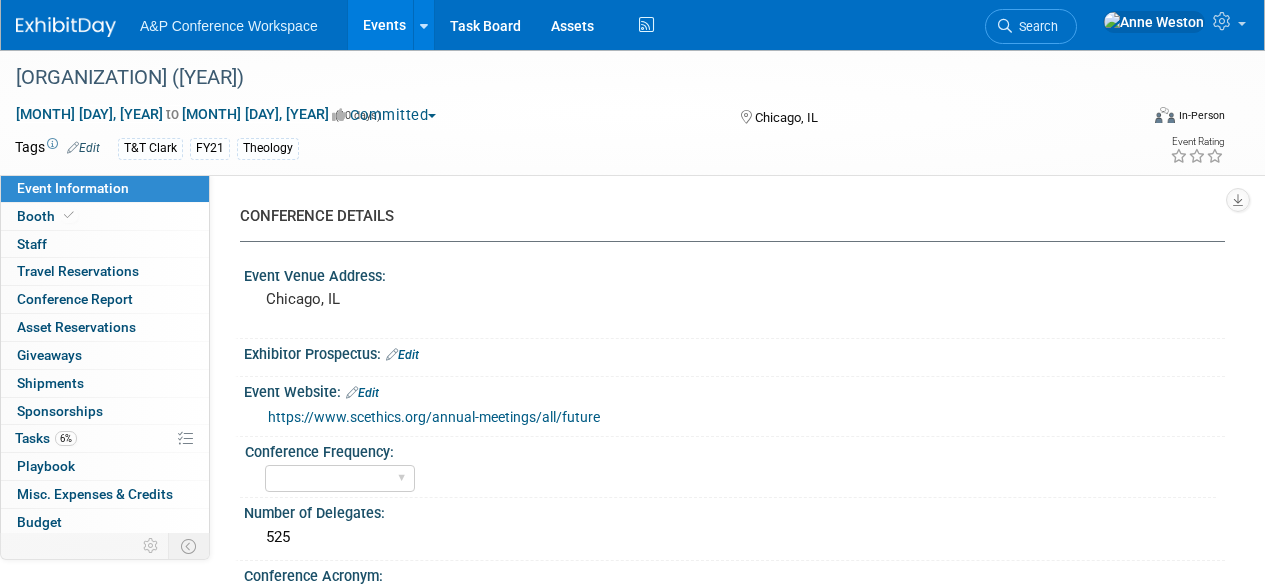 select on "Virtual Booth" 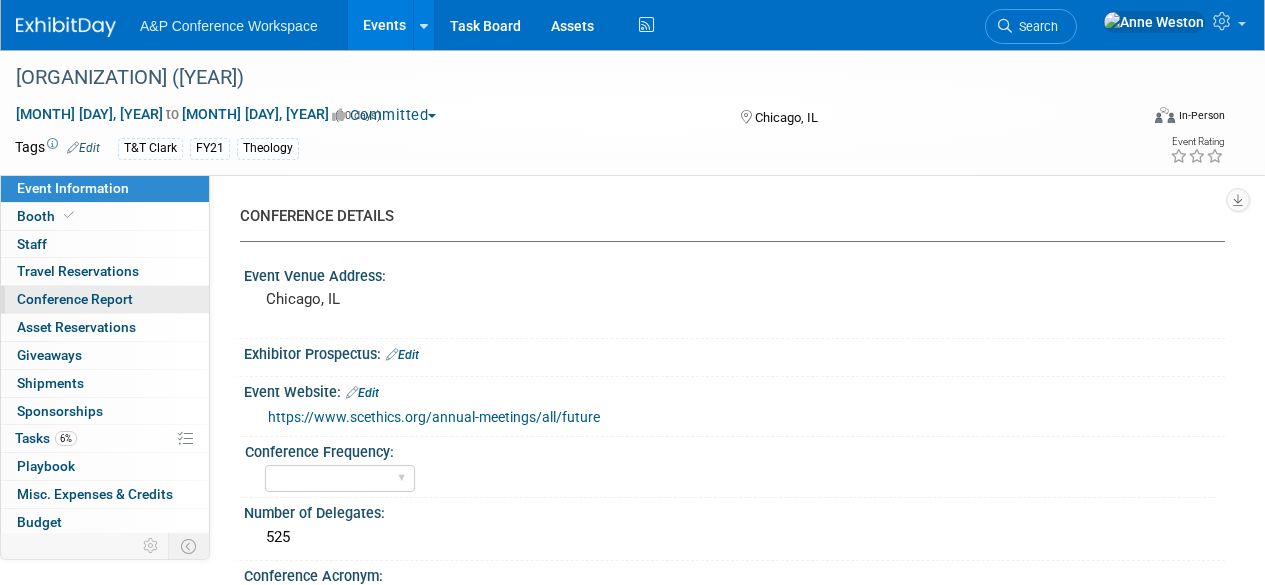 scroll, scrollTop: 0, scrollLeft: 0, axis: both 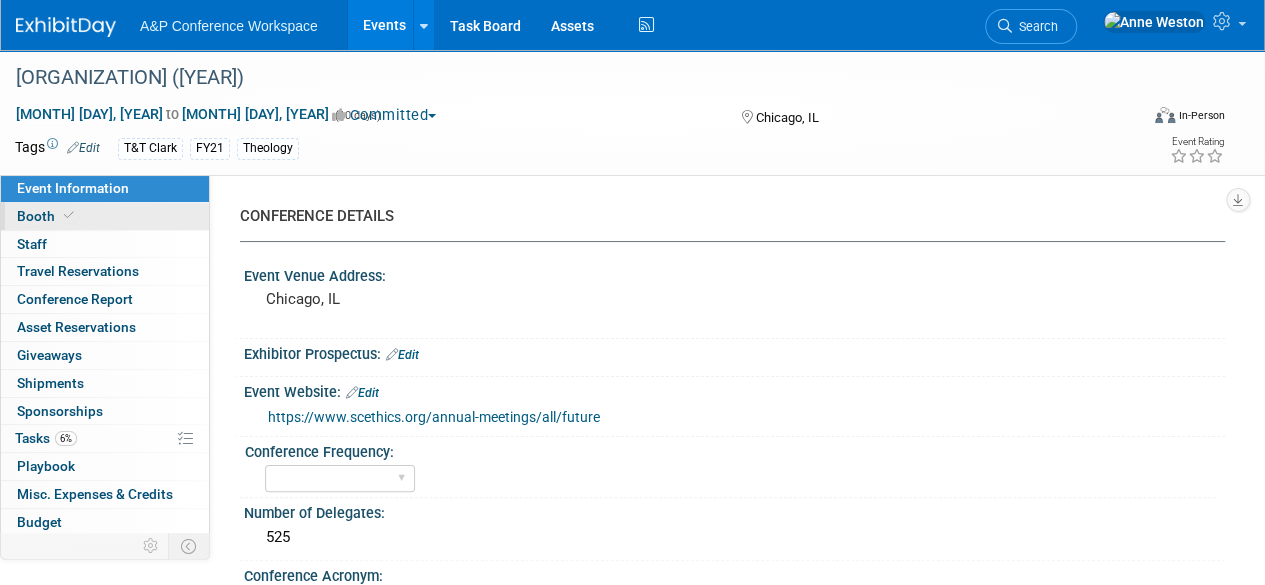 click on "Booth" at bounding box center [105, 216] 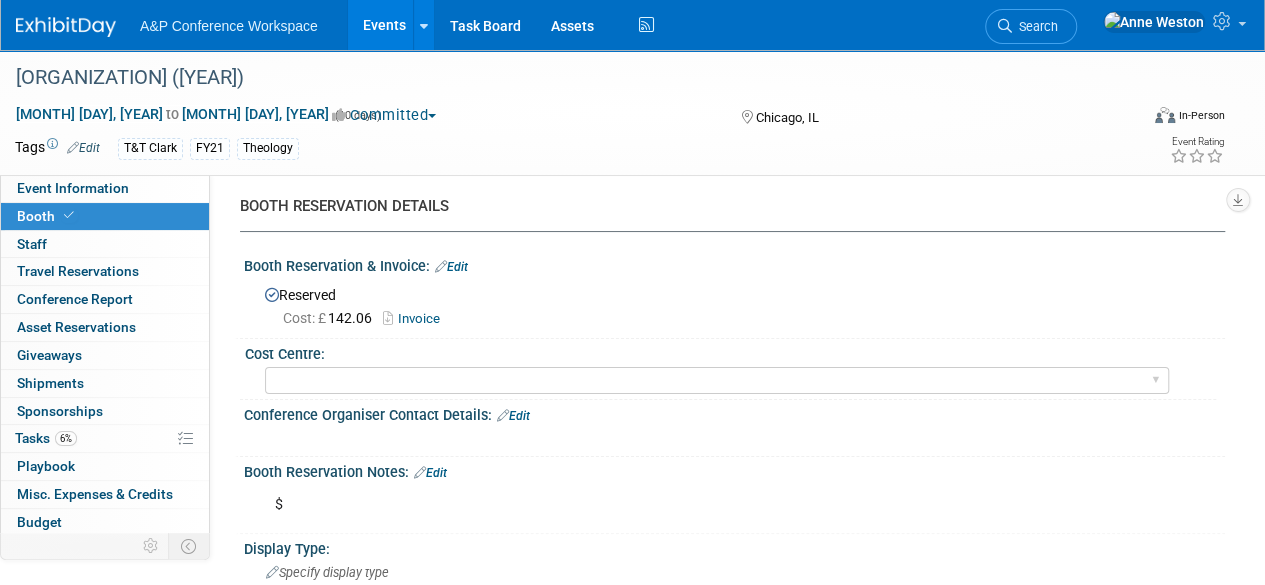 scroll, scrollTop: 0, scrollLeft: 0, axis: both 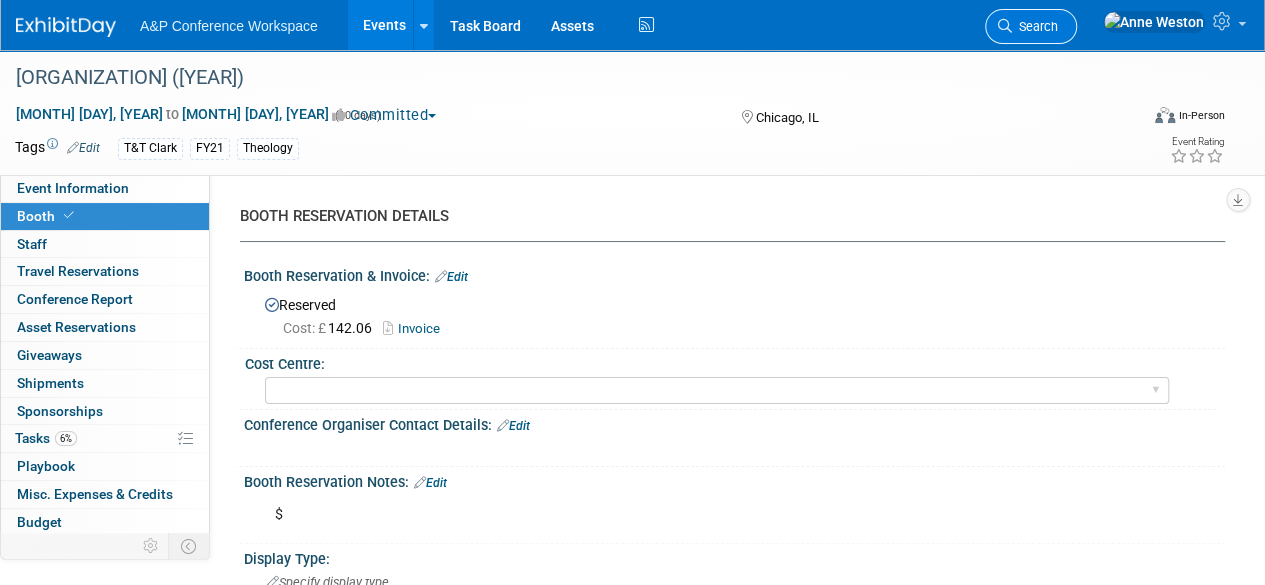 click on "Search" at bounding box center (1035, 26) 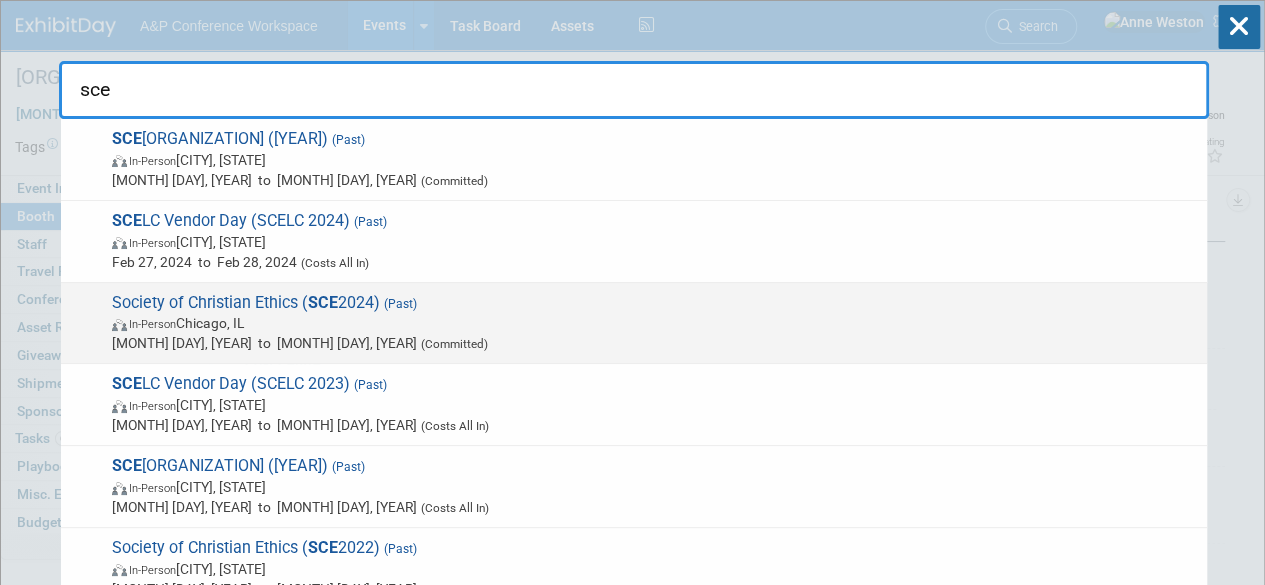 type on "sce" 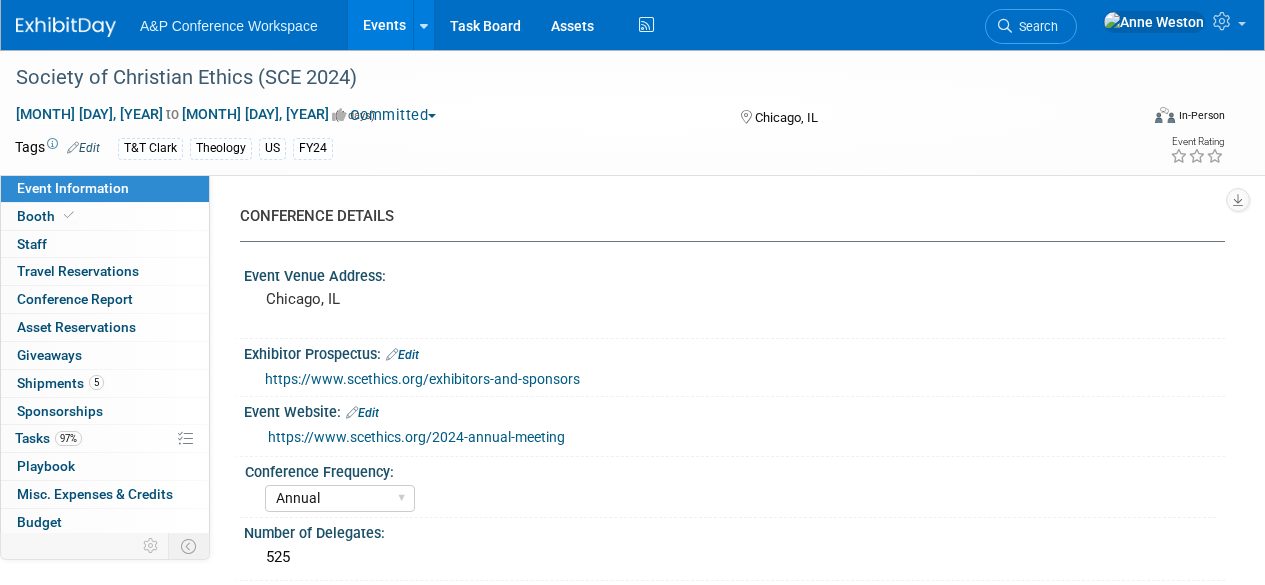 select on "Annual" 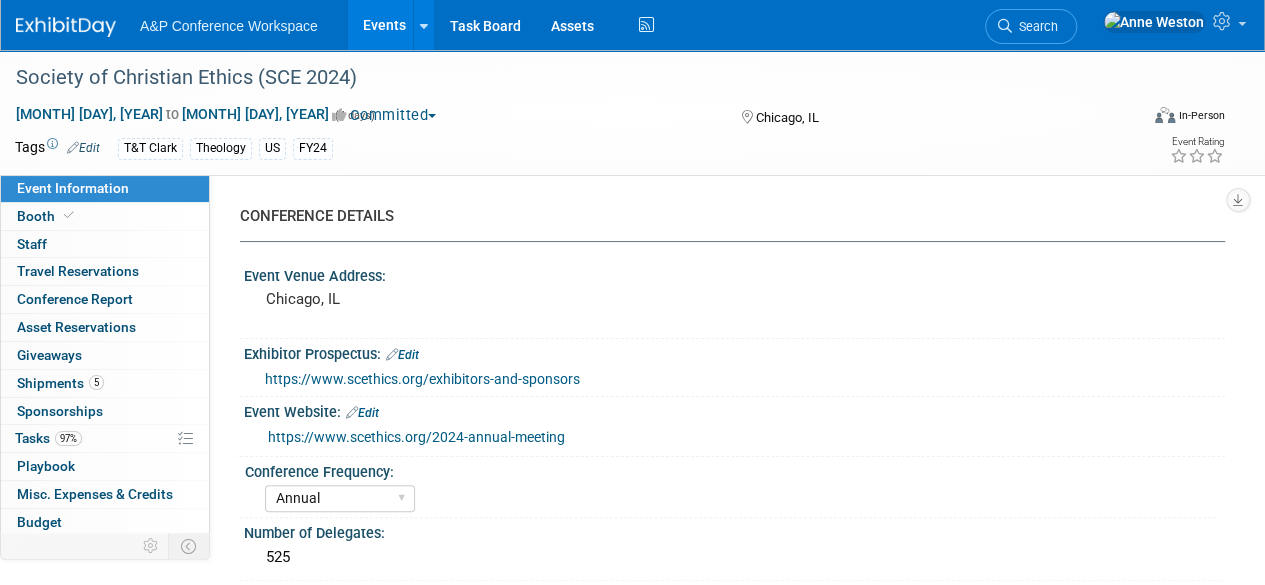scroll, scrollTop: 0, scrollLeft: 0, axis: both 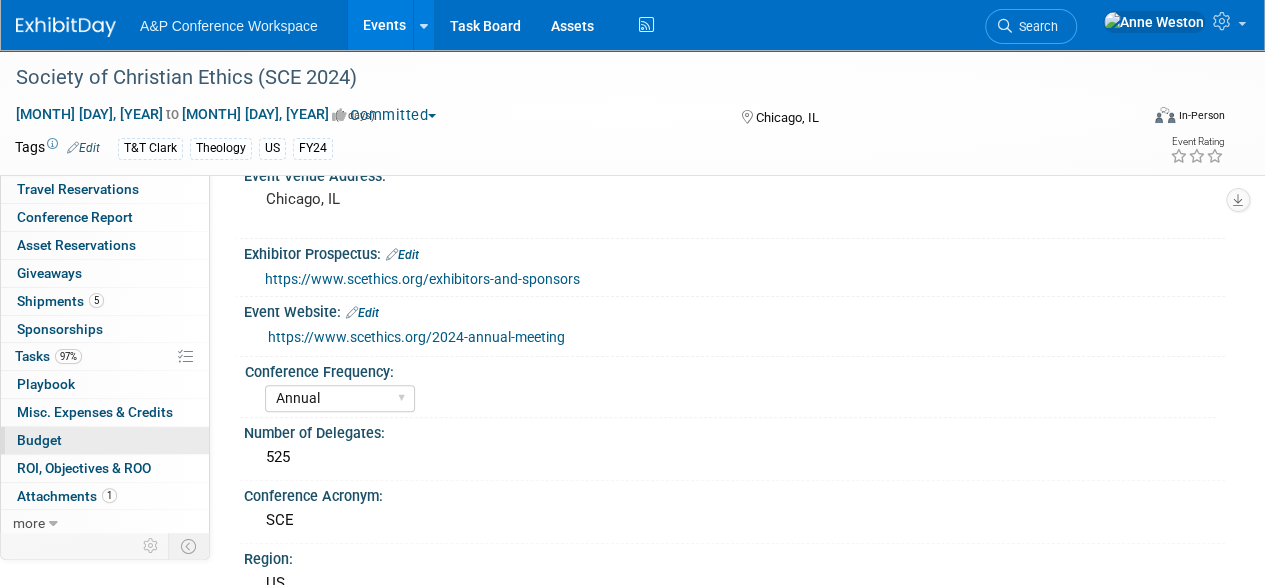 click on "Budget" at bounding box center [105, 440] 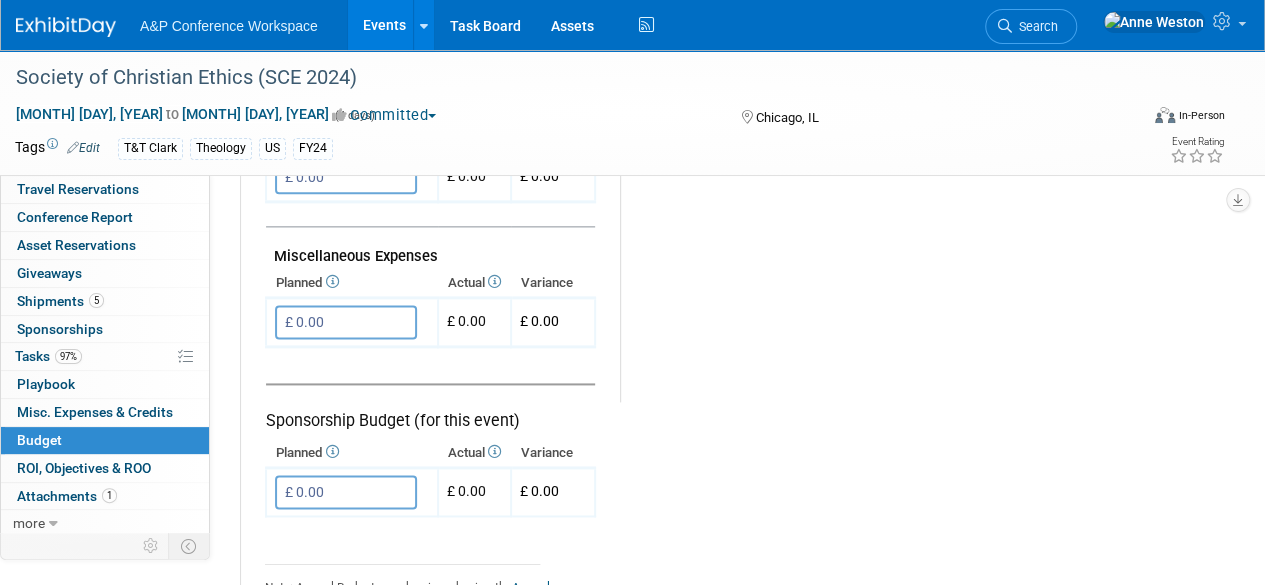 scroll, scrollTop: 1200, scrollLeft: 0, axis: vertical 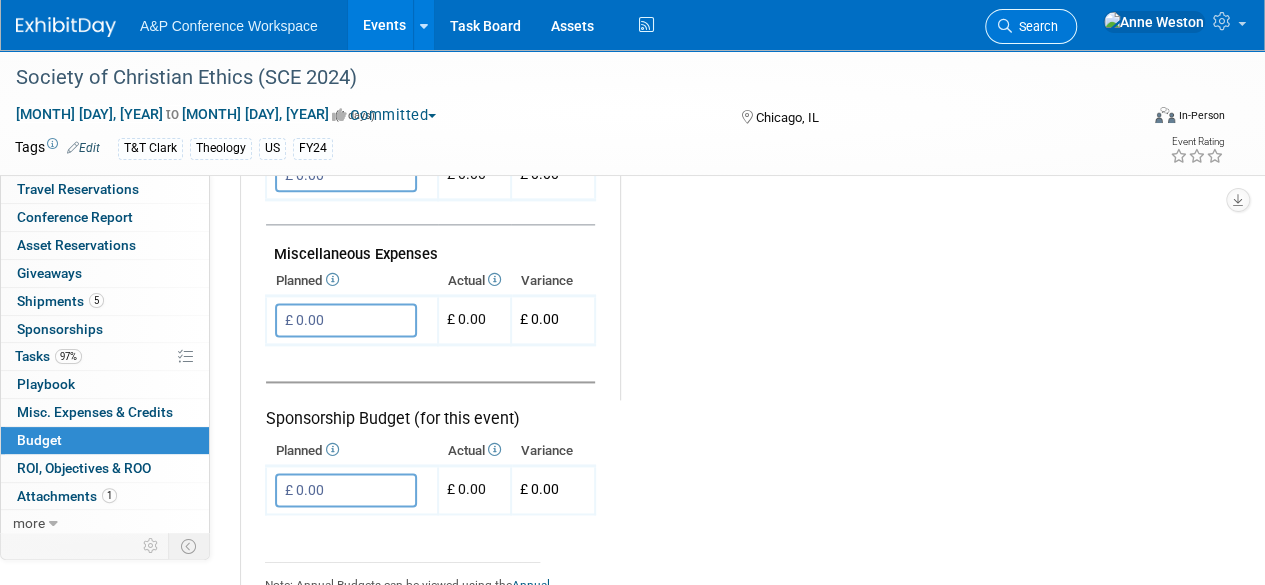 click on "Search" at bounding box center (1031, 26) 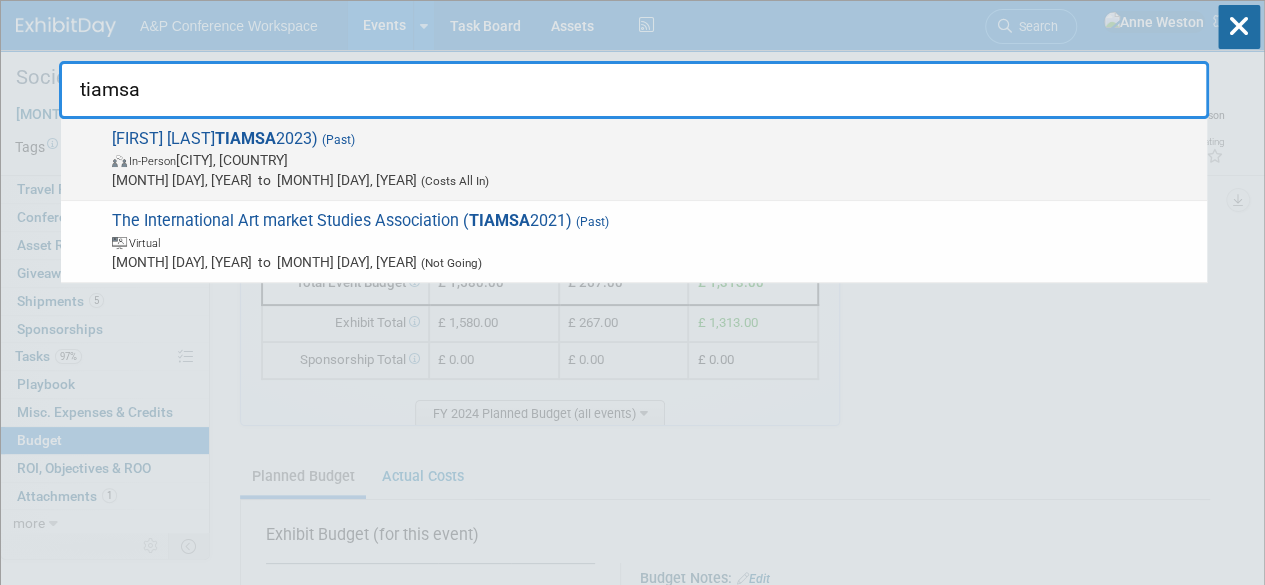 type on "tiamsa" 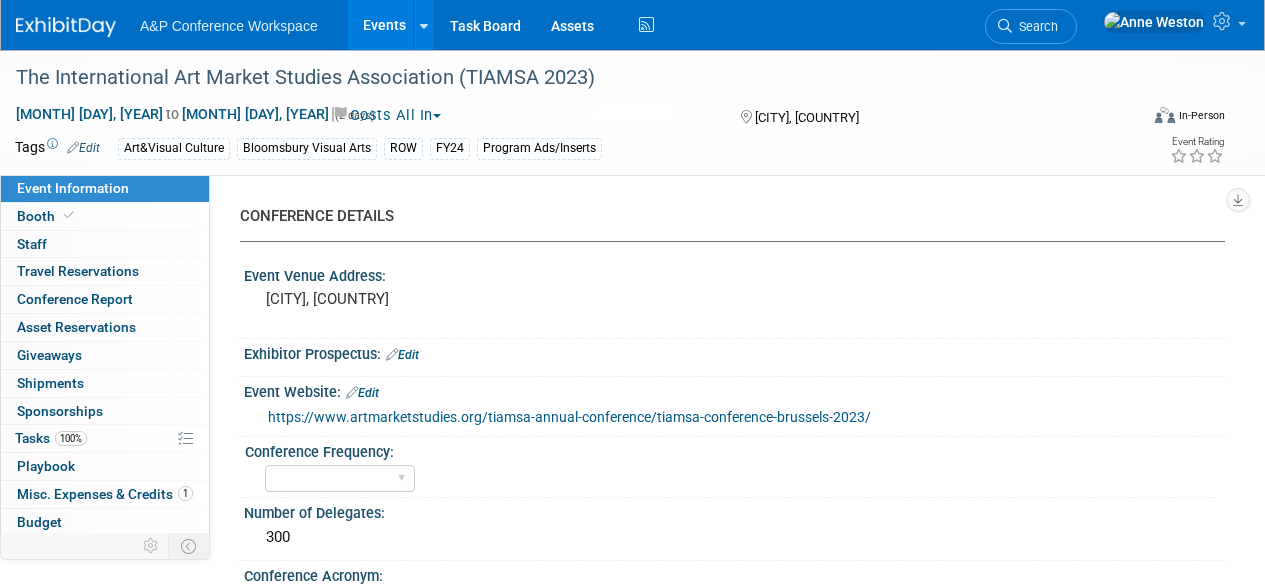 select on "Level 3" 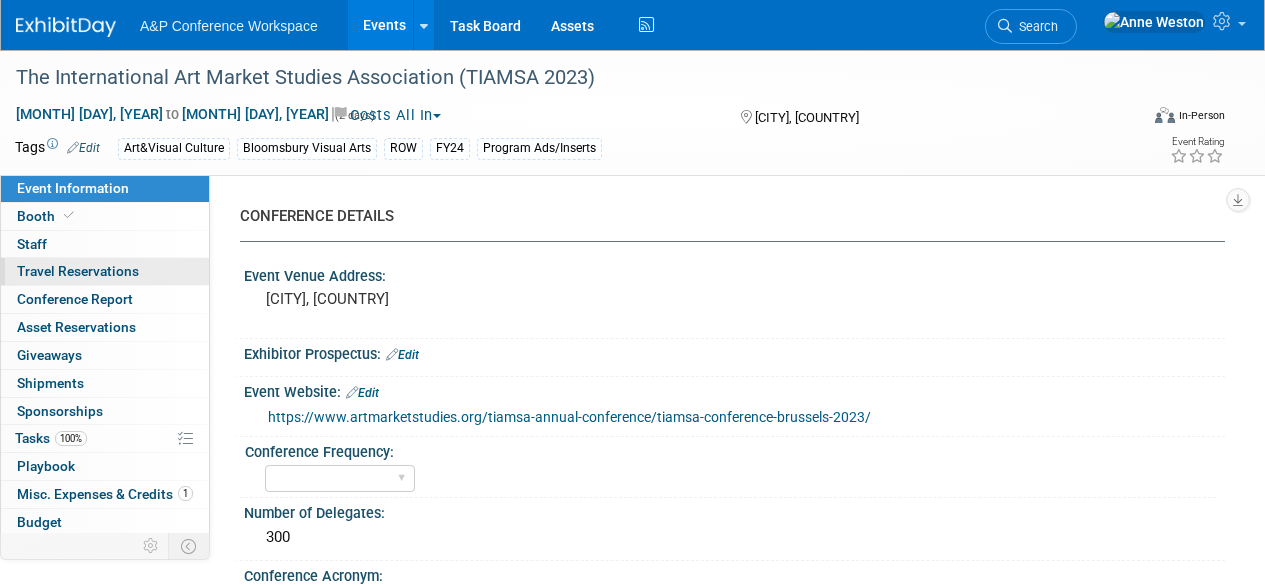 scroll, scrollTop: 0, scrollLeft: 0, axis: both 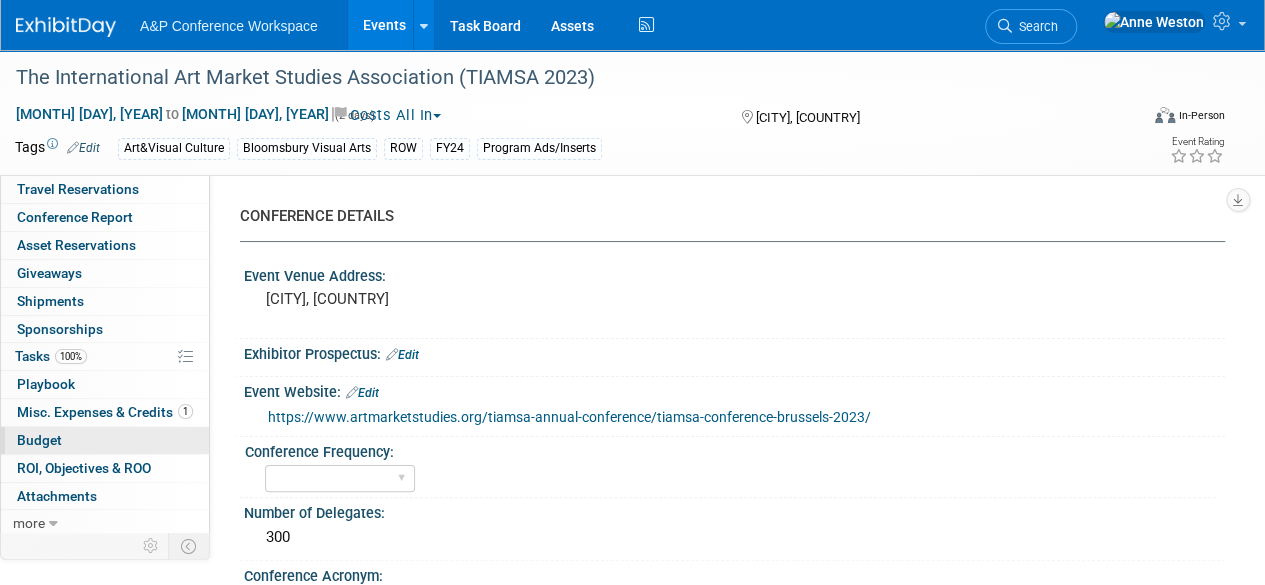 click on "Budget" at bounding box center (39, 440) 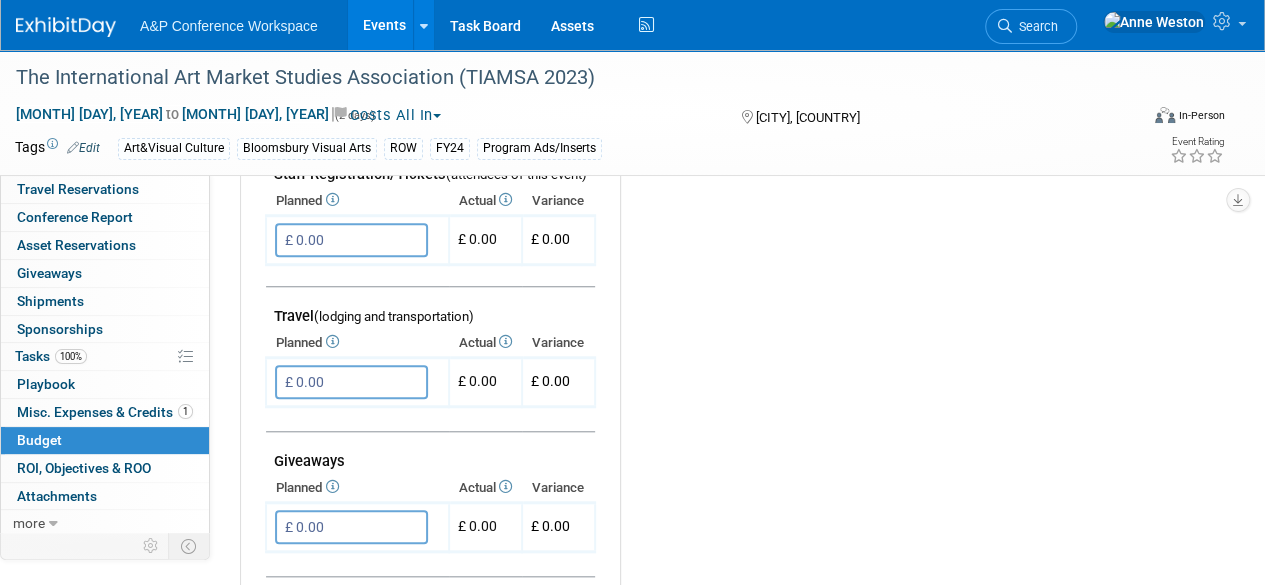 scroll, scrollTop: 1000, scrollLeft: 0, axis: vertical 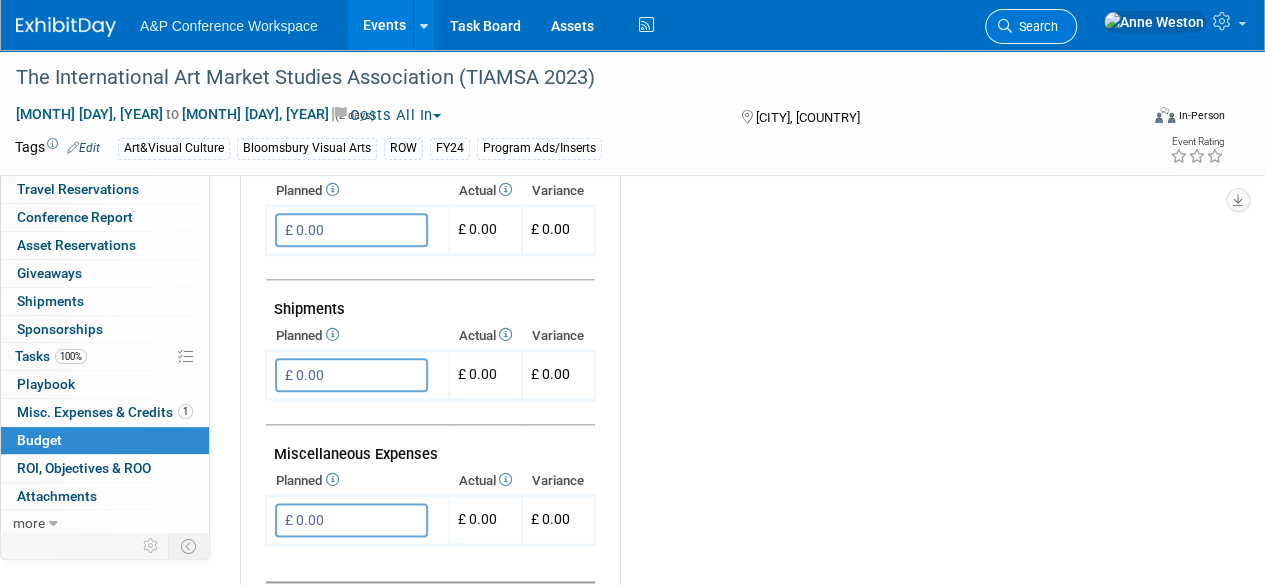 click on "Search" at bounding box center (1035, 26) 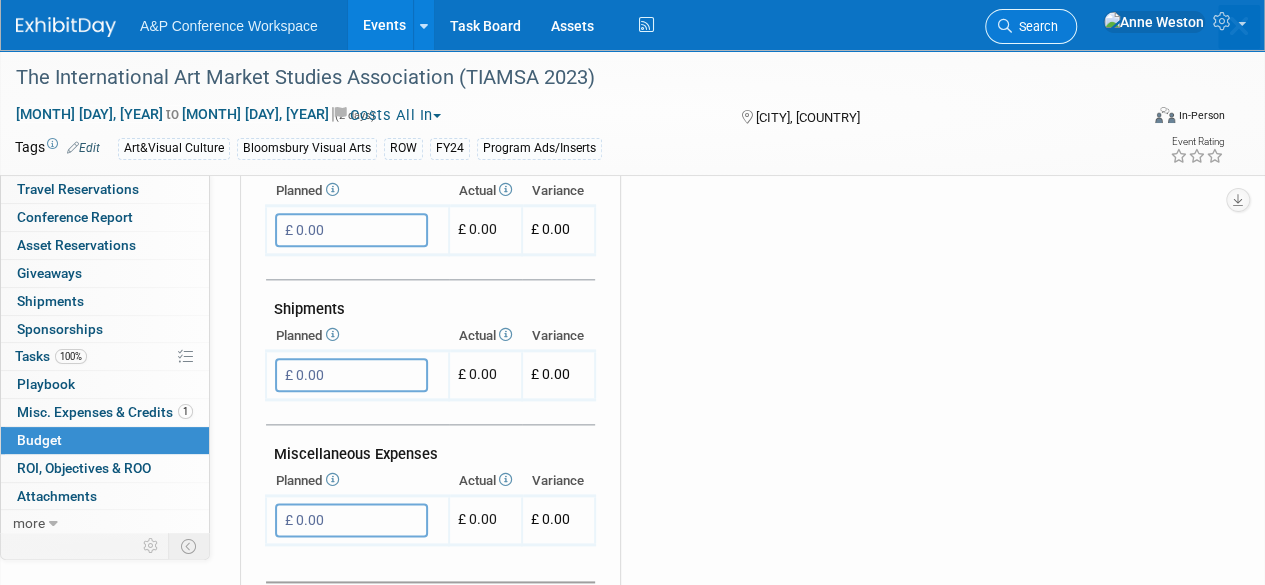 scroll, scrollTop: 0, scrollLeft: 0, axis: both 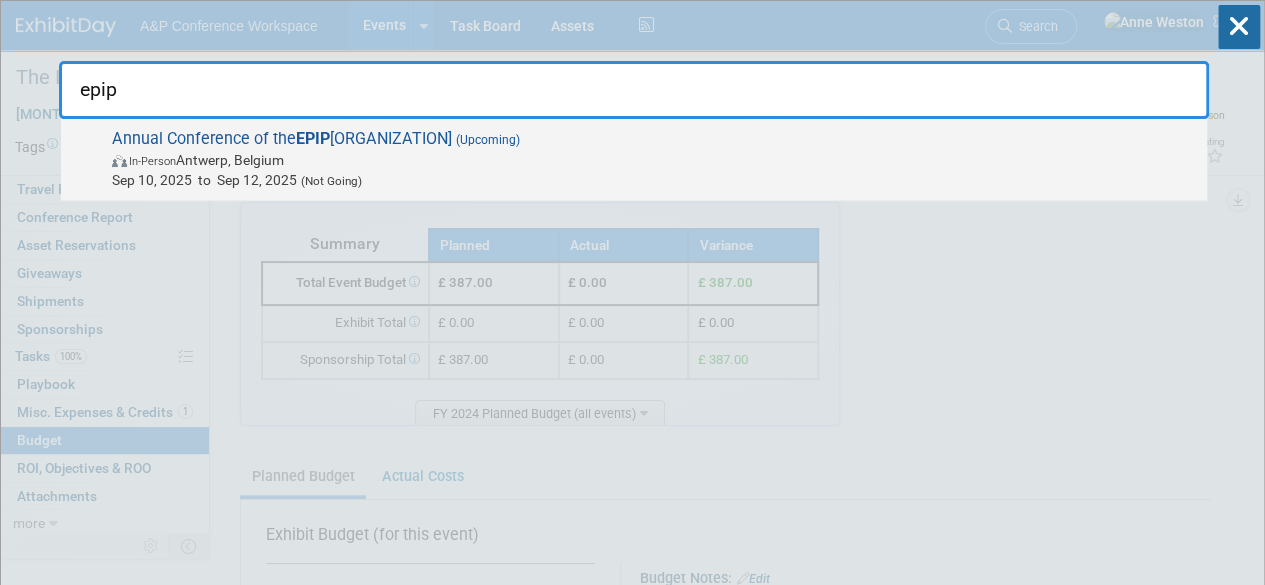 type on "epip" 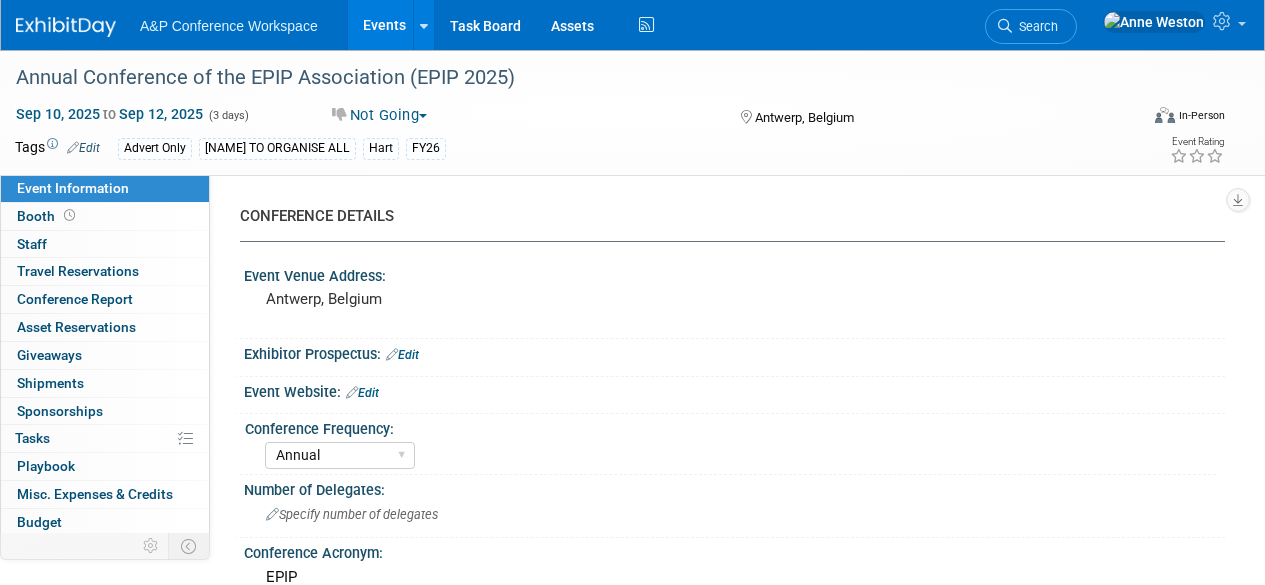 select on "Annual" 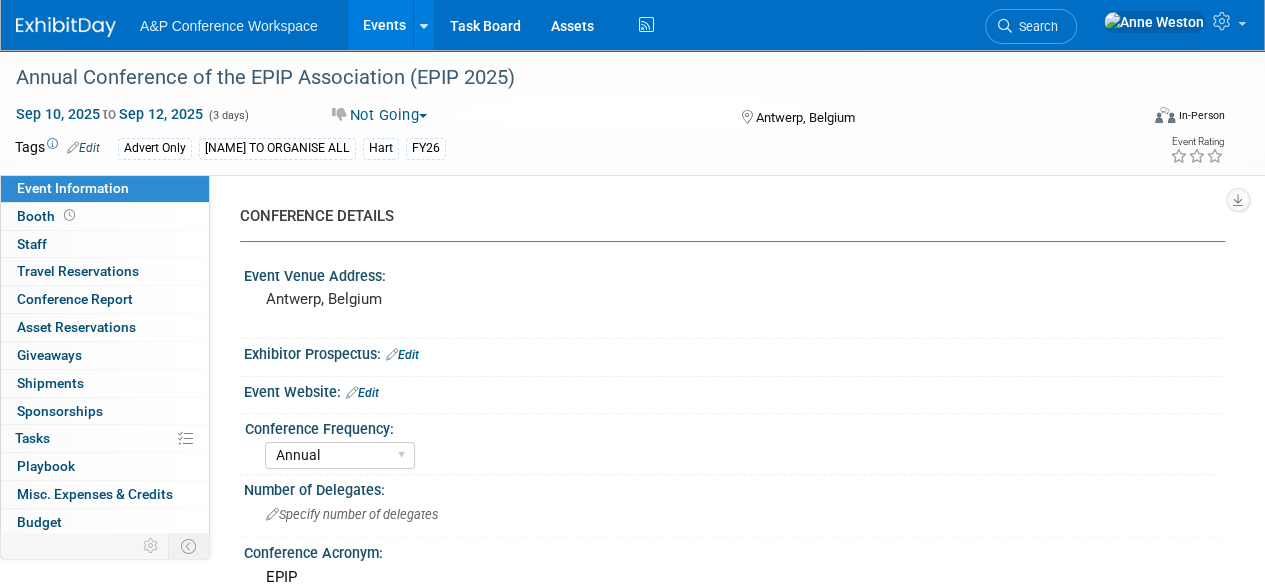 scroll, scrollTop: 0, scrollLeft: 0, axis: both 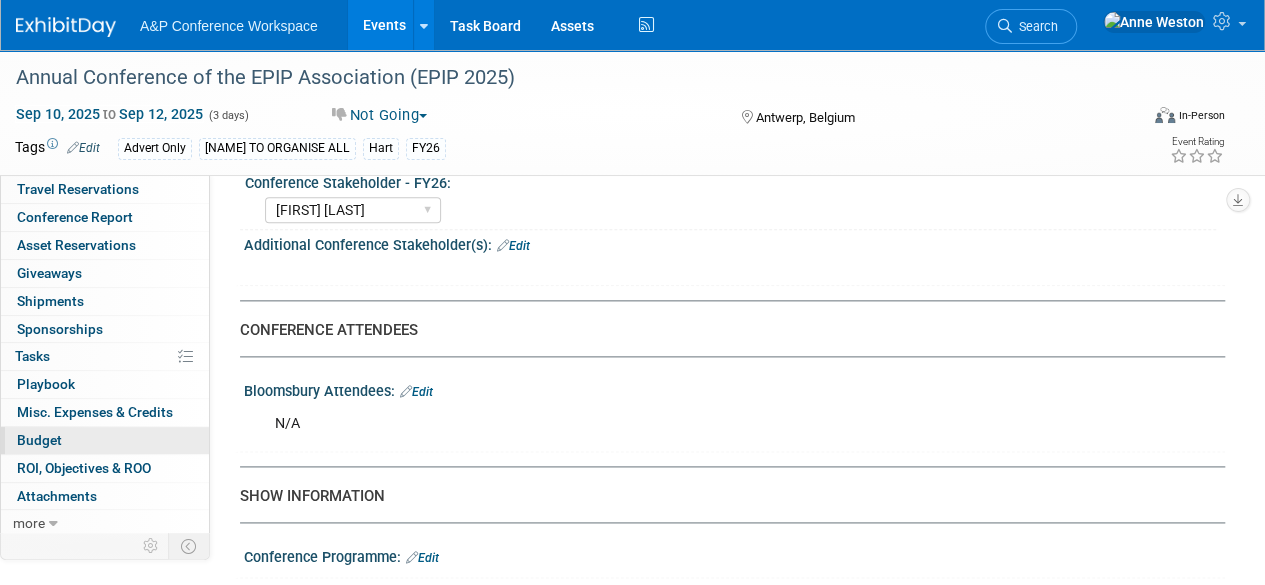 click on "Budget" at bounding box center (39, 440) 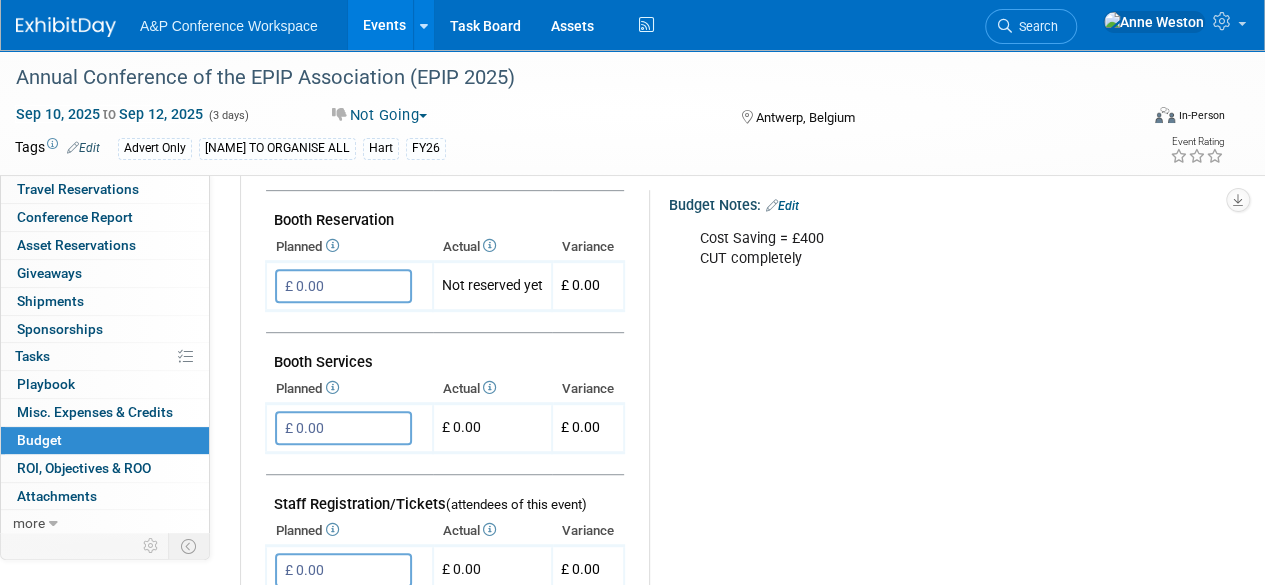 scroll, scrollTop: 400, scrollLeft: 0, axis: vertical 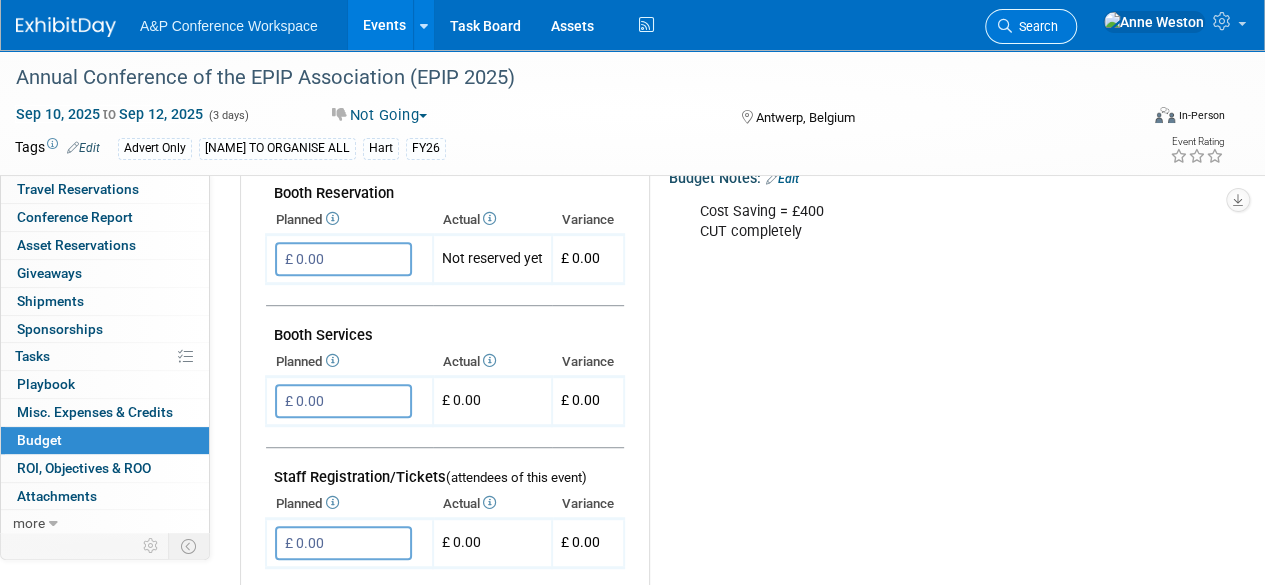 click on "Search" at bounding box center [1035, 26] 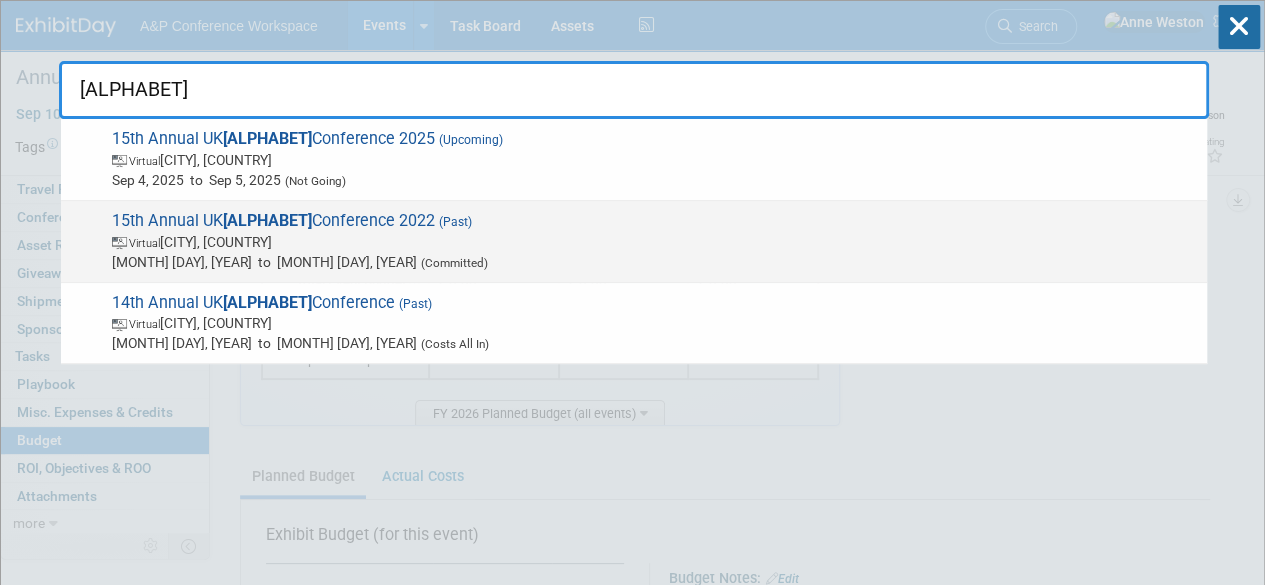 type on "alpp" 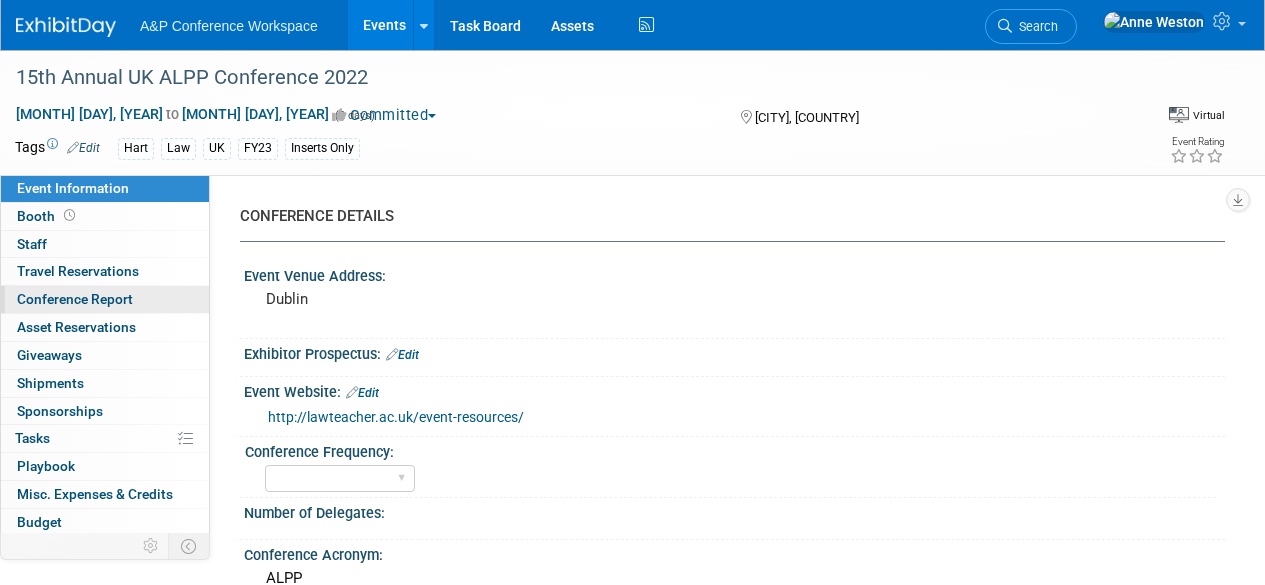 scroll, scrollTop: 0, scrollLeft: 0, axis: both 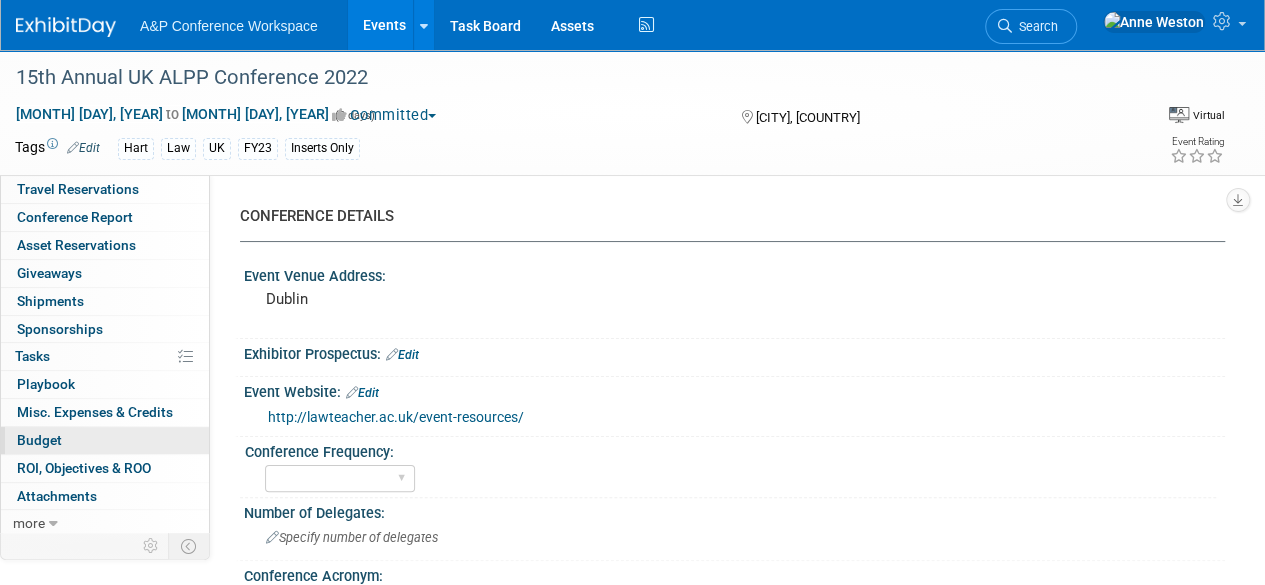 click on "Budget" at bounding box center [105, 440] 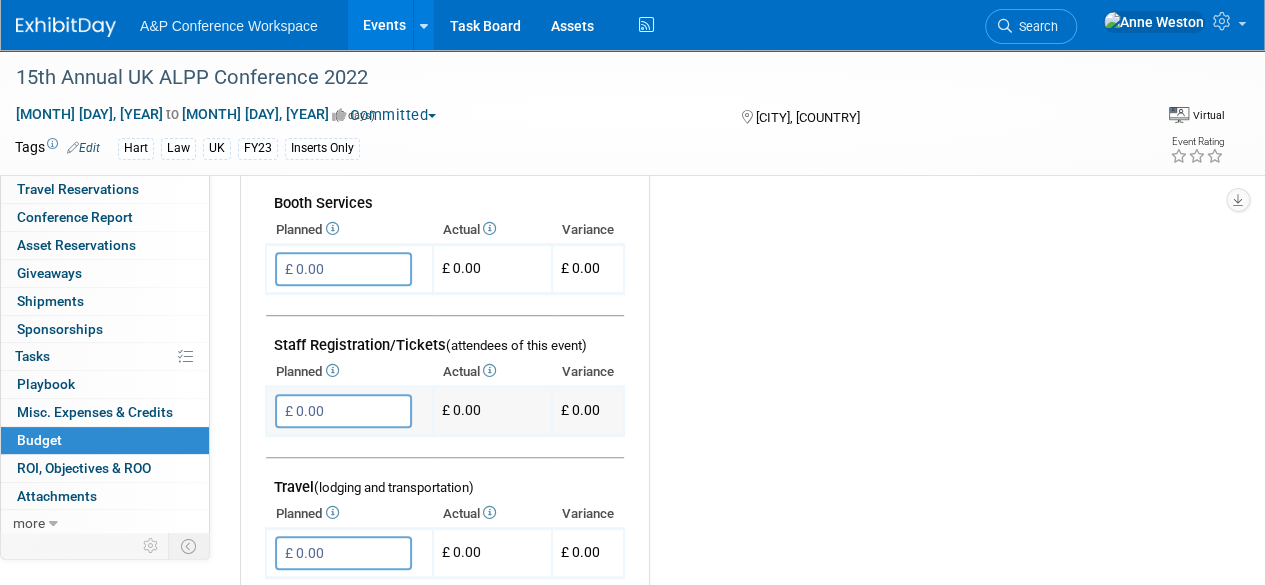 scroll, scrollTop: 535, scrollLeft: 0, axis: vertical 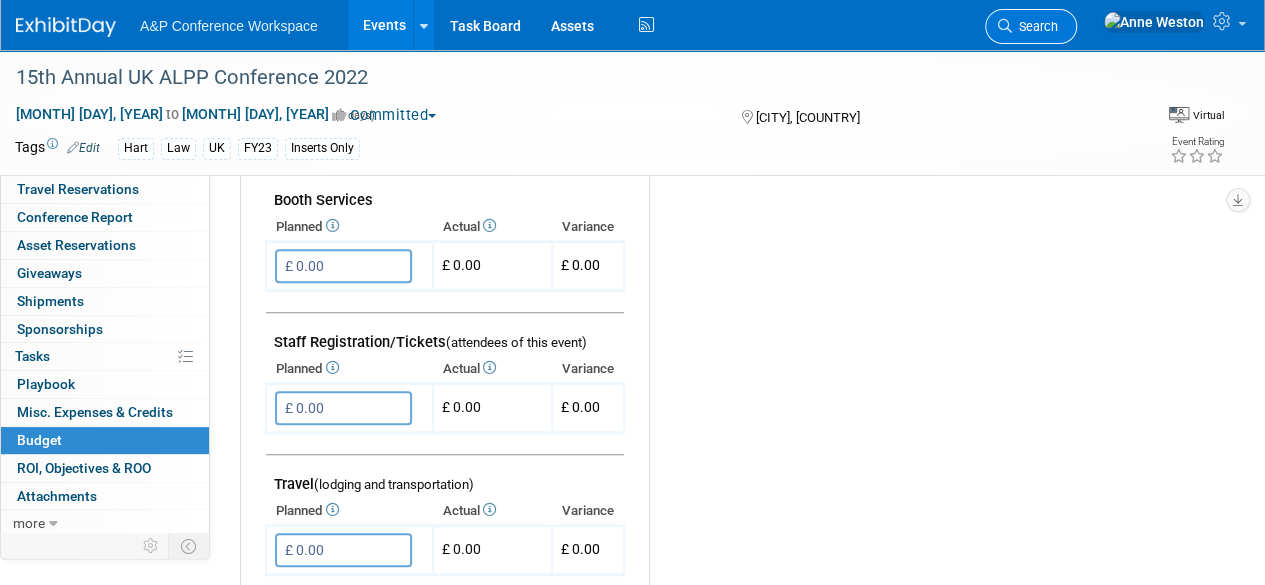 click on "Search" at bounding box center [1035, 26] 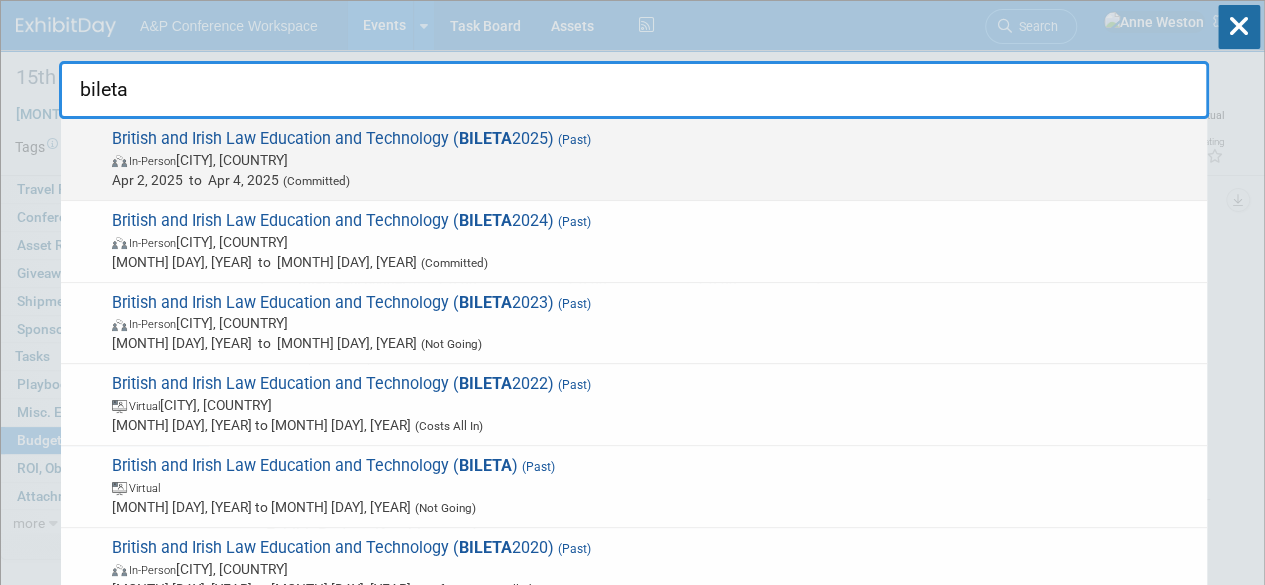 type on "bileta" 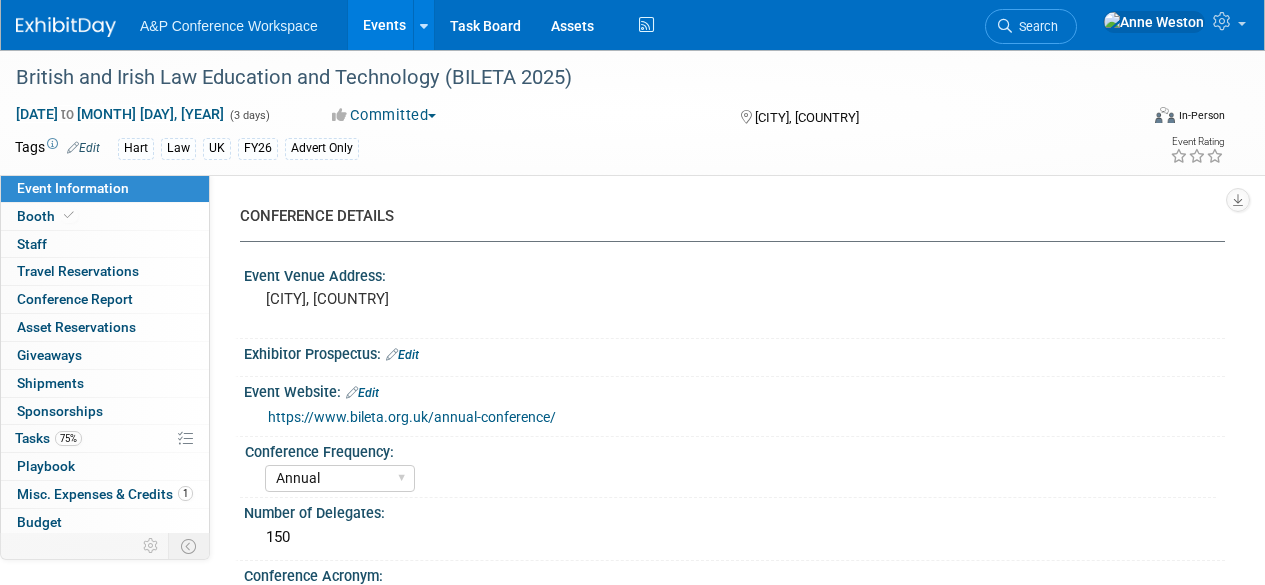 select on "Annual" 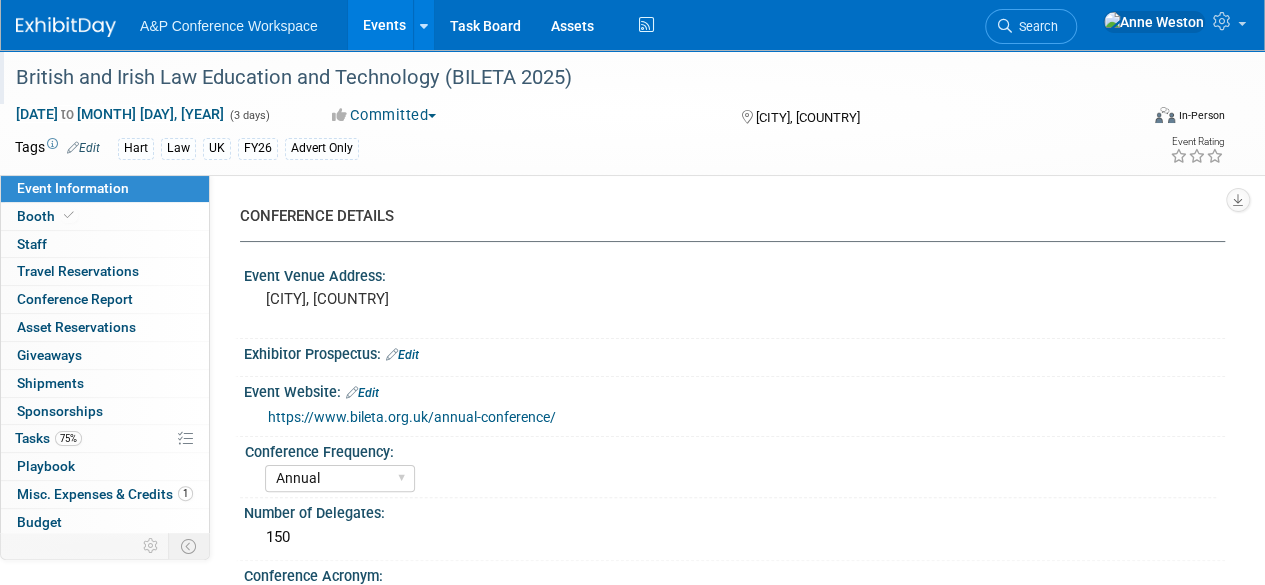 scroll, scrollTop: 0, scrollLeft: 0, axis: both 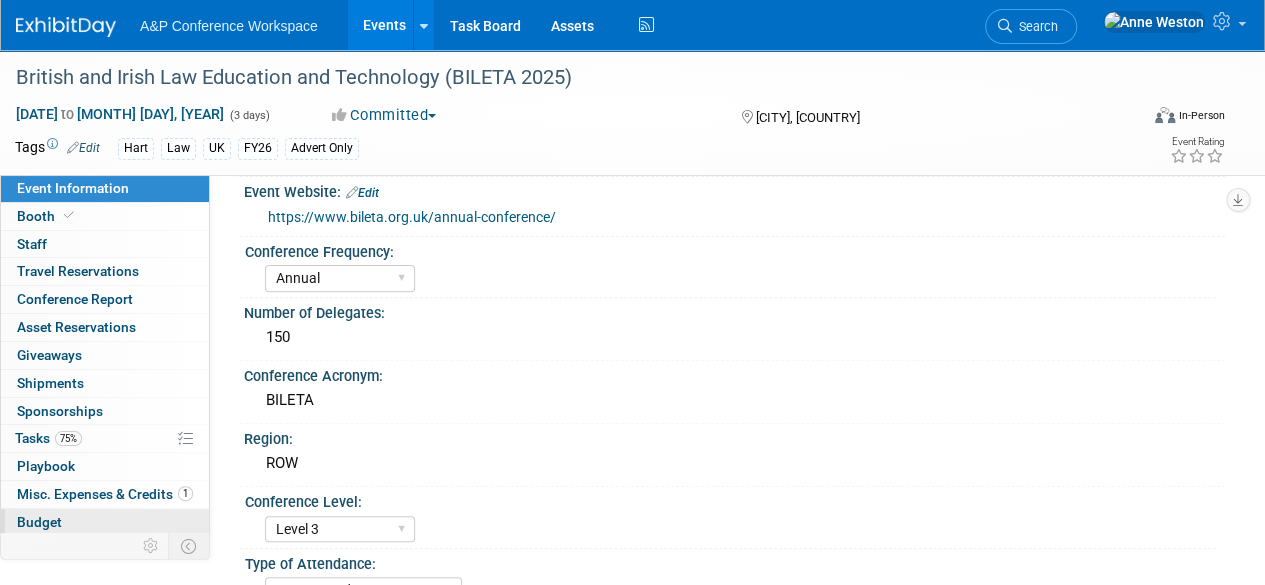 click on "Budget" at bounding box center (105, 522) 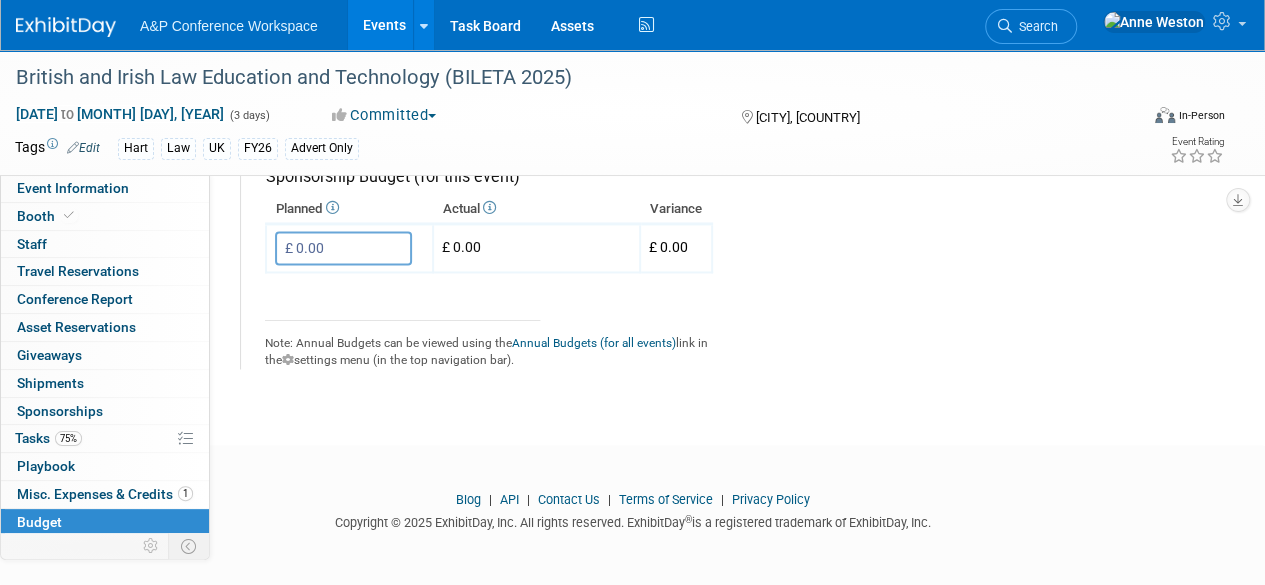 scroll, scrollTop: 1452, scrollLeft: 0, axis: vertical 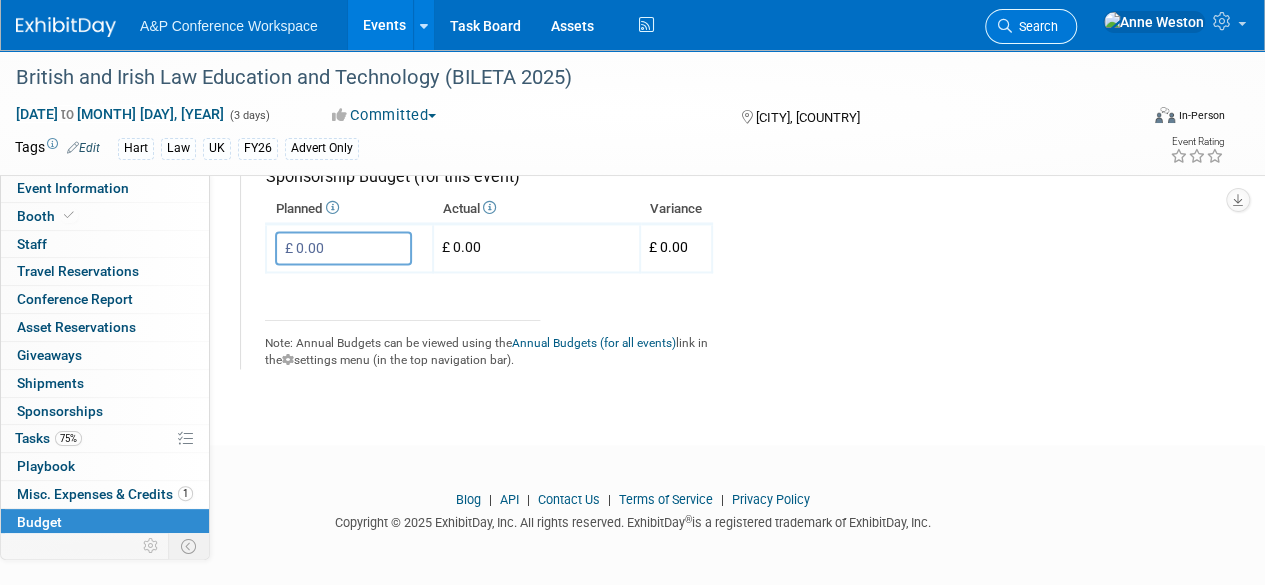 click on "Search" at bounding box center (1035, 26) 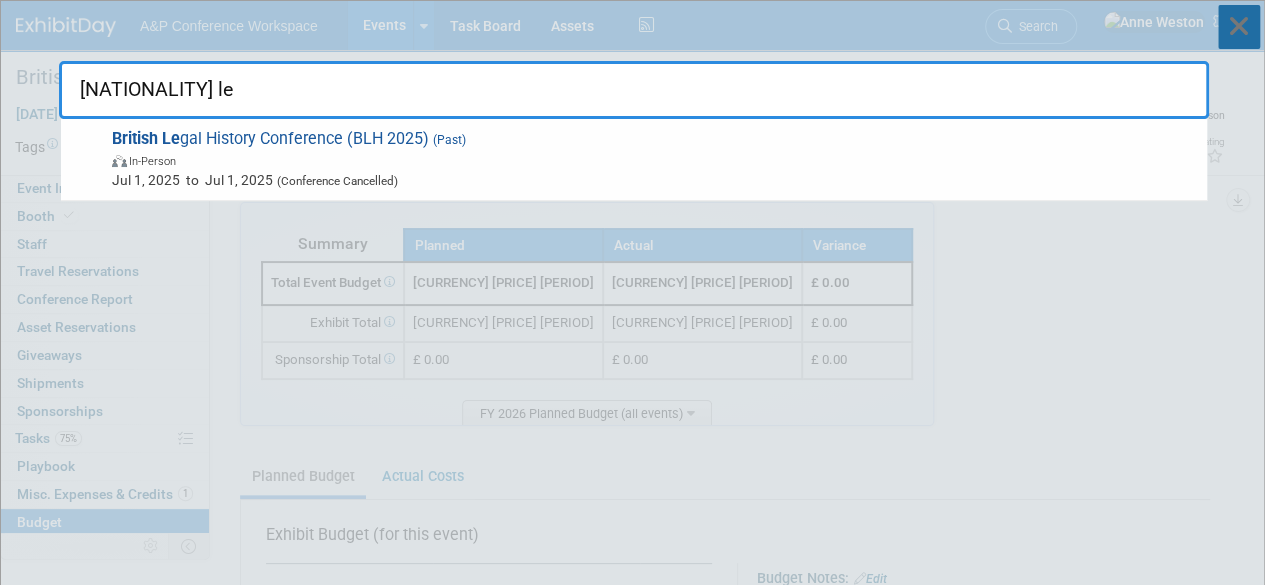 type on "british le" 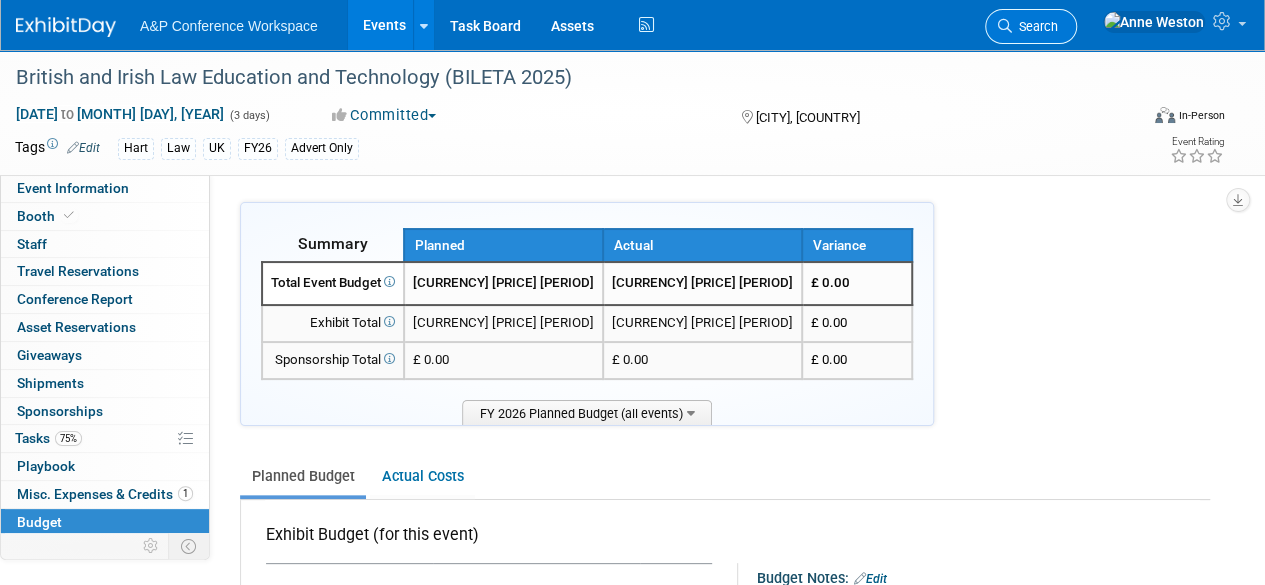 click on "Search" at bounding box center (1035, 26) 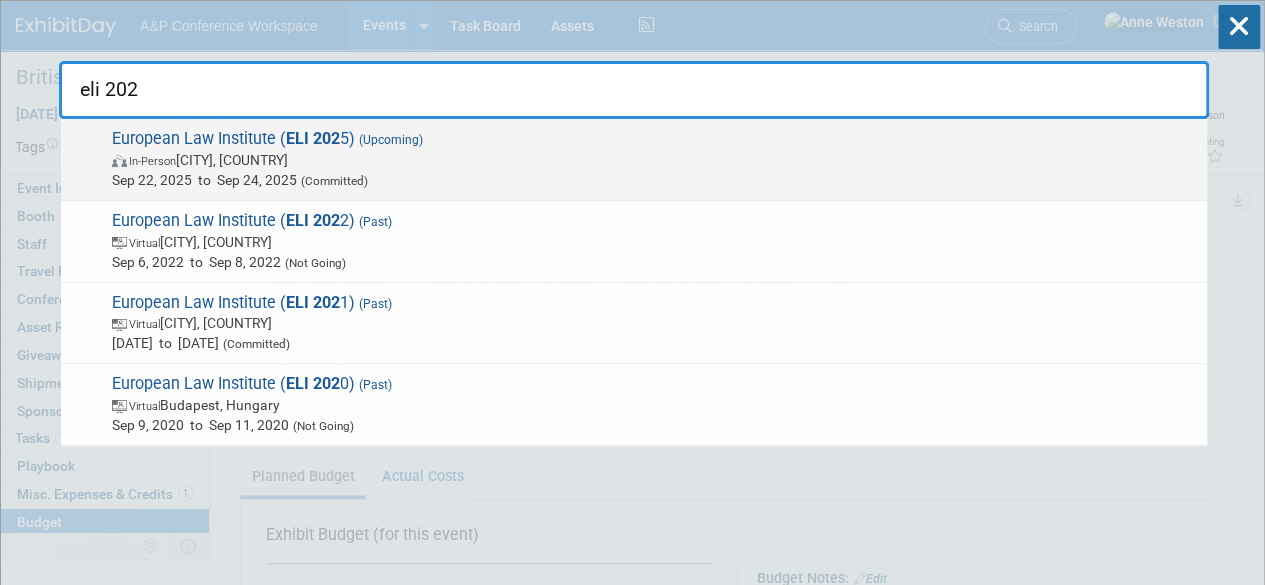 type on "eli 202" 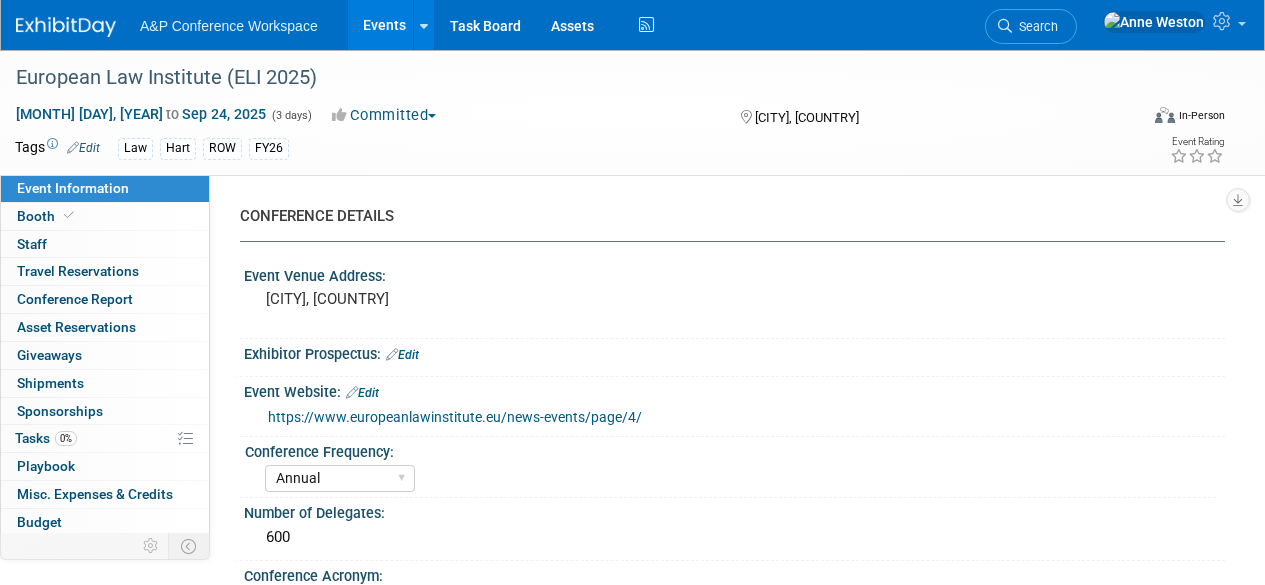 select on "Annual" 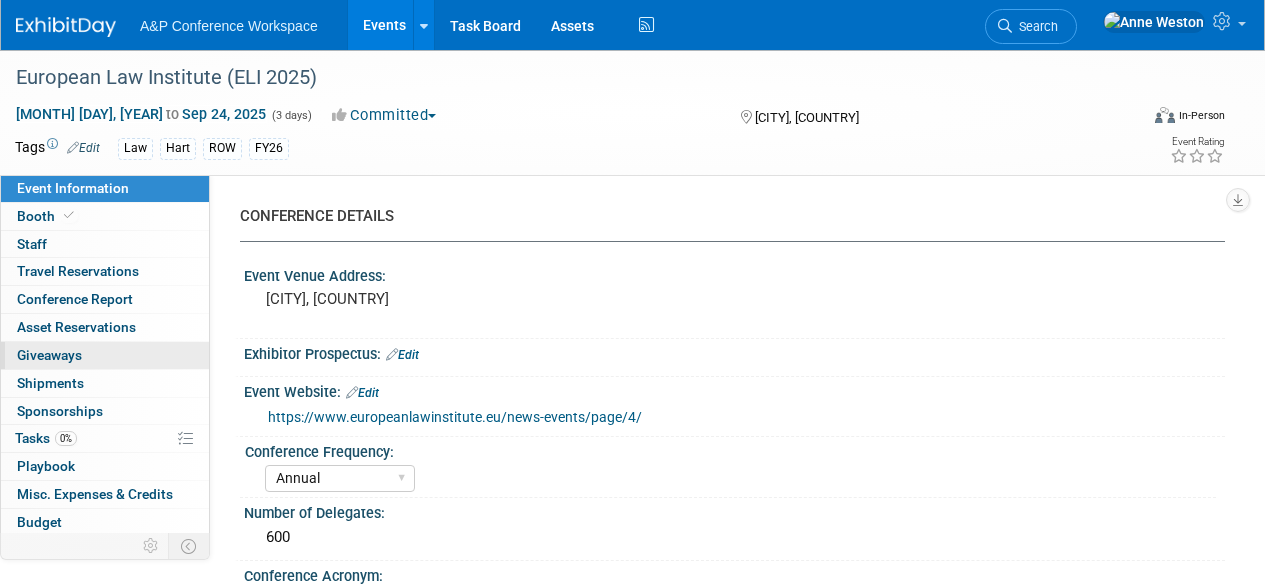 scroll, scrollTop: 0, scrollLeft: 0, axis: both 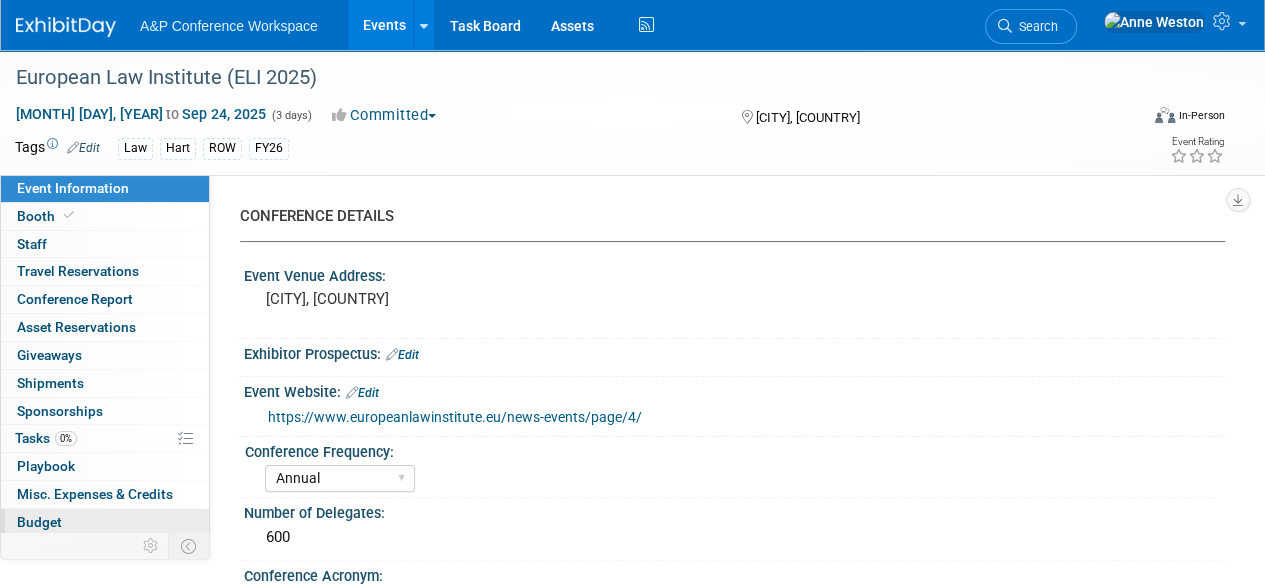 click on "Budget" at bounding box center (105, 522) 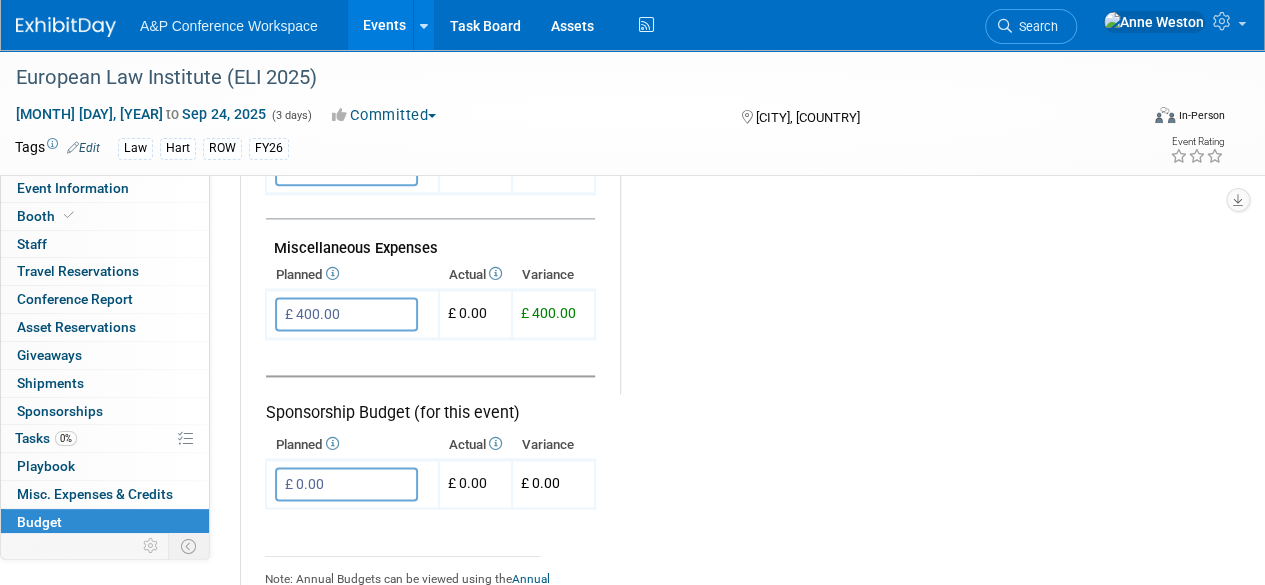 scroll, scrollTop: 1400, scrollLeft: 0, axis: vertical 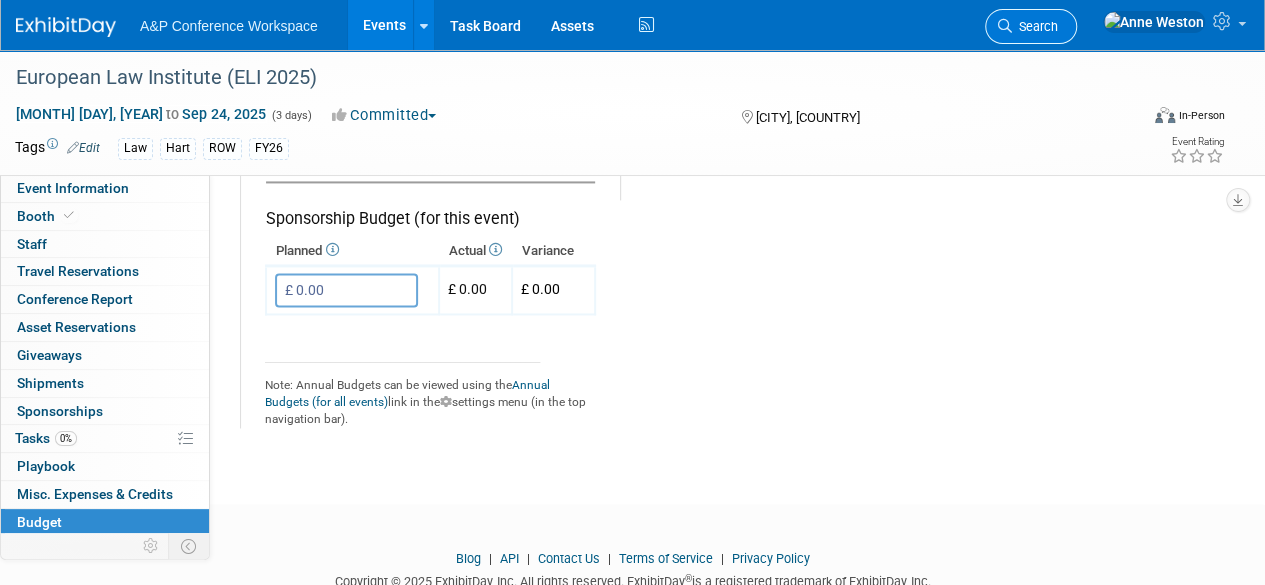 click on "Search" at bounding box center [1035, 26] 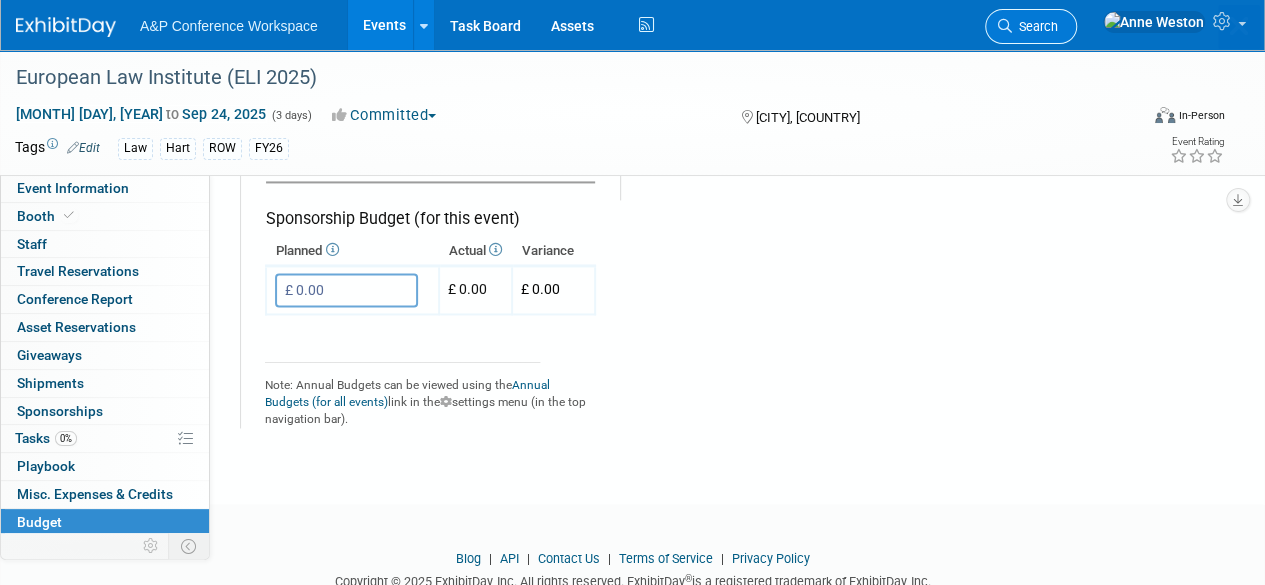 scroll, scrollTop: 0, scrollLeft: 0, axis: both 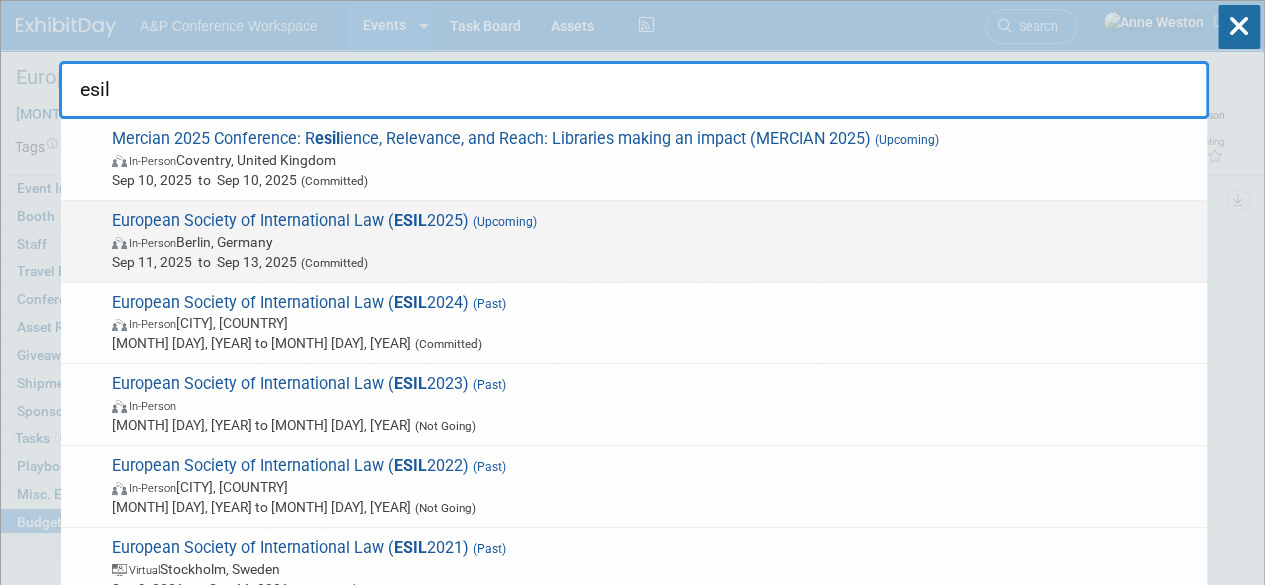 type on "esil" 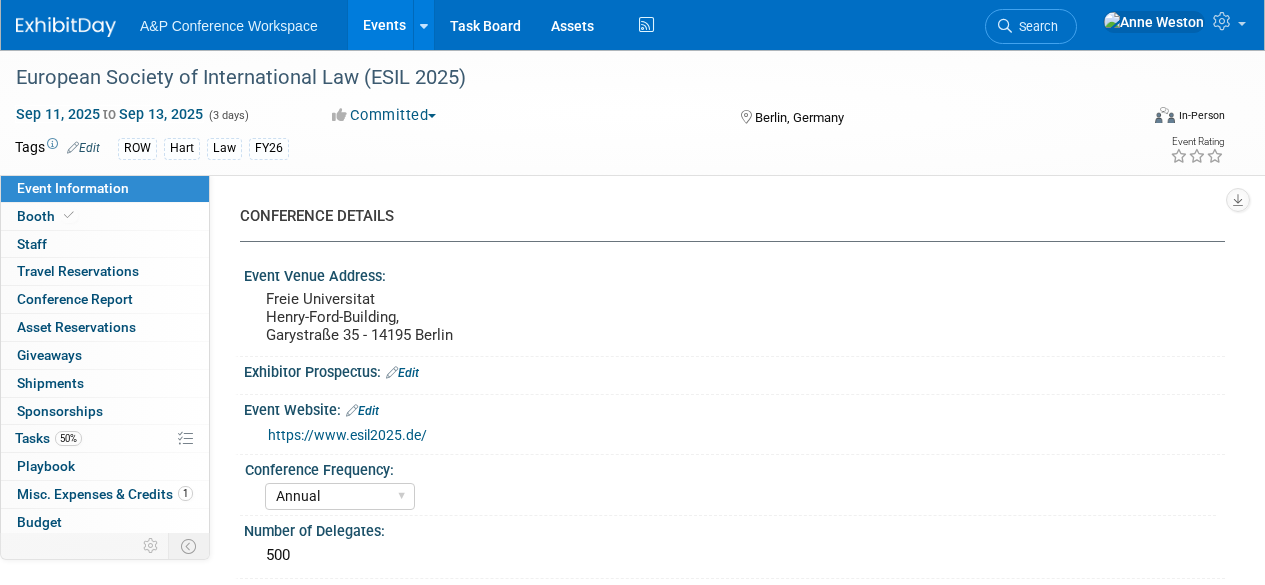 select on "Annual" 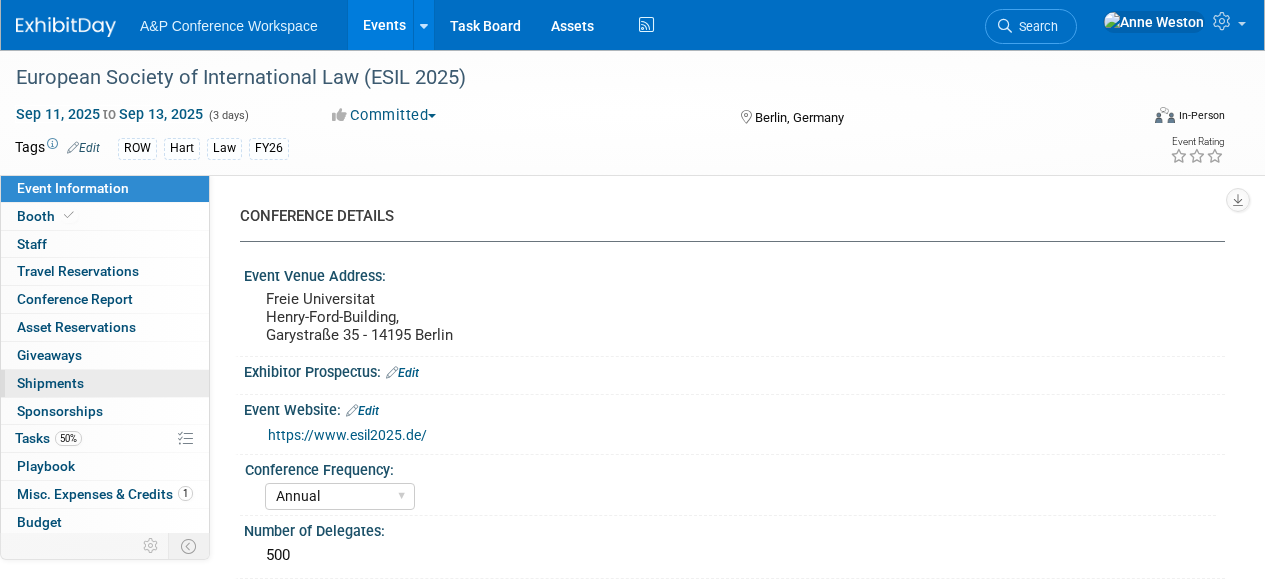 scroll, scrollTop: 0, scrollLeft: 0, axis: both 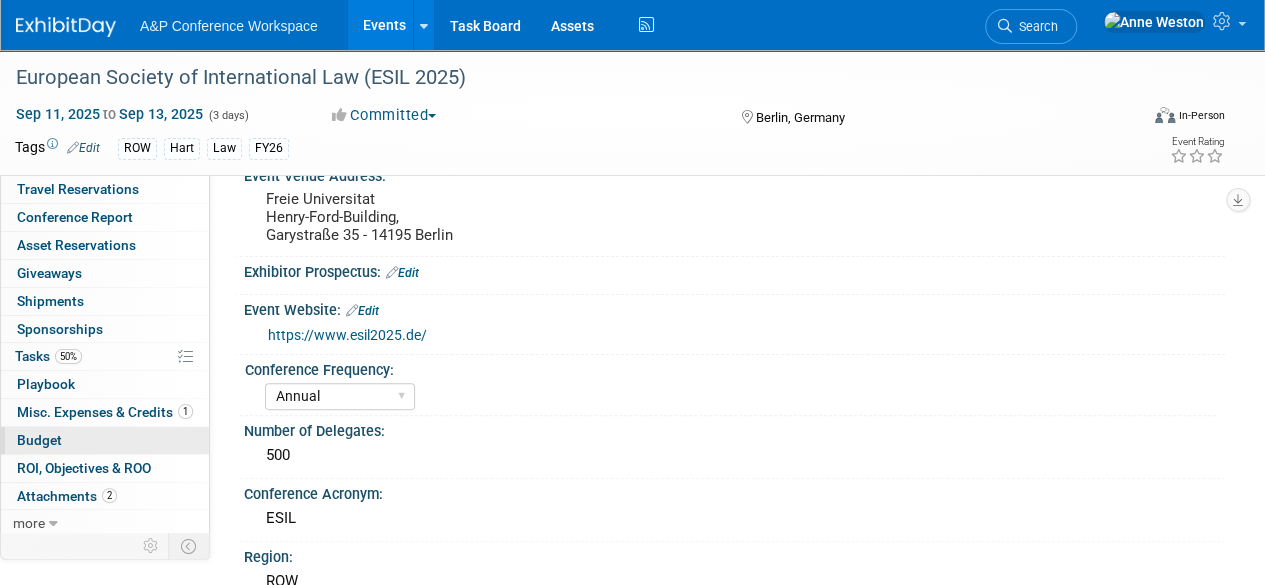 click on "Budget" at bounding box center (105, 440) 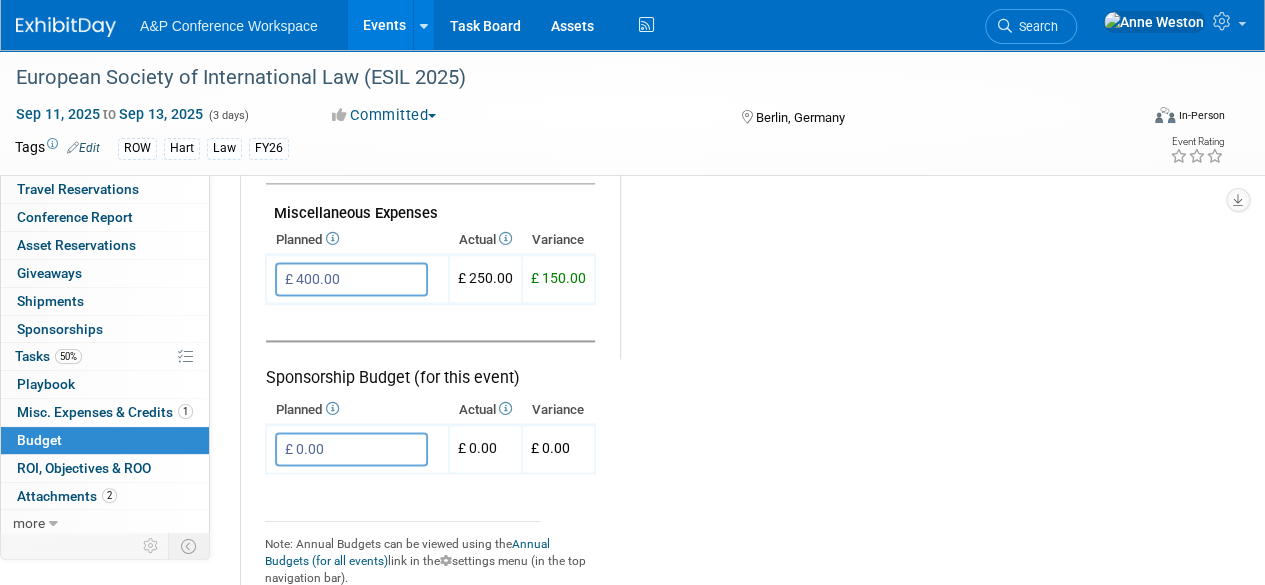 scroll, scrollTop: 1200, scrollLeft: 0, axis: vertical 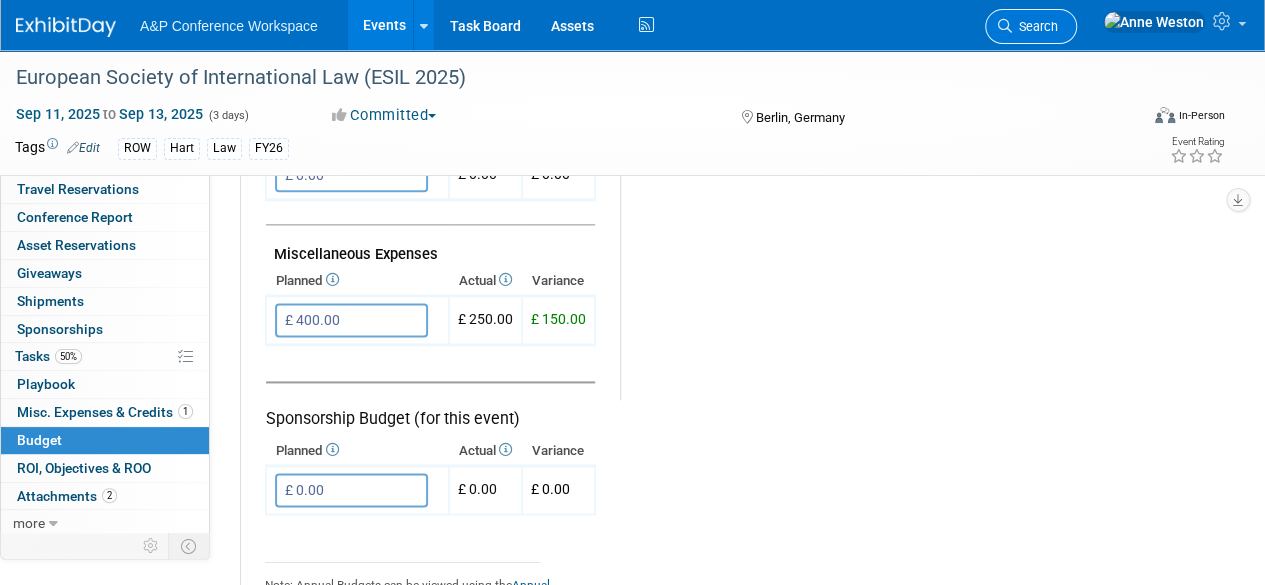 click on "Search" at bounding box center [1035, 26] 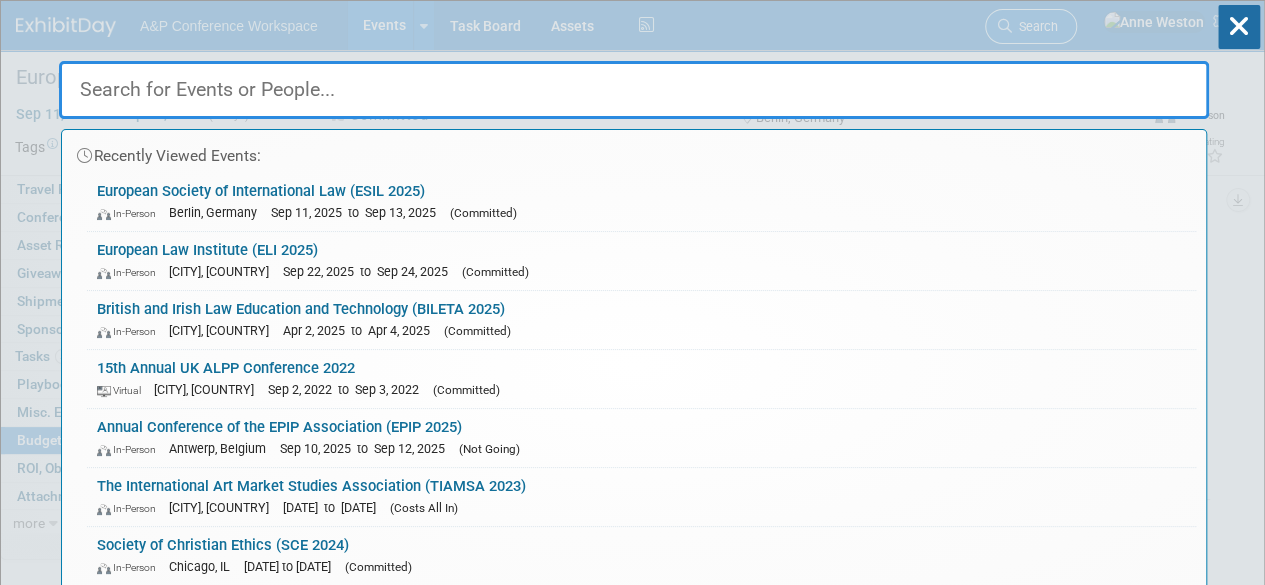 type on "l" 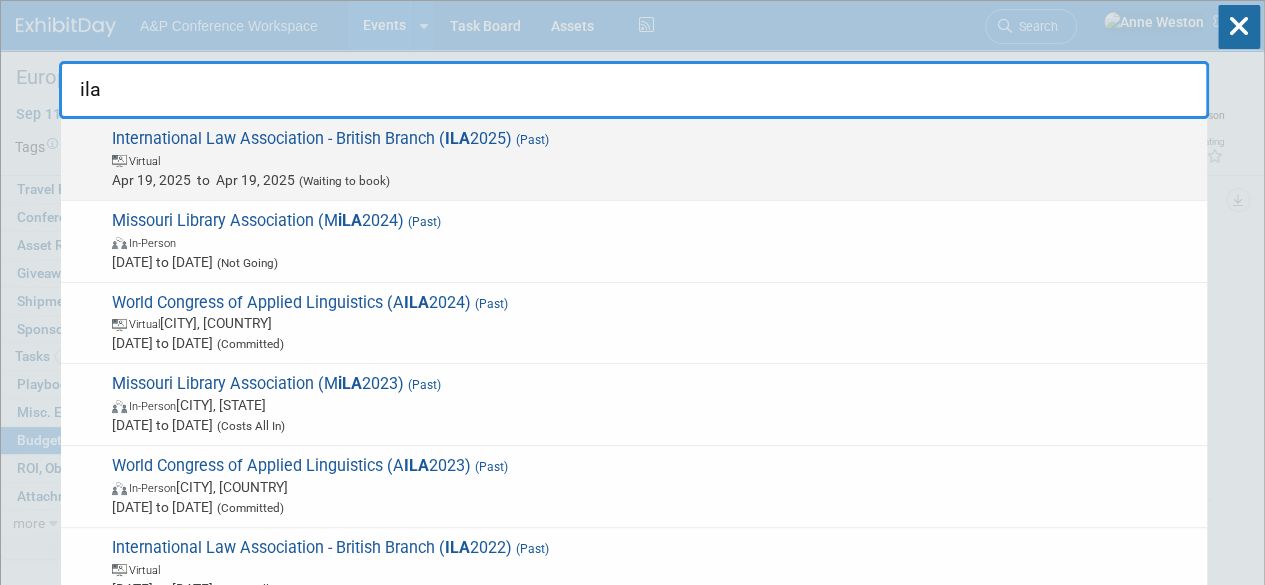 type on "ila" 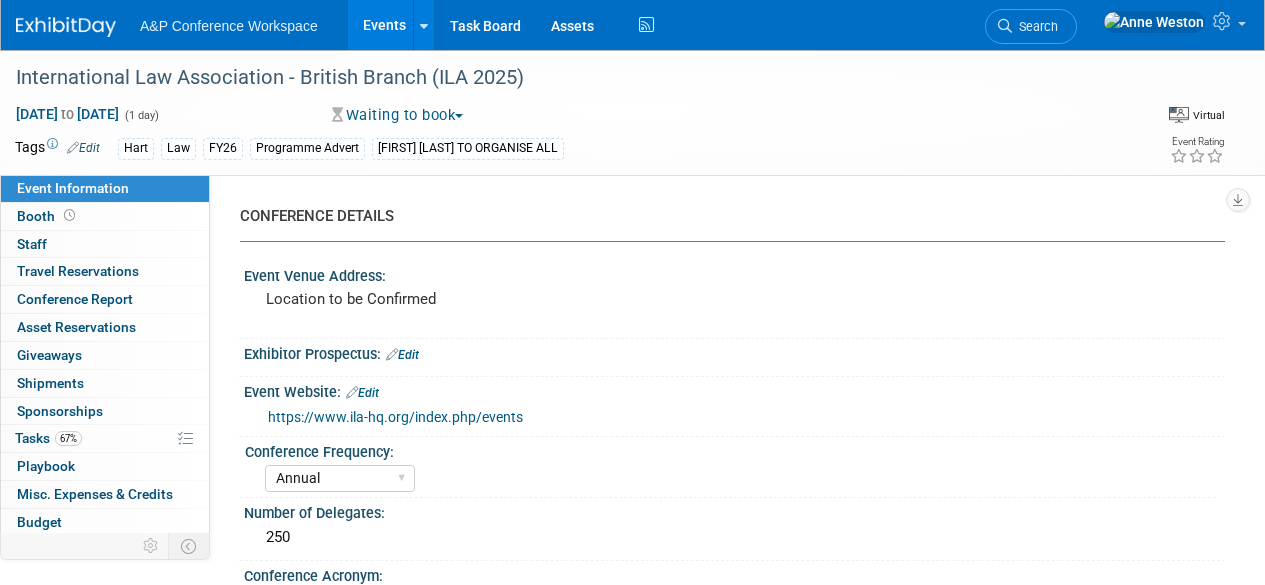 select on "Annual" 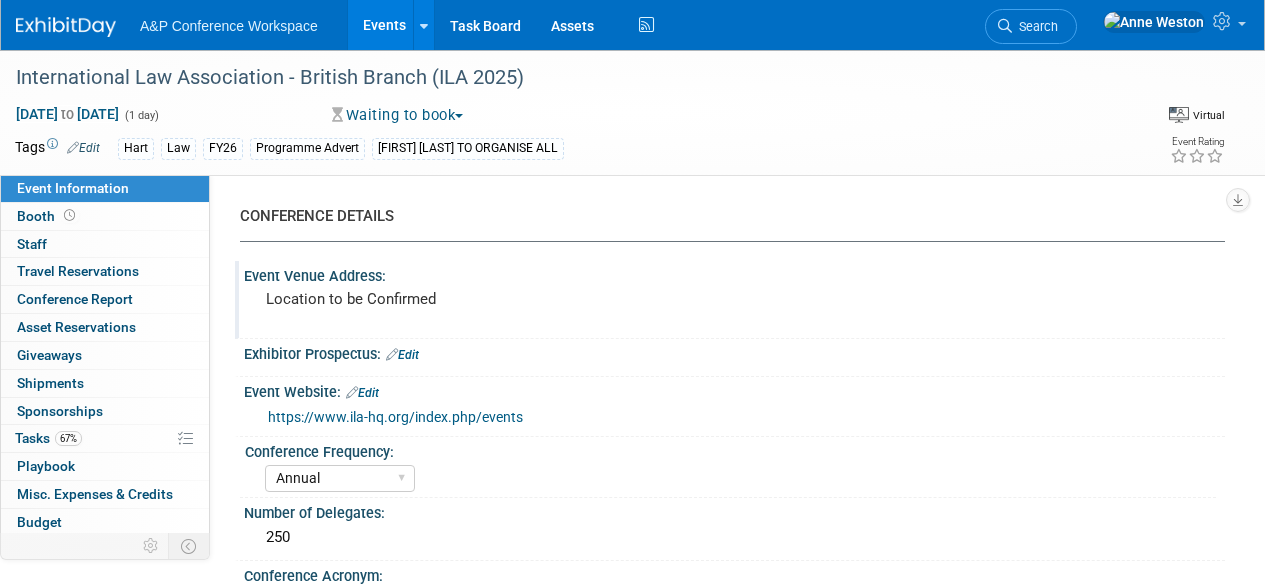 scroll, scrollTop: 0, scrollLeft: 0, axis: both 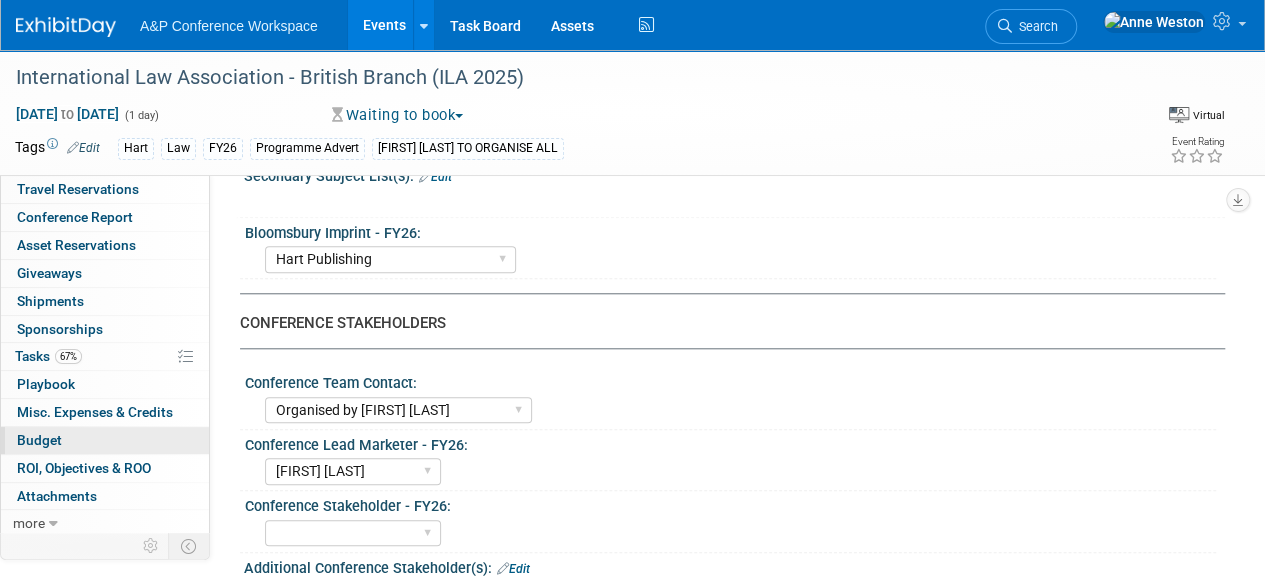 click on "Budget" at bounding box center (39, 440) 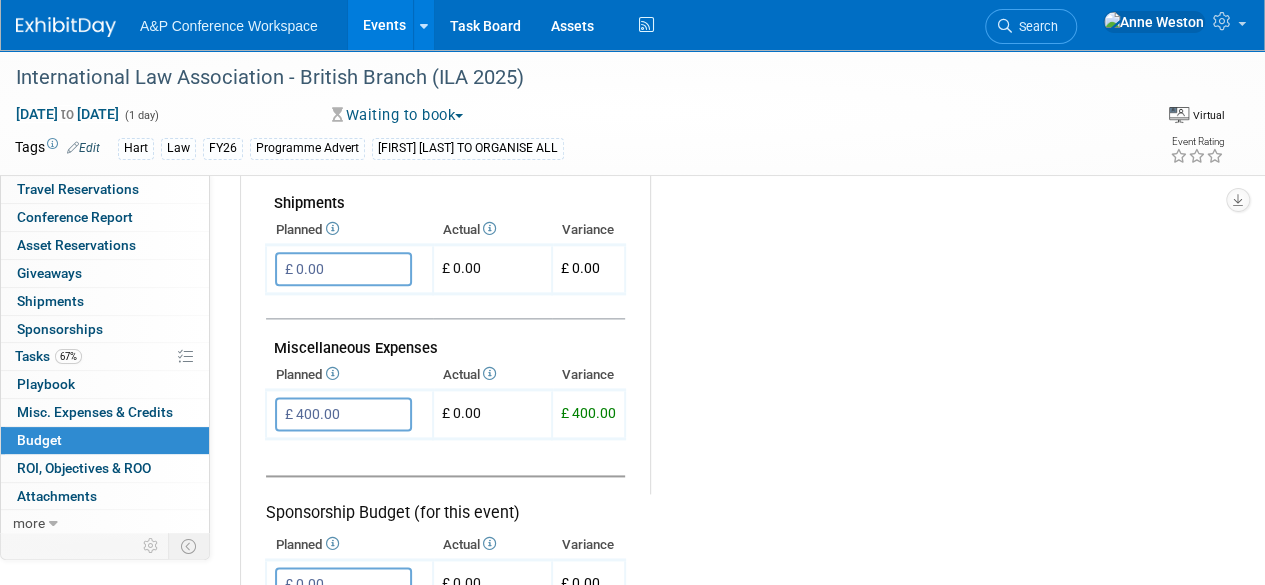 scroll, scrollTop: 1135, scrollLeft: 0, axis: vertical 